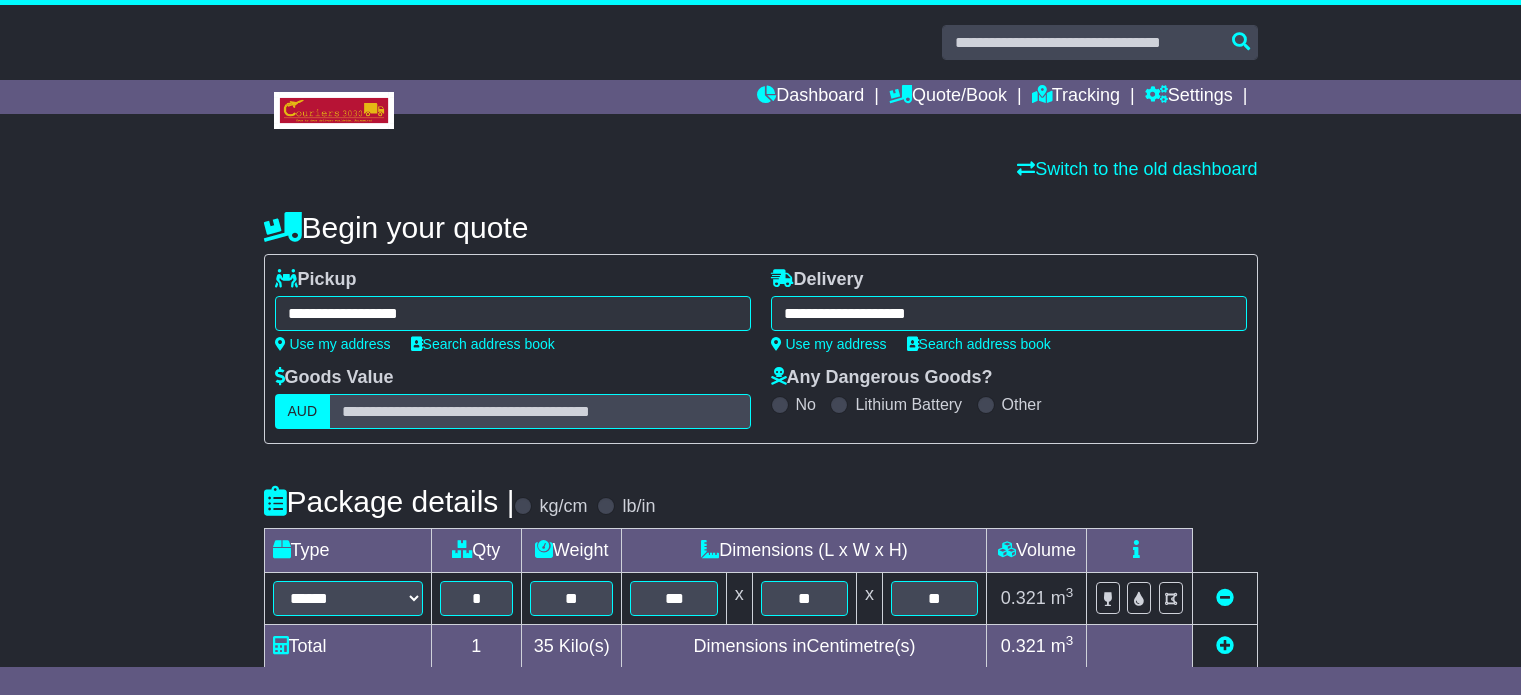 select on "*****" 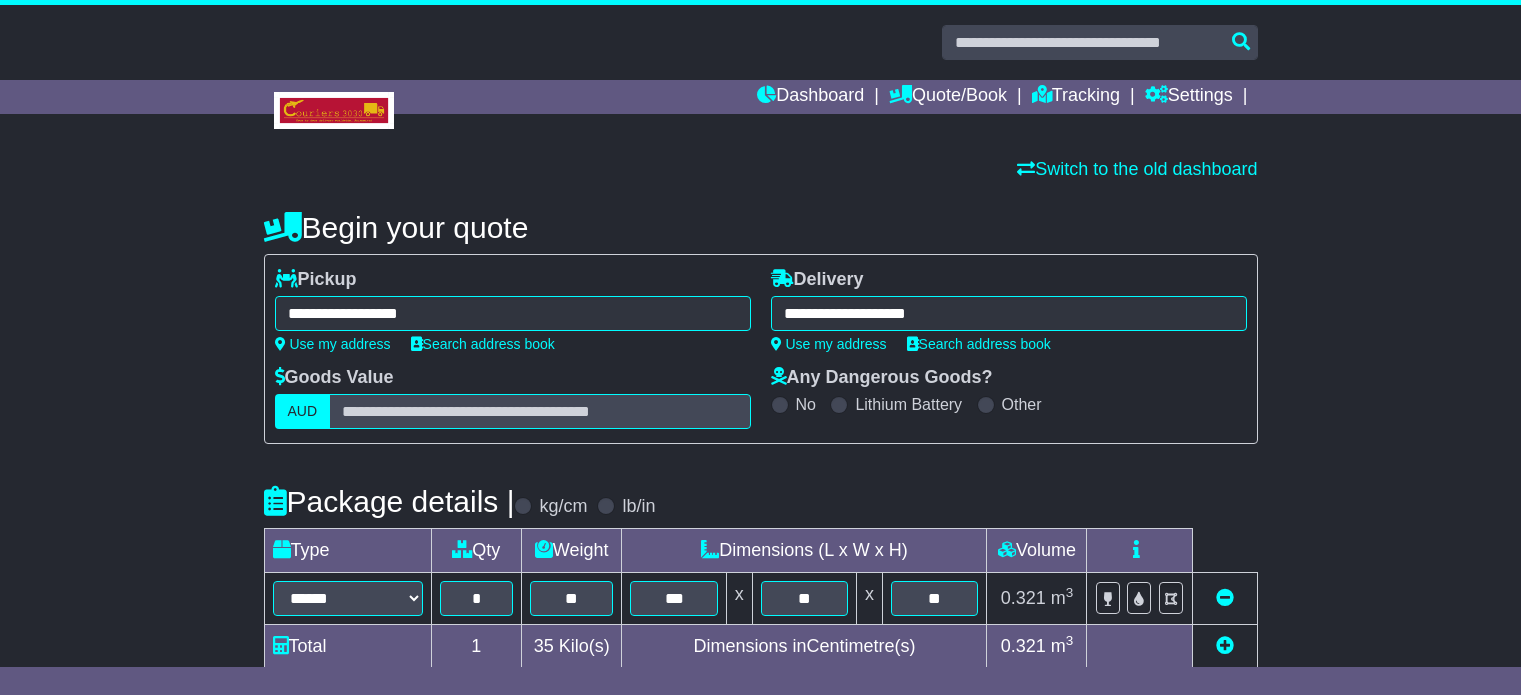 scroll, scrollTop: 0, scrollLeft: 0, axis: both 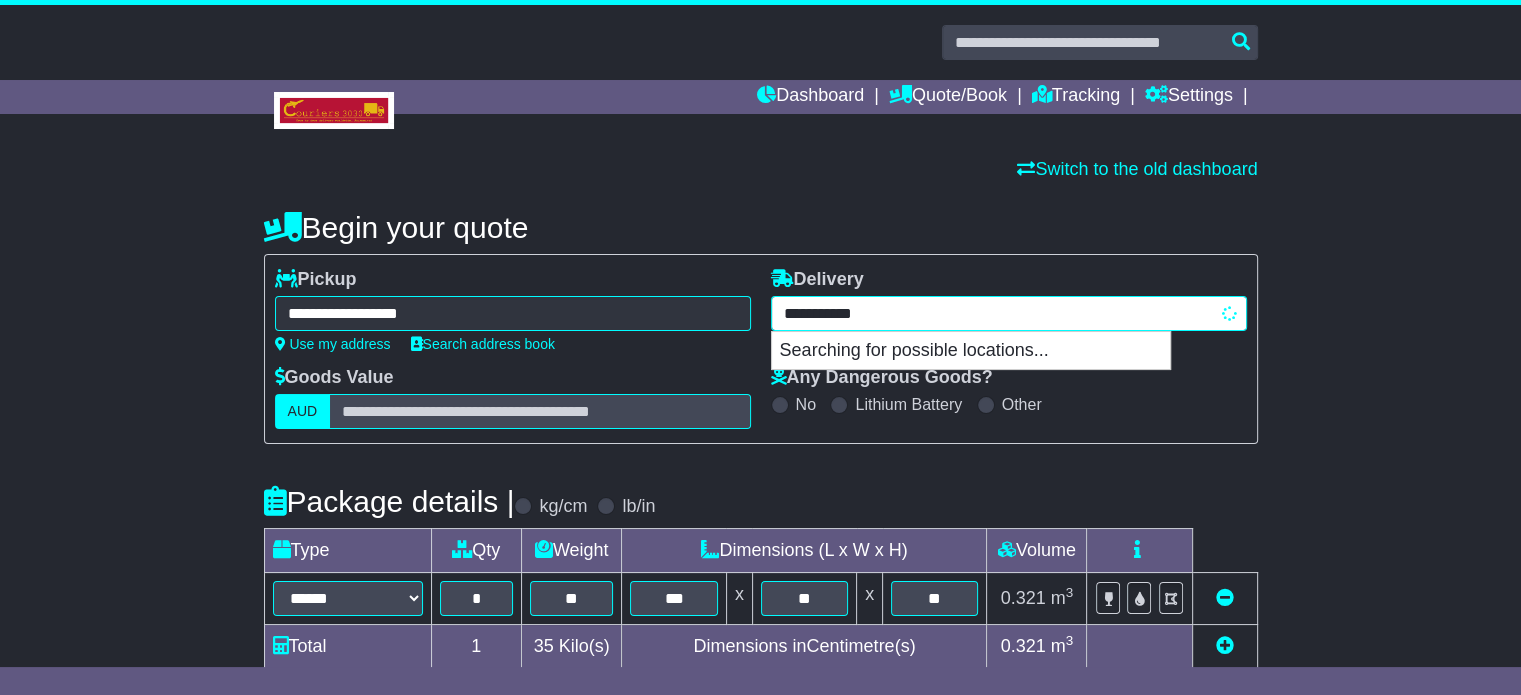 click on "**********" at bounding box center (1009, 313) 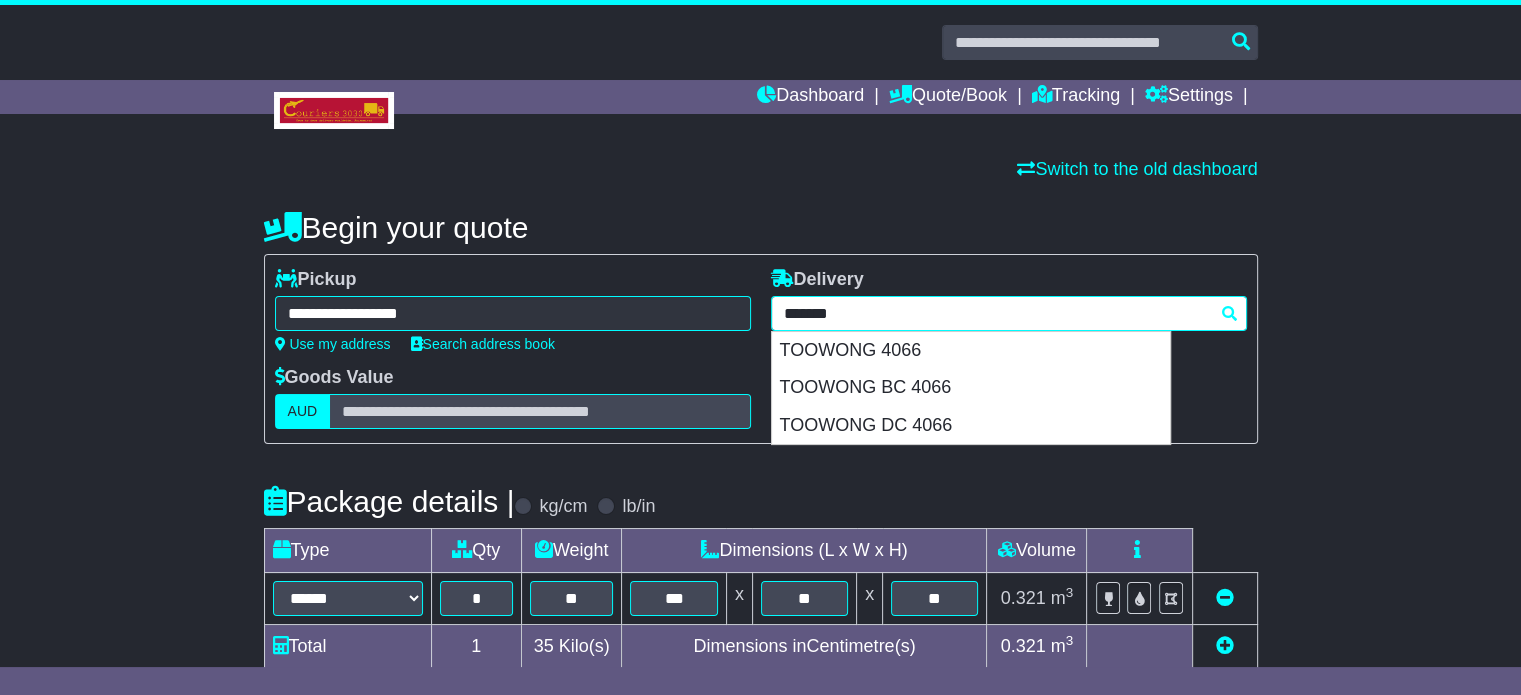 click on "TOOWONG 4066" at bounding box center [971, 351] 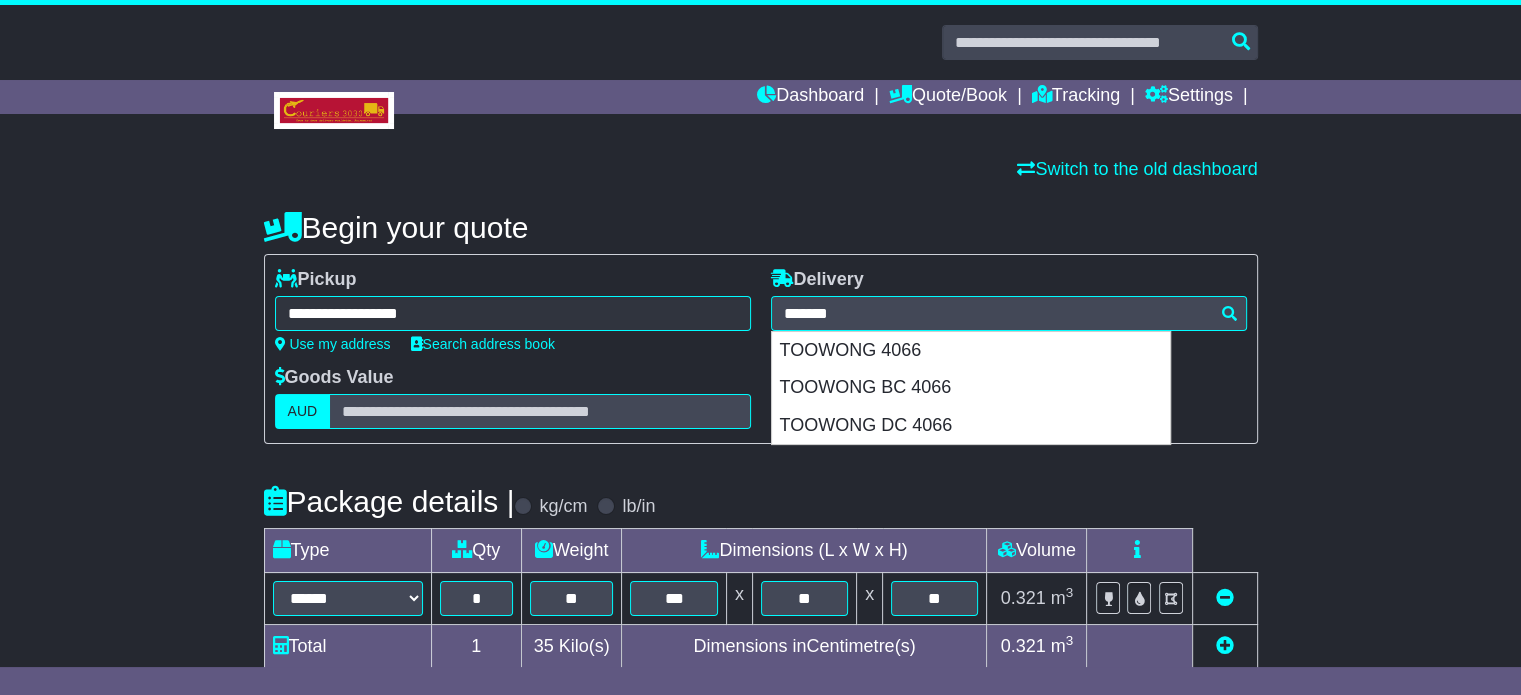 type on "**********" 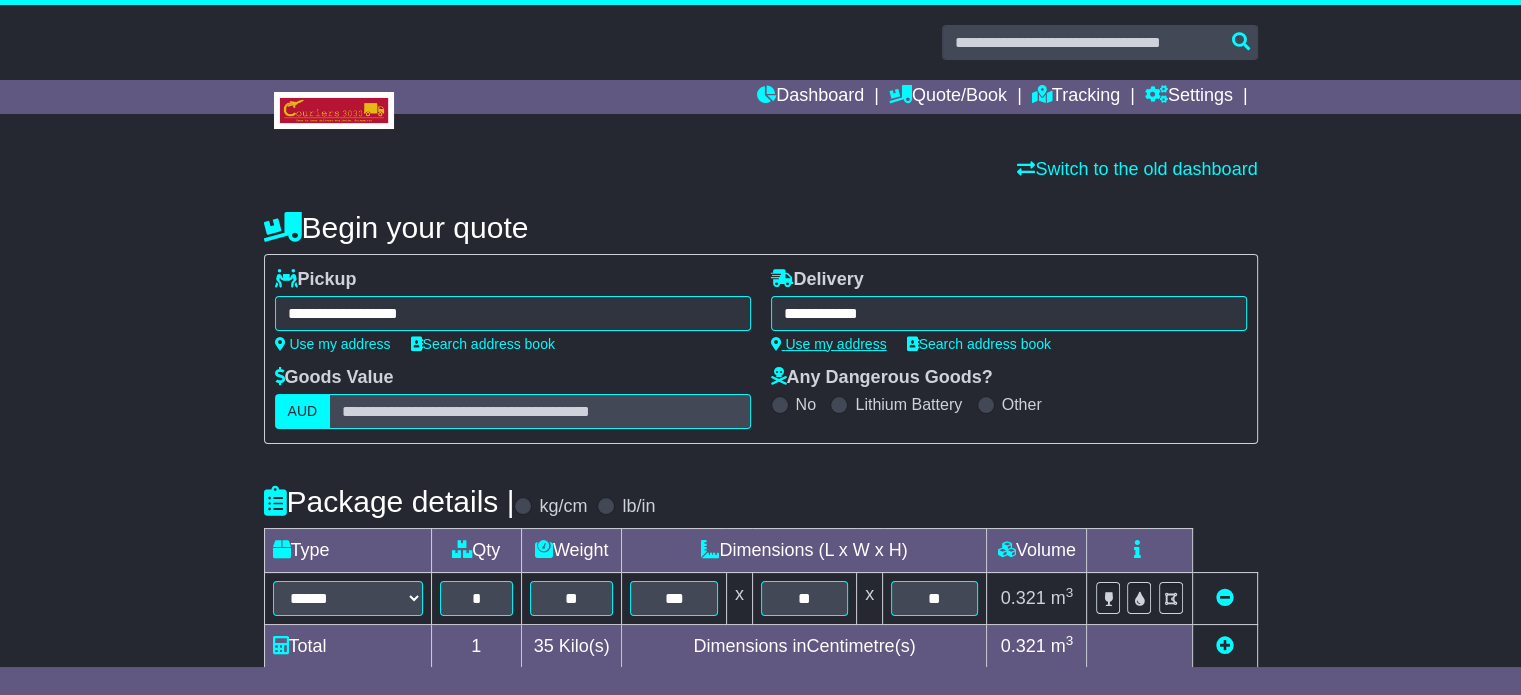 scroll, scrollTop: 200, scrollLeft: 0, axis: vertical 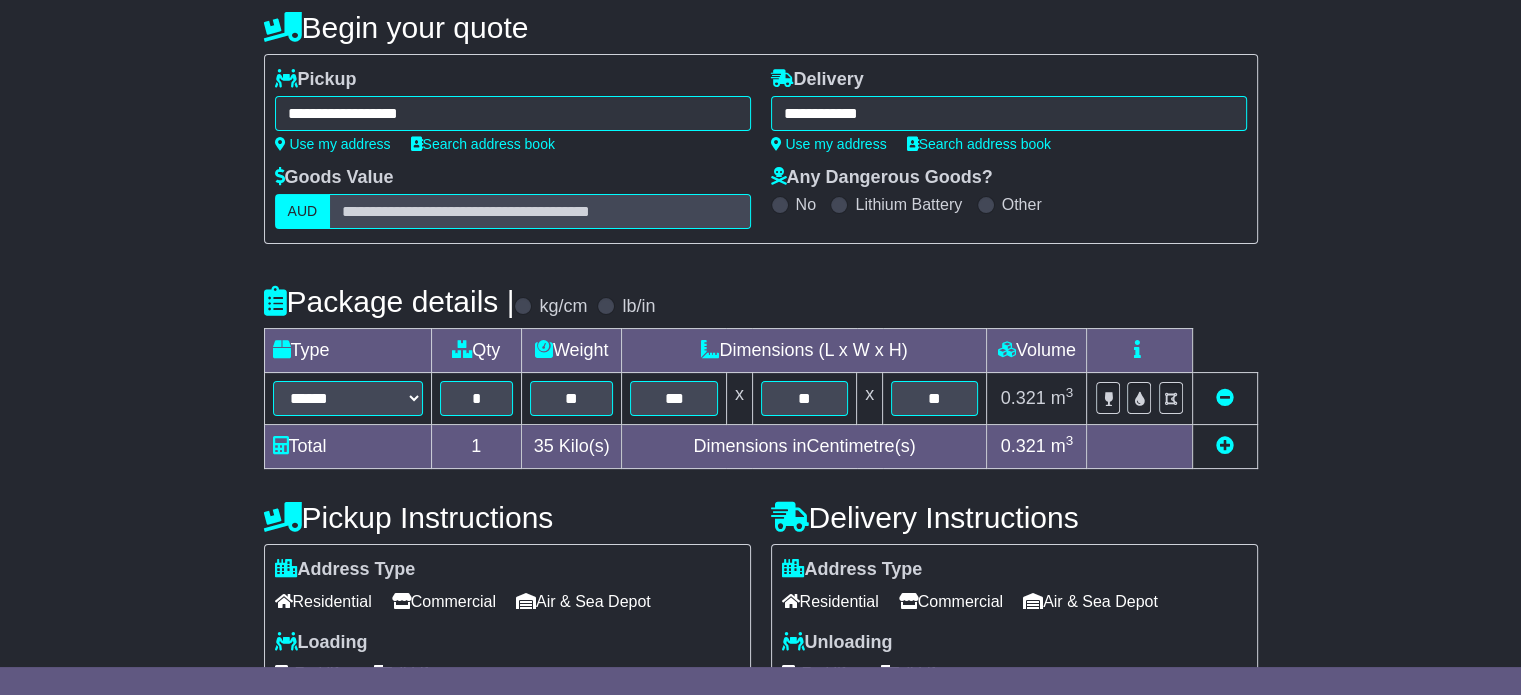 click at bounding box center (1225, 445) 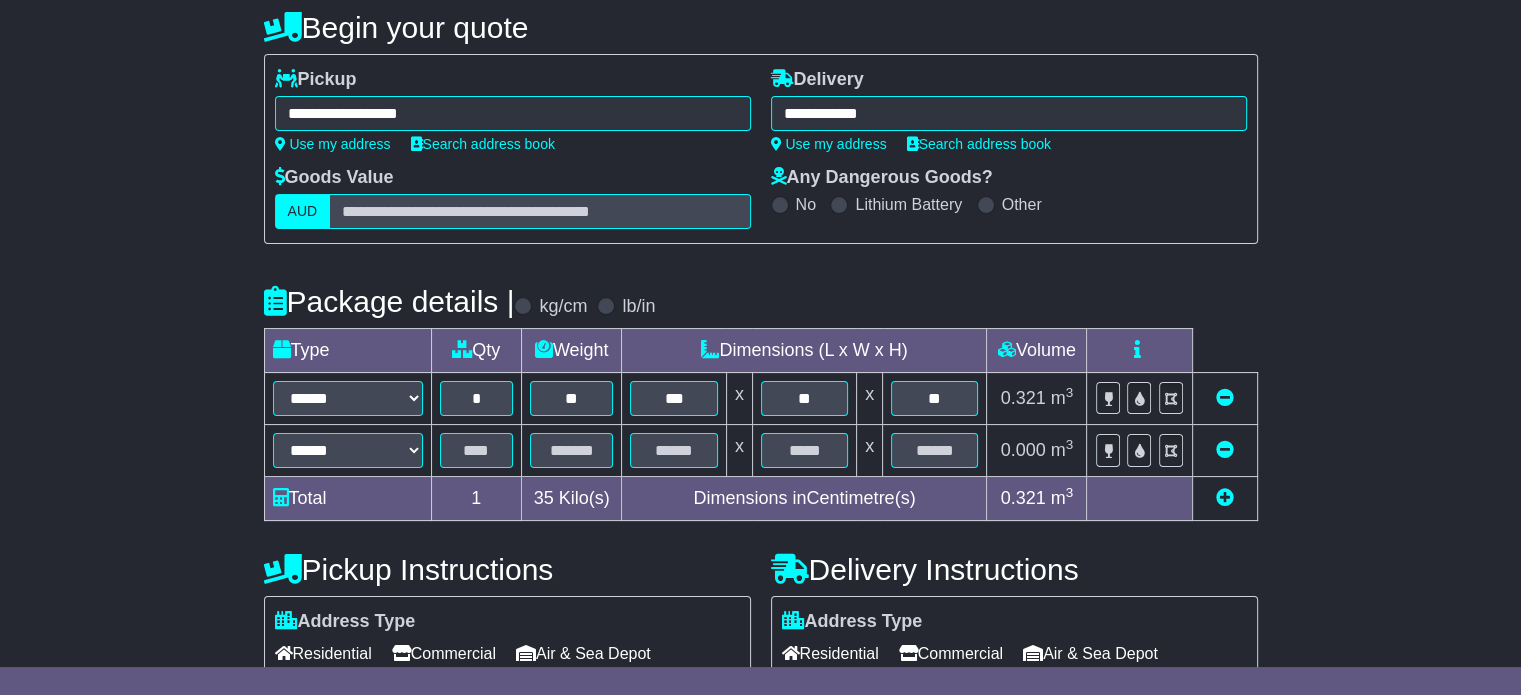 click at bounding box center [1225, 497] 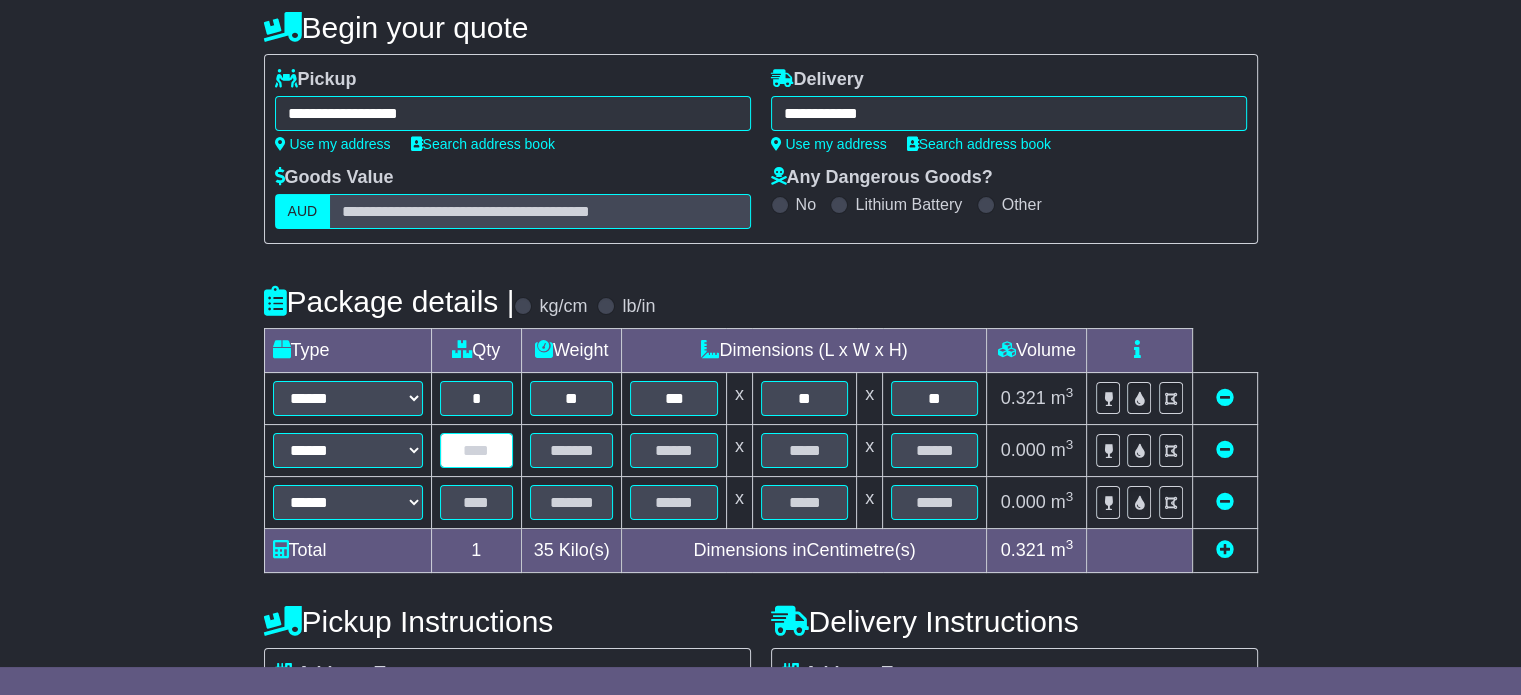 click at bounding box center (476, 450) 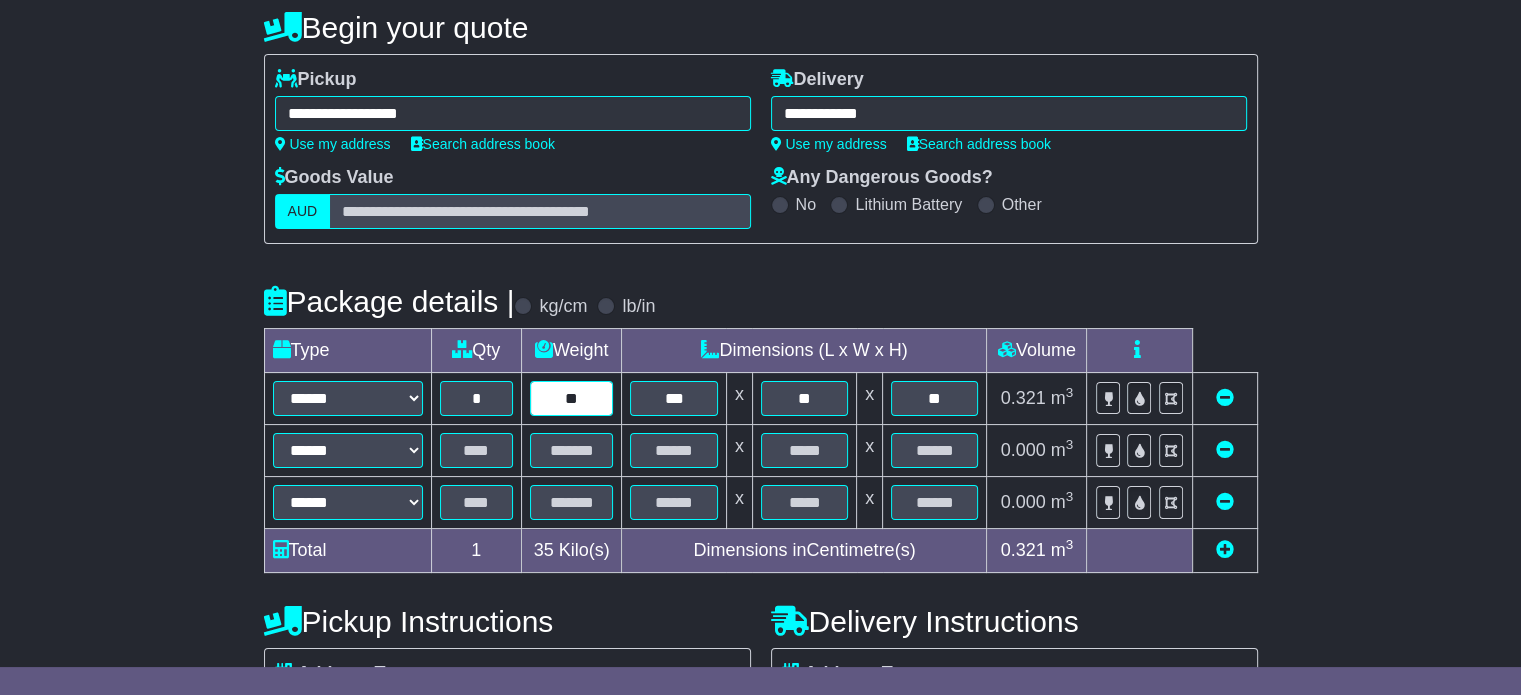 click on "**" at bounding box center (572, 398) 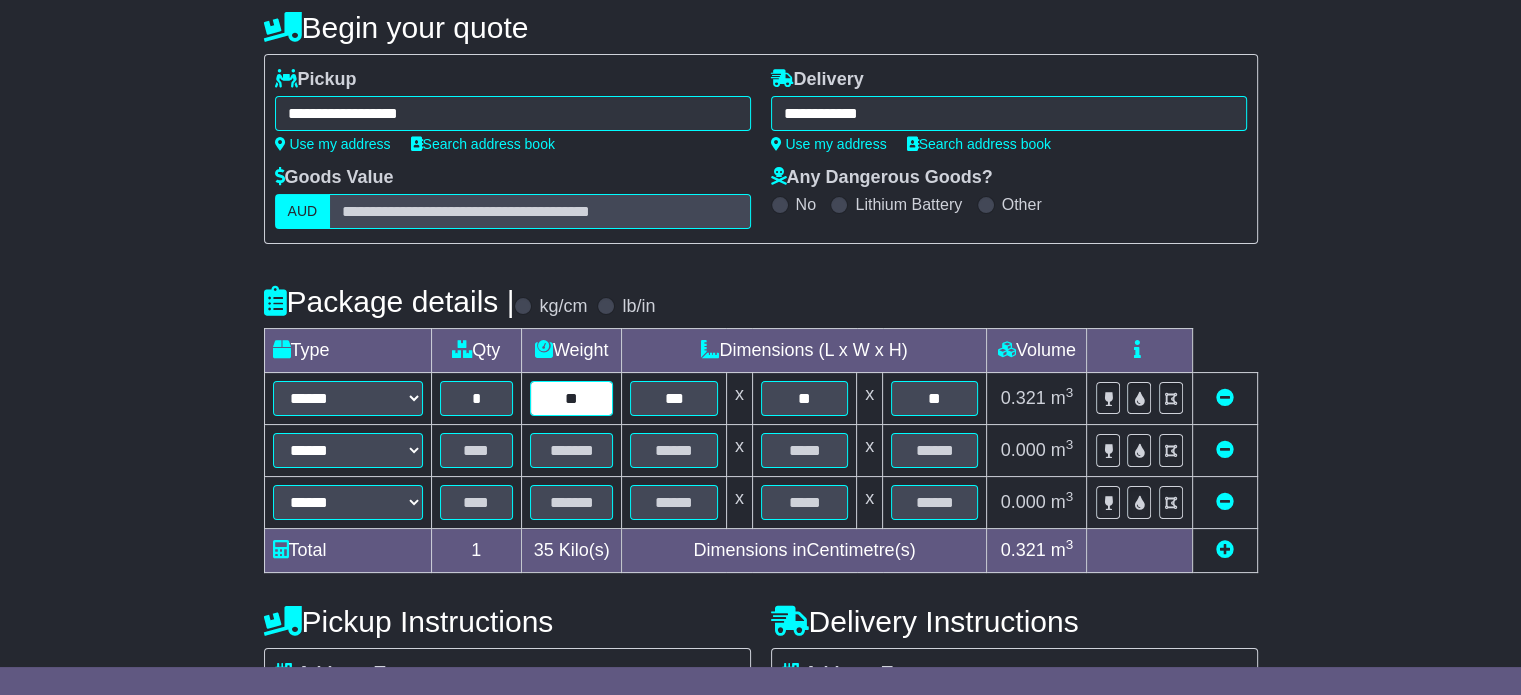 type on "*" 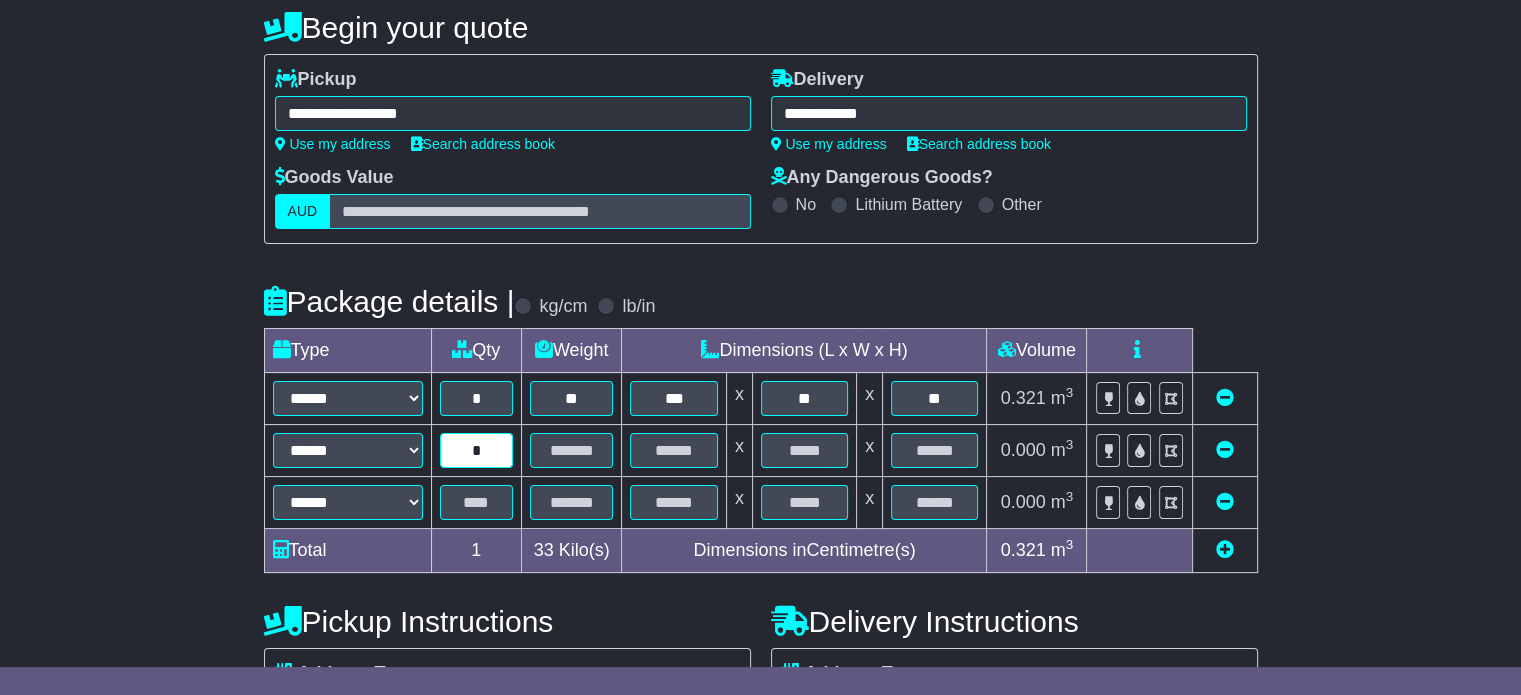 type on "*" 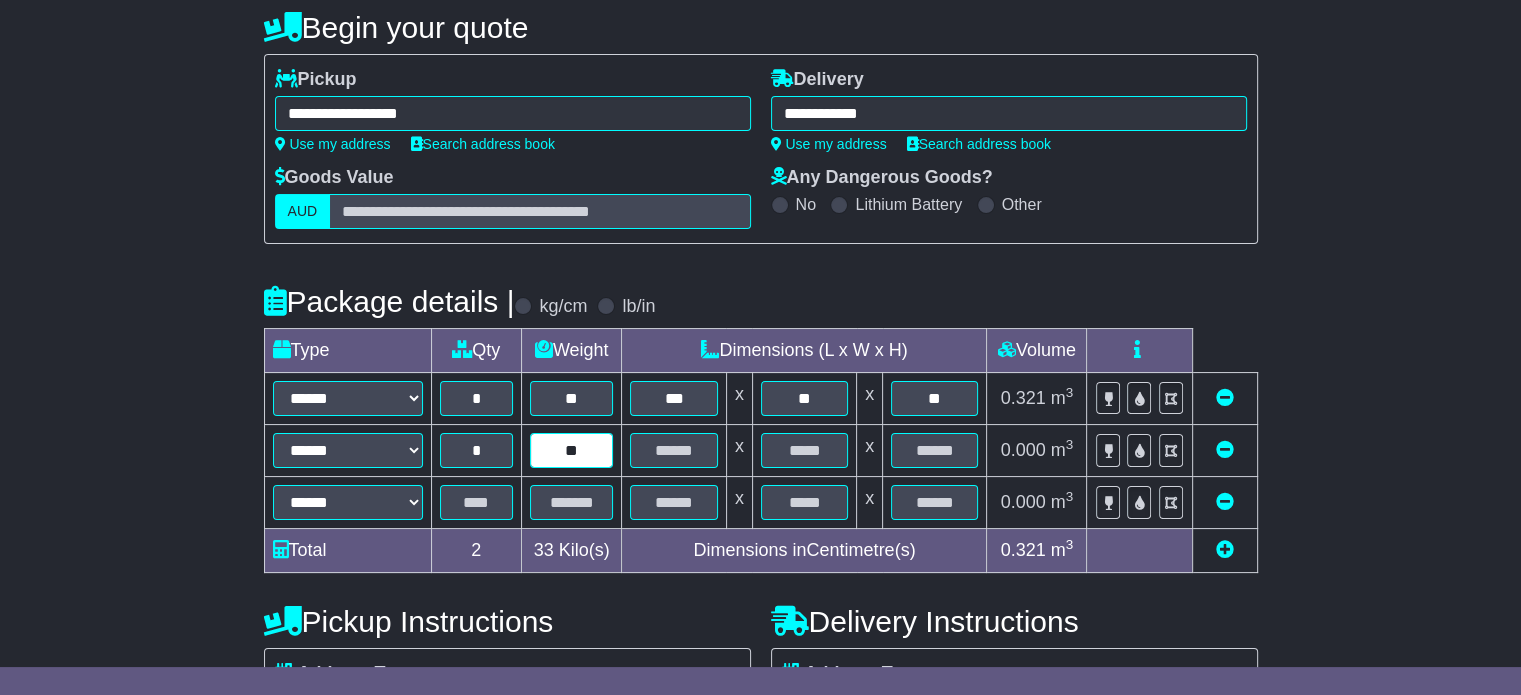 type on "**" 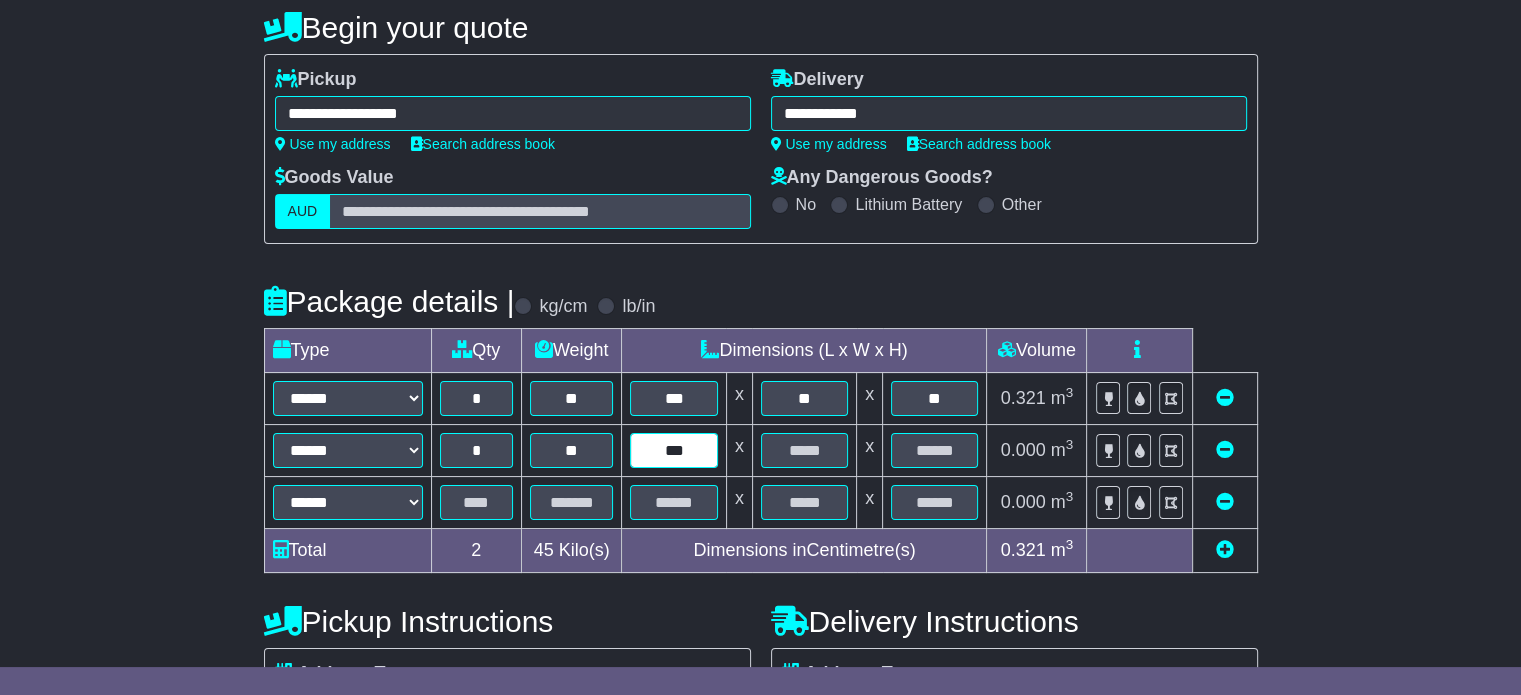 type on "***" 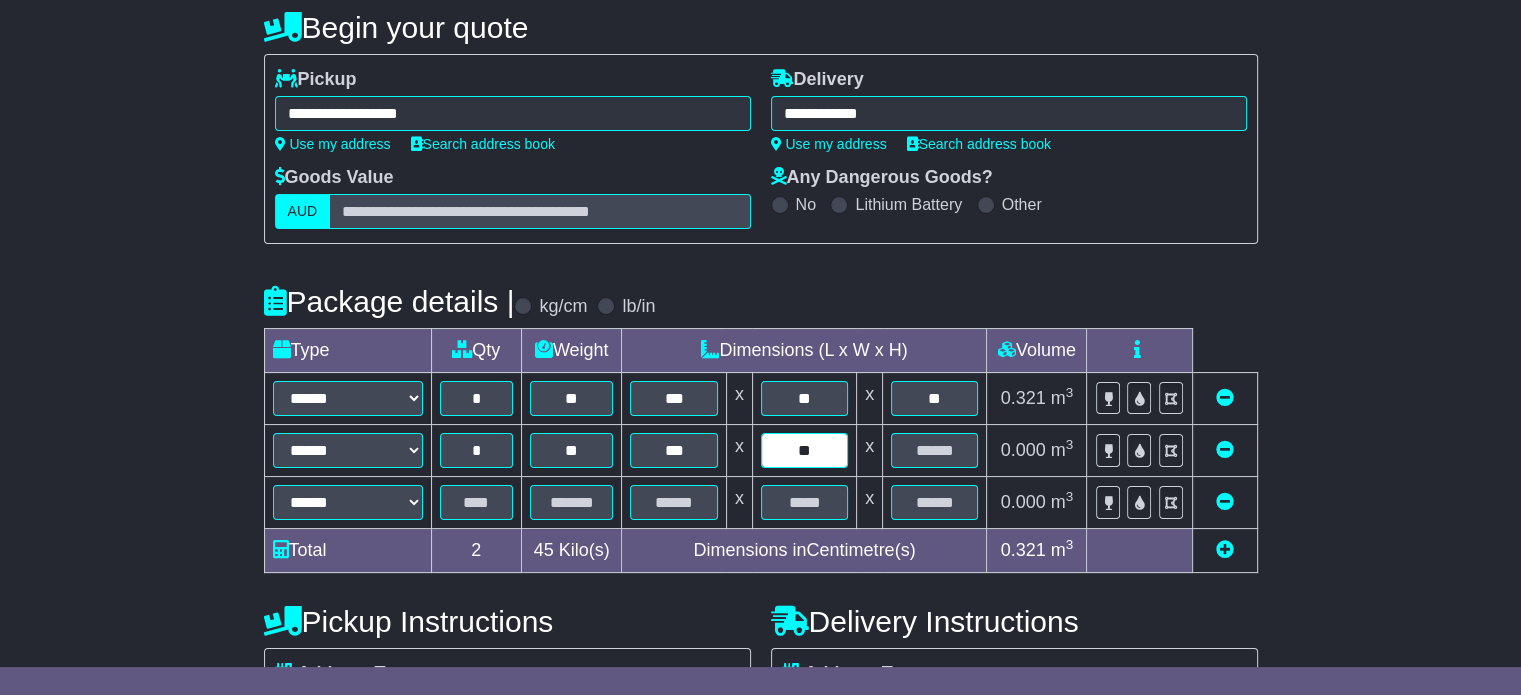 type on "**" 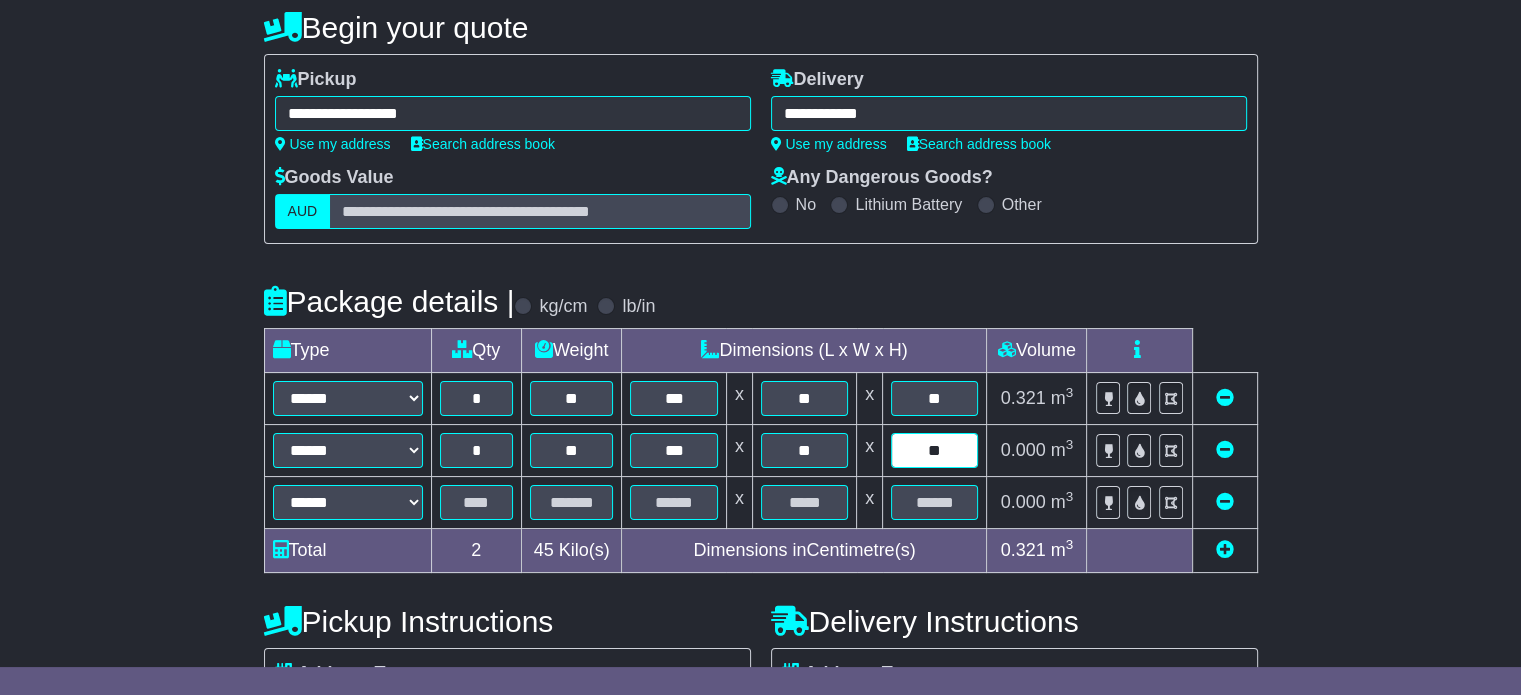 type on "**" 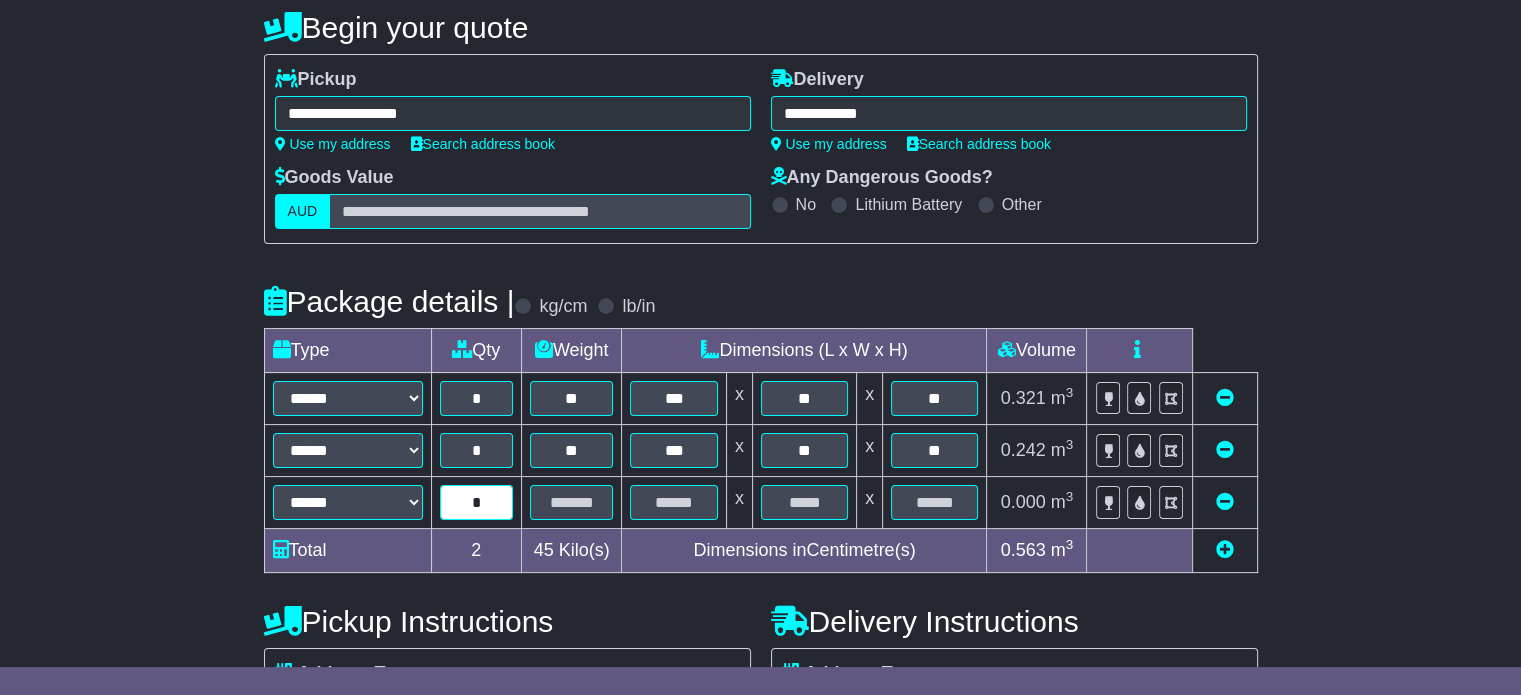 type on "*" 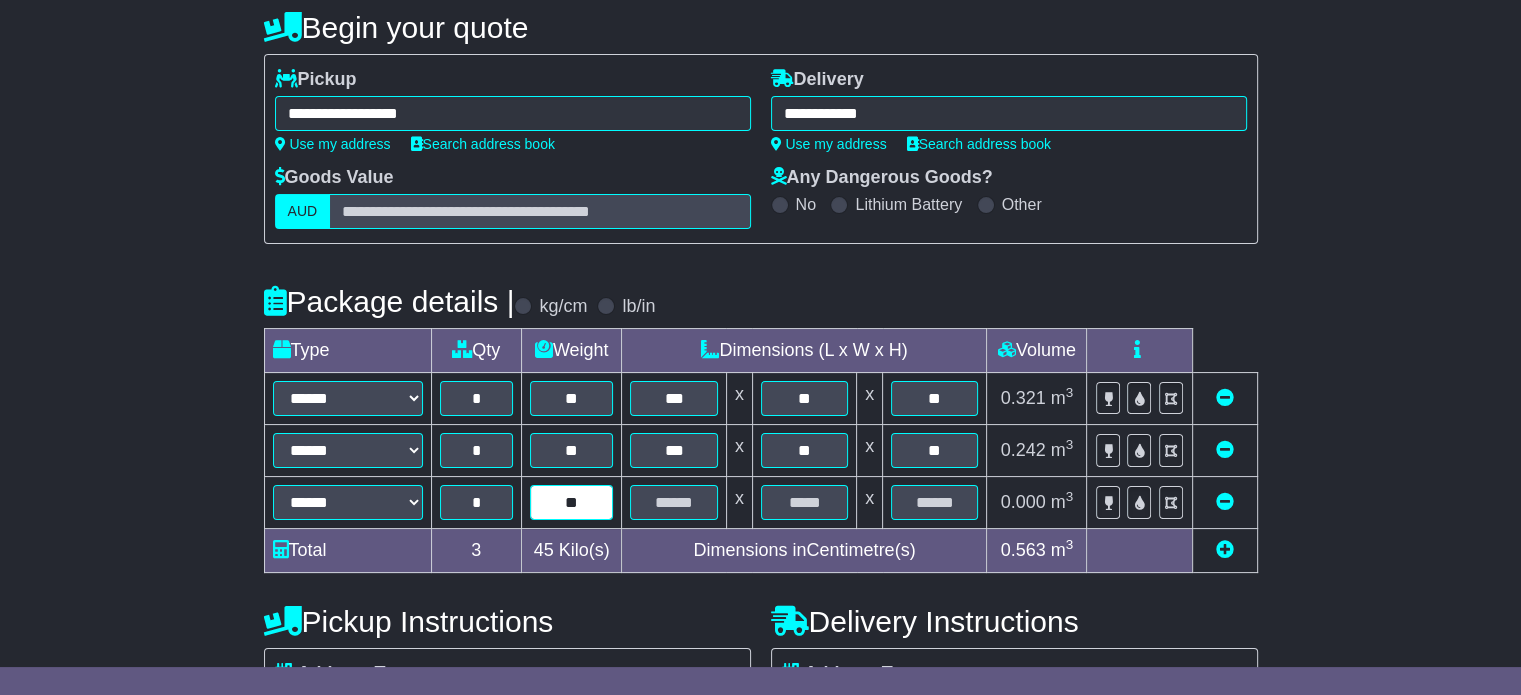 type on "**" 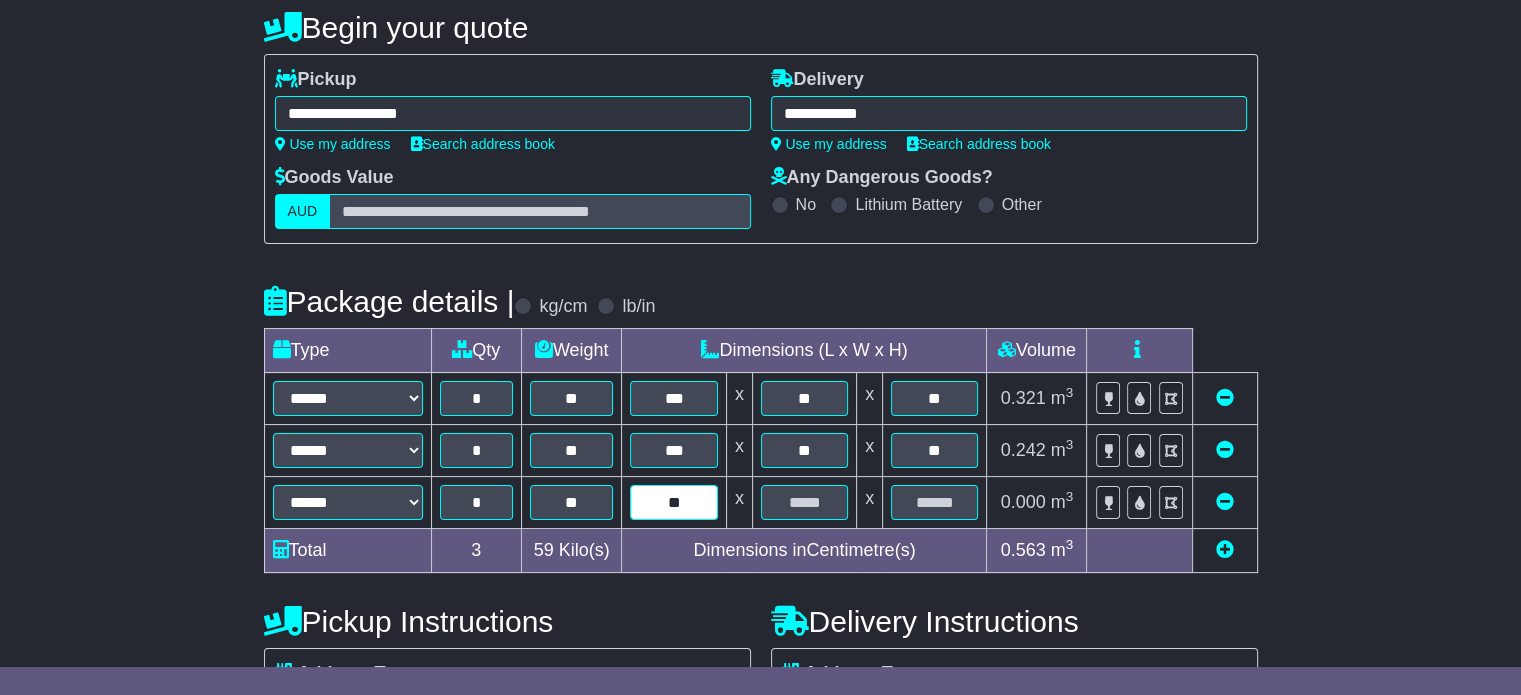type on "**" 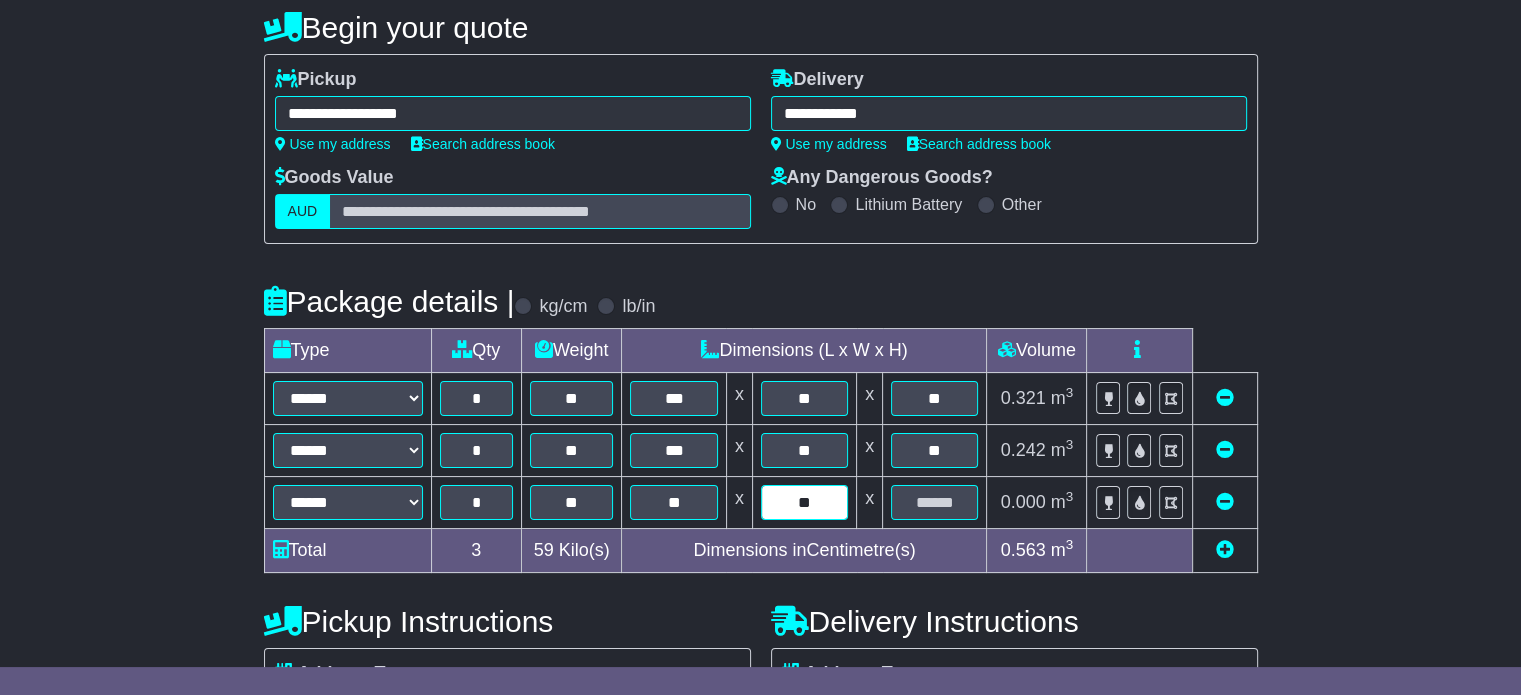 type on "**" 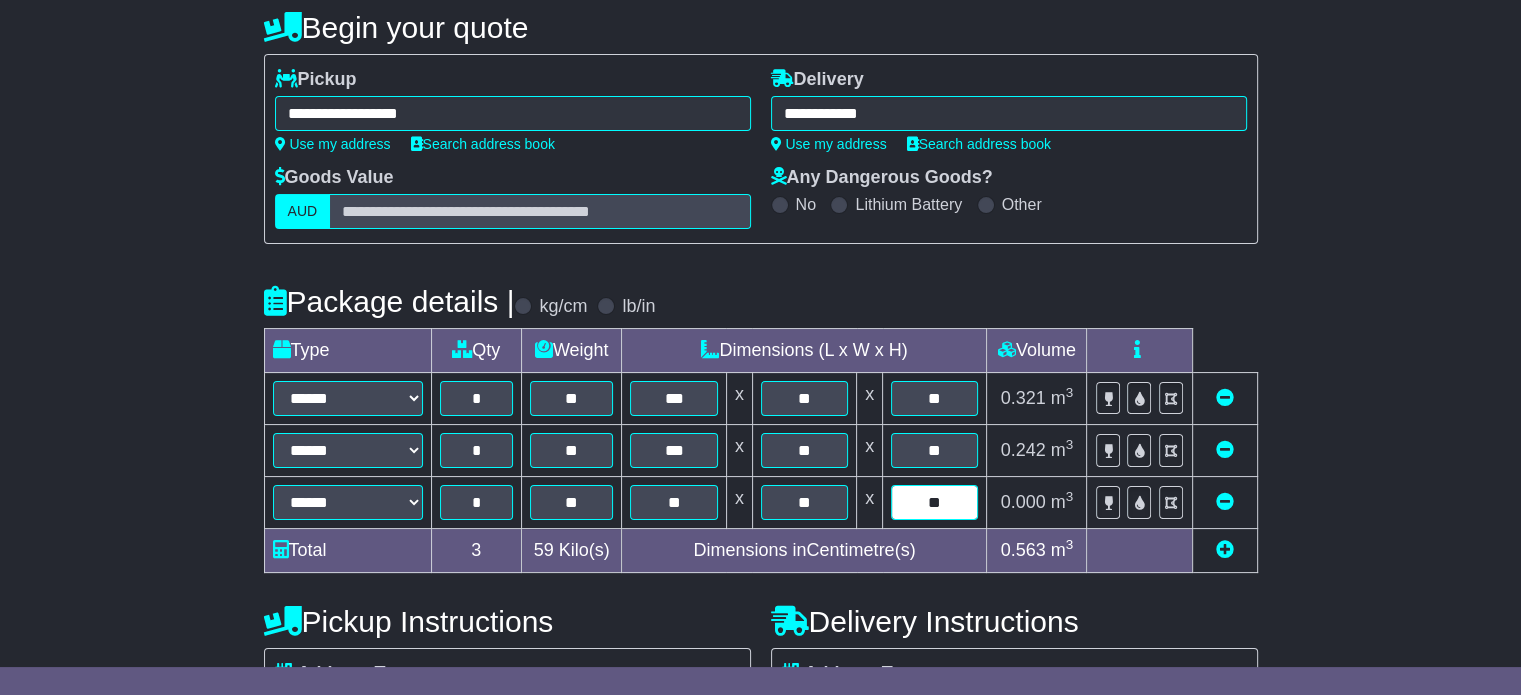 type on "**" 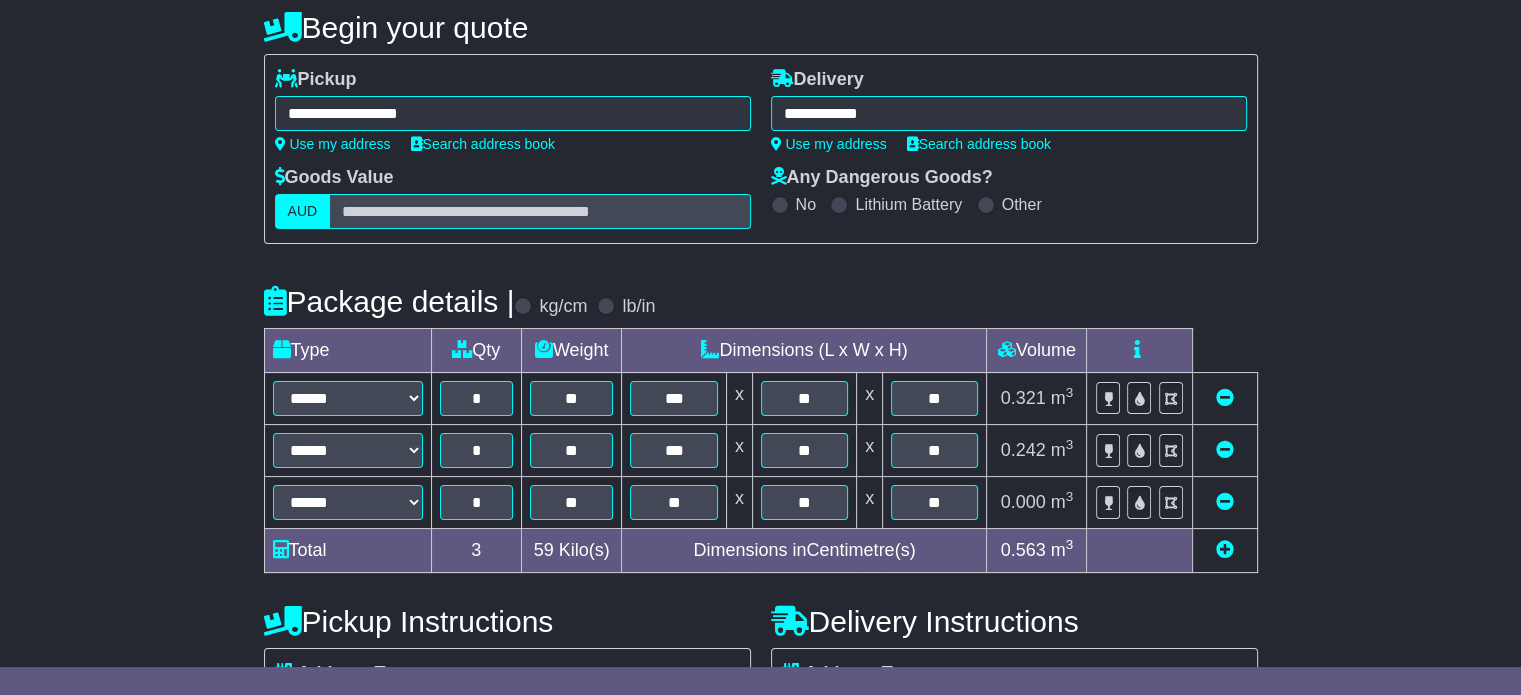 type 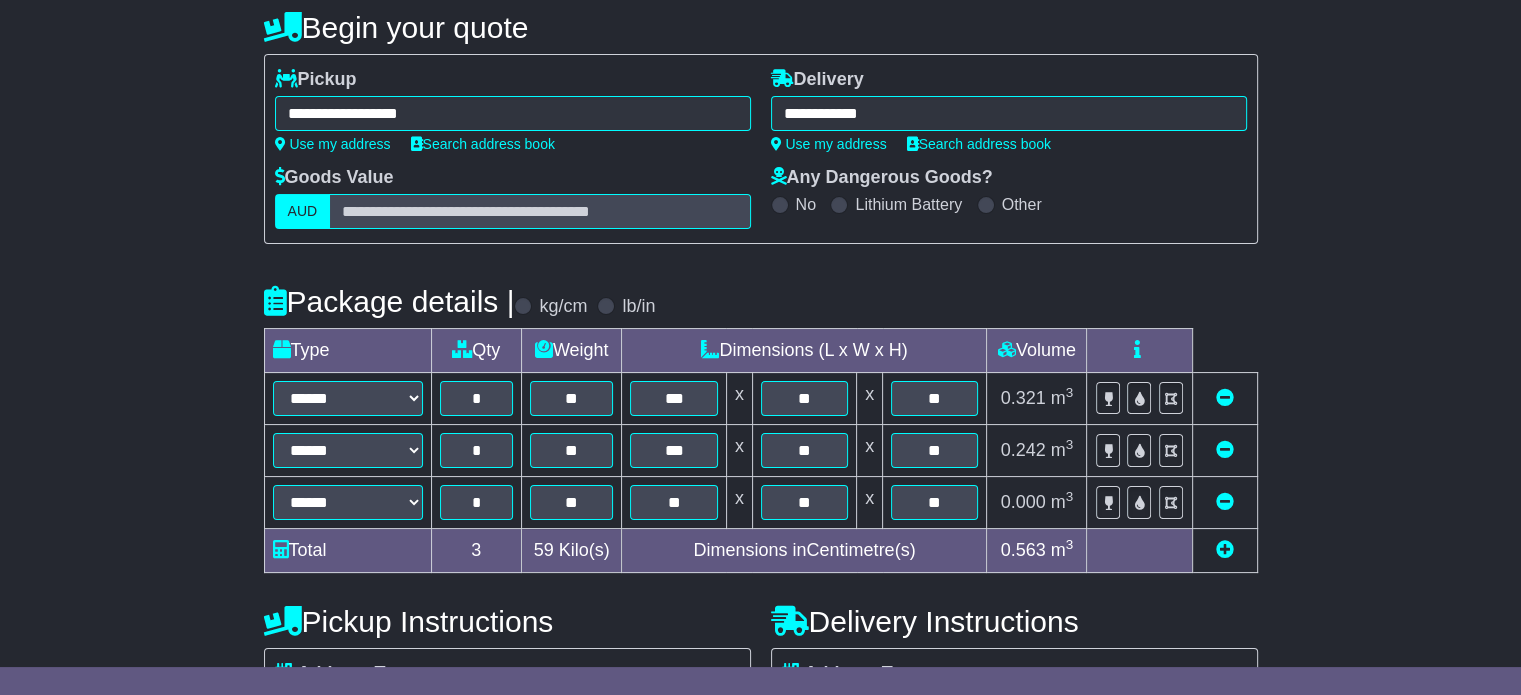 scroll, scrollTop: 539, scrollLeft: 0, axis: vertical 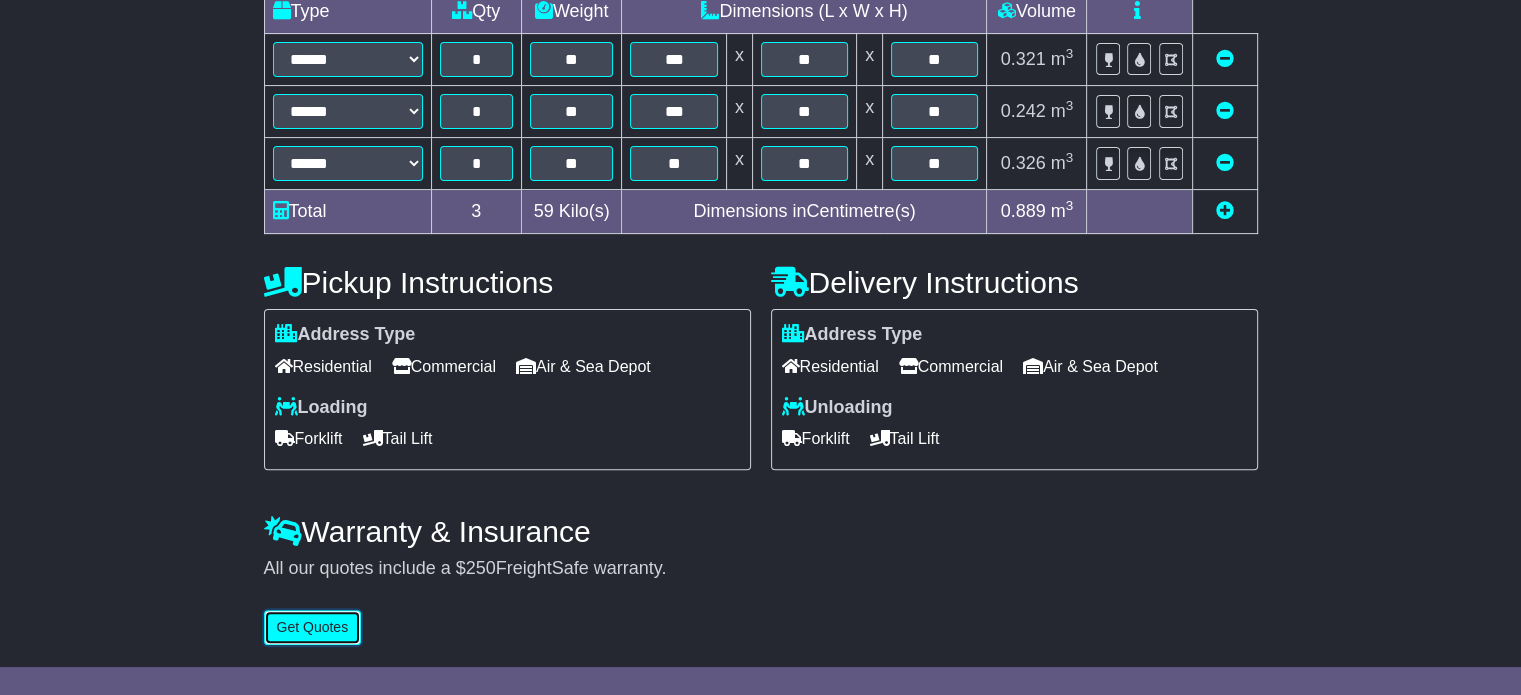 click on "Get Quotes" at bounding box center (313, 627) 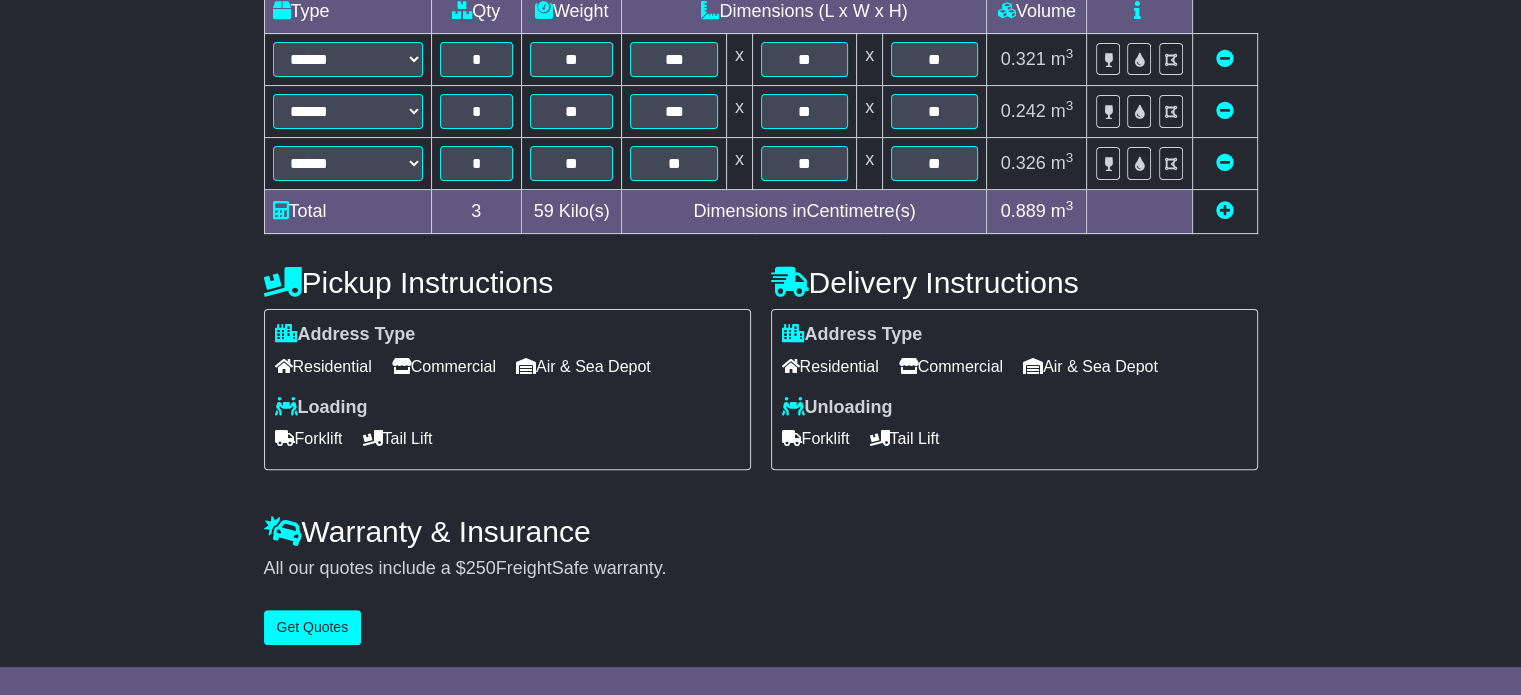 scroll, scrollTop: 0, scrollLeft: 0, axis: both 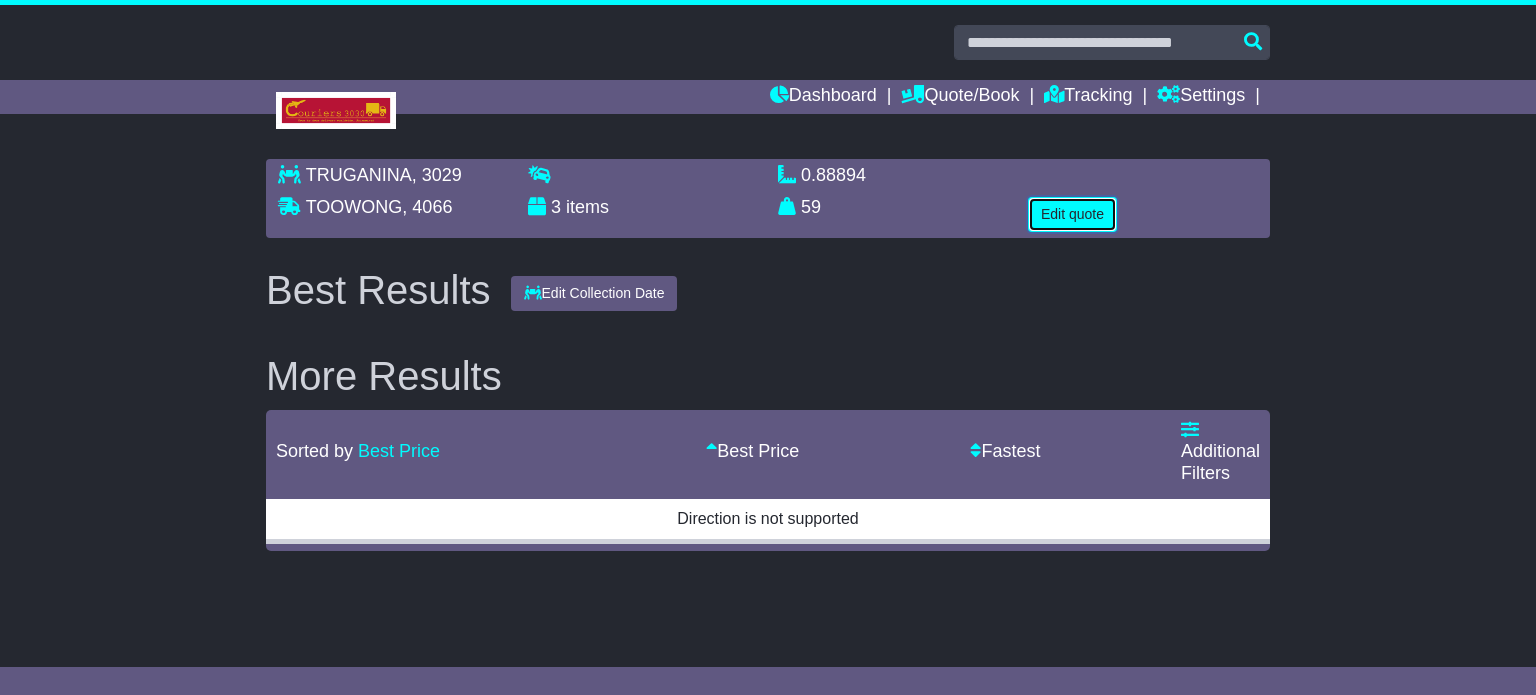 click on "Edit quote" at bounding box center [1072, 214] 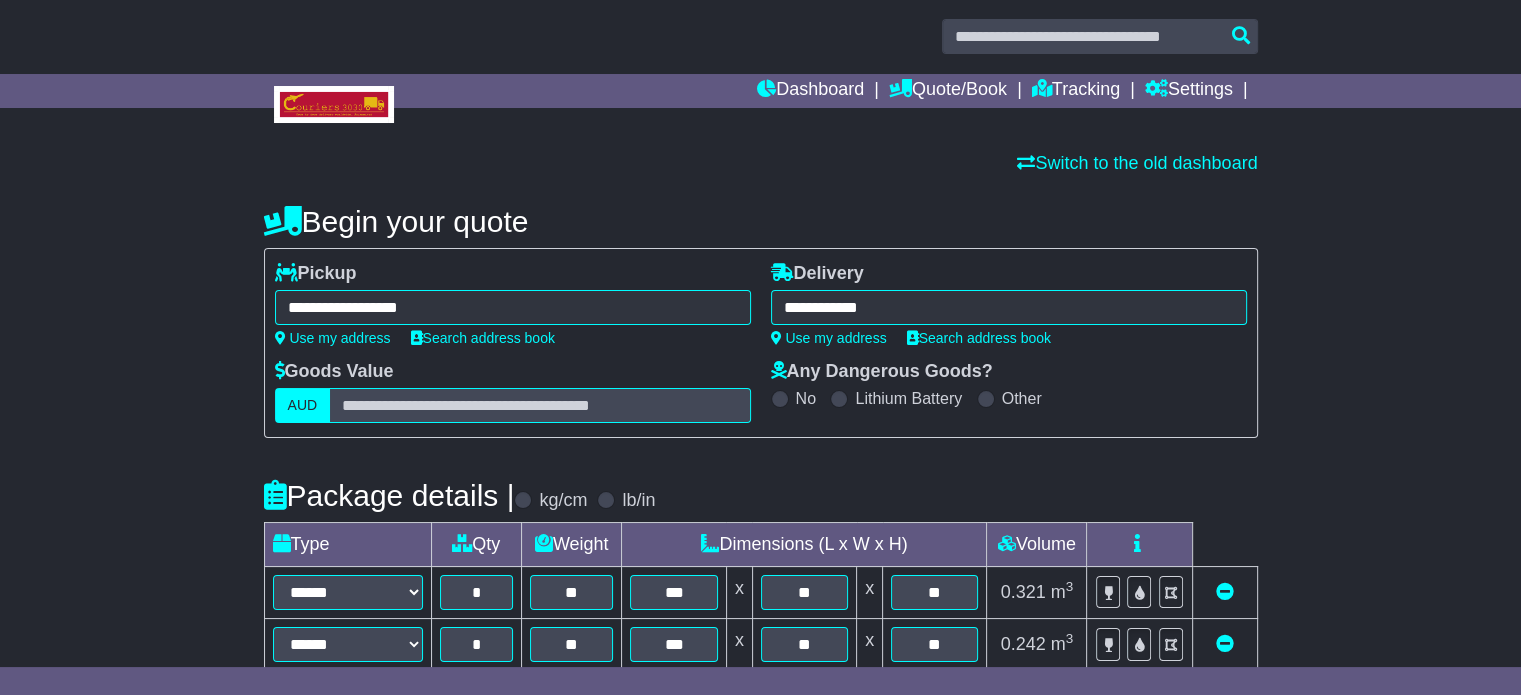 scroll, scrollTop: 539, scrollLeft: 0, axis: vertical 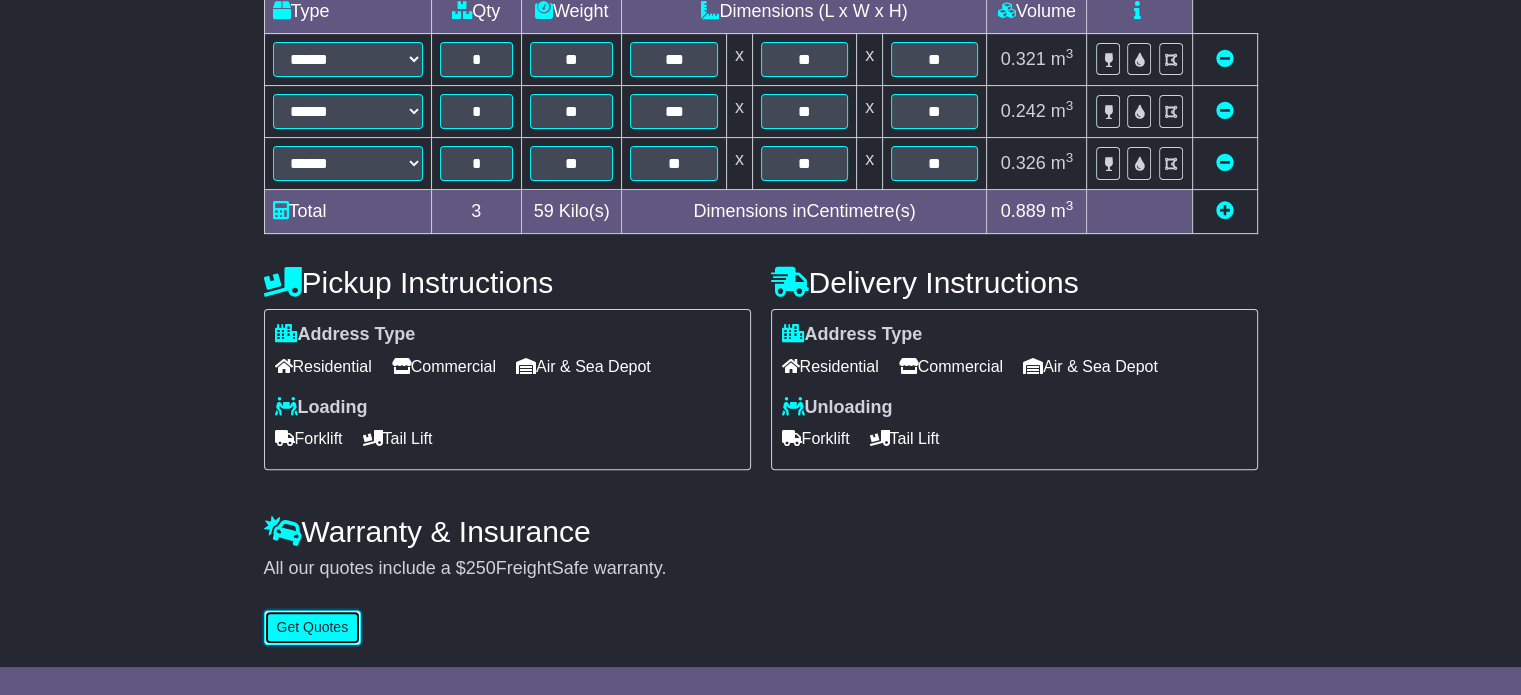 click on "Get Quotes" at bounding box center (313, 627) 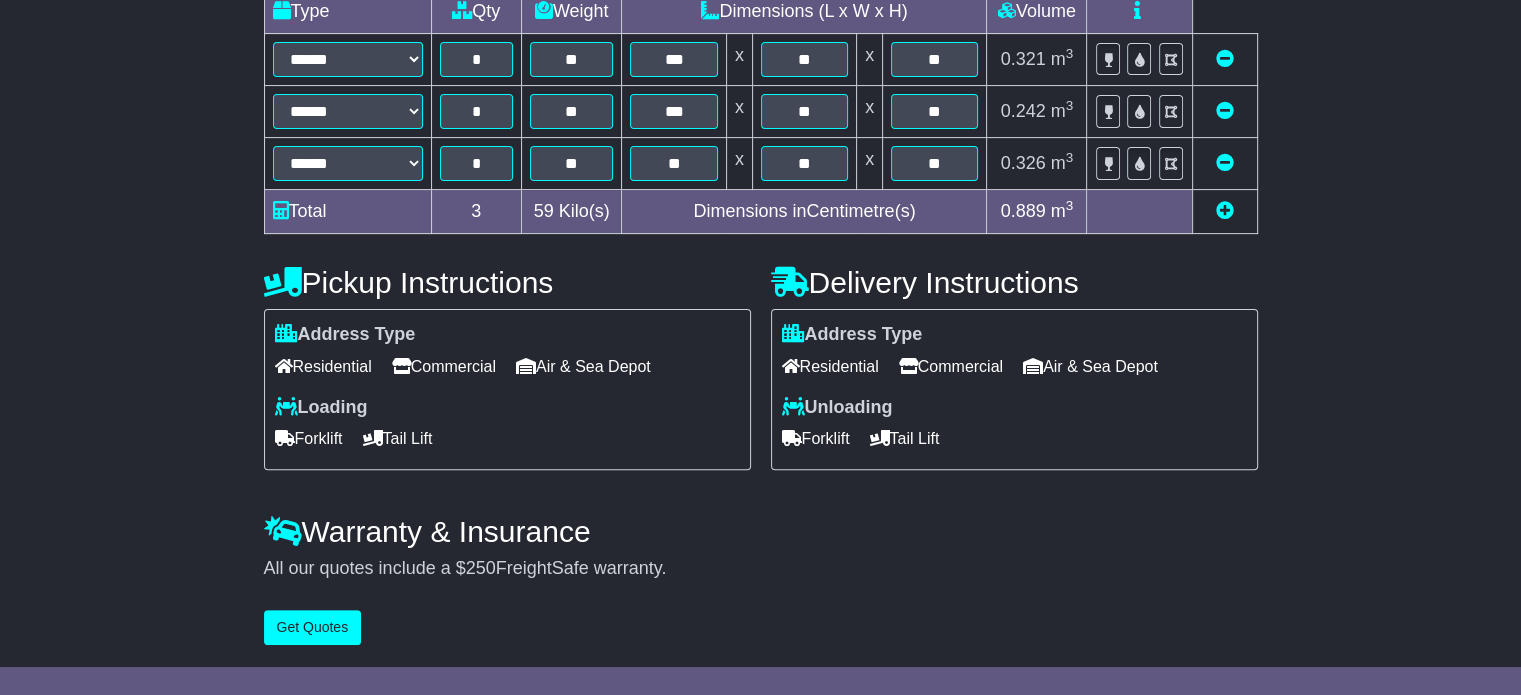 scroll, scrollTop: 0, scrollLeft: 0, axis: both 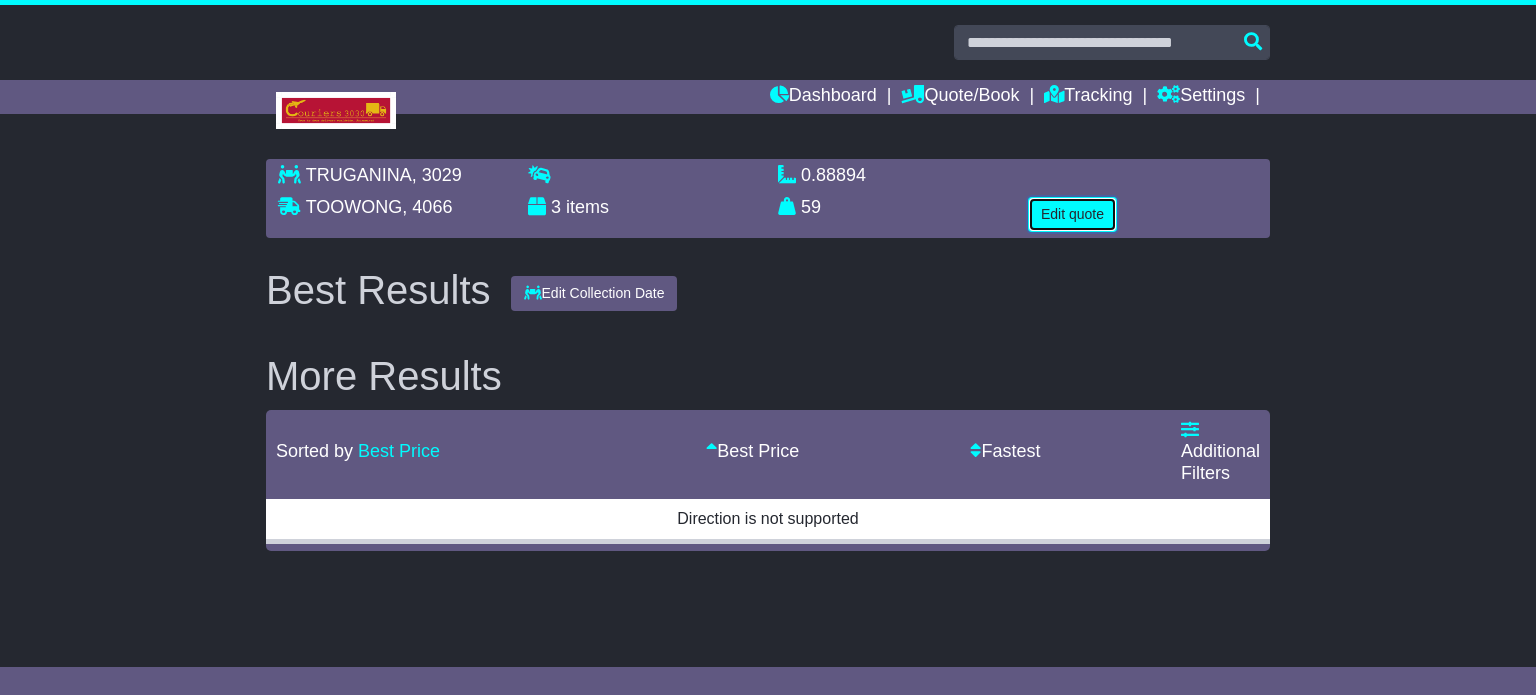 click on "Edit quote" at bounding box center (1072, 214) 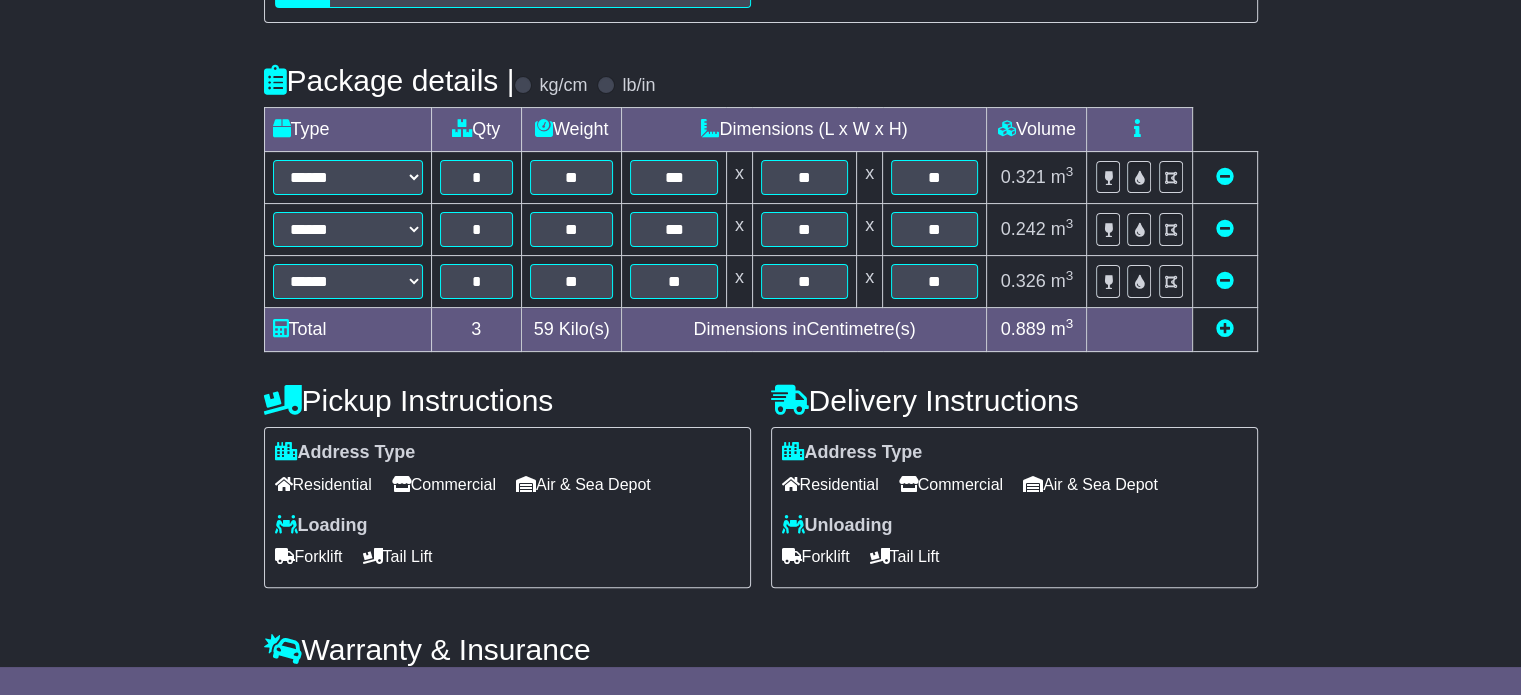 scroll, scrollTop: 500, scrollLeft: 0, axis: vertical 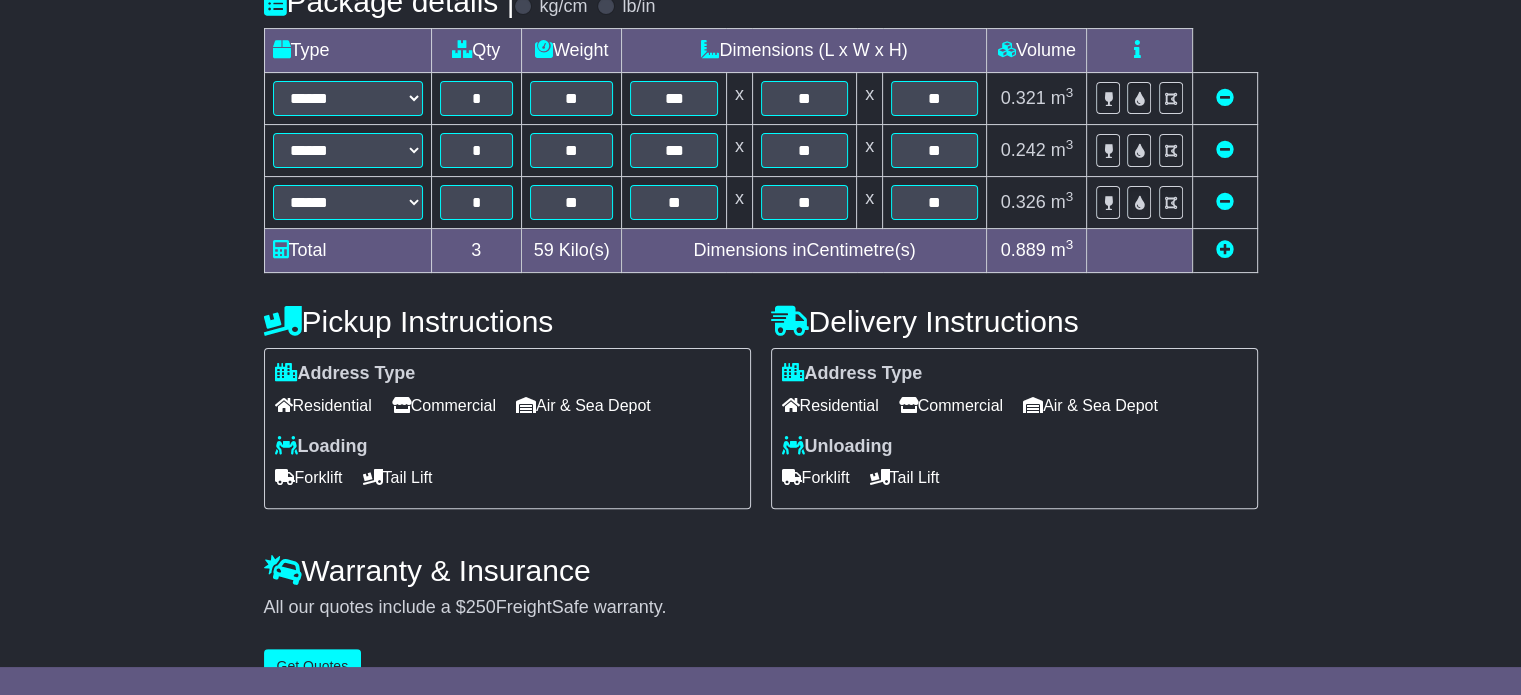 click on "Tail Lift" at bounding box center [398, 477] 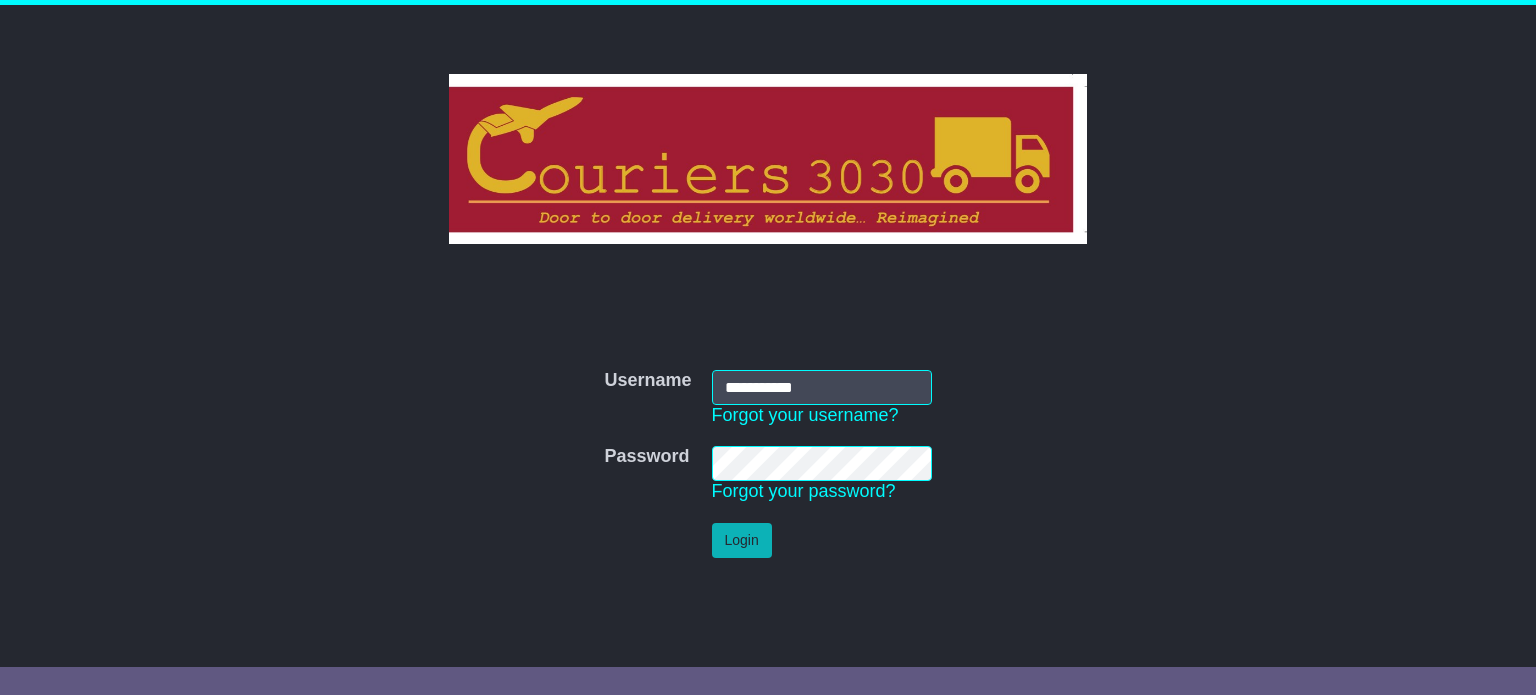 scroll, scrollTop: 0, scrollLeft: 0, axis: both 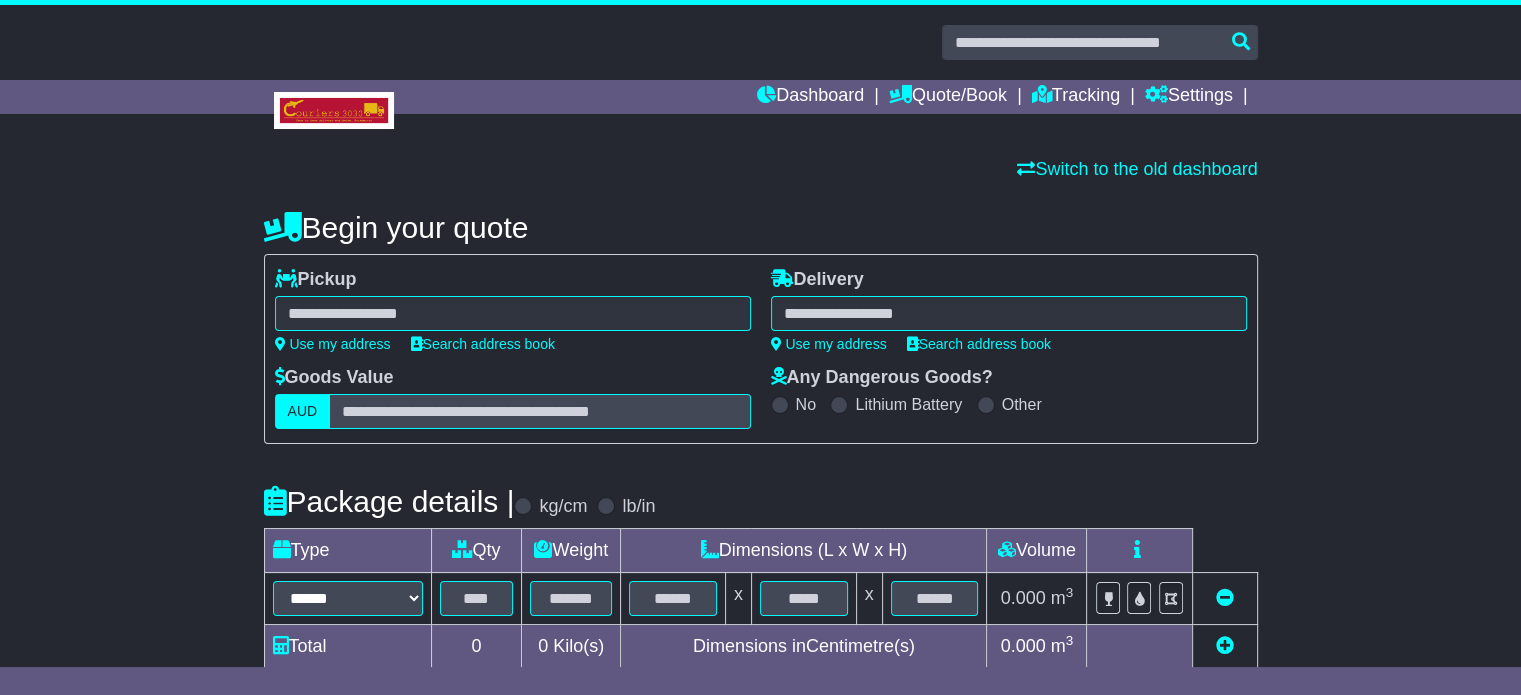 click at bounding box center [1009, 313] 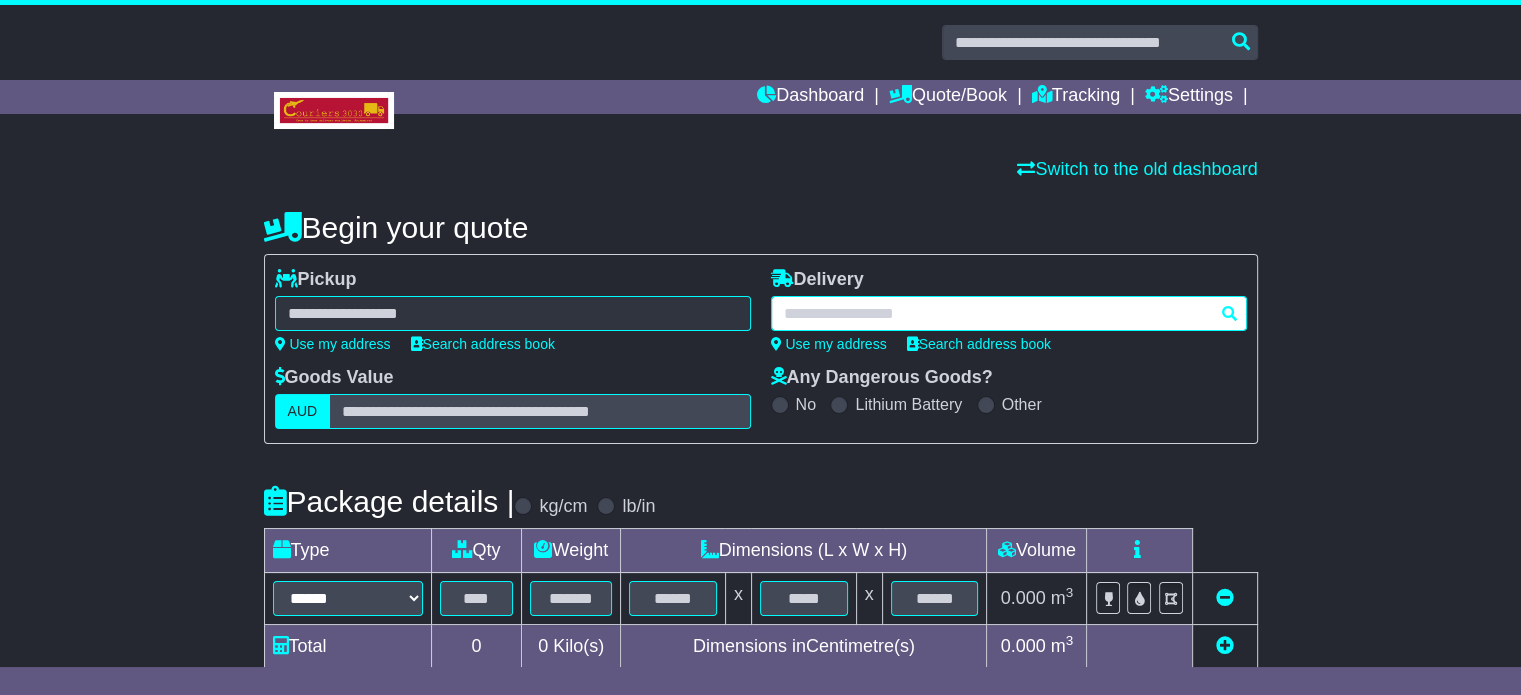paste on "*******" 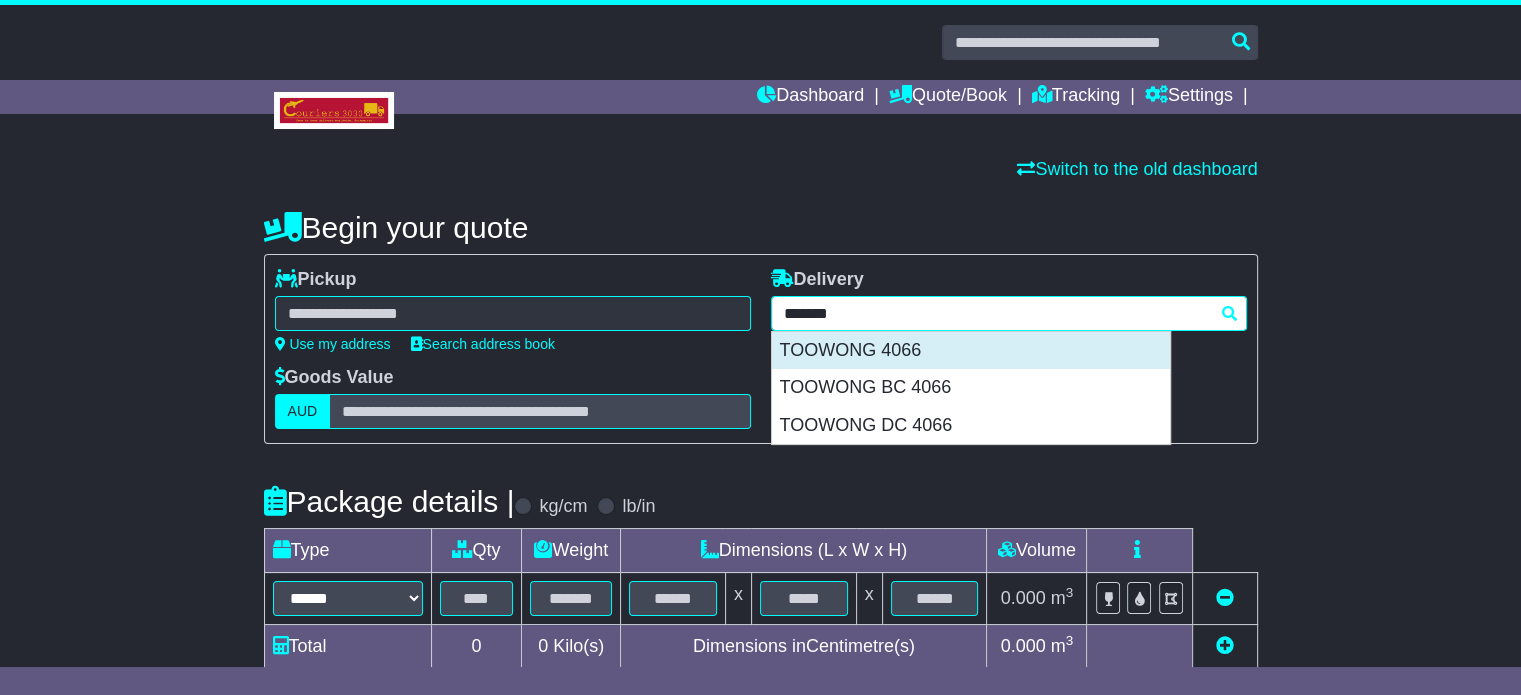 click on "TOOWONG 4066" at bounding box center [971, 351] 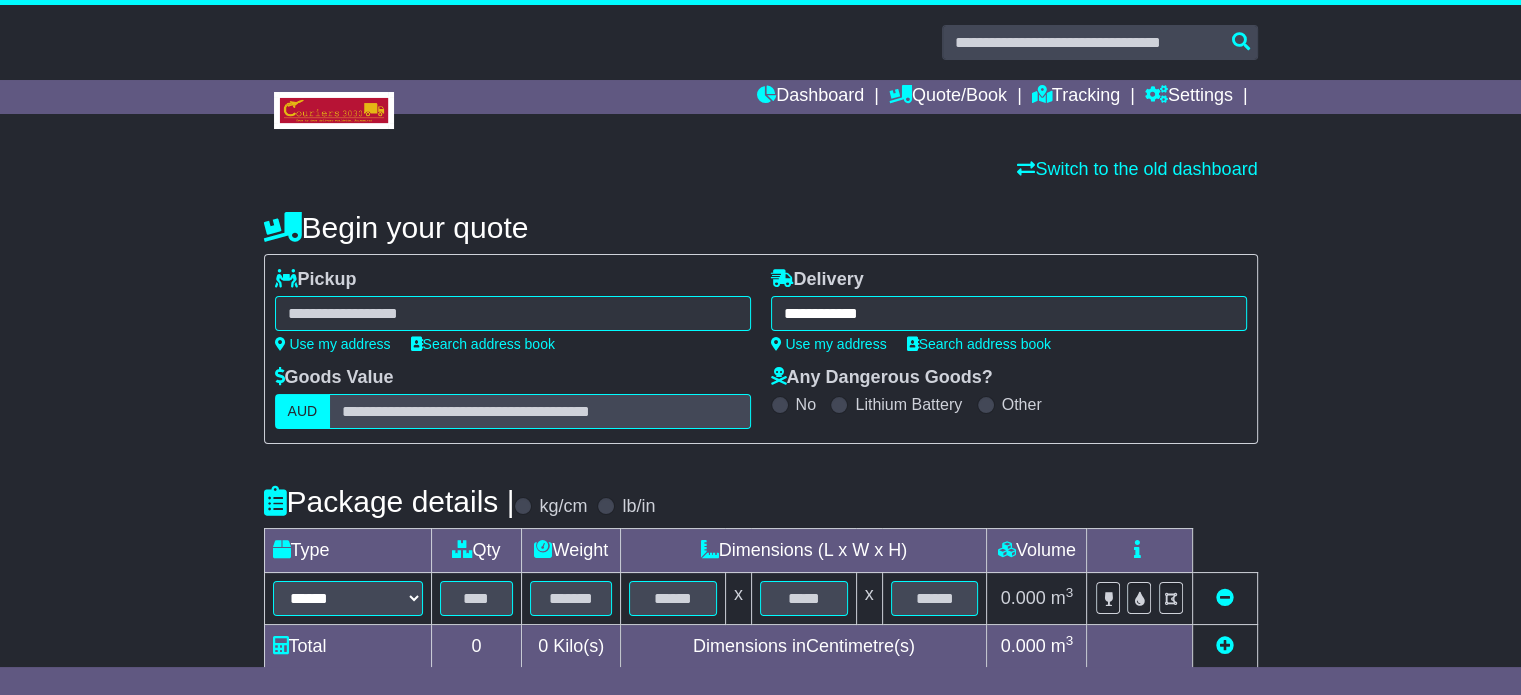type on "**********" 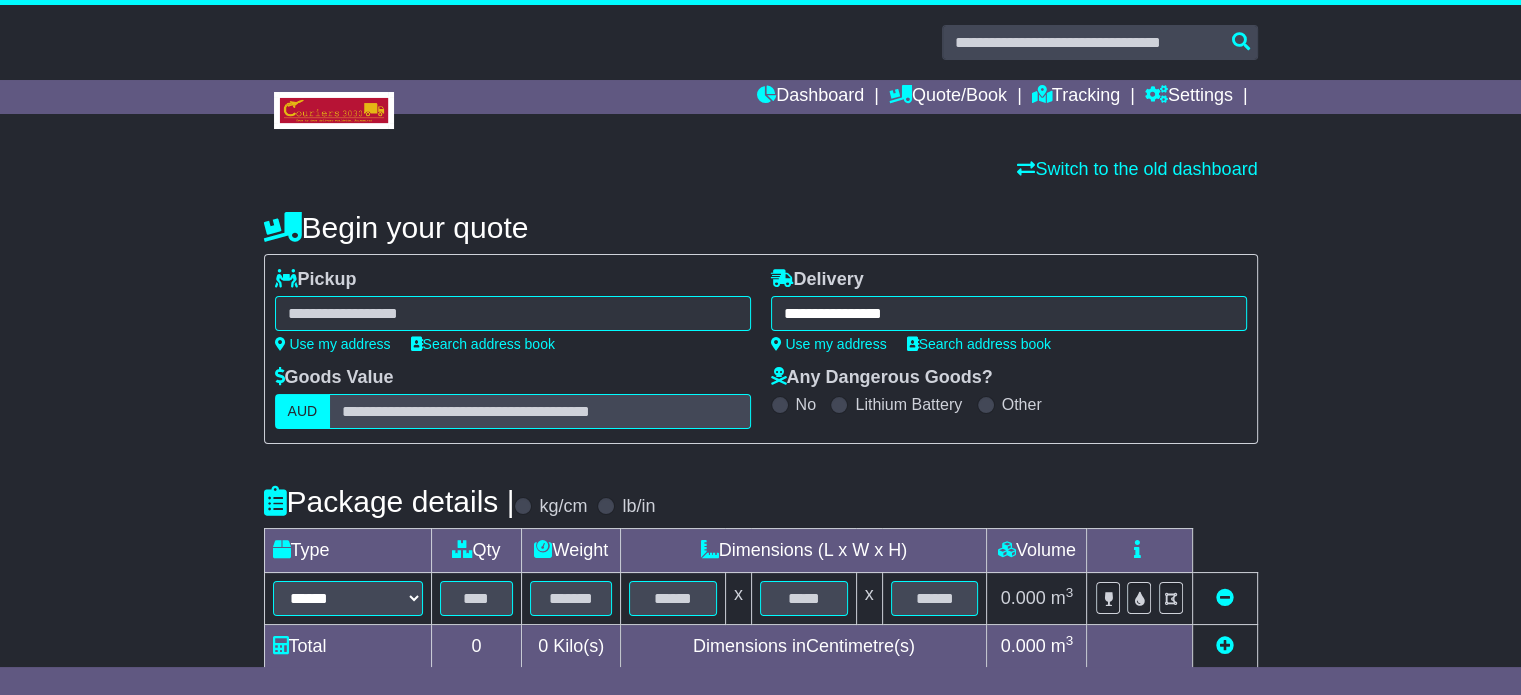 click at bounding box center (513, 313) 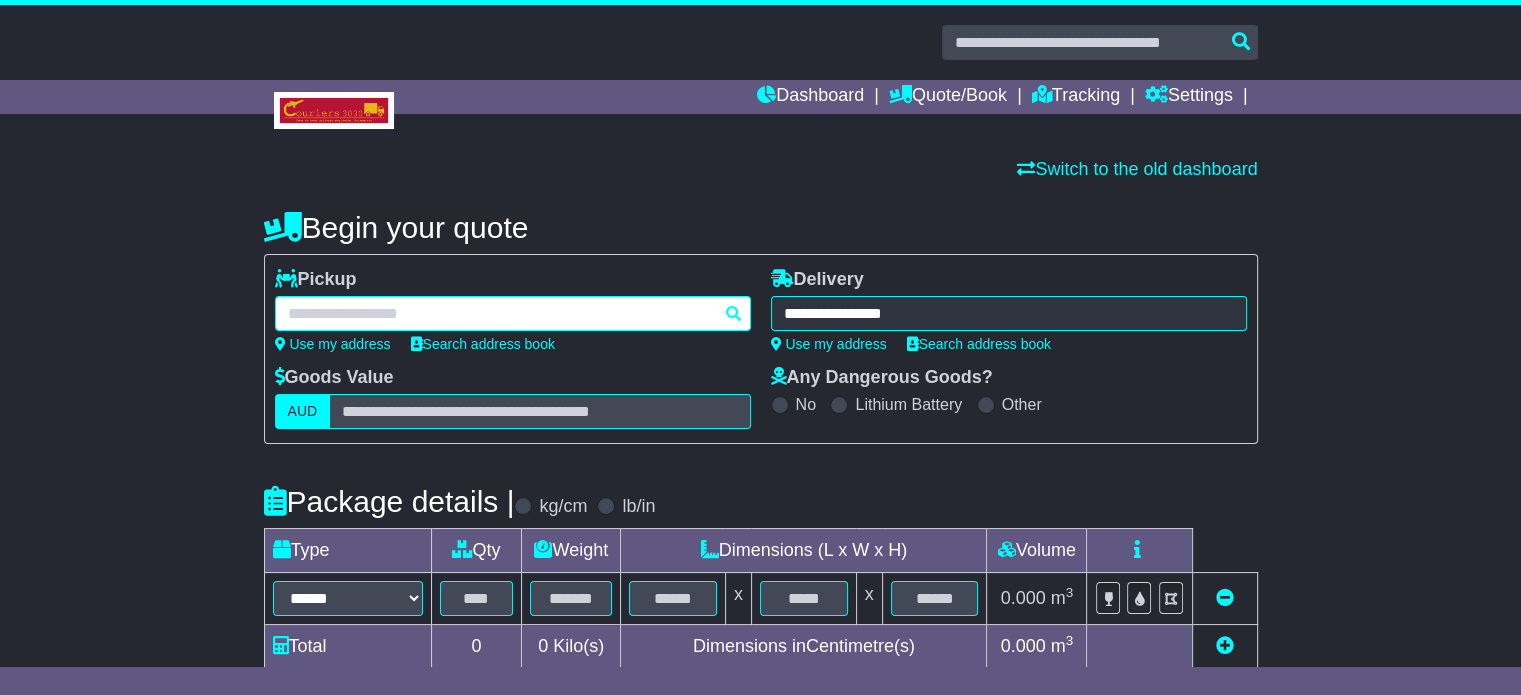 paste on "*********" 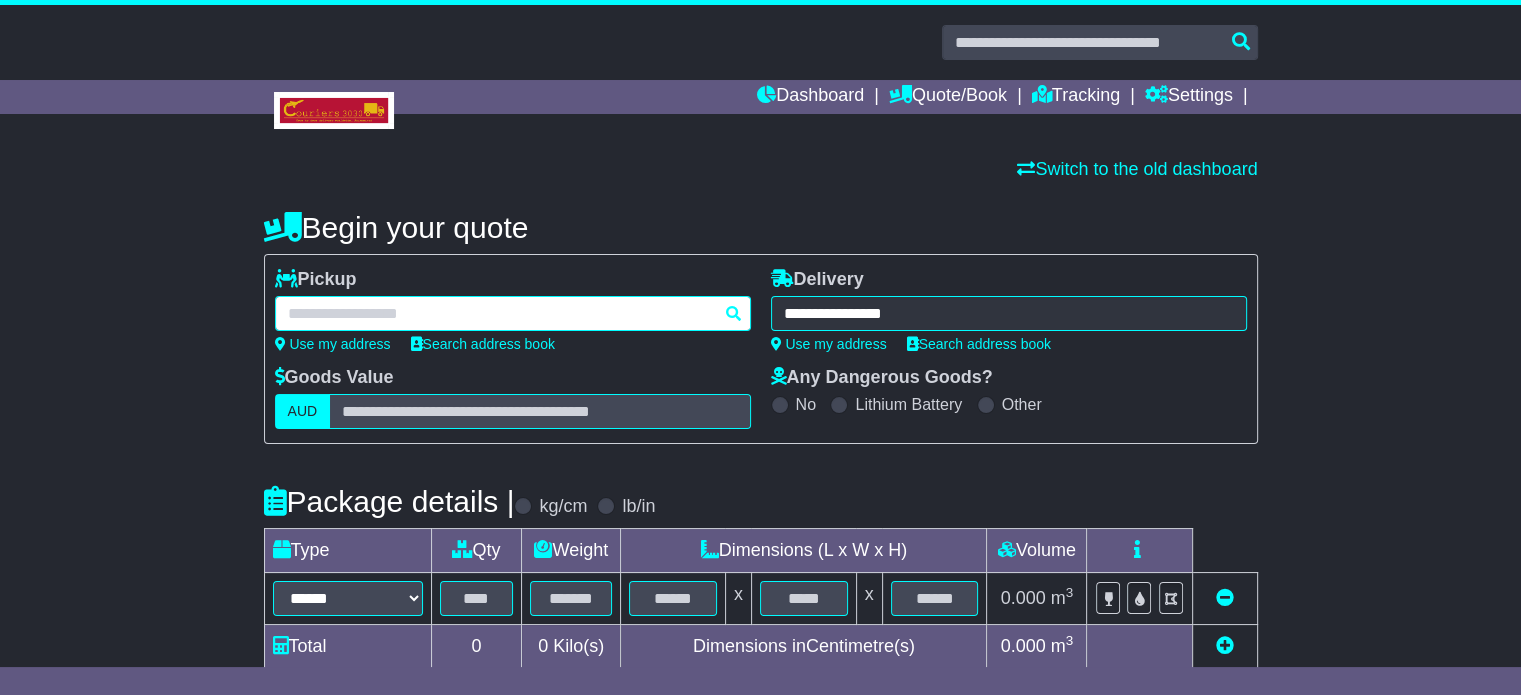type on "*********" 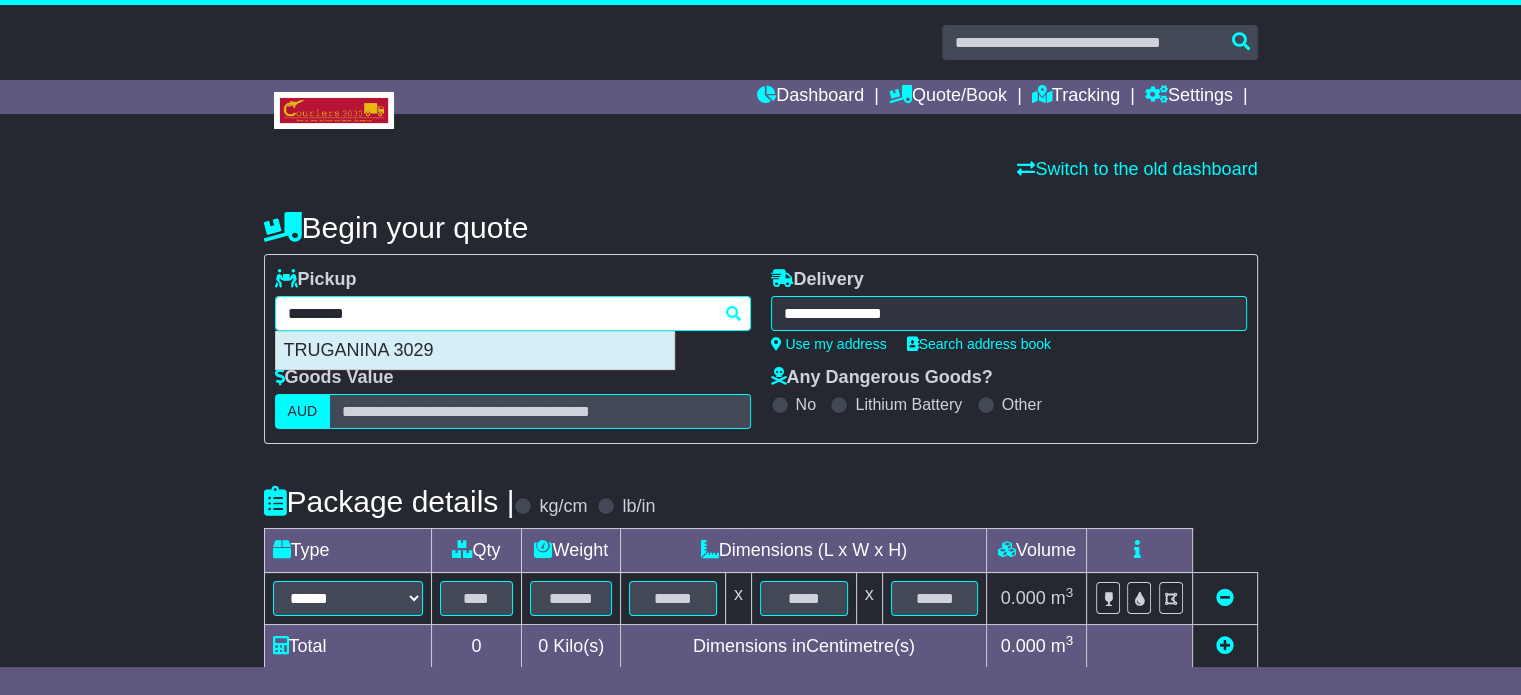 click on "TRUGANINA 3029" at bounding box center (475, 351) 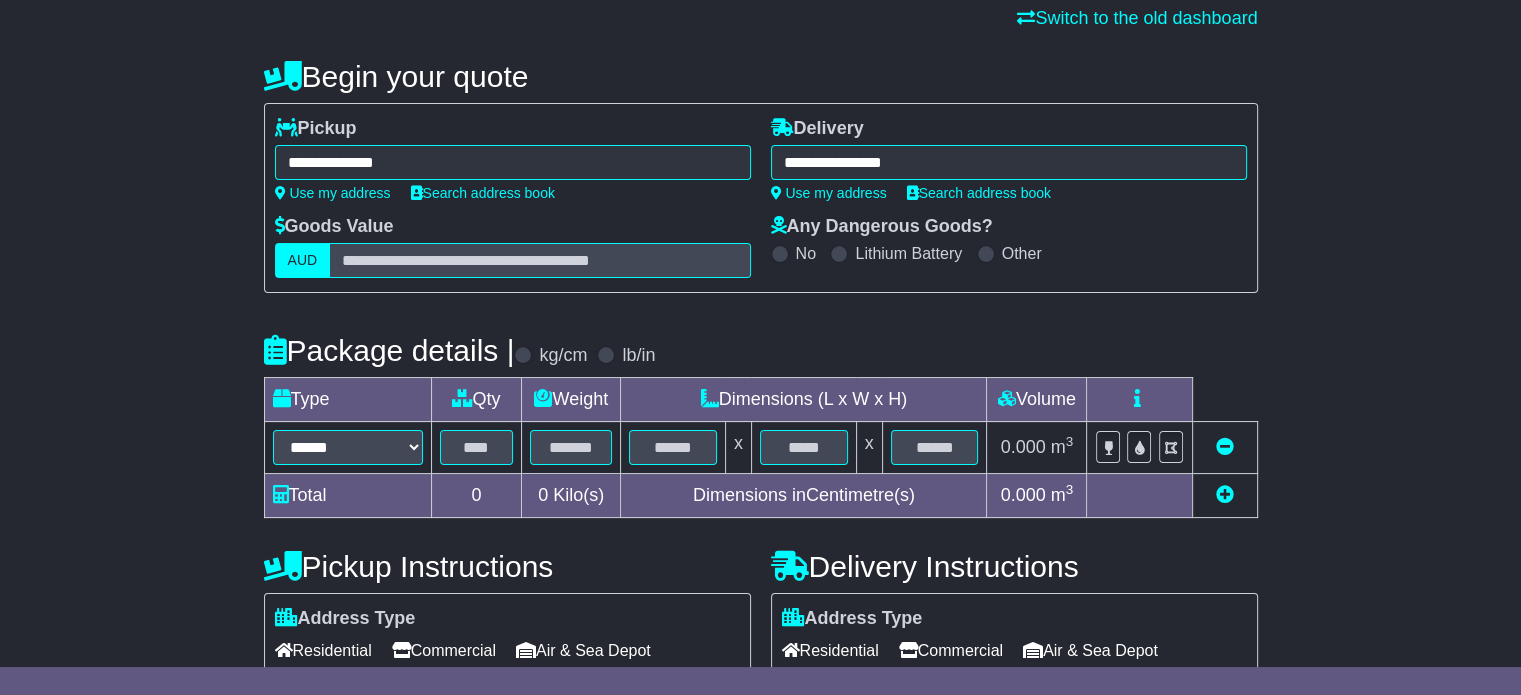 scroll, scrollTop: 360, scrollLeft: 0, axis: vertical 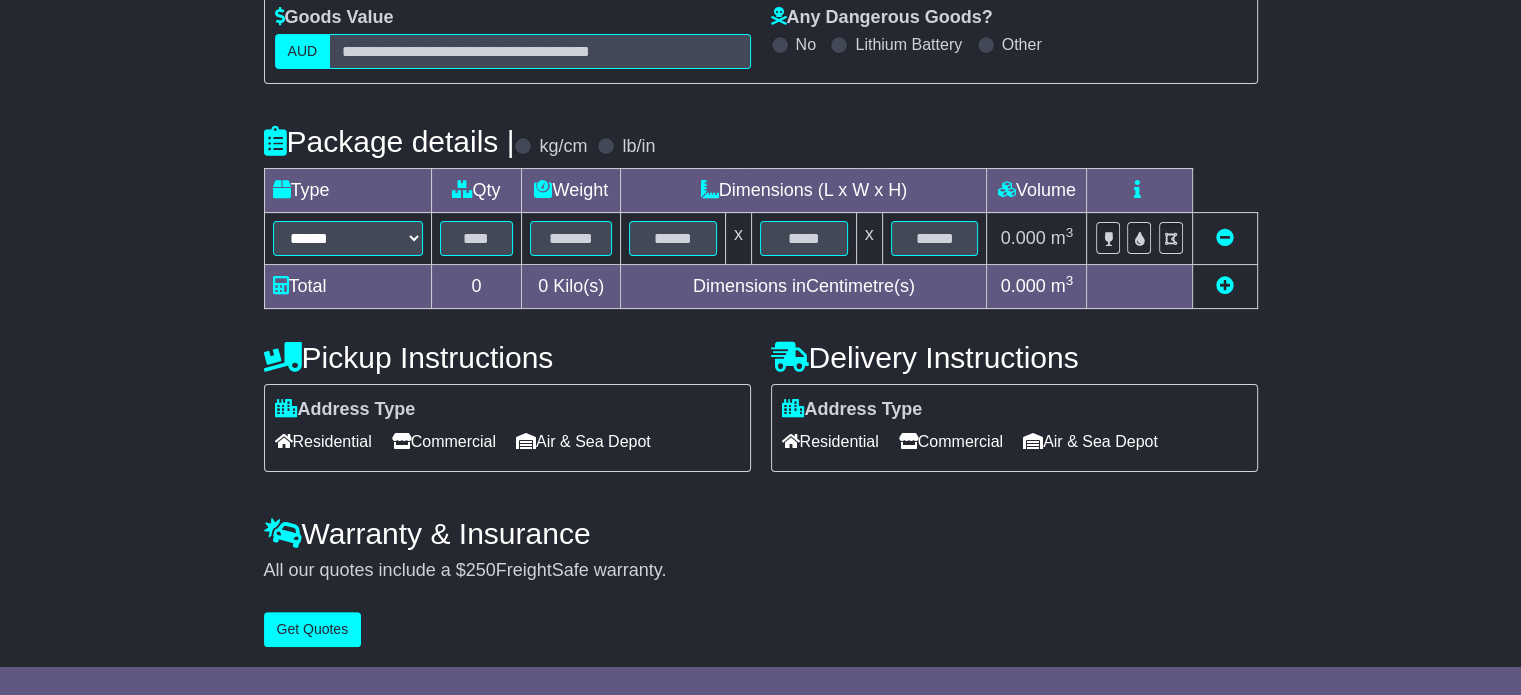 type on "**********" 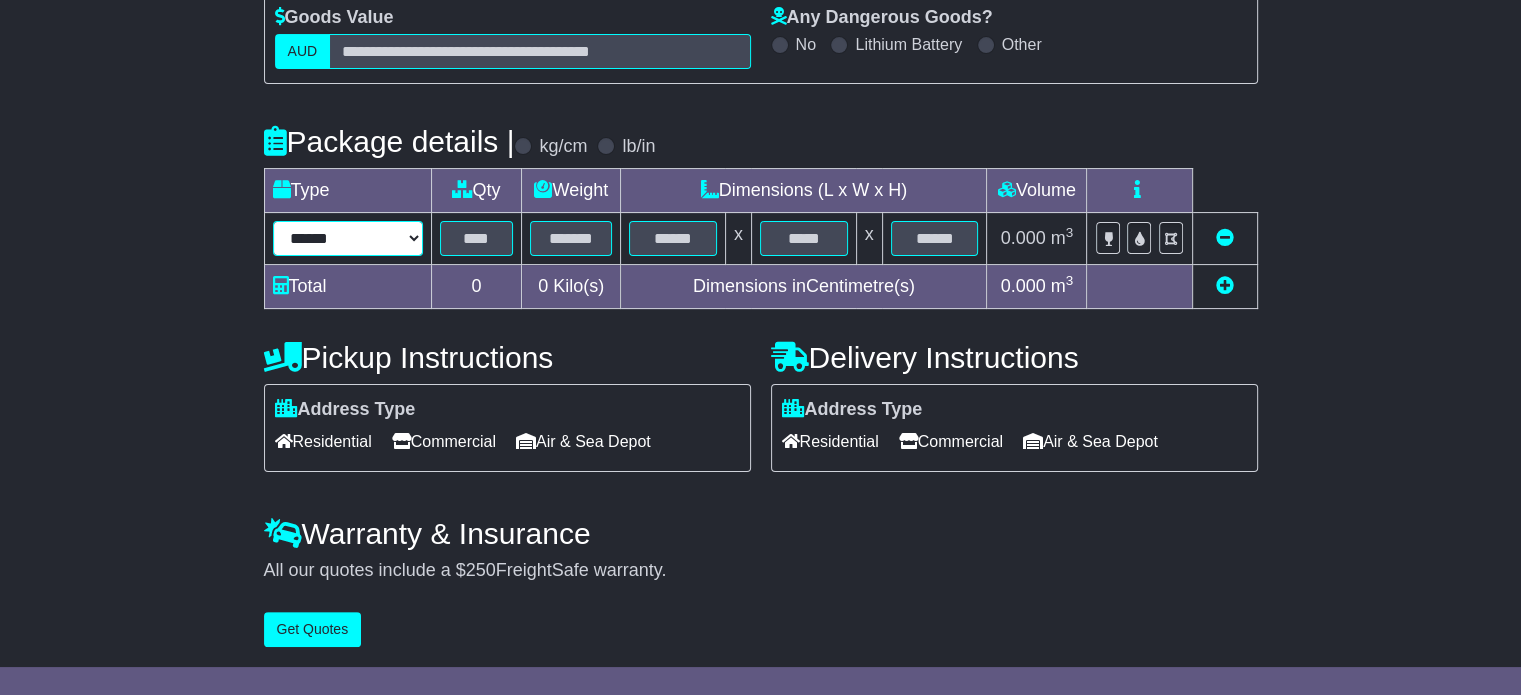 drag, startPoint x: 356, startPoint y: 231, endPoint x: 350, endPoint y: 248, distance: 18.027756 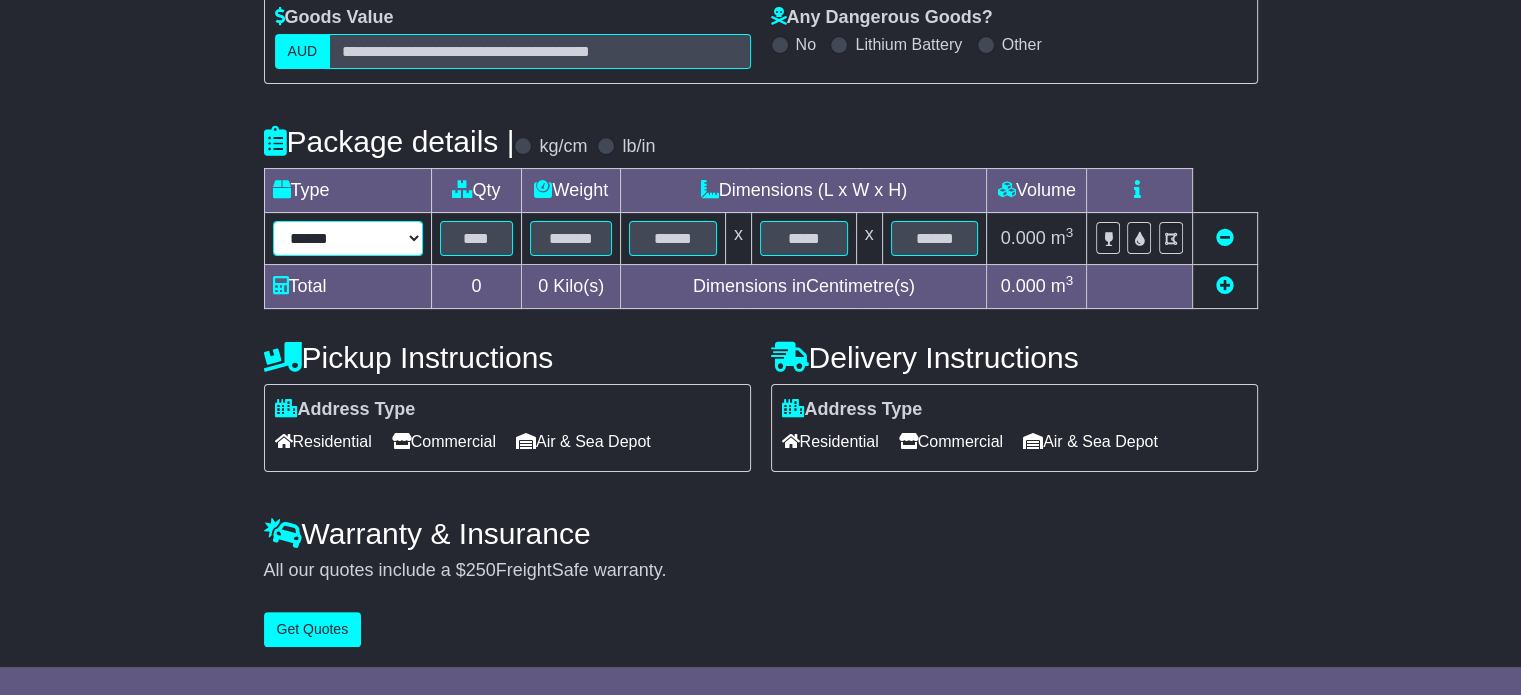 select on "*****" 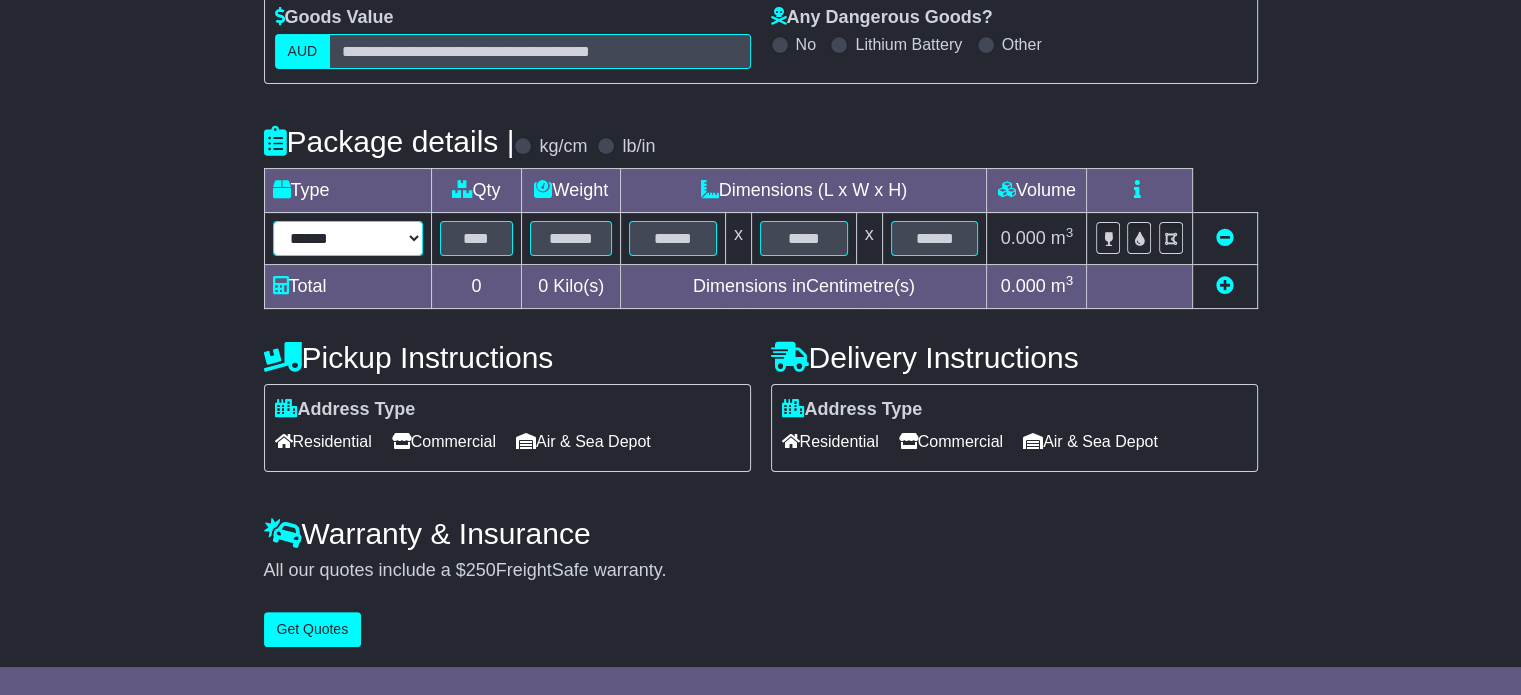 click on "****** ****** *** ******** ***** **** **** ****** *** *******" at bounding box center (348, 238) 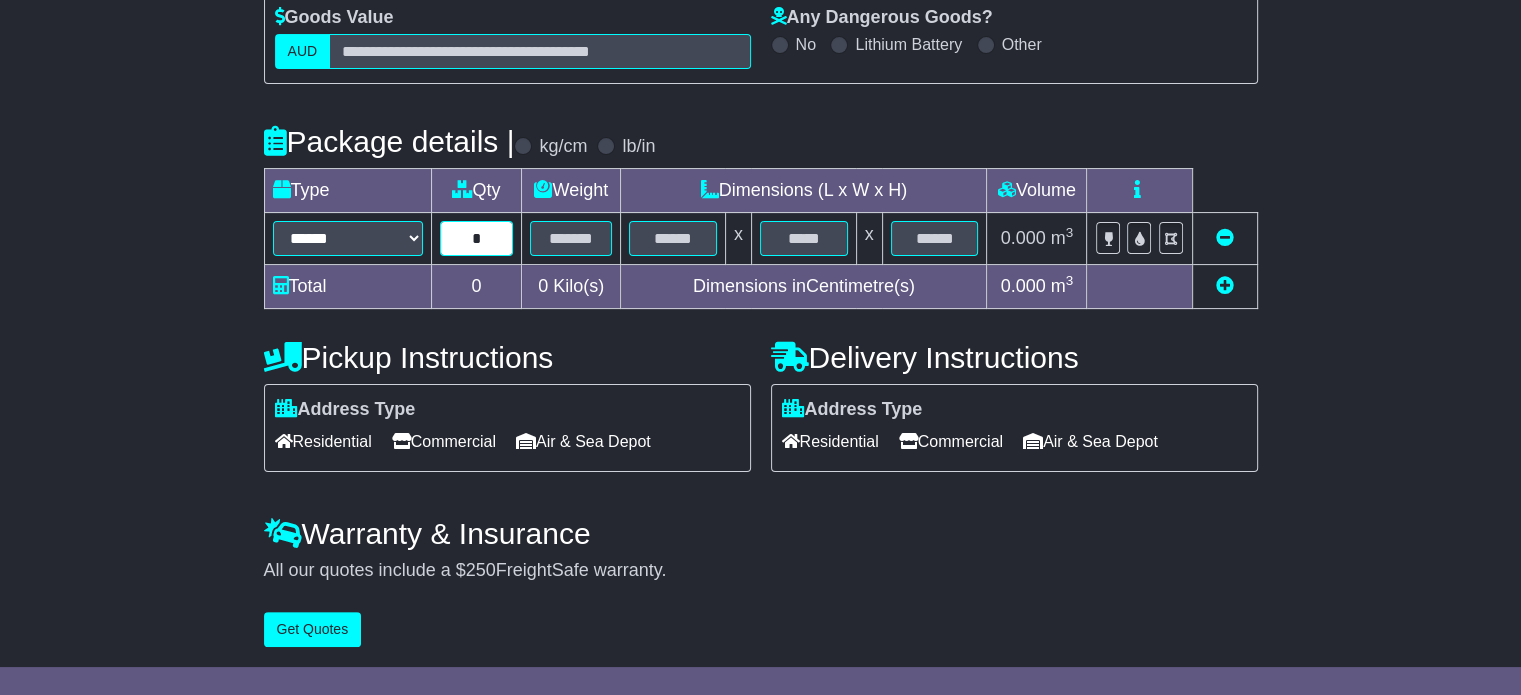 type on "*" 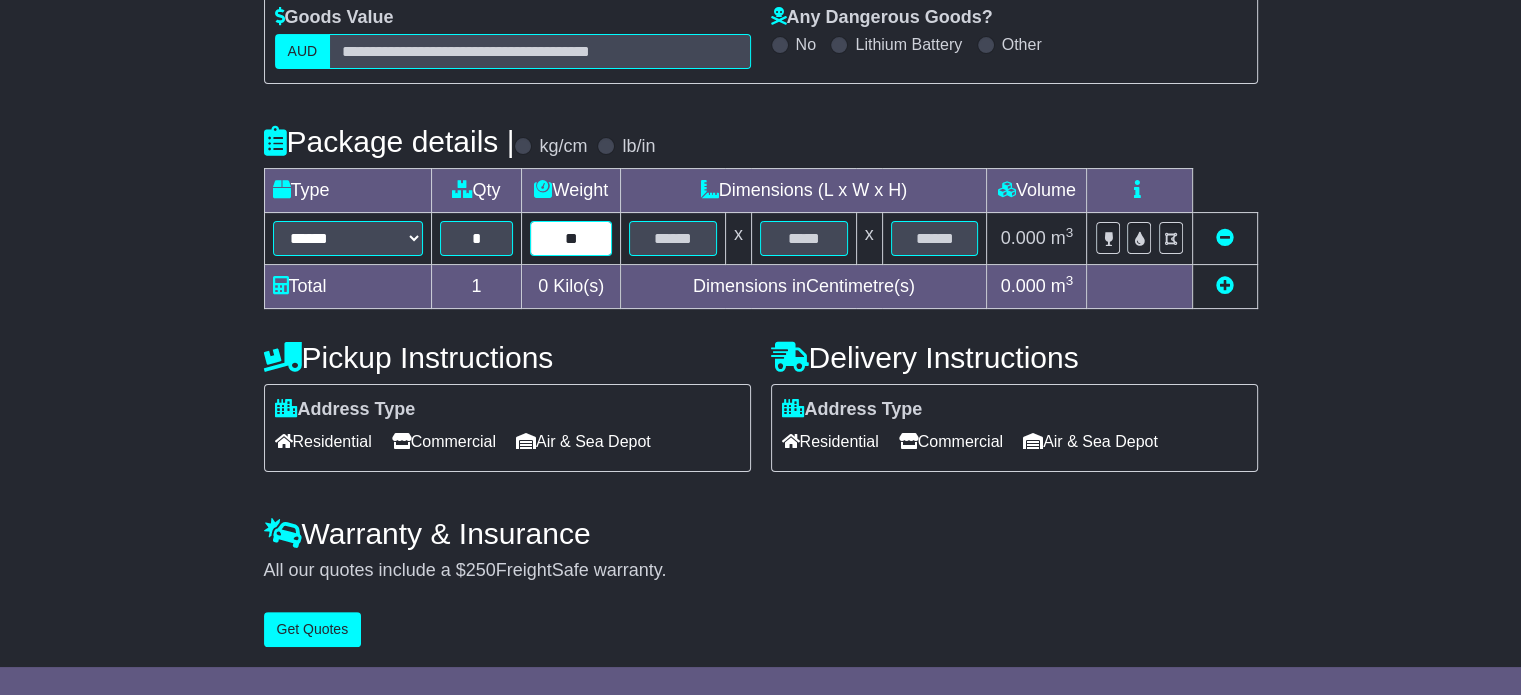 type on "**" 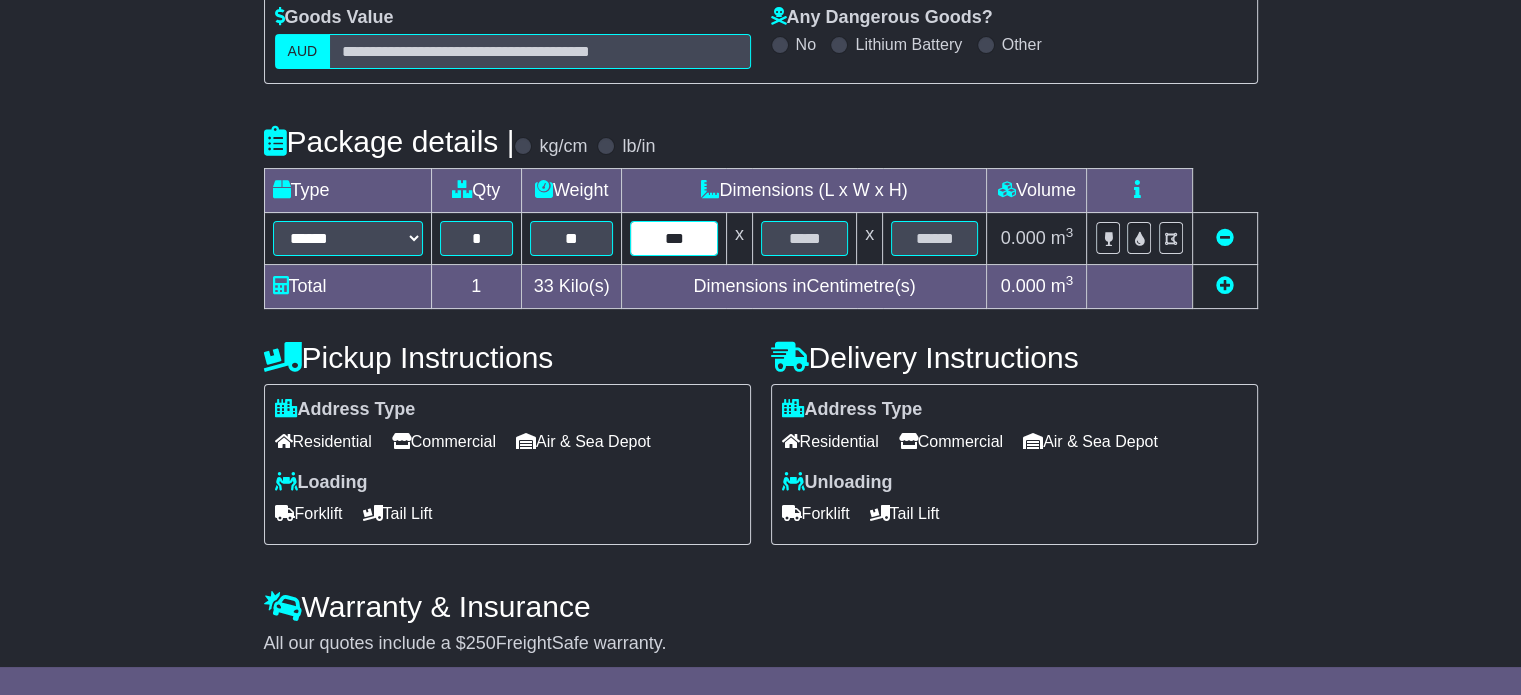 type on "***" 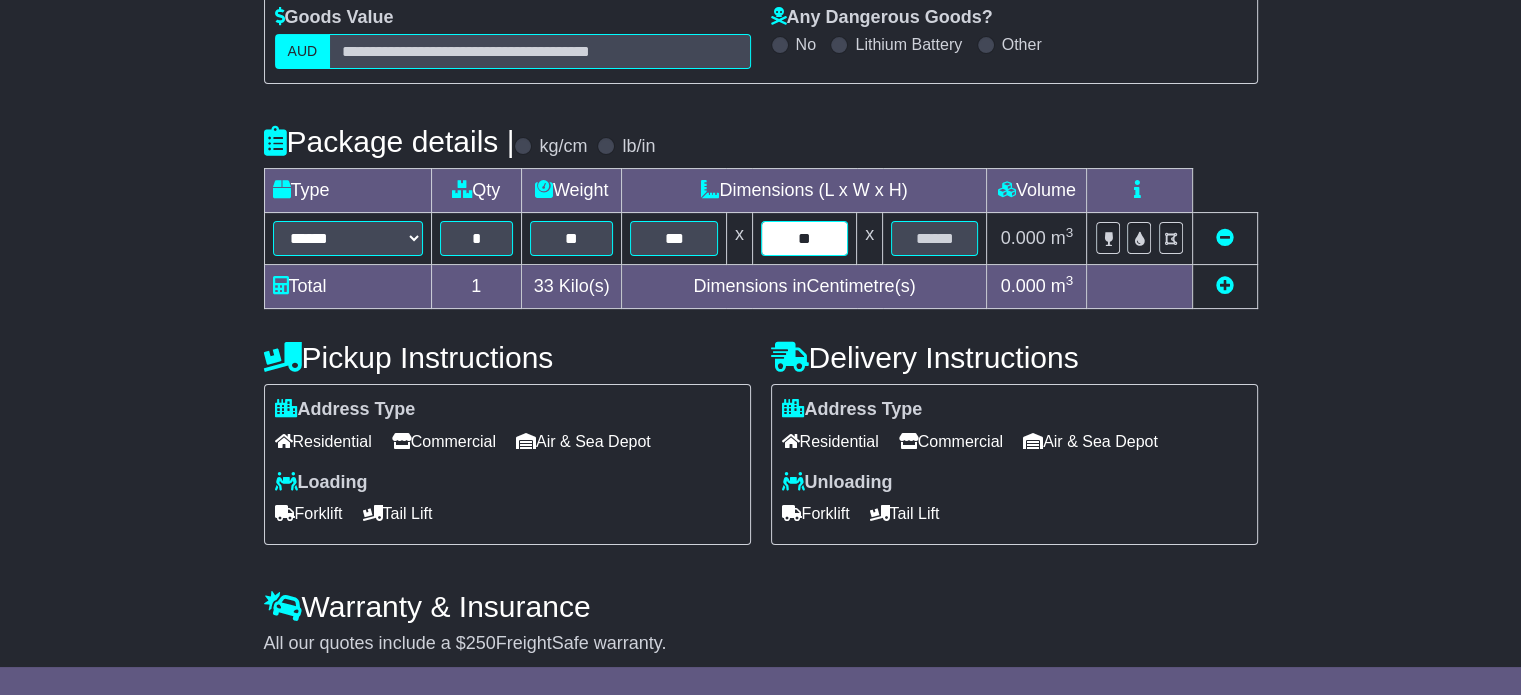 type on "**" 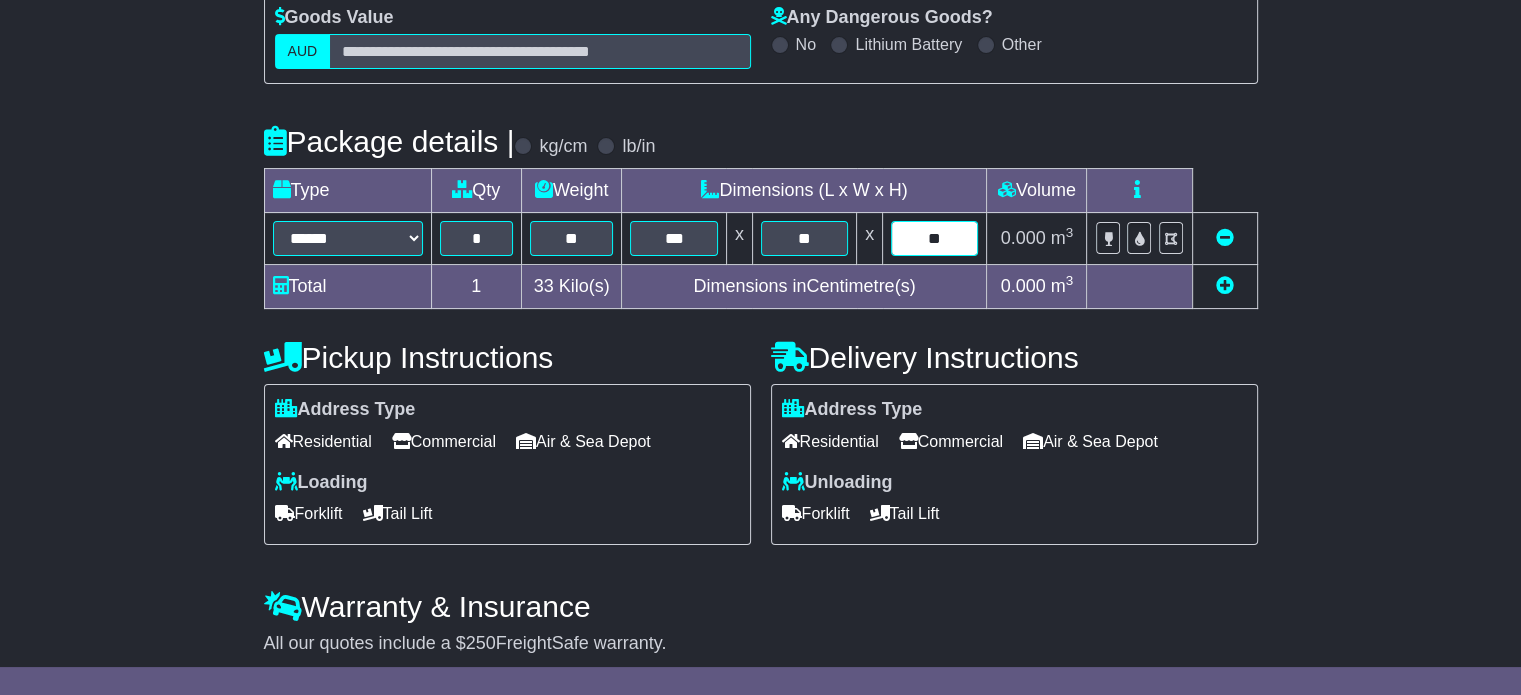type on "**" 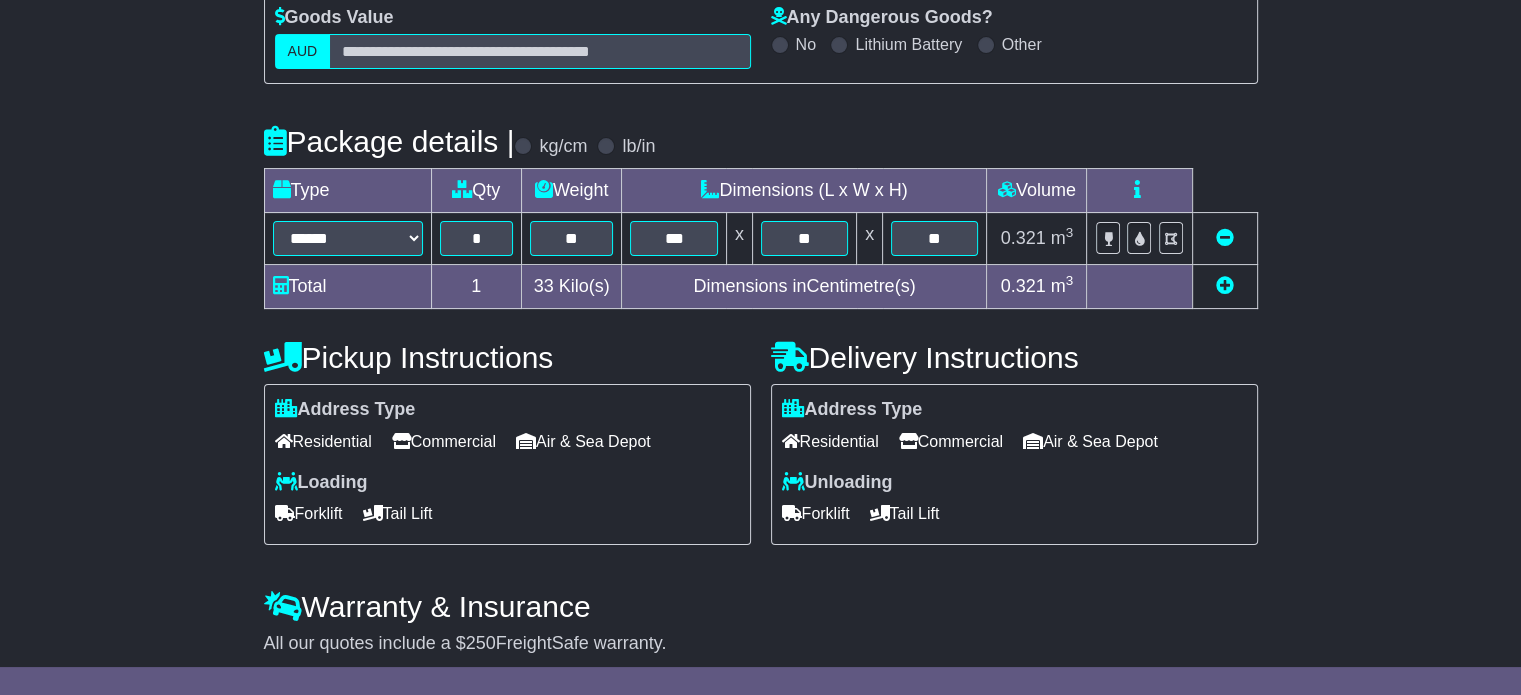 scroll, scrollTop: 382, scrollLeft: 0, axis: vertical 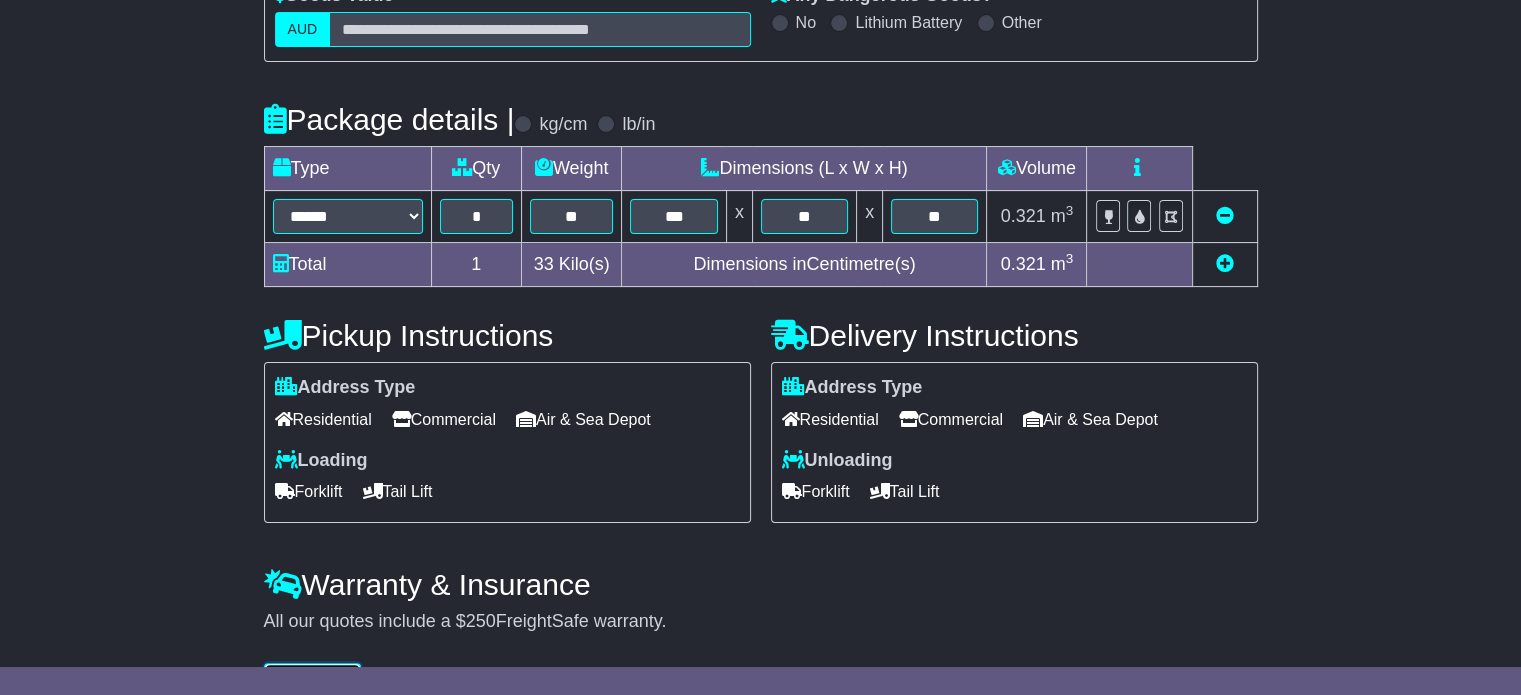 type 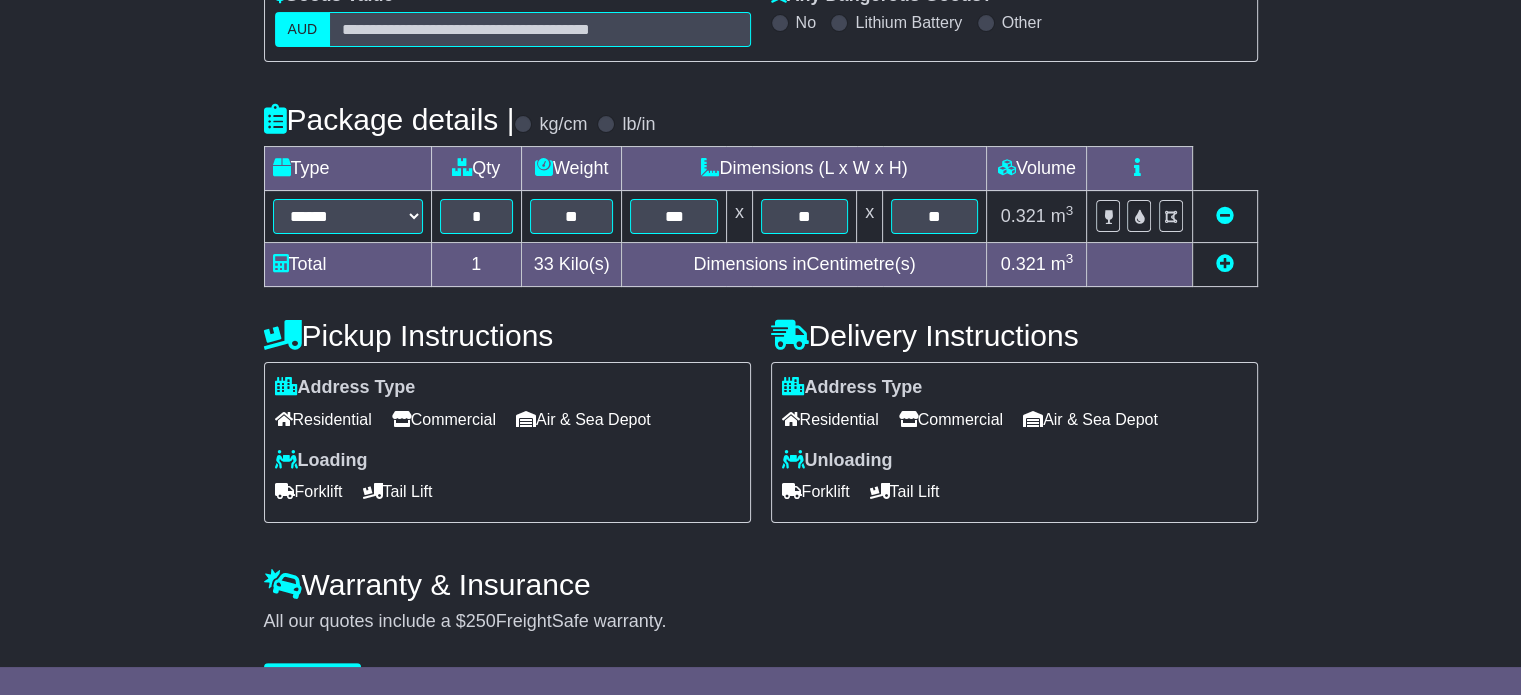 click at bounding box center (1225, 263) 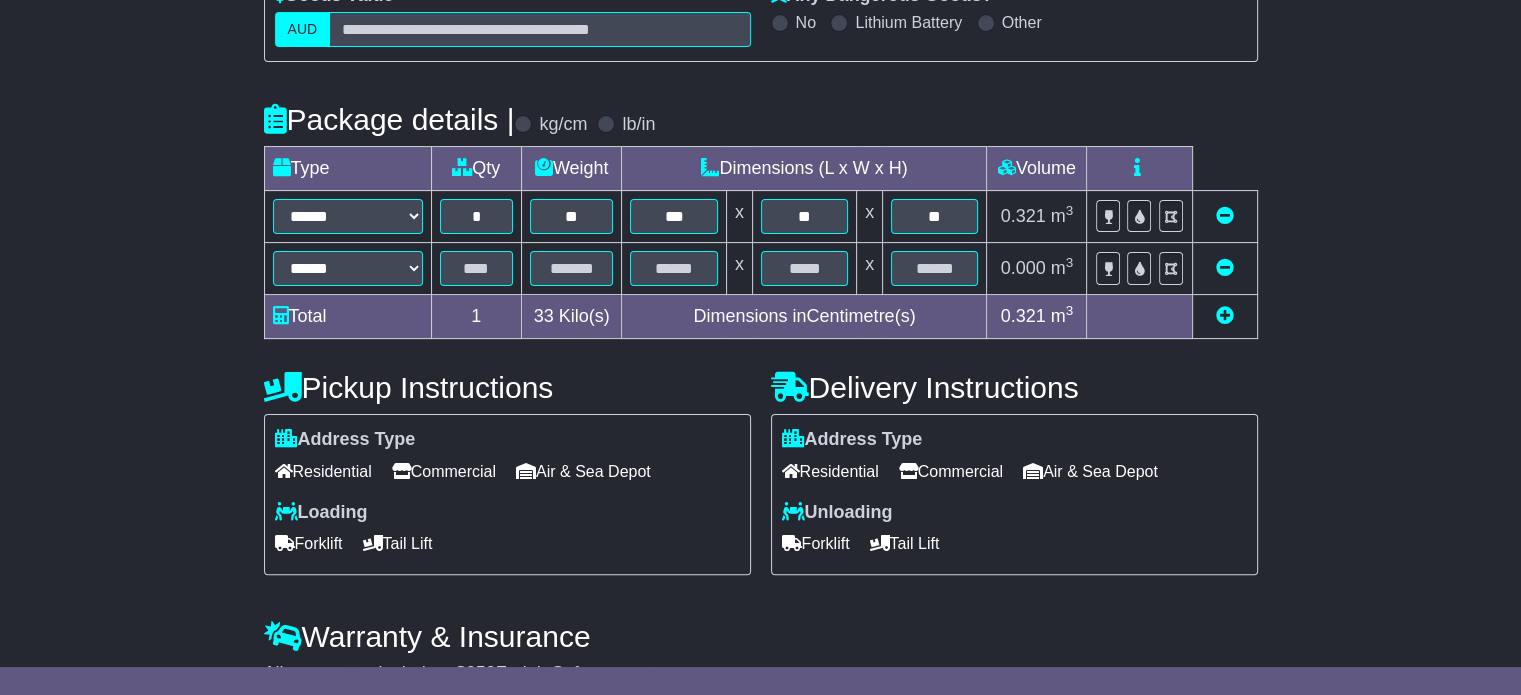 click at bounding box center (1225, 267) 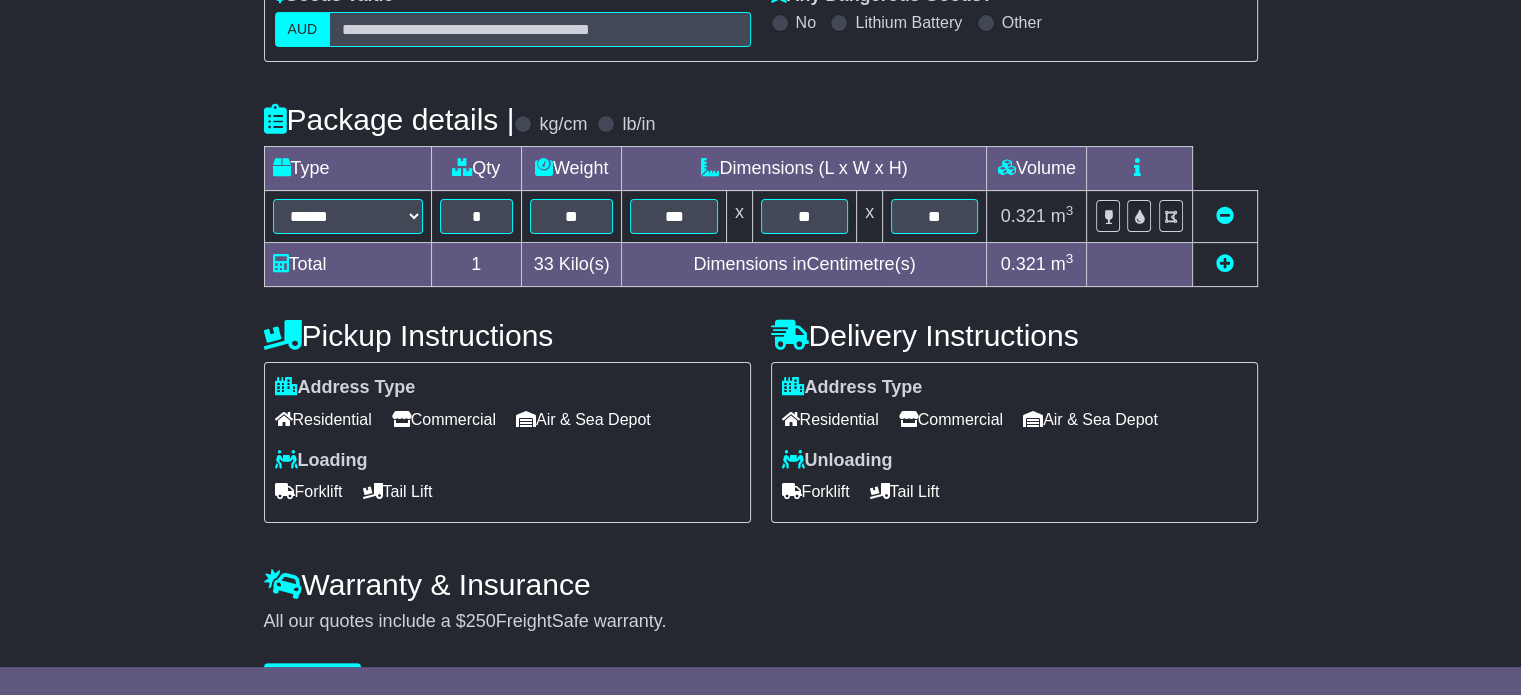 click at bounding box center [1225, 263] 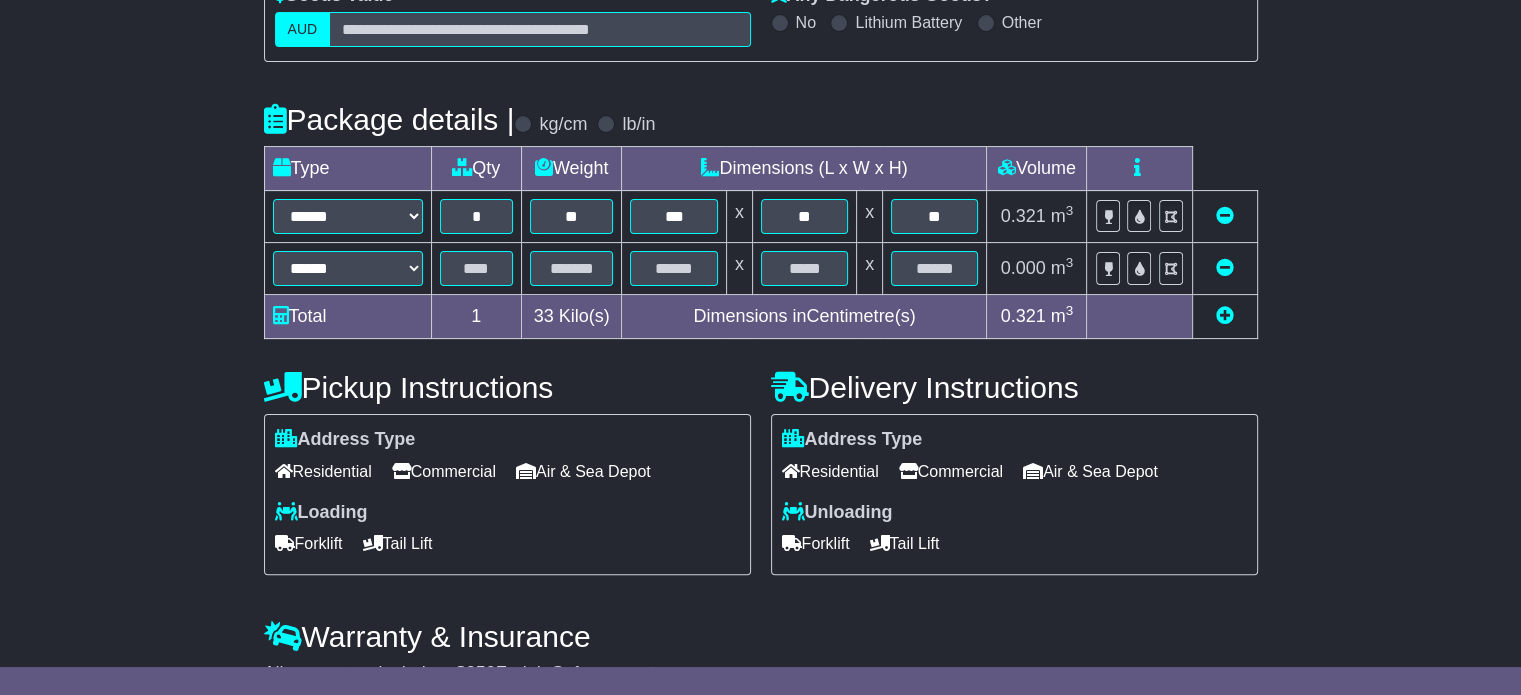 click at bounding box center (1225, 315) 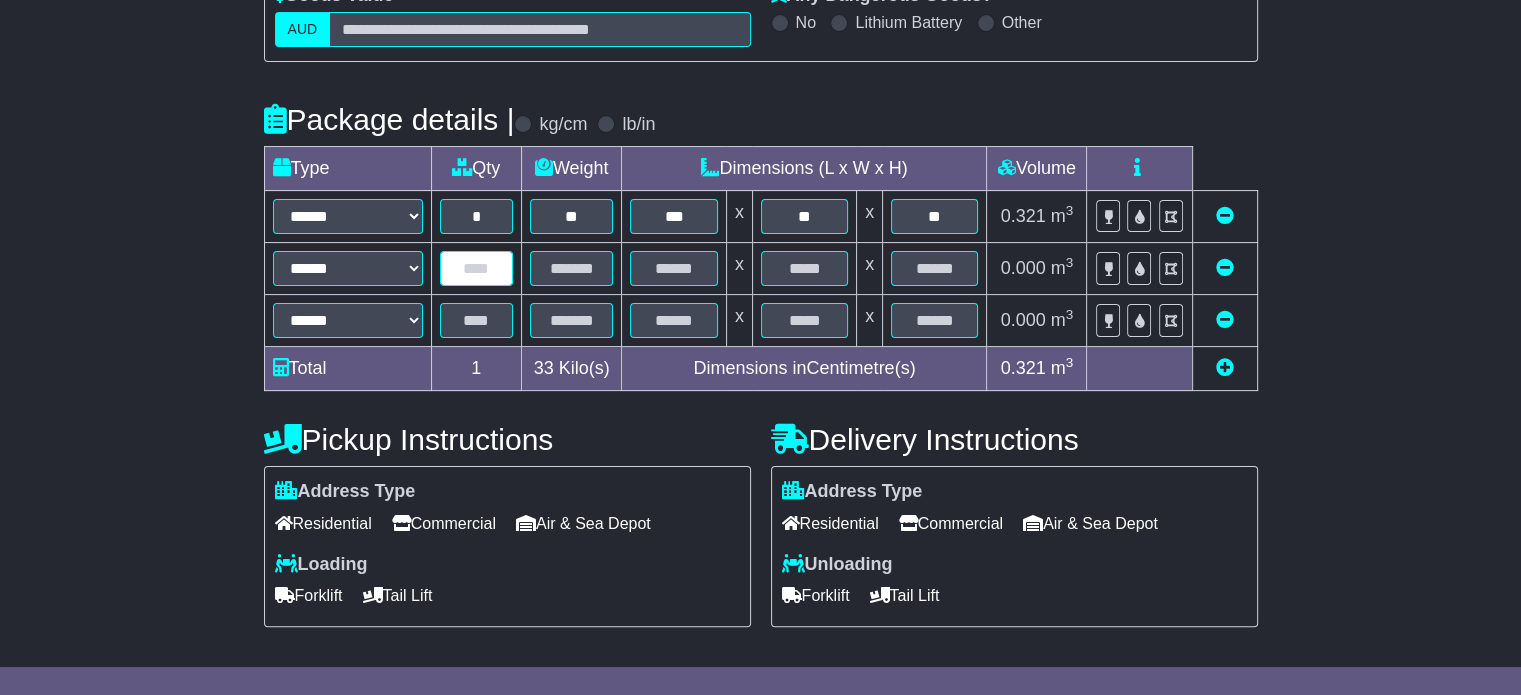 click at bounding box center (476, 268) 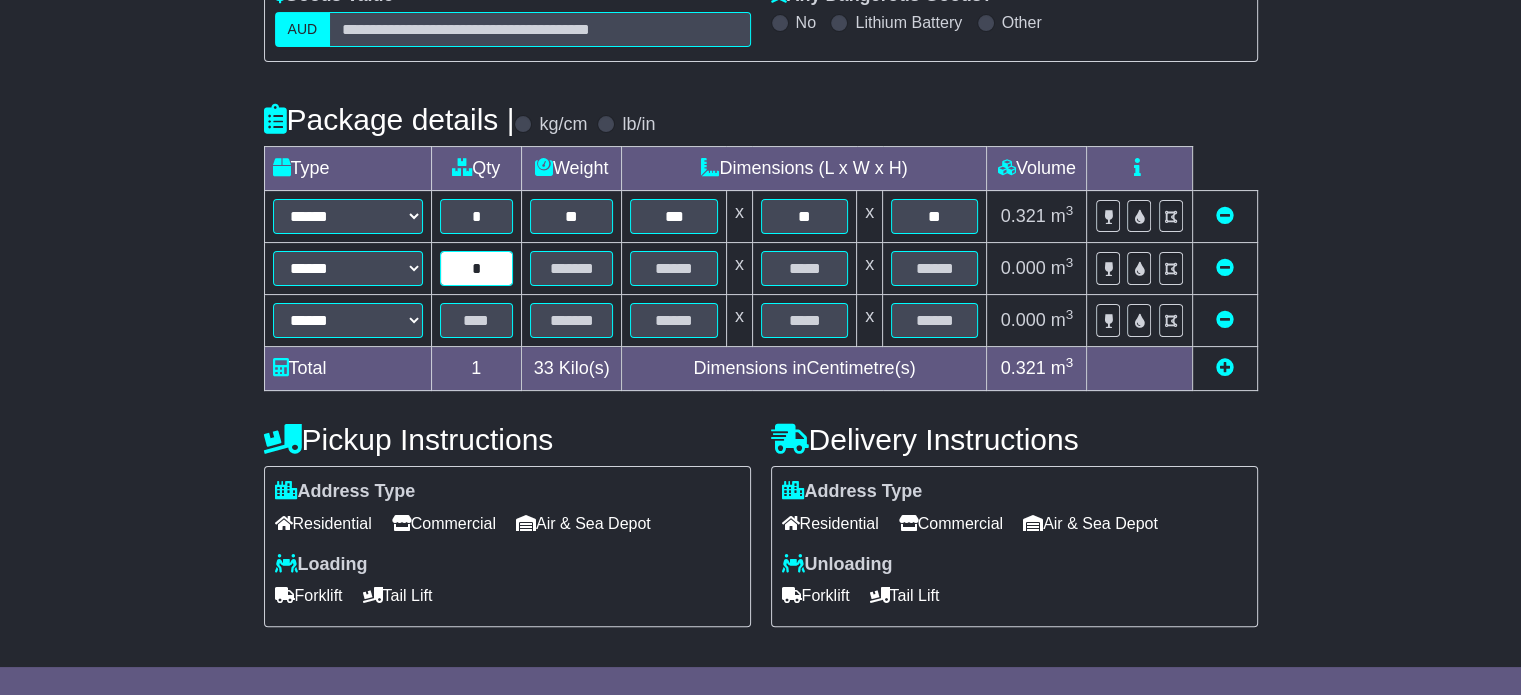 type on "*" 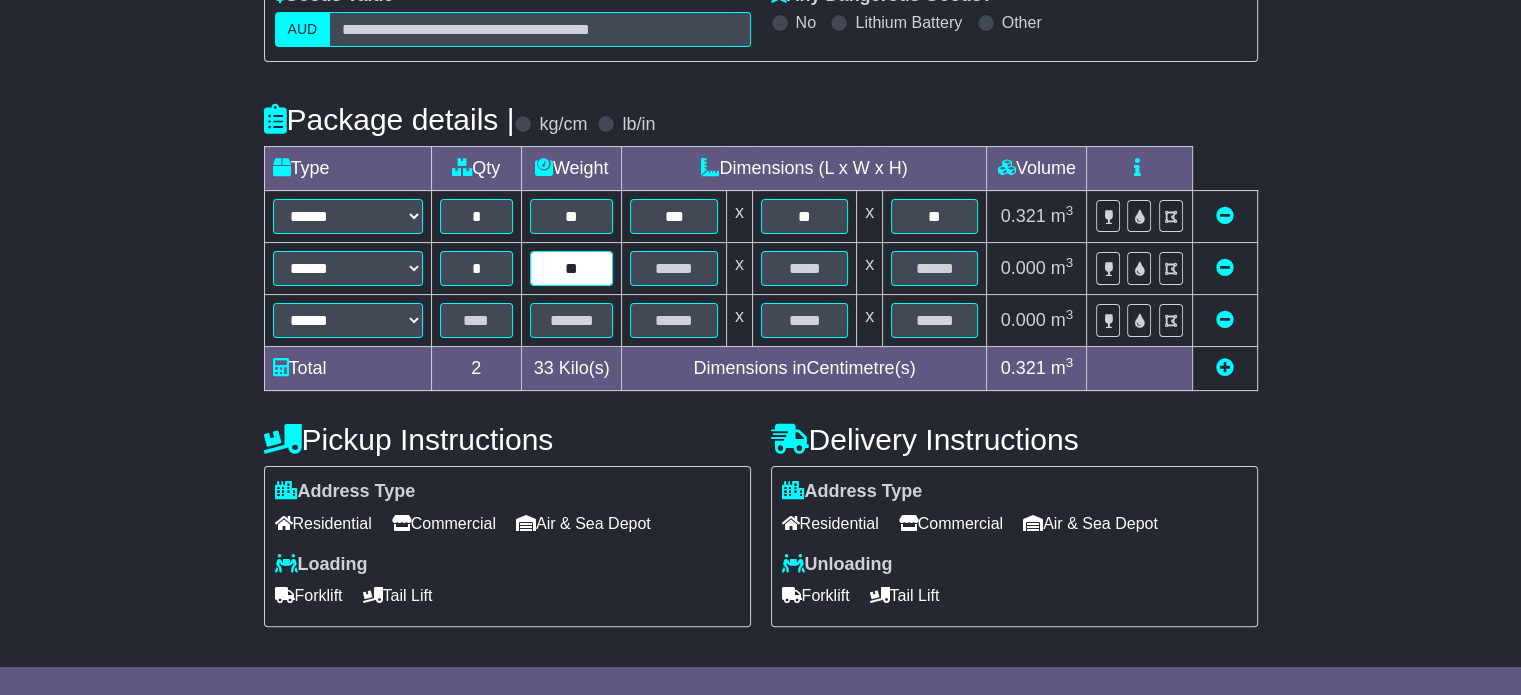 type on "**" 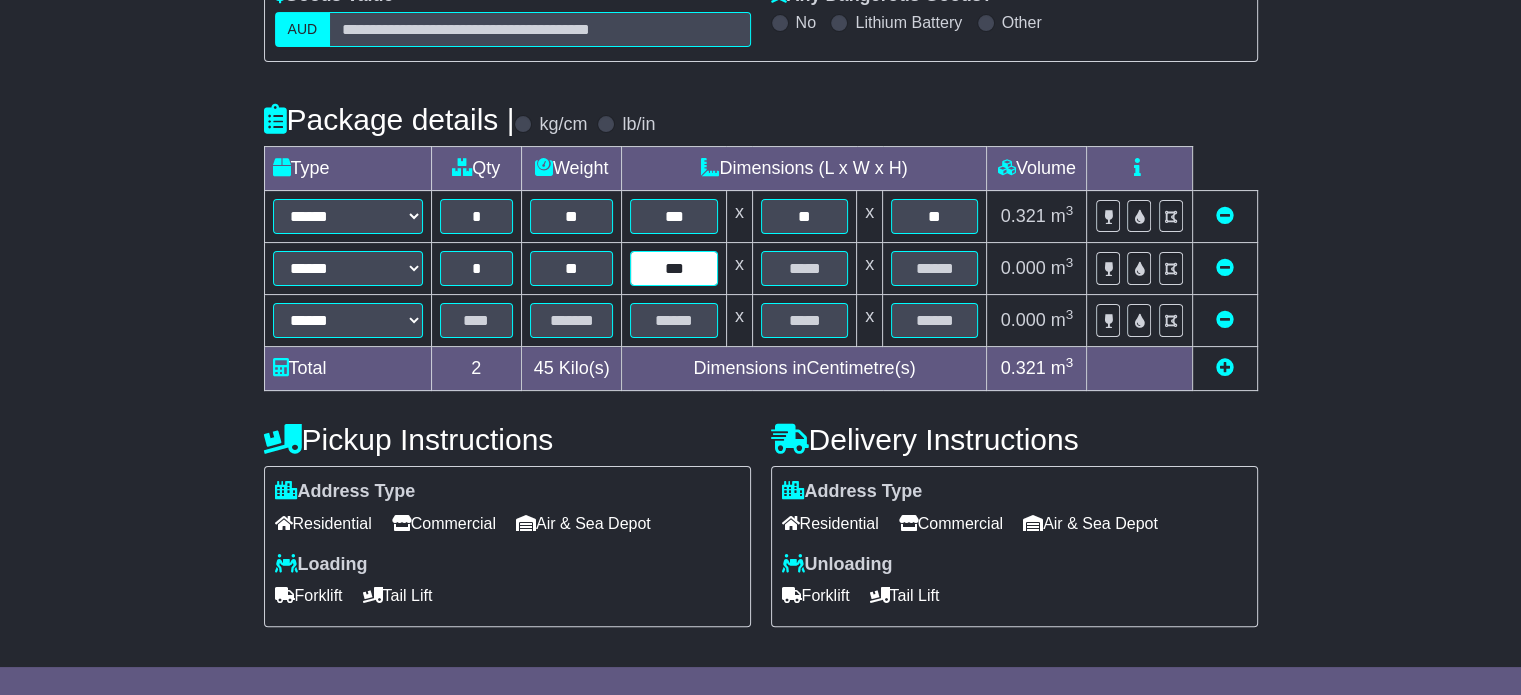 type on "***" 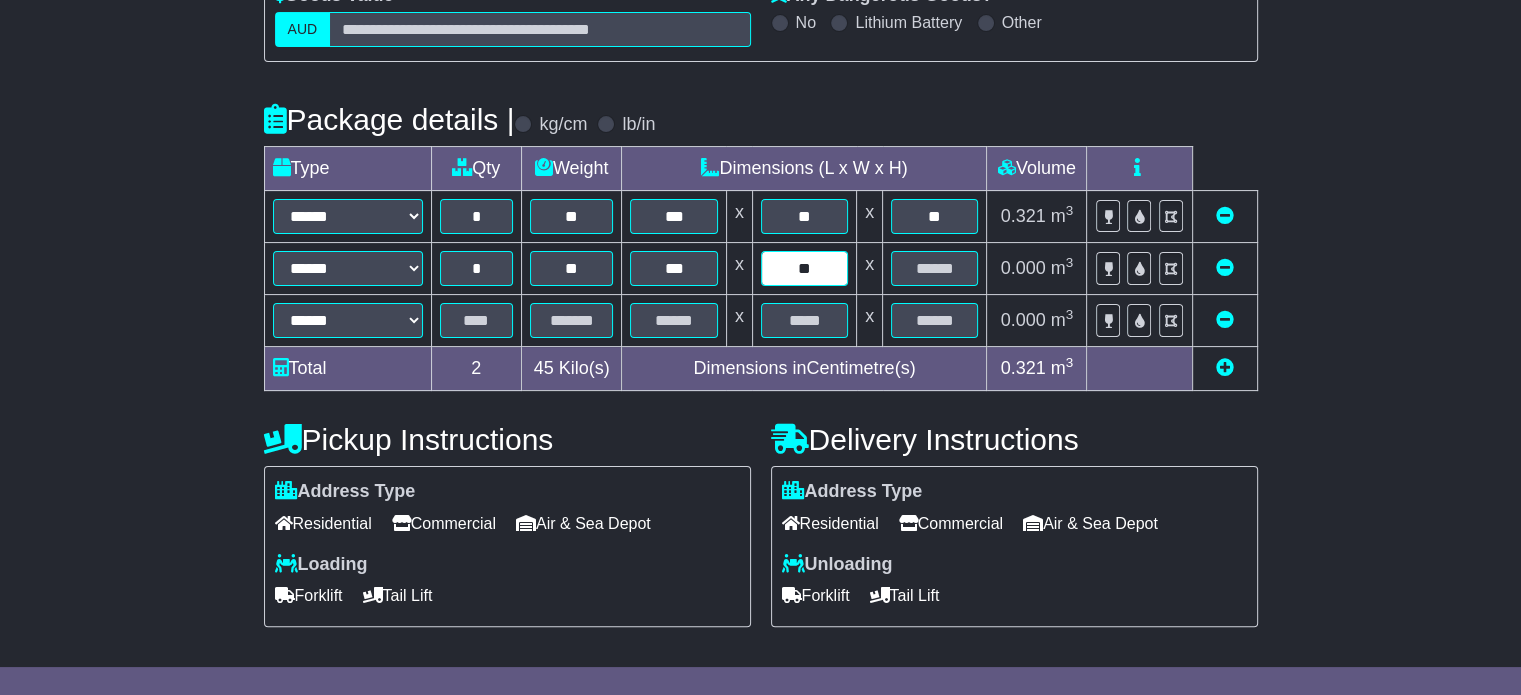 type on "**" 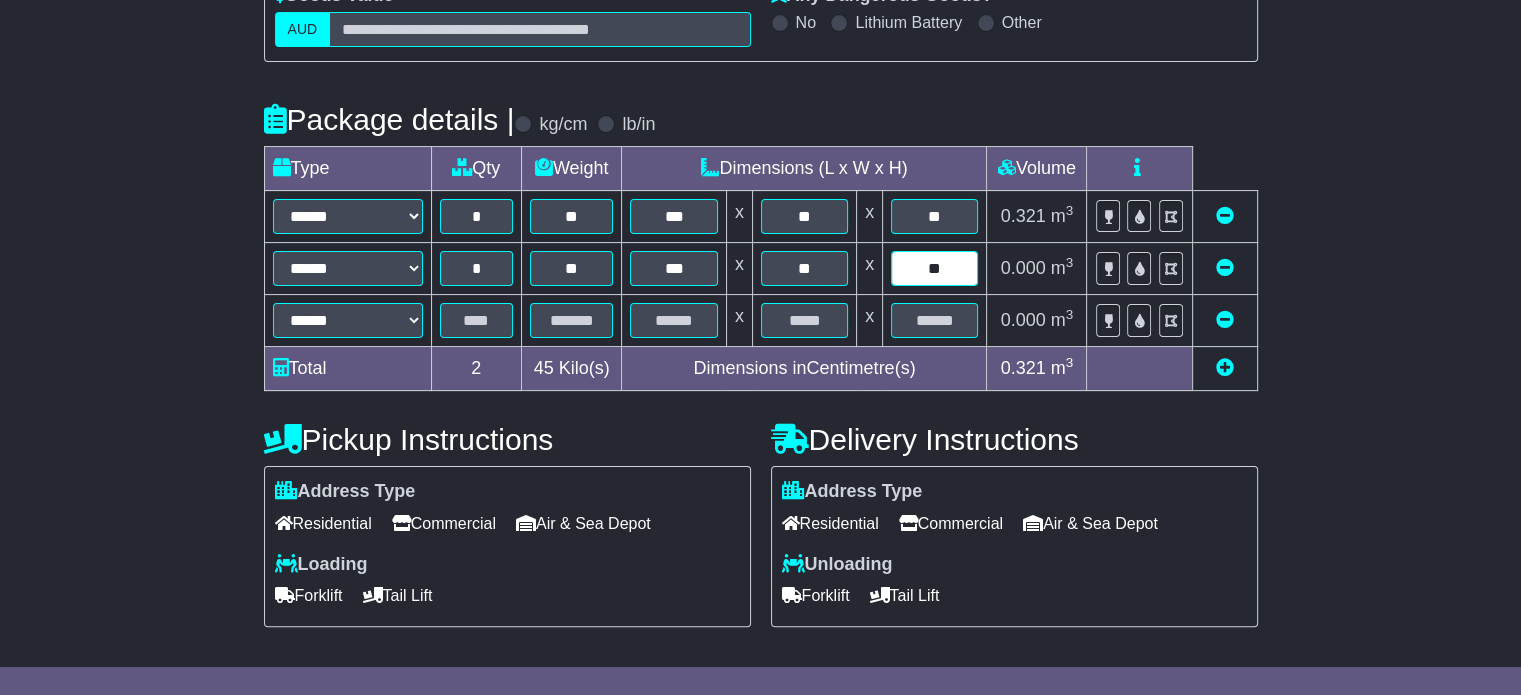 type on "**" 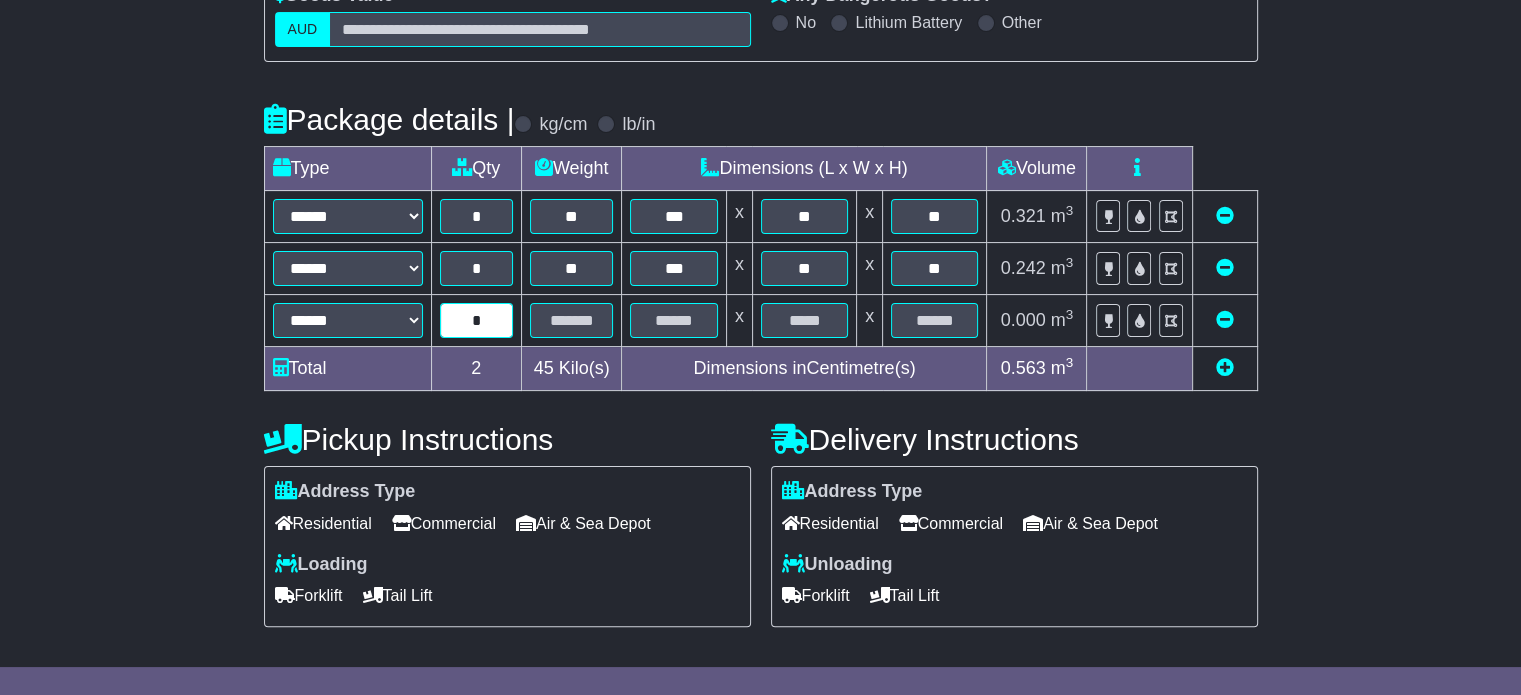 type on "*" 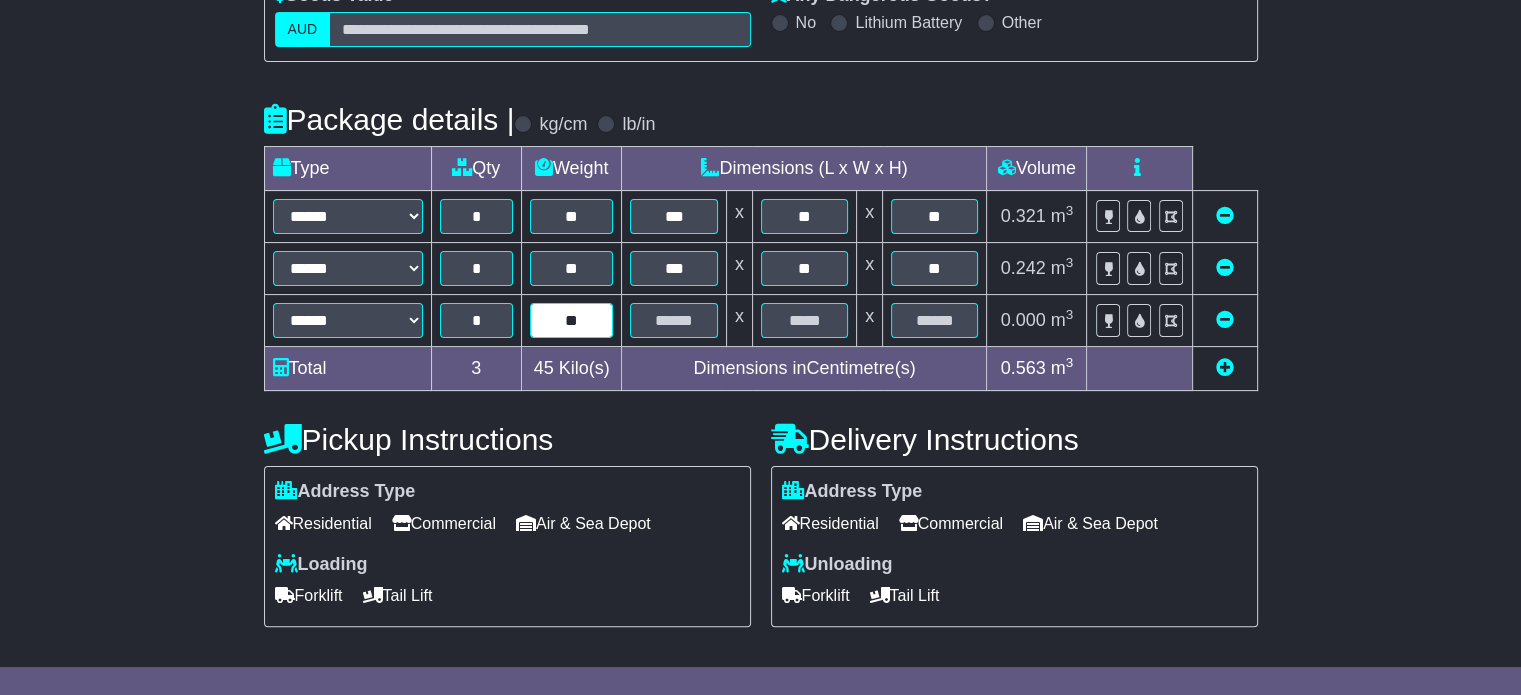 type on "**" 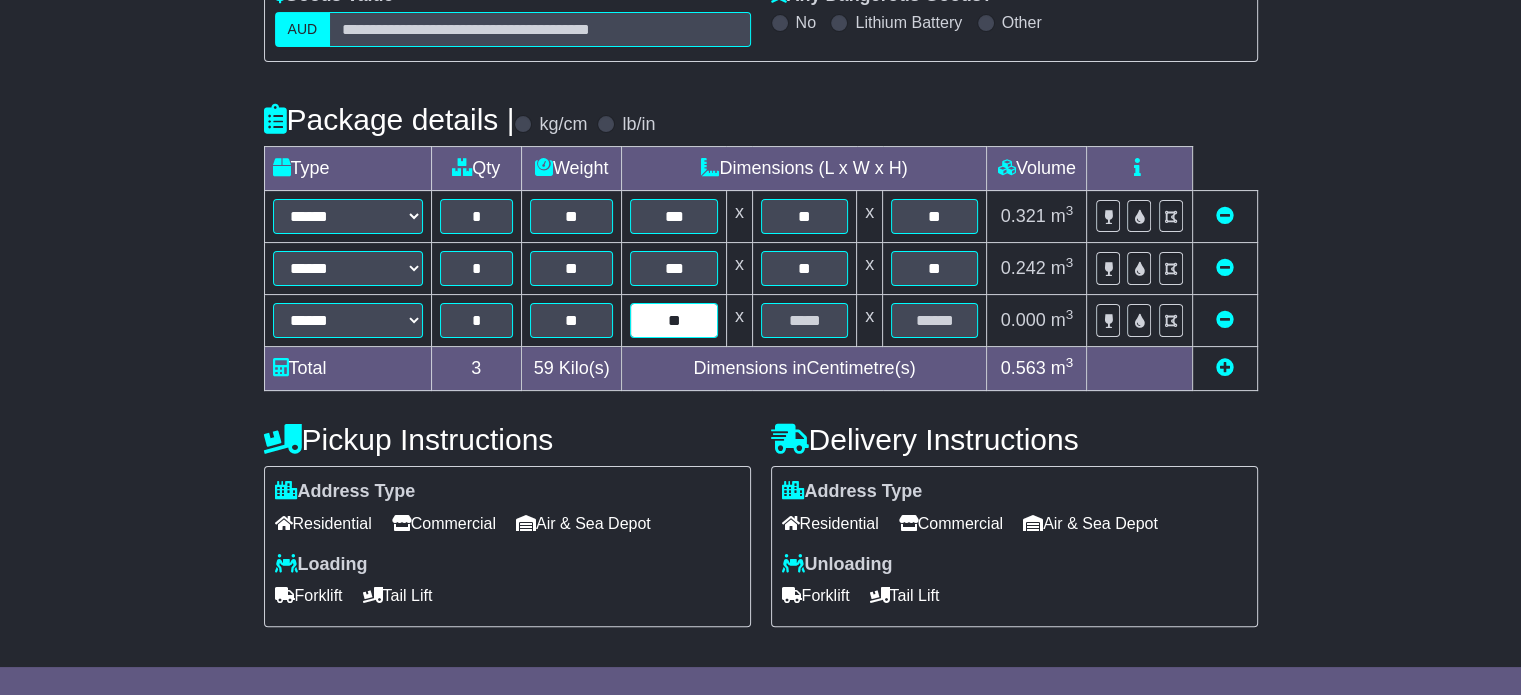 type on "**" 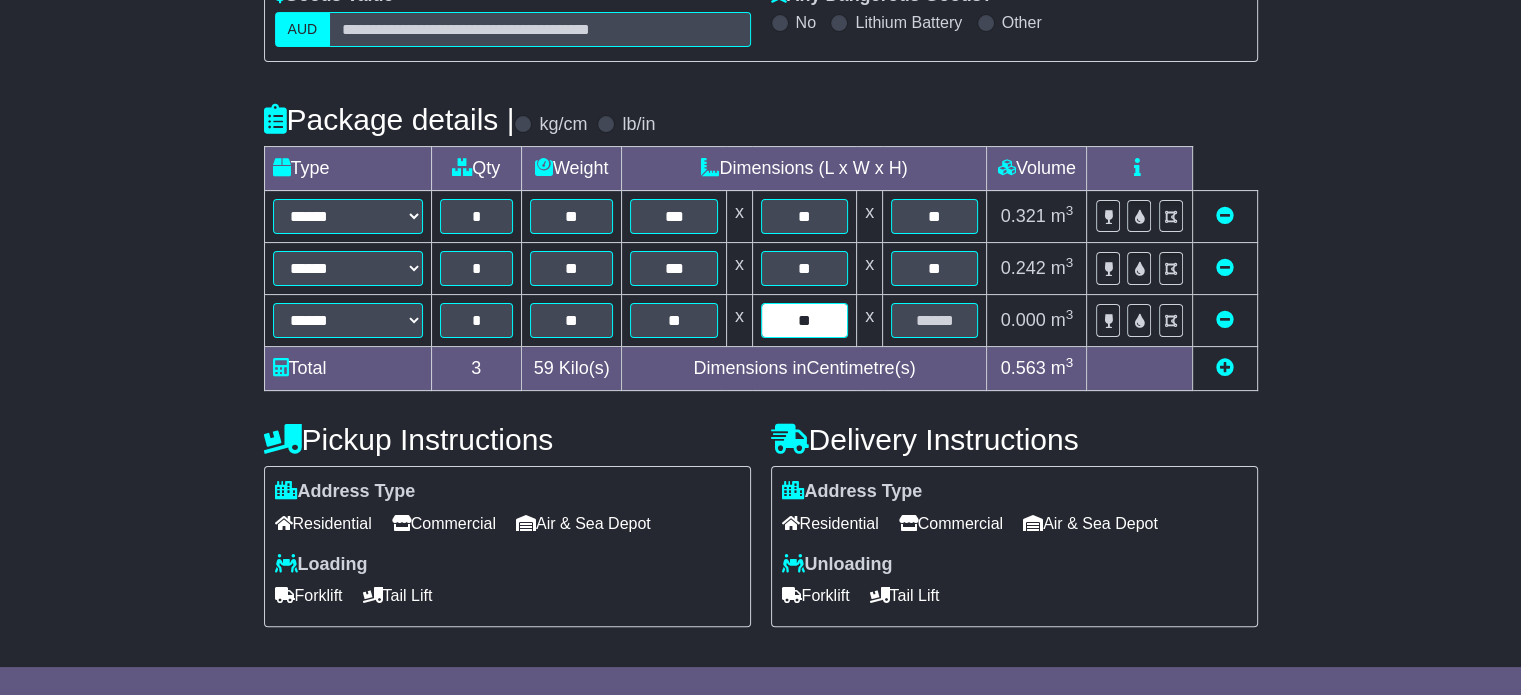 type on "**" 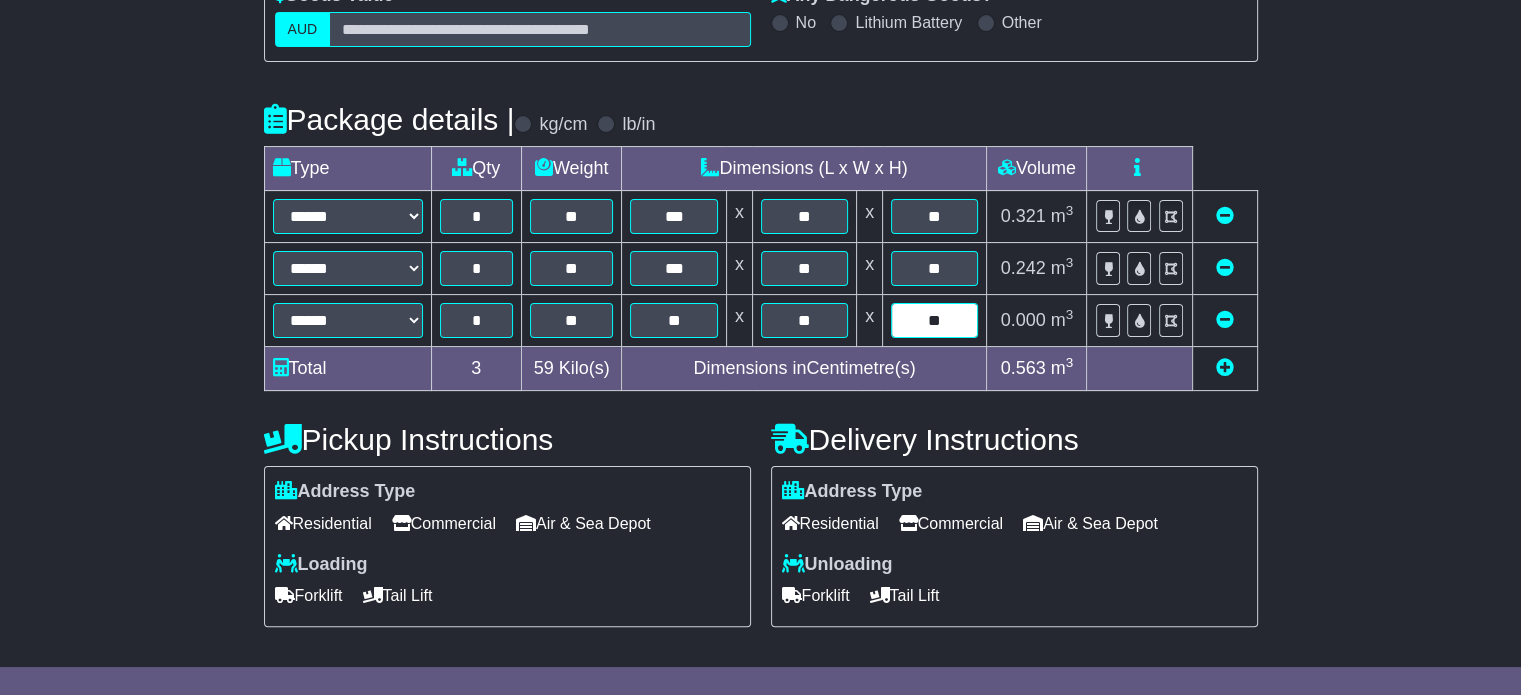 type on "**" 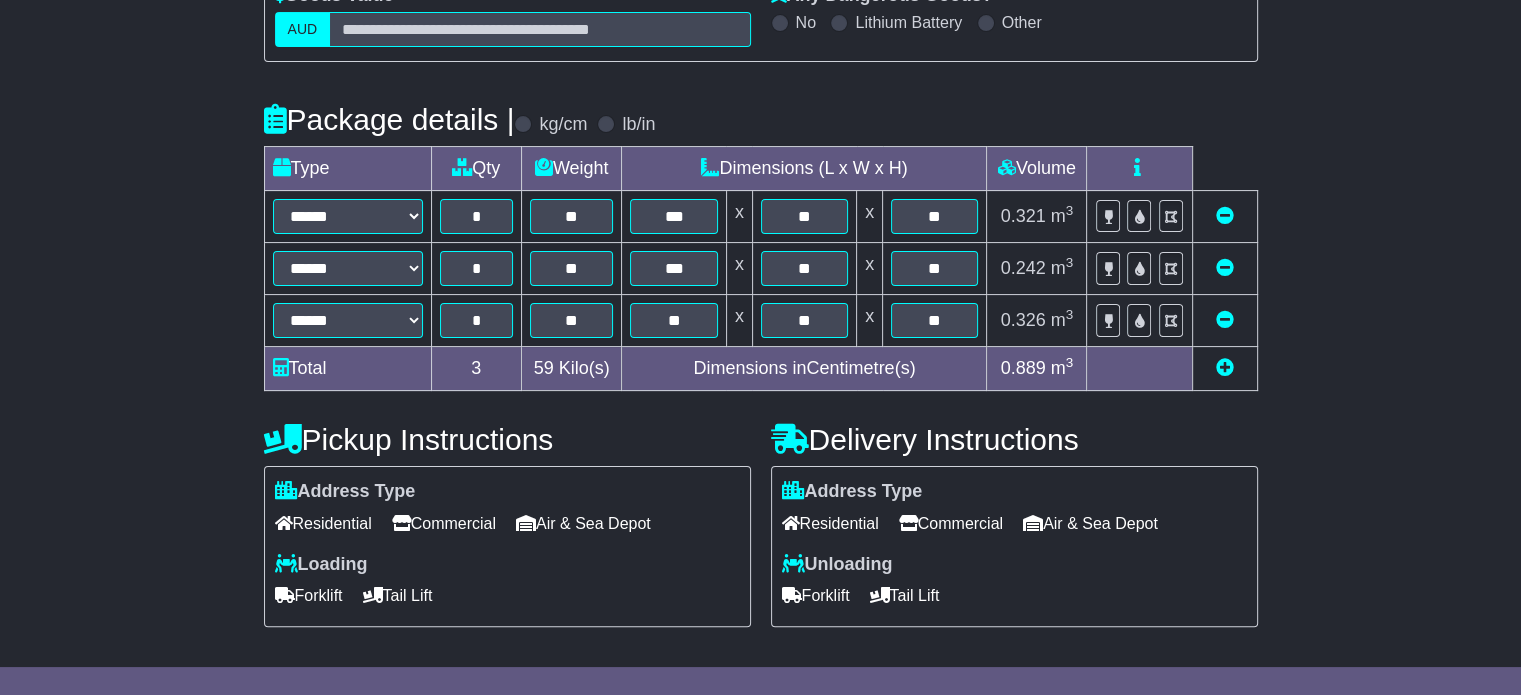 scroll, scrollTop: 536, scrollLeft: 0, axis: vertical 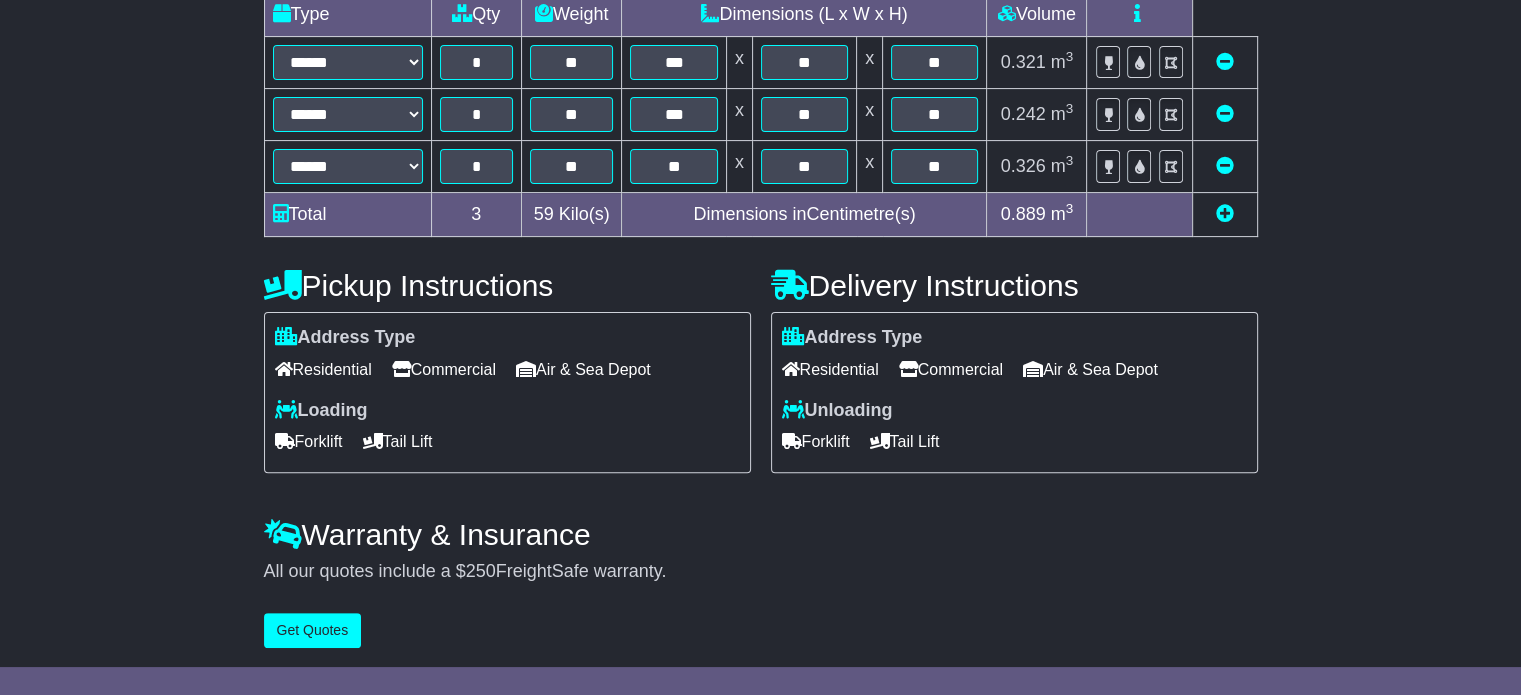 click on "Commercial" at bounding box center (444, 369) 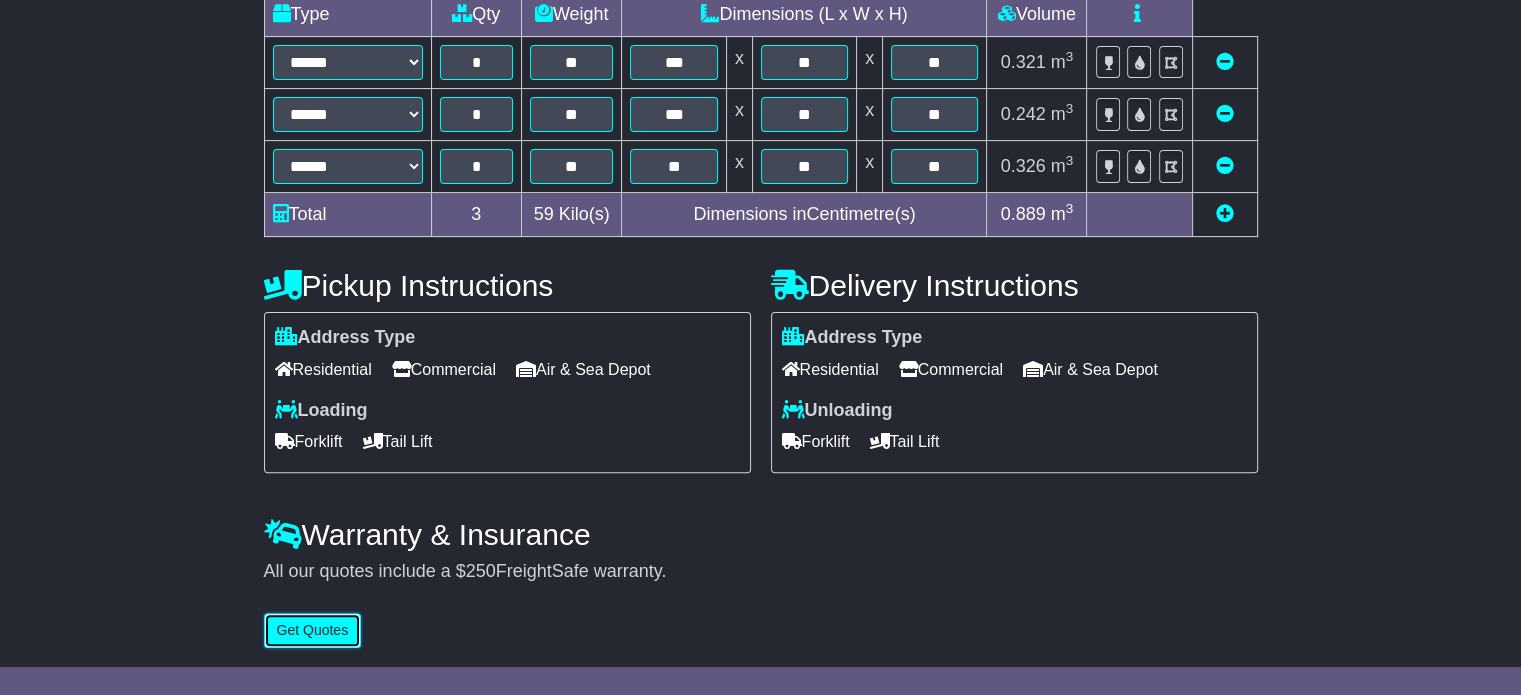 click on "Get Quotes" at bounding box center [313, 630] 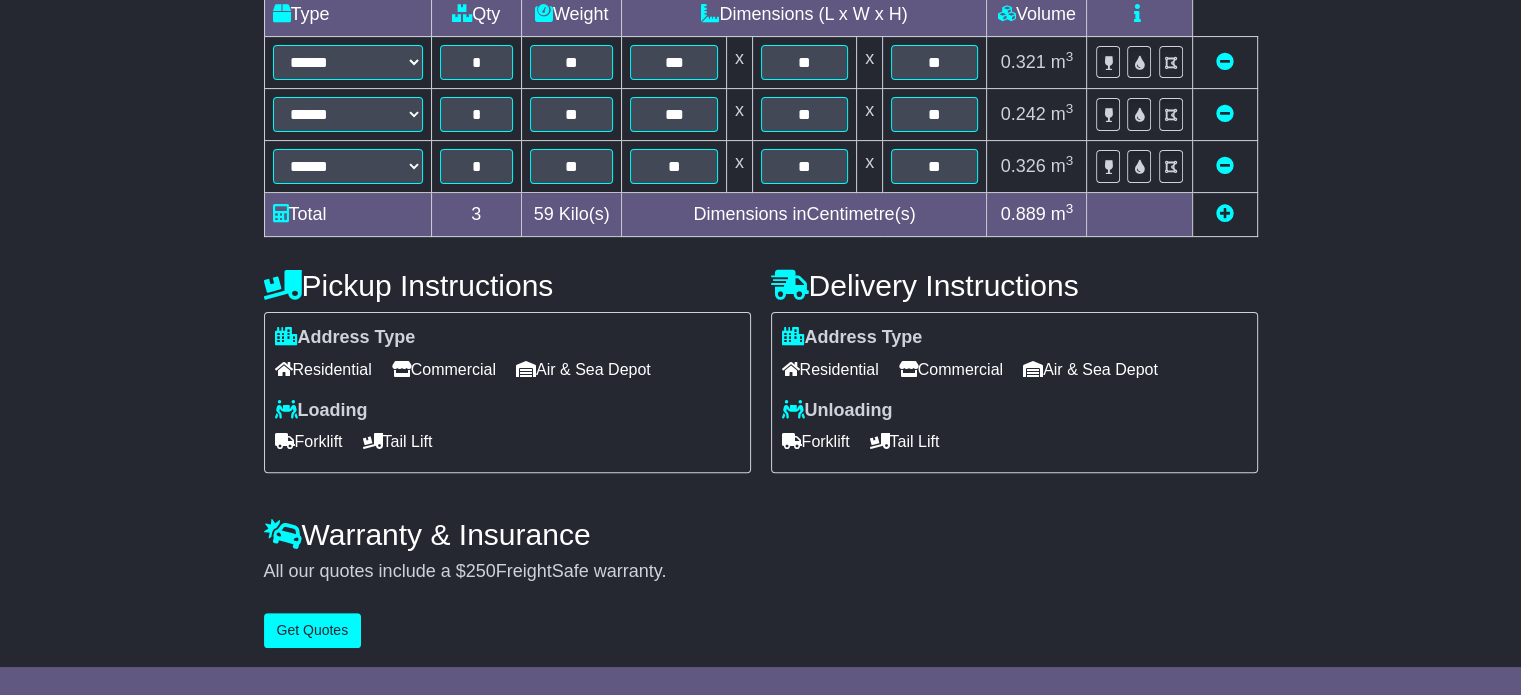 scroll, scrollTop: 0, scrollLeft: 0, axis: both 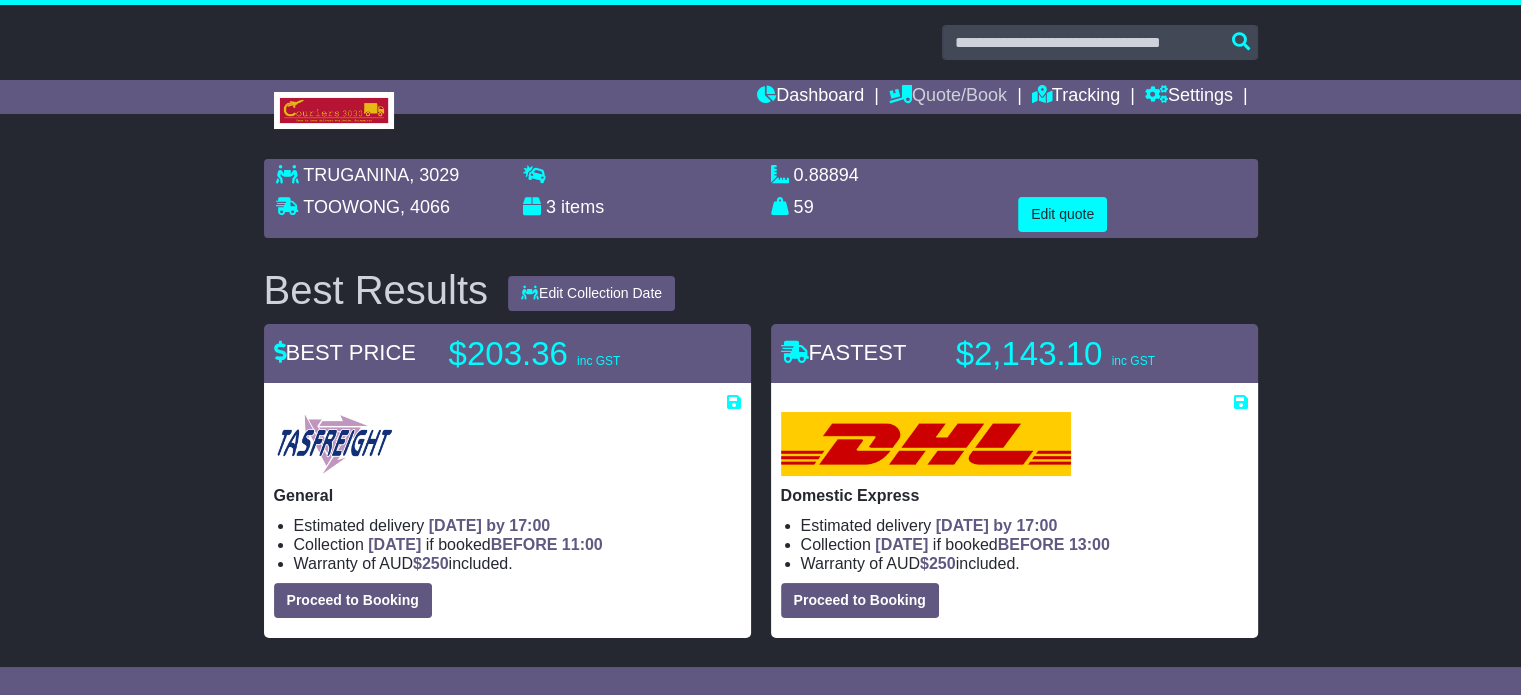drag, startPoint x: 943, startPoint y: 103, endPoint x: 931, endPoint y: 129, distance: 28.635643 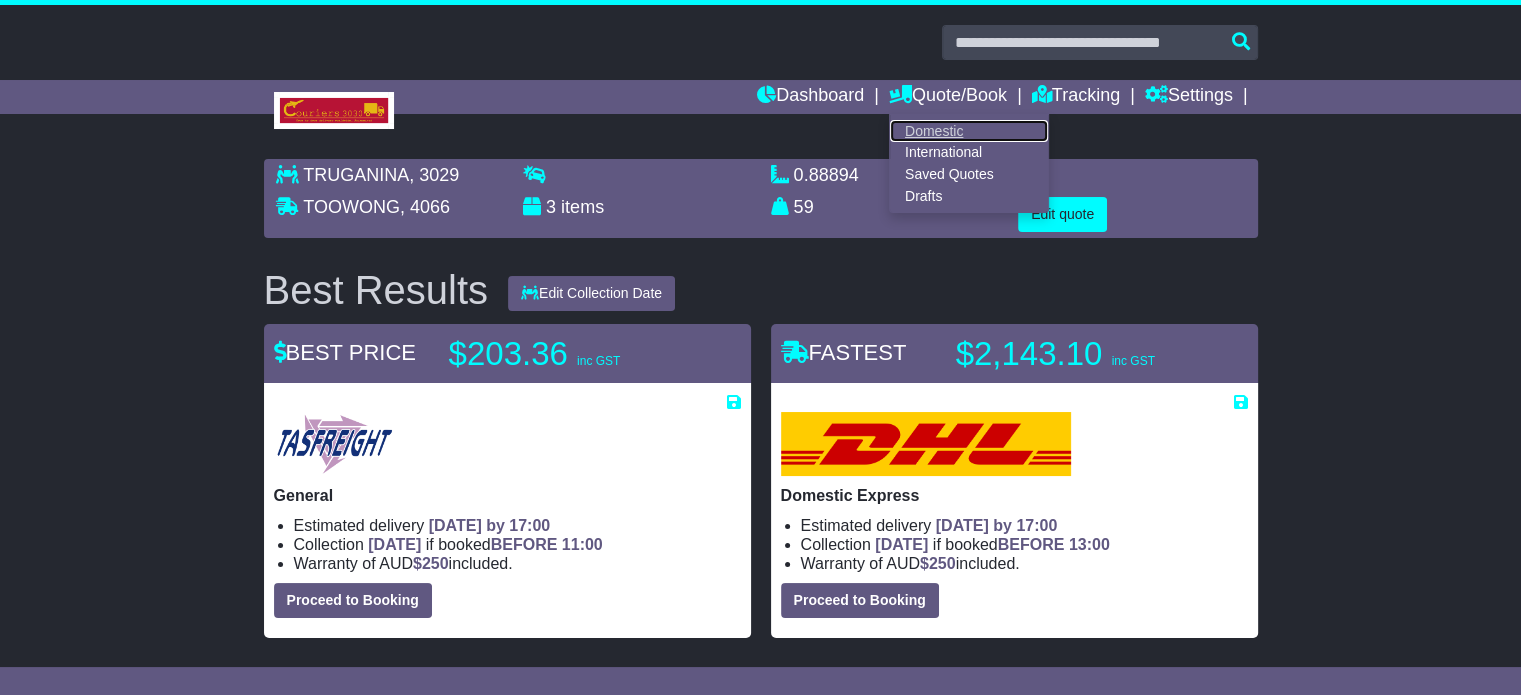 click on "Domestic" at bounding box center [969, 131] 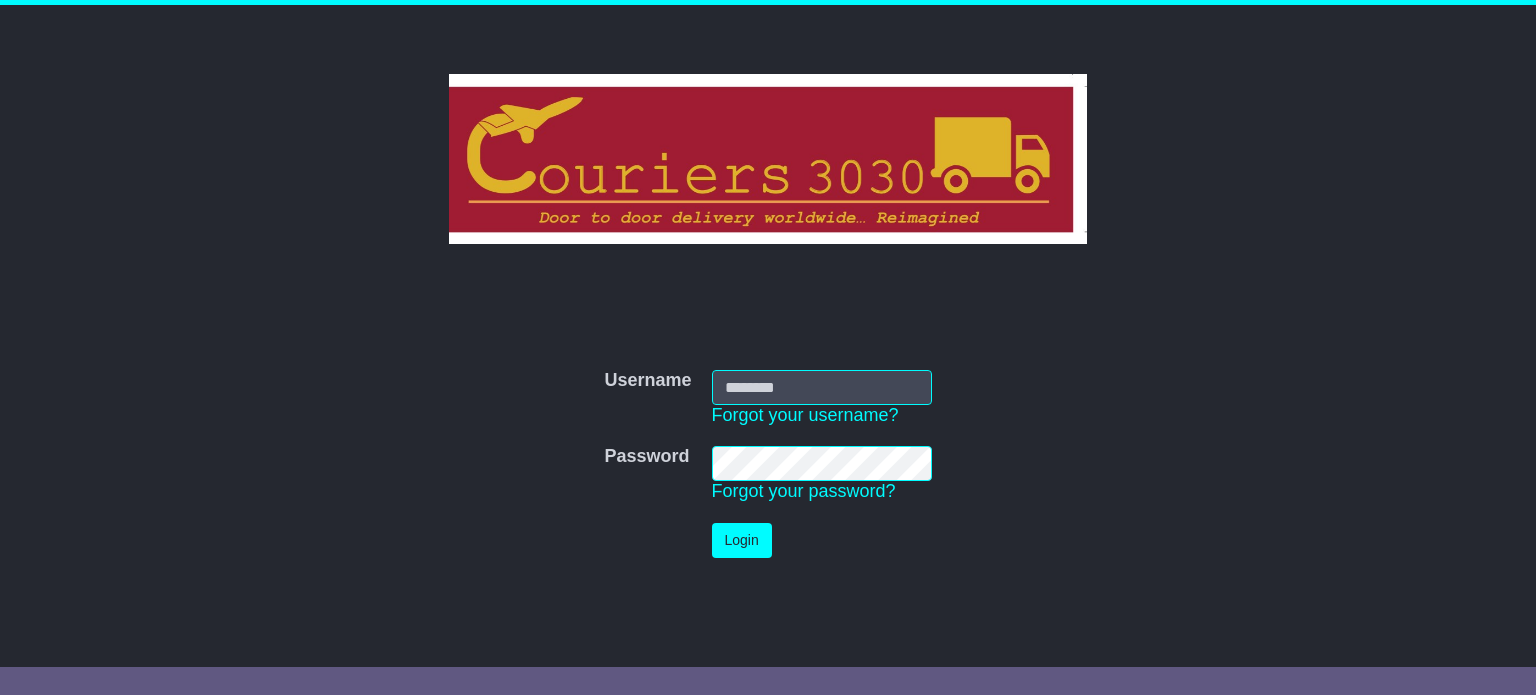 scroll, scrollTop: 0, scrollLeft: 0, axis: both 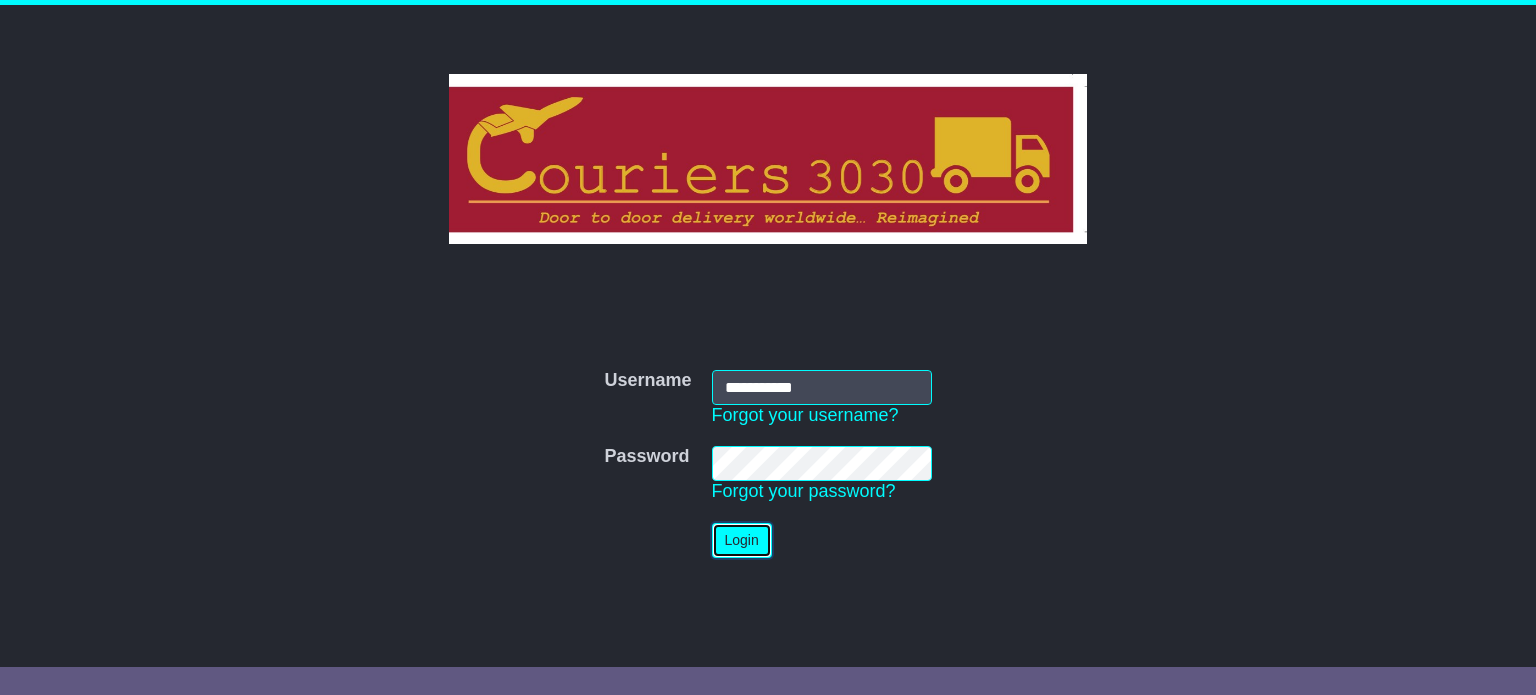 click on "Login" at bounding box center (742, 540) 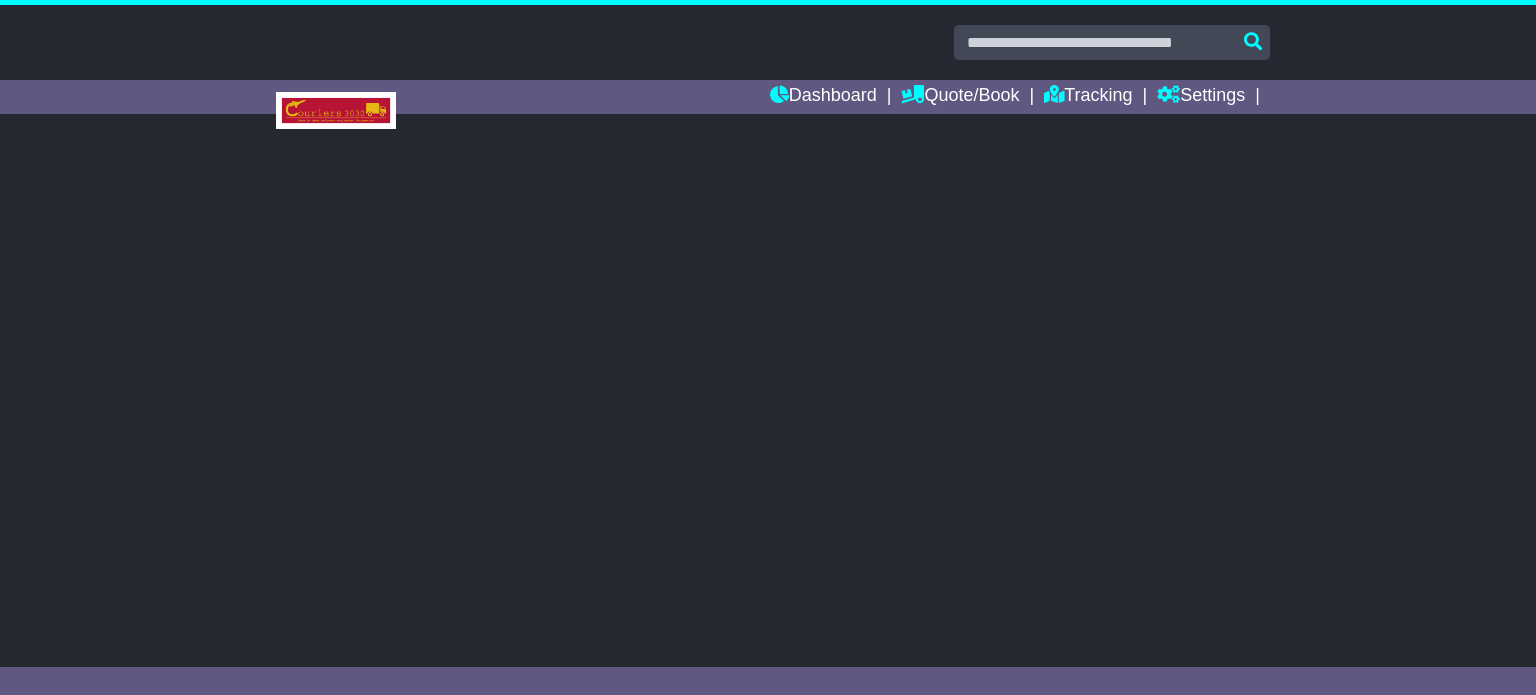 scroll, scrollTop: 0, scrollLeft: 0, axis: both 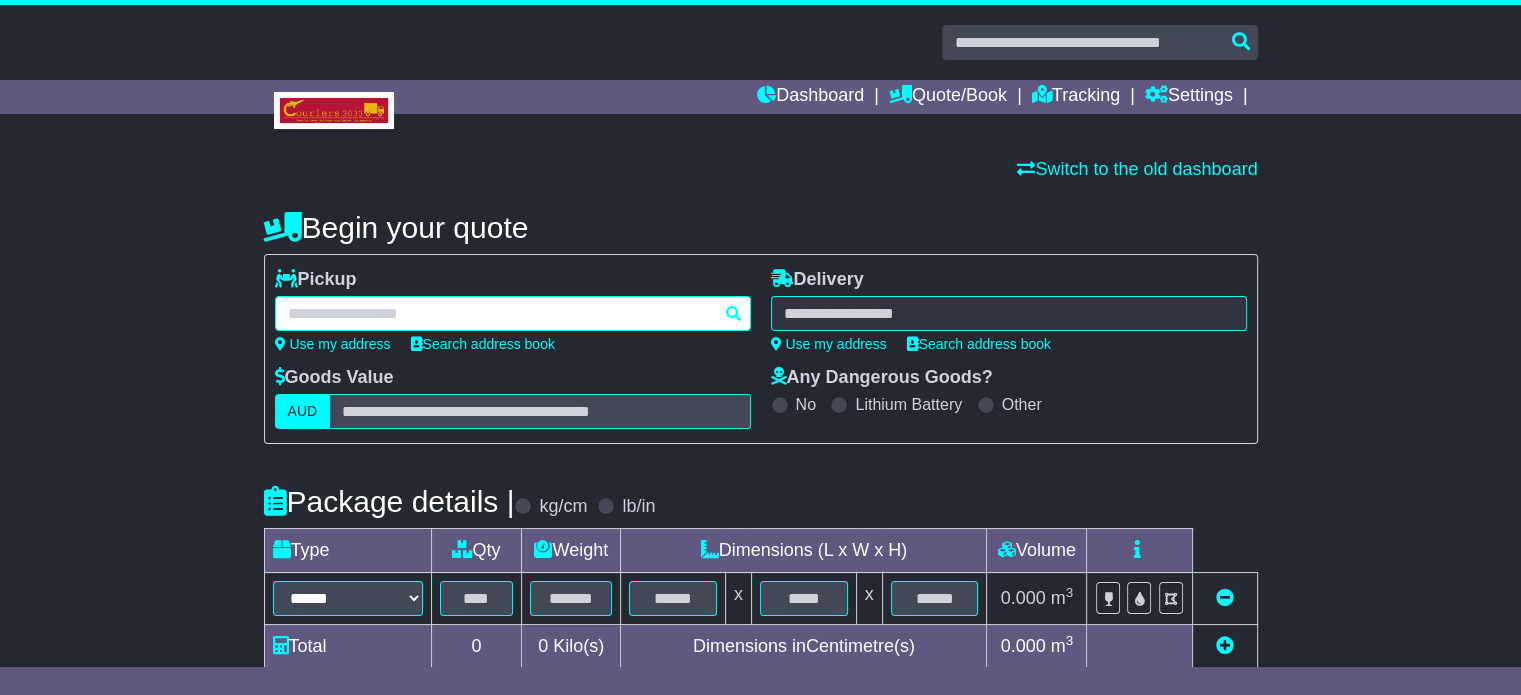 click at bounding box center (513, 313) 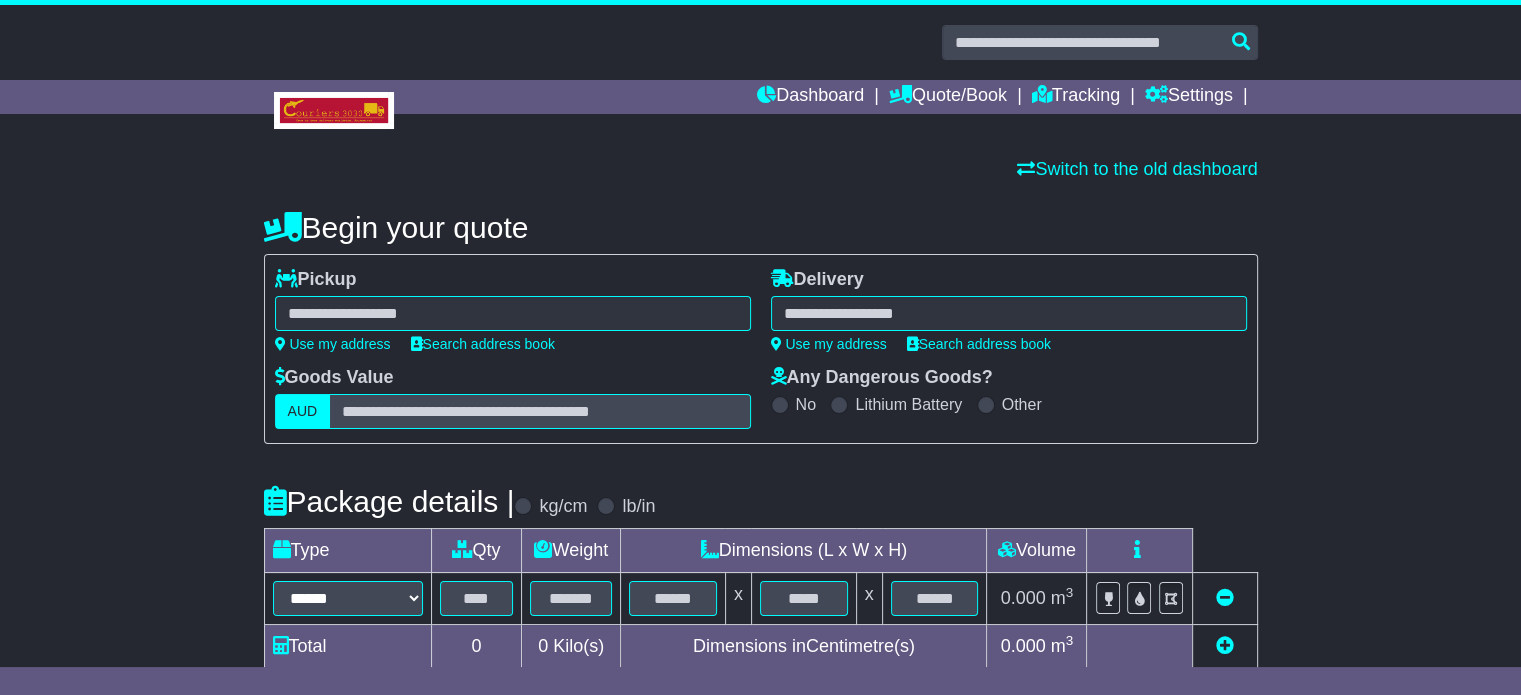 type on "**********" 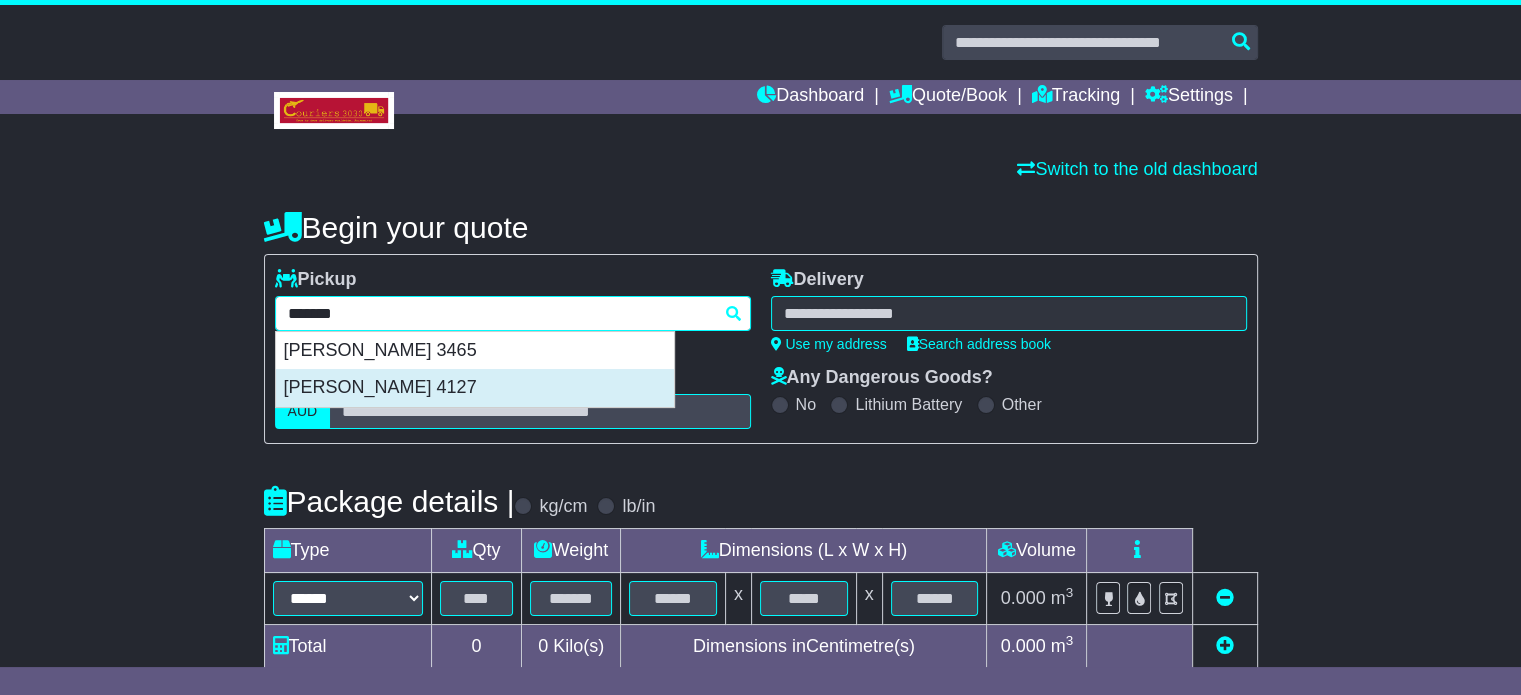 click on "DAISY HILL 4127" at bounding box center [475, 388] 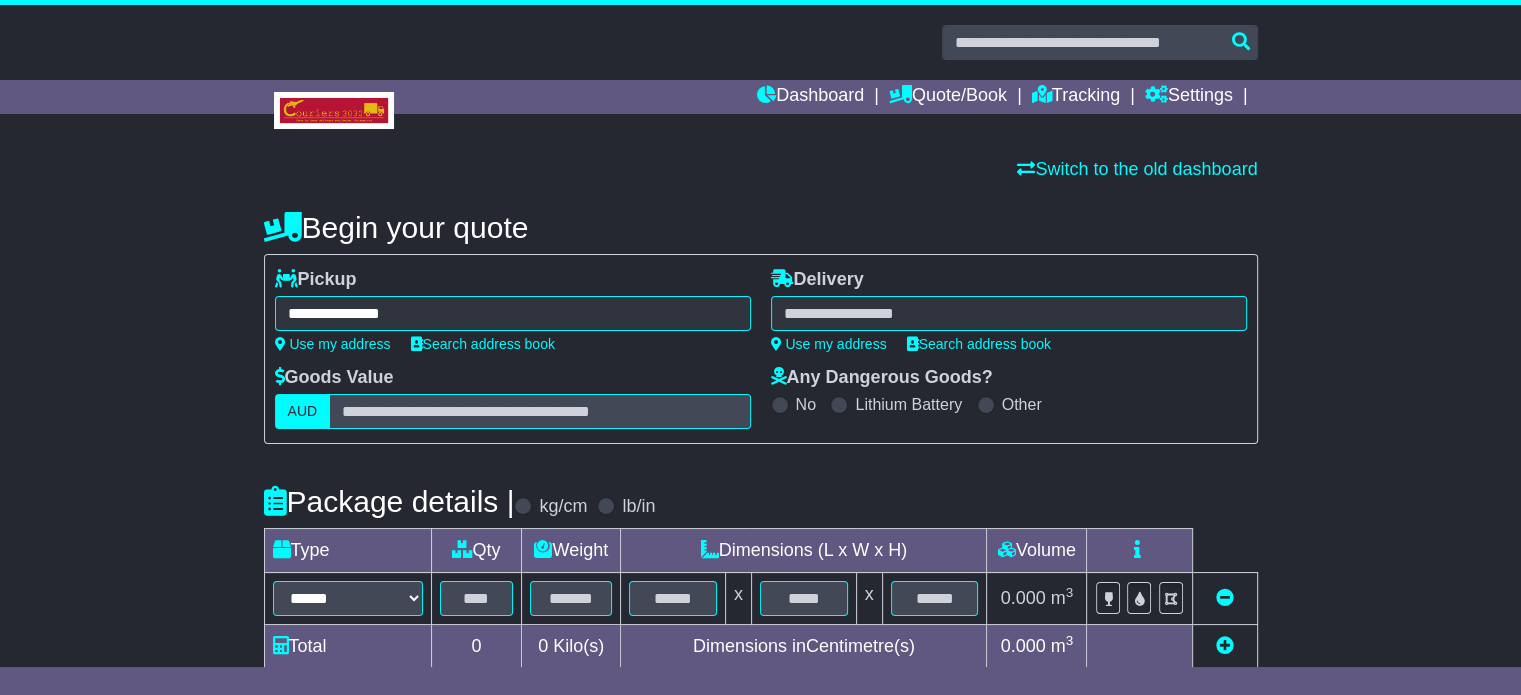 type on "**********" 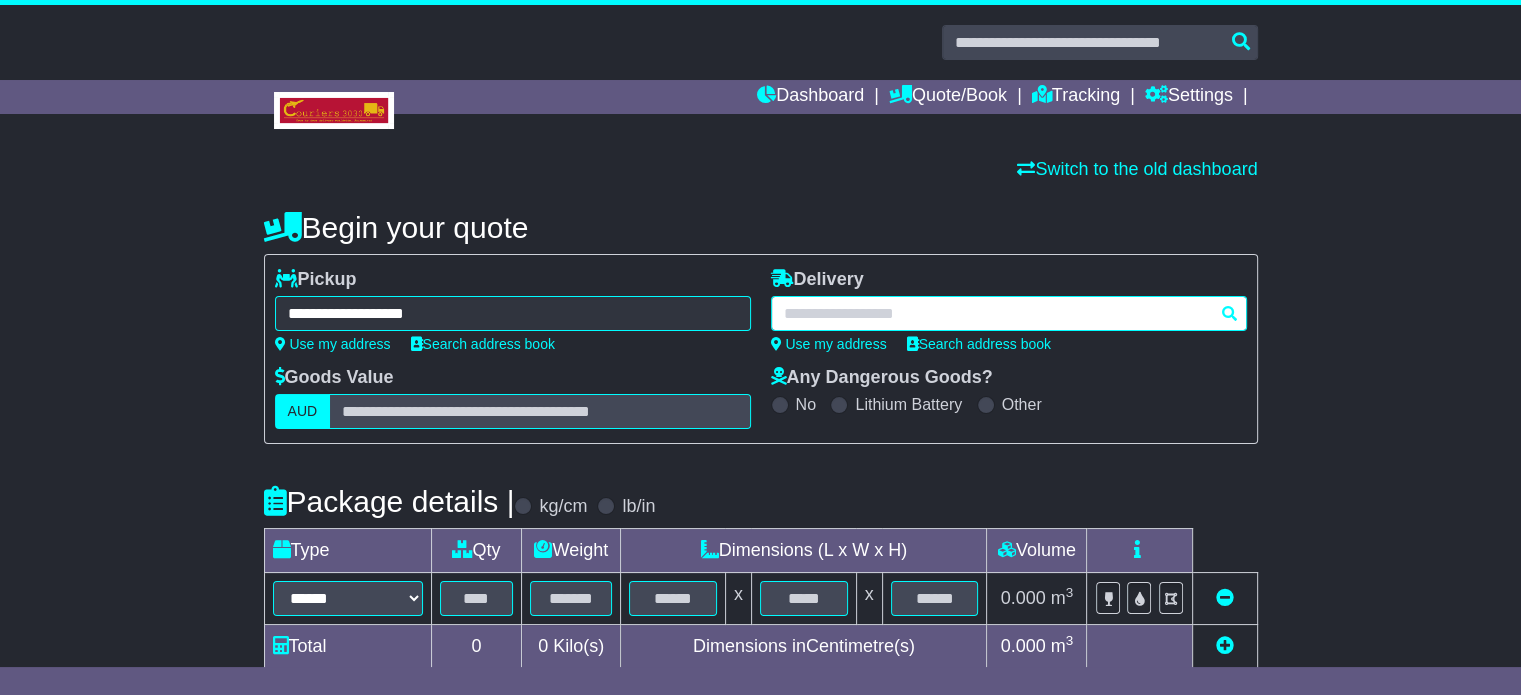 click at bounding box center [1009, 313] 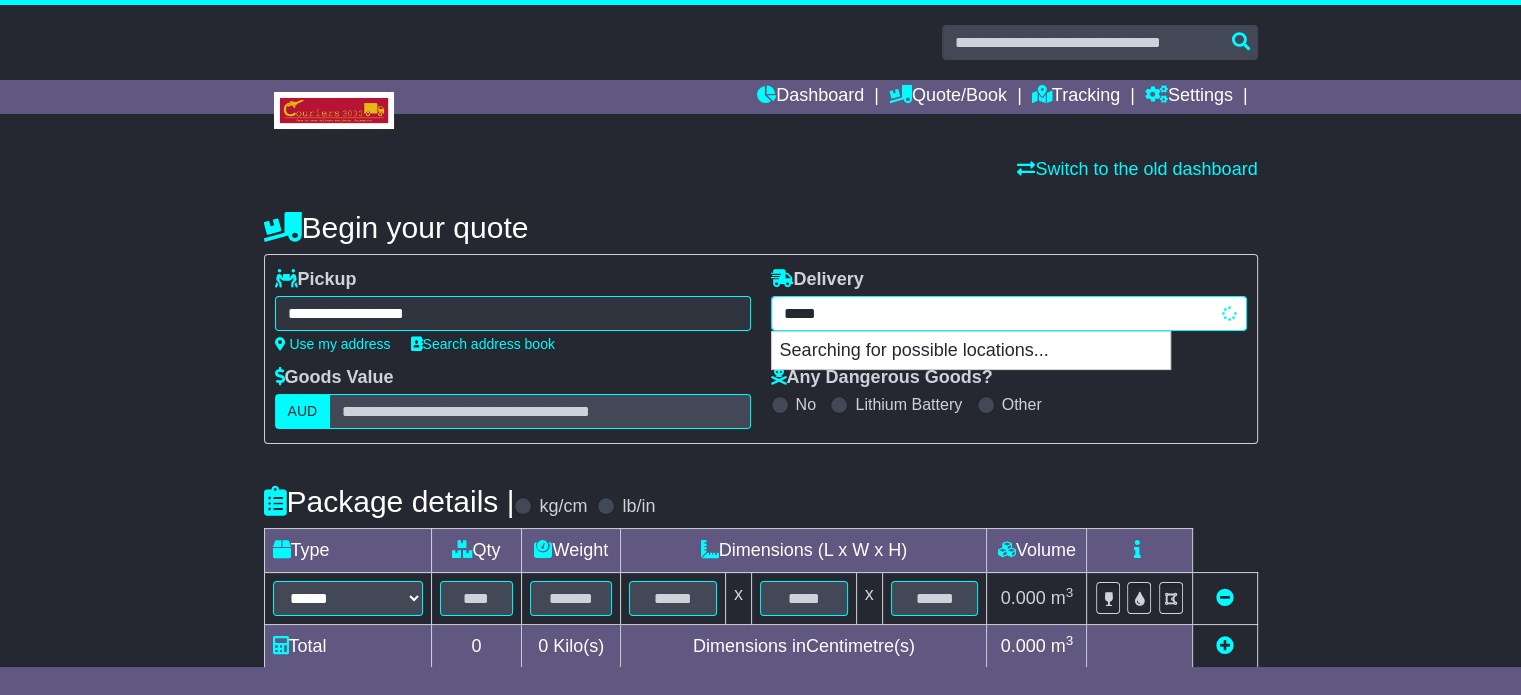 type on "******" 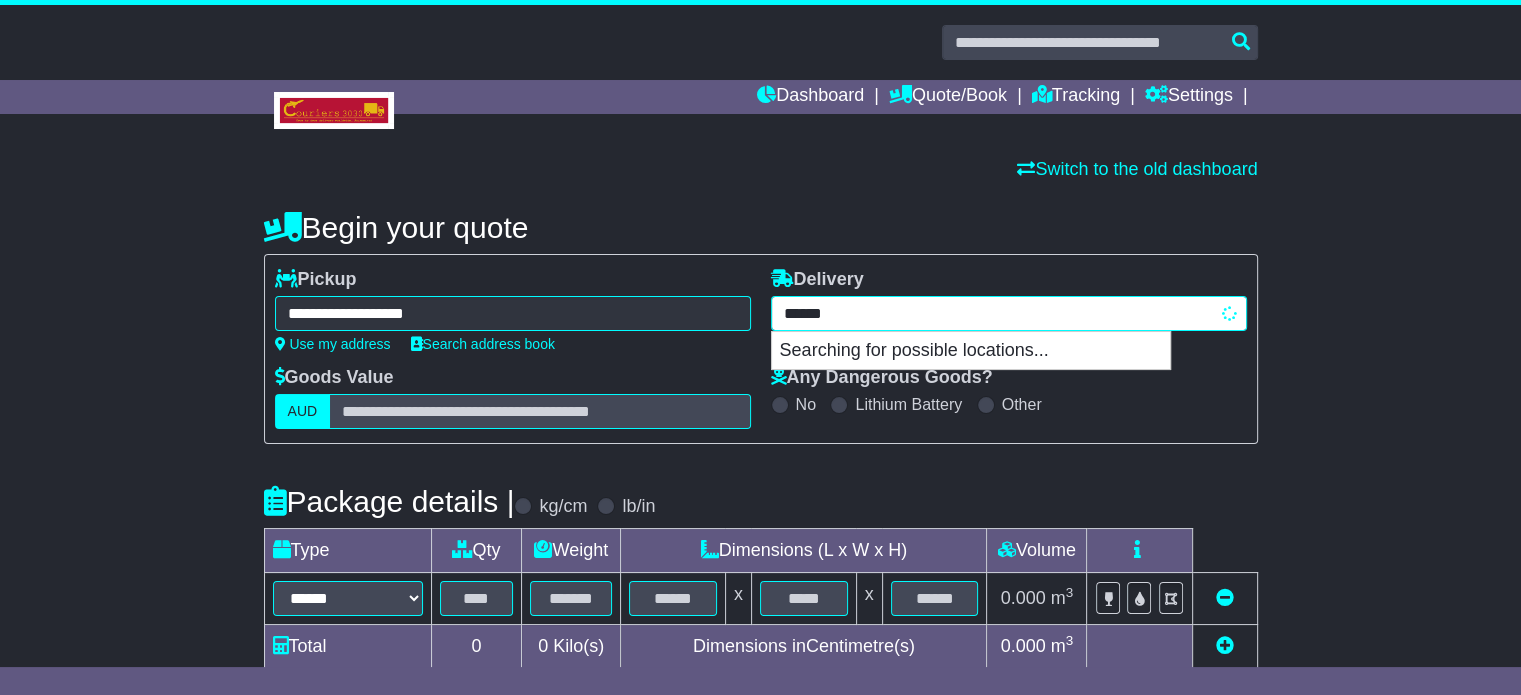 type on "*********" 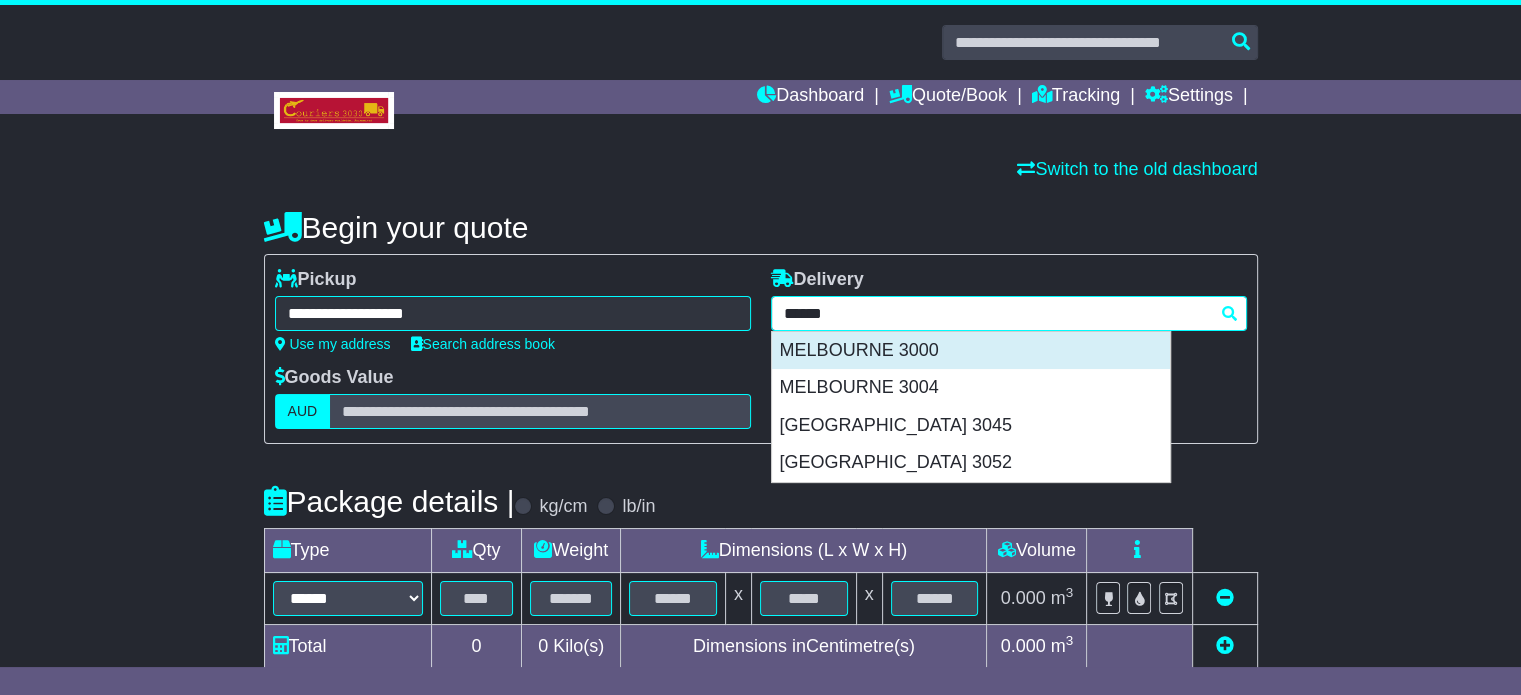 click on "MELBOURNE 3000" at bounding box center [971, 351] 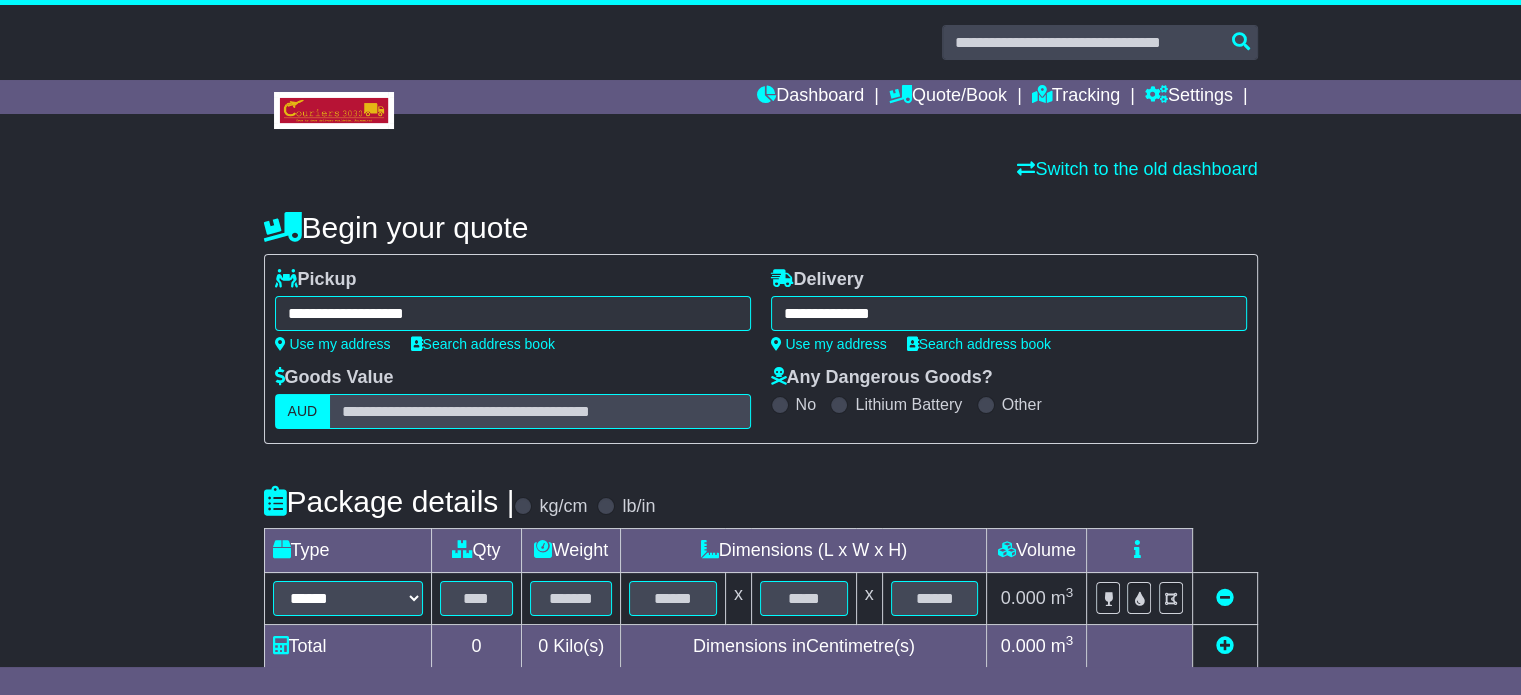 type on "**********" 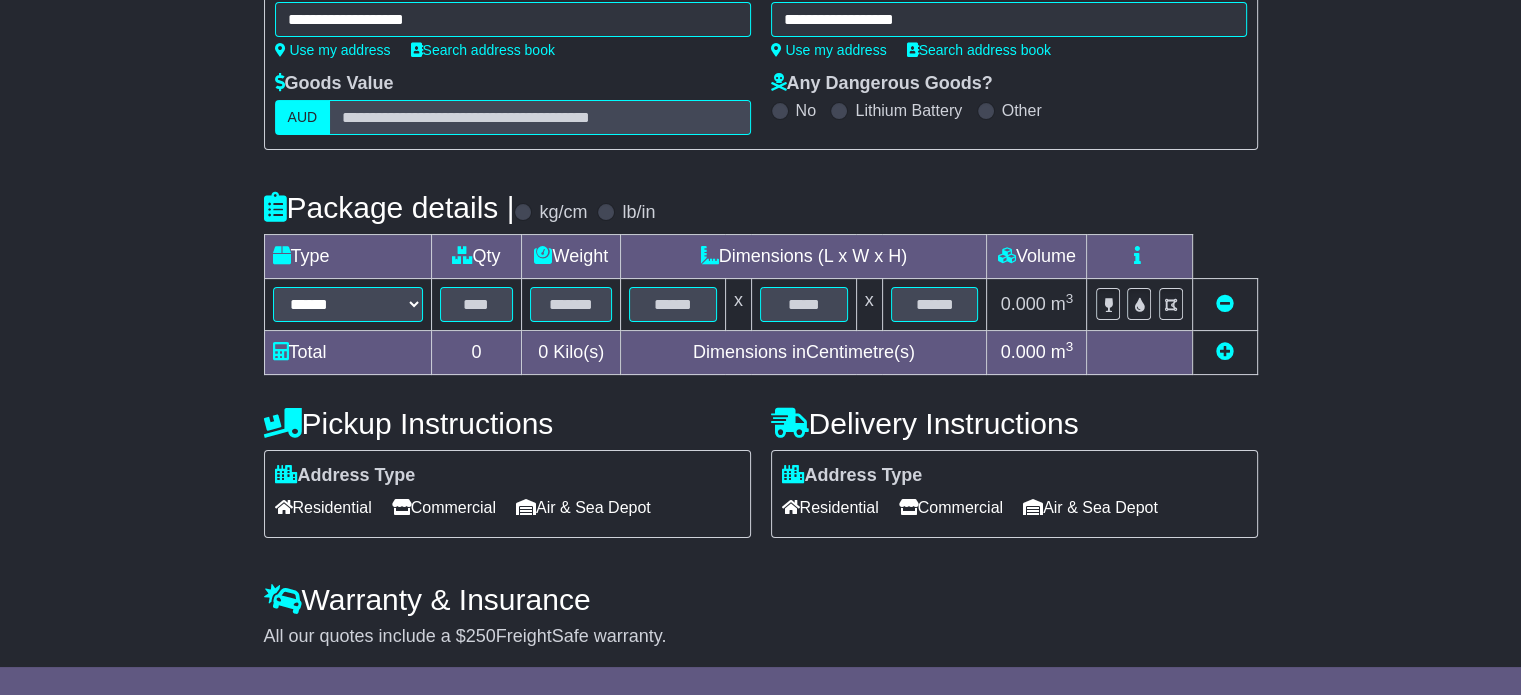 scroll, scrollTop: 300, scrollLeft: 0, axis: vertical 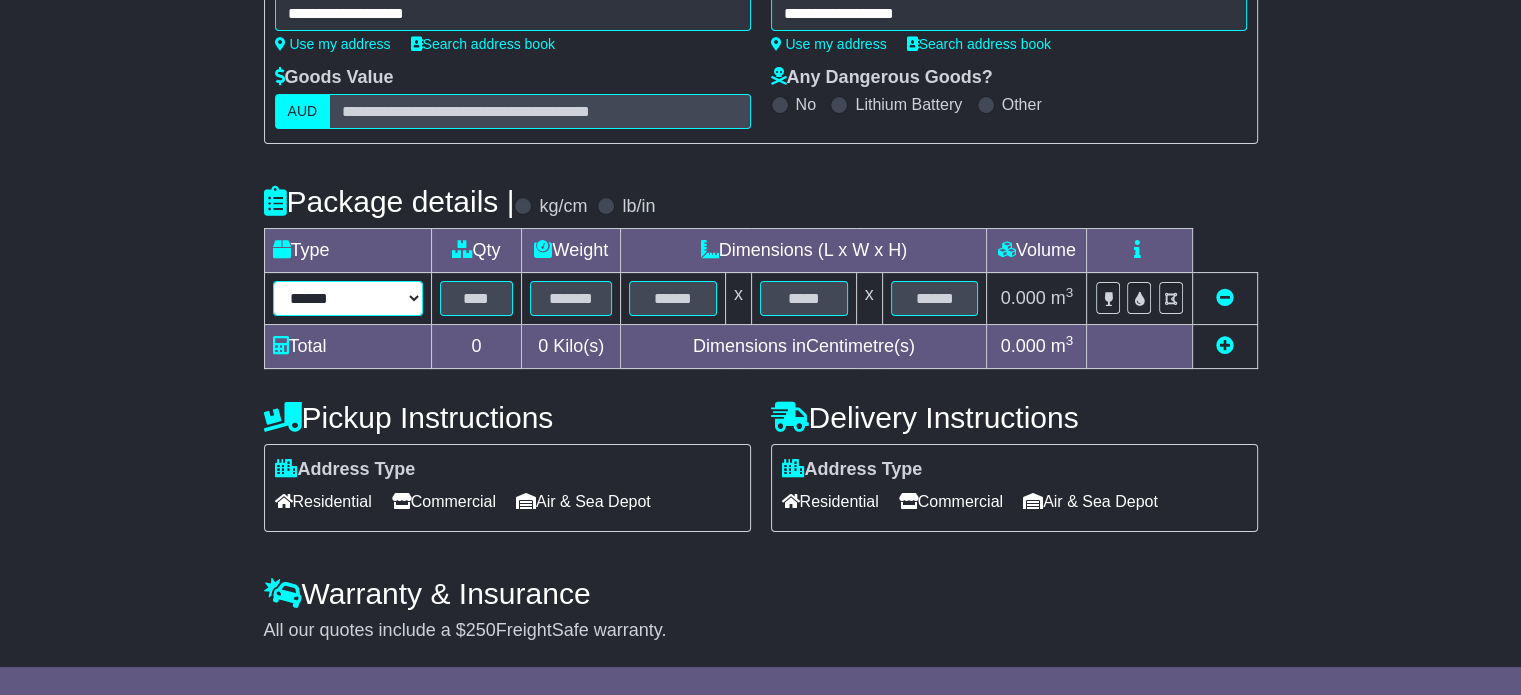 click on "****** ****** *** ******** ***** **** **** ****** *** *******" at bounding box center [348, 298] 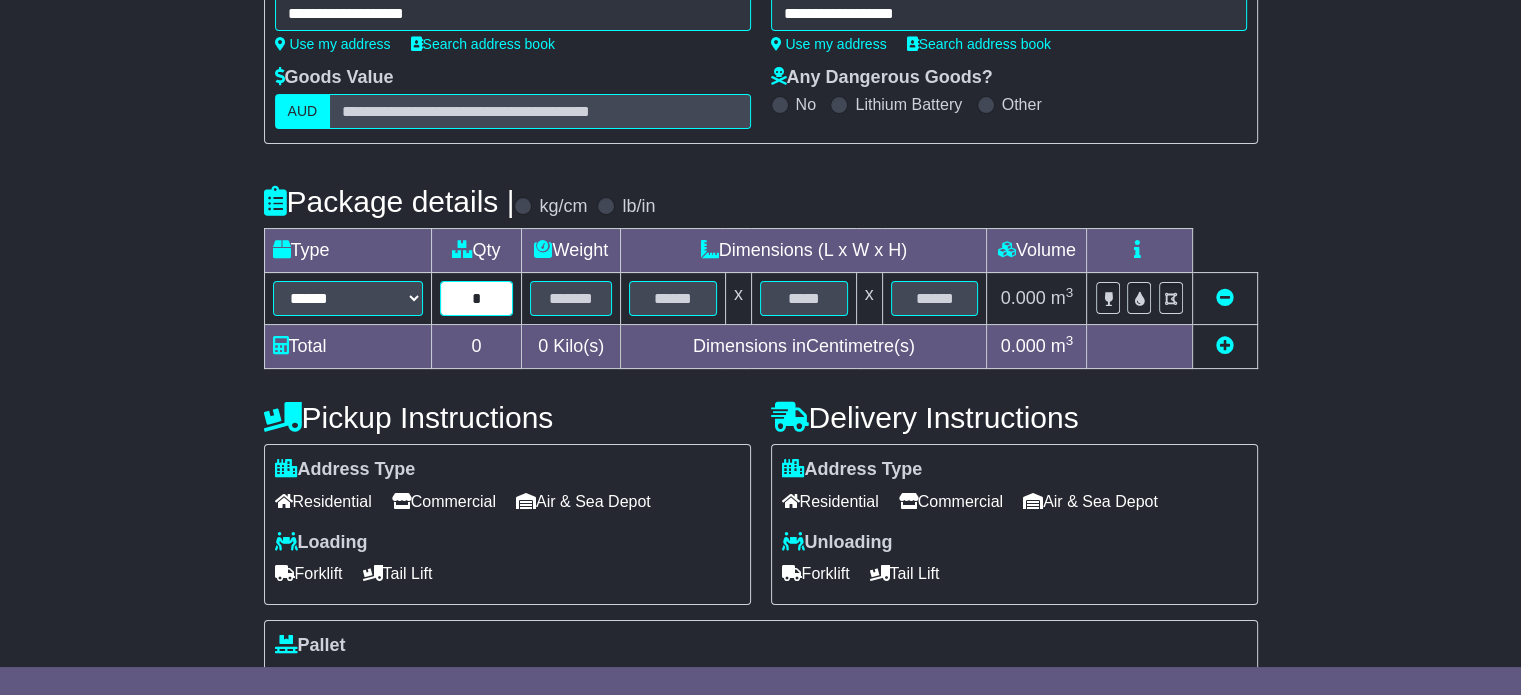 type on "*" 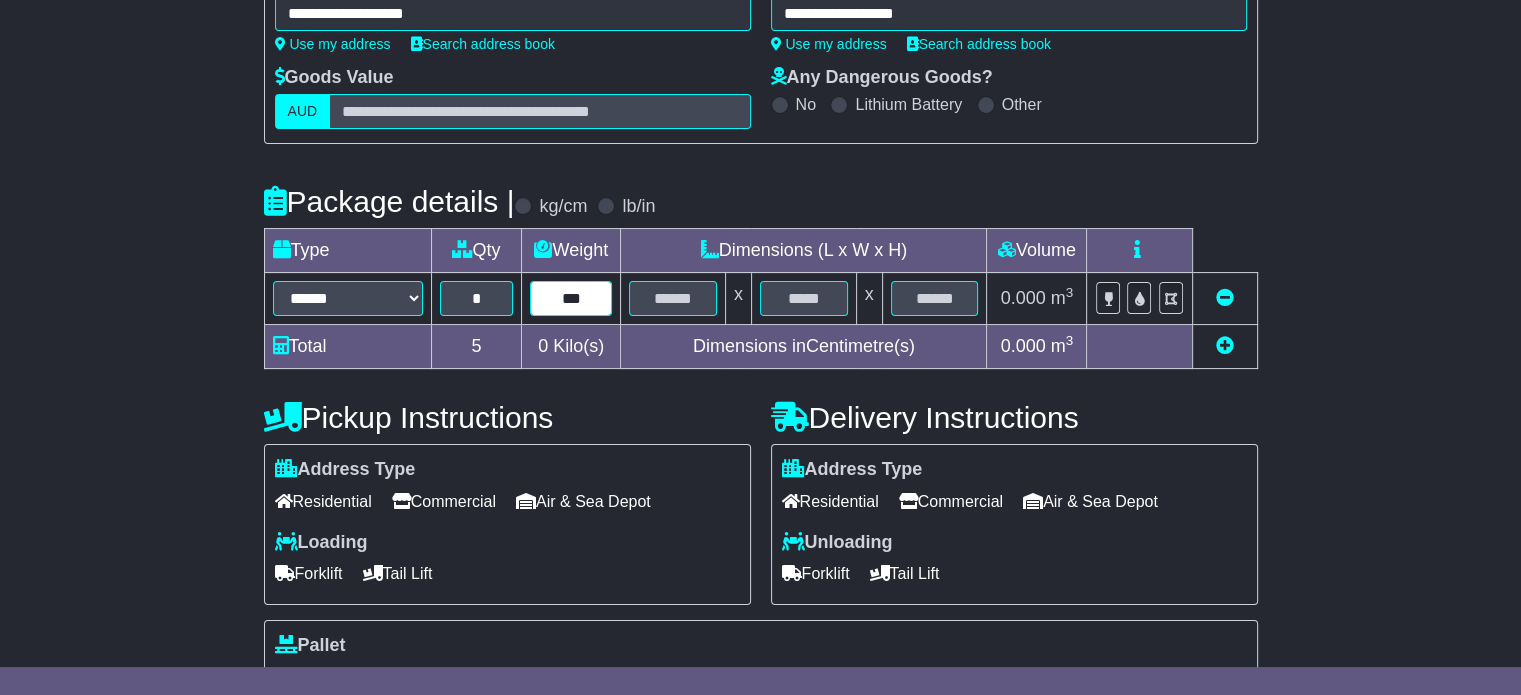 type on "***" 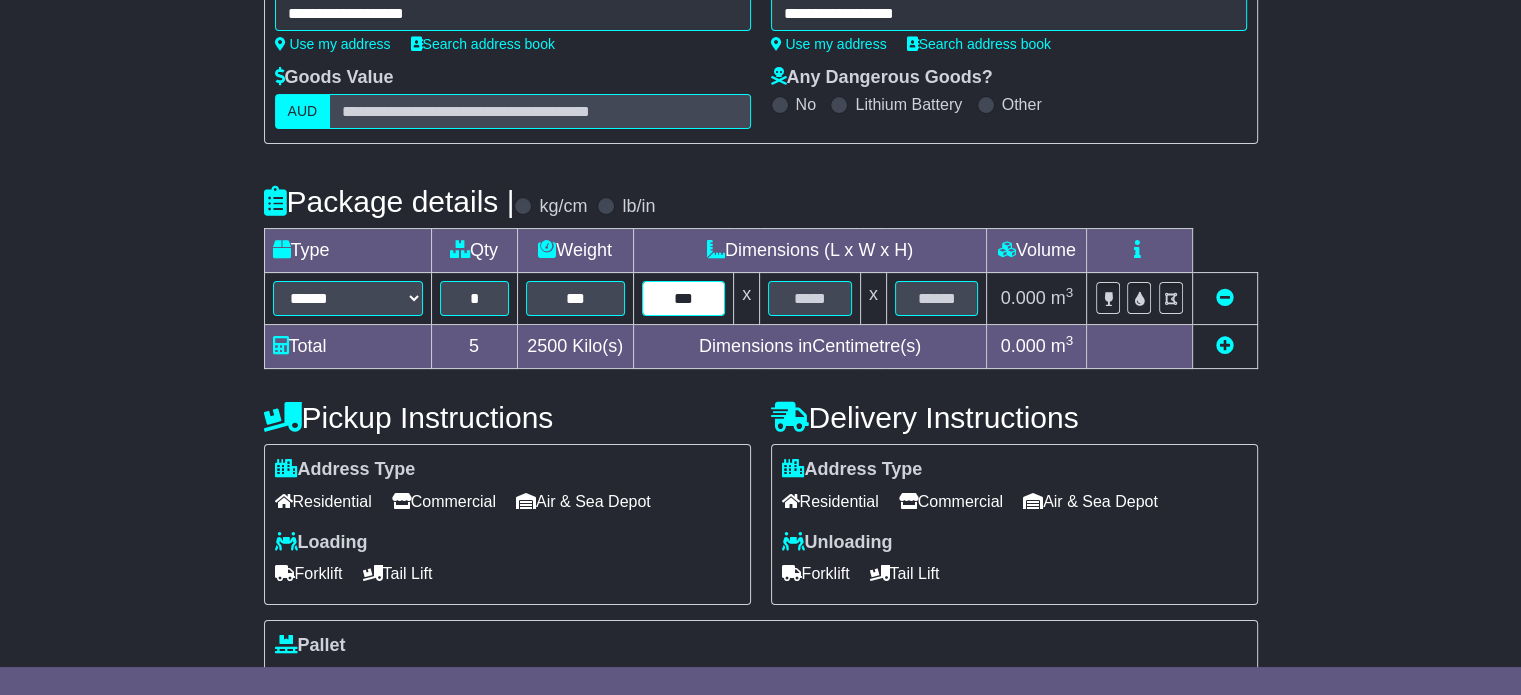 type on "***" 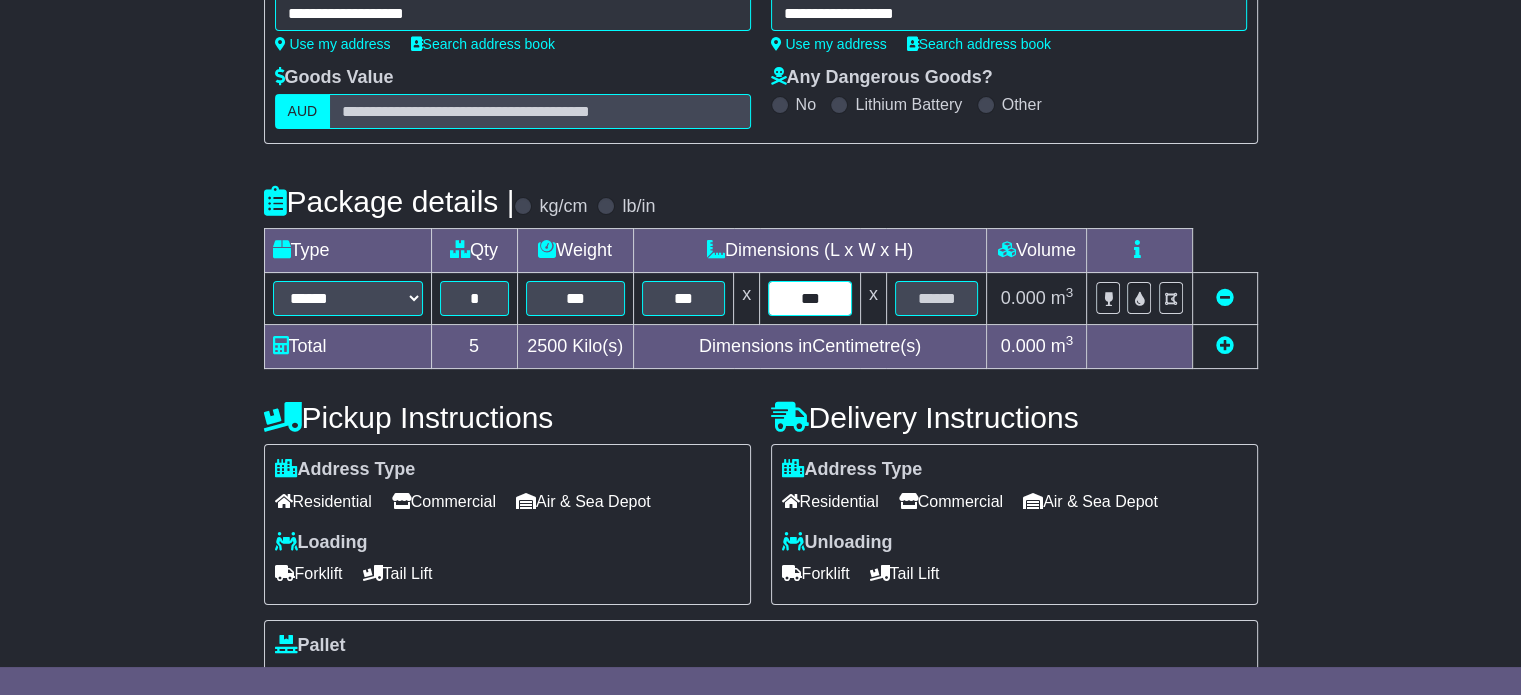 type on "***" 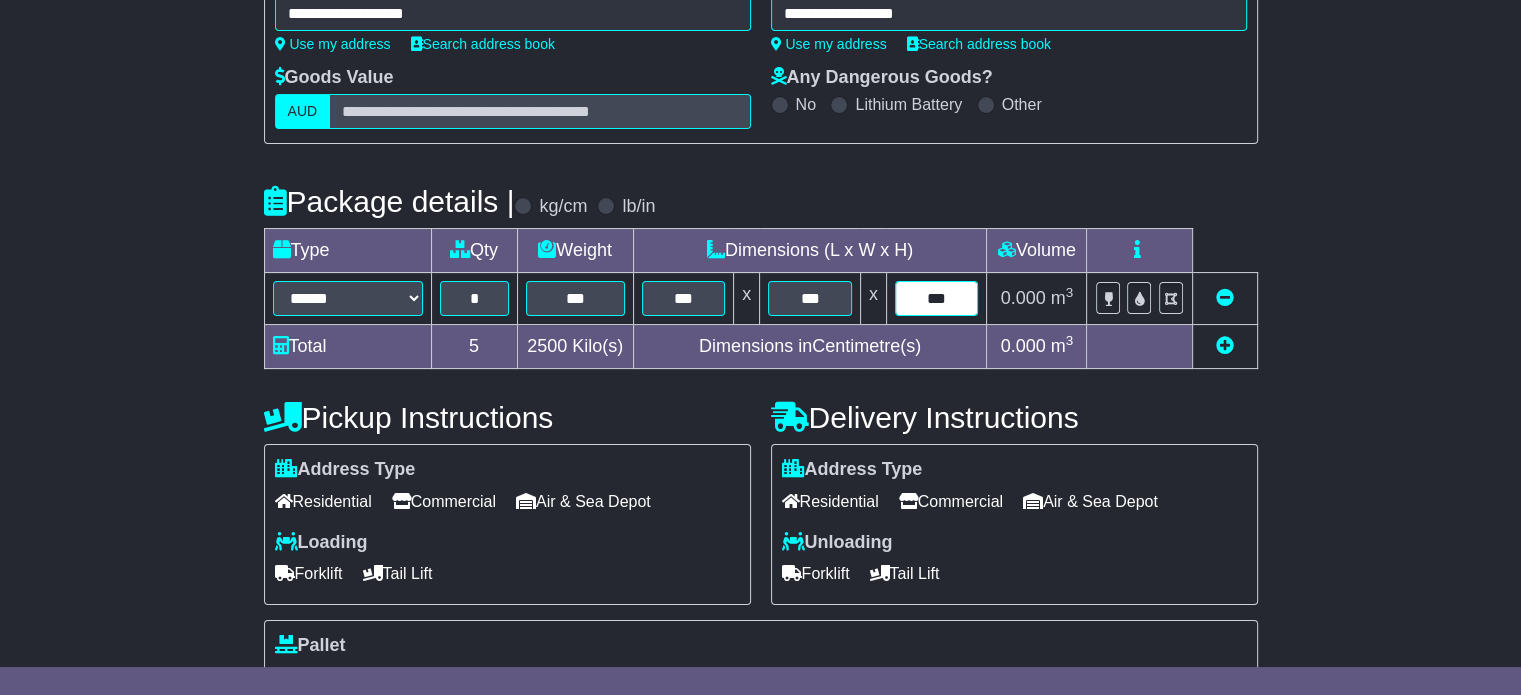 type on "***" 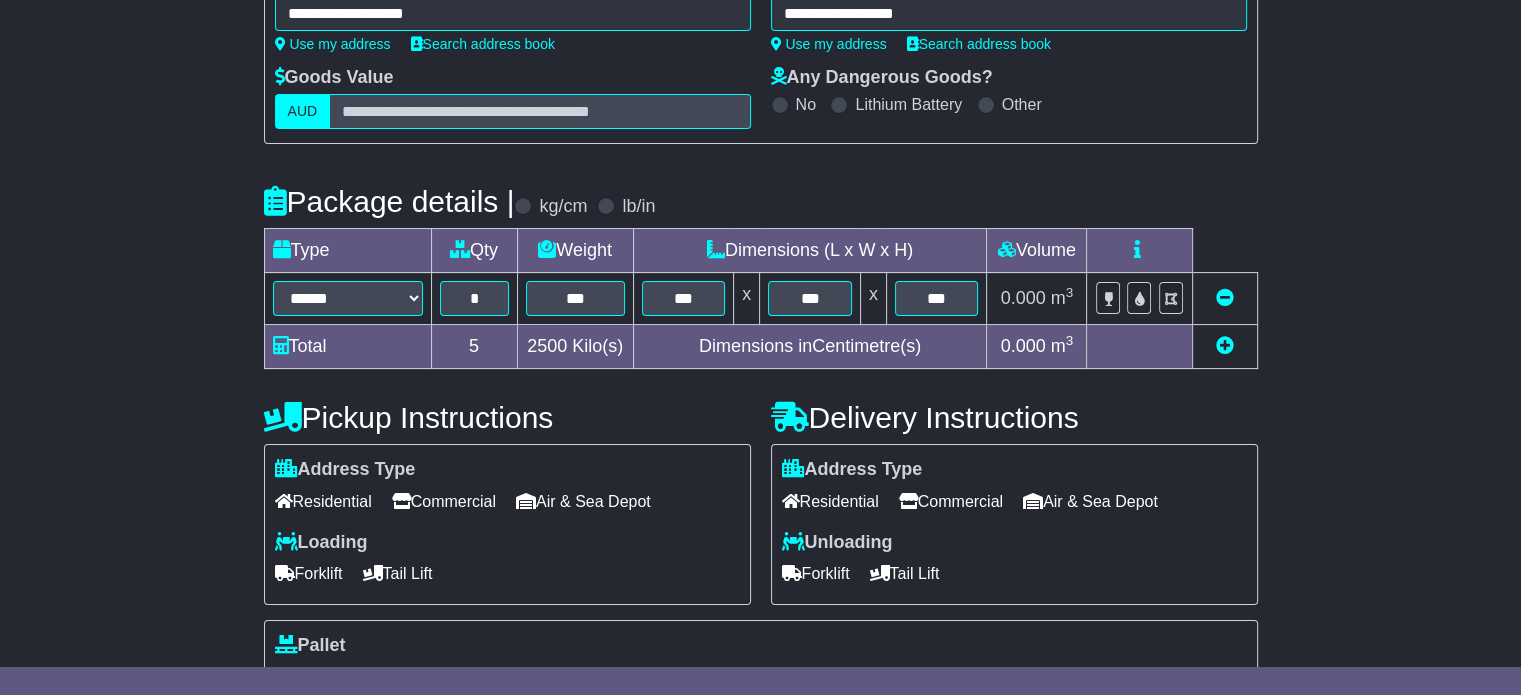 type 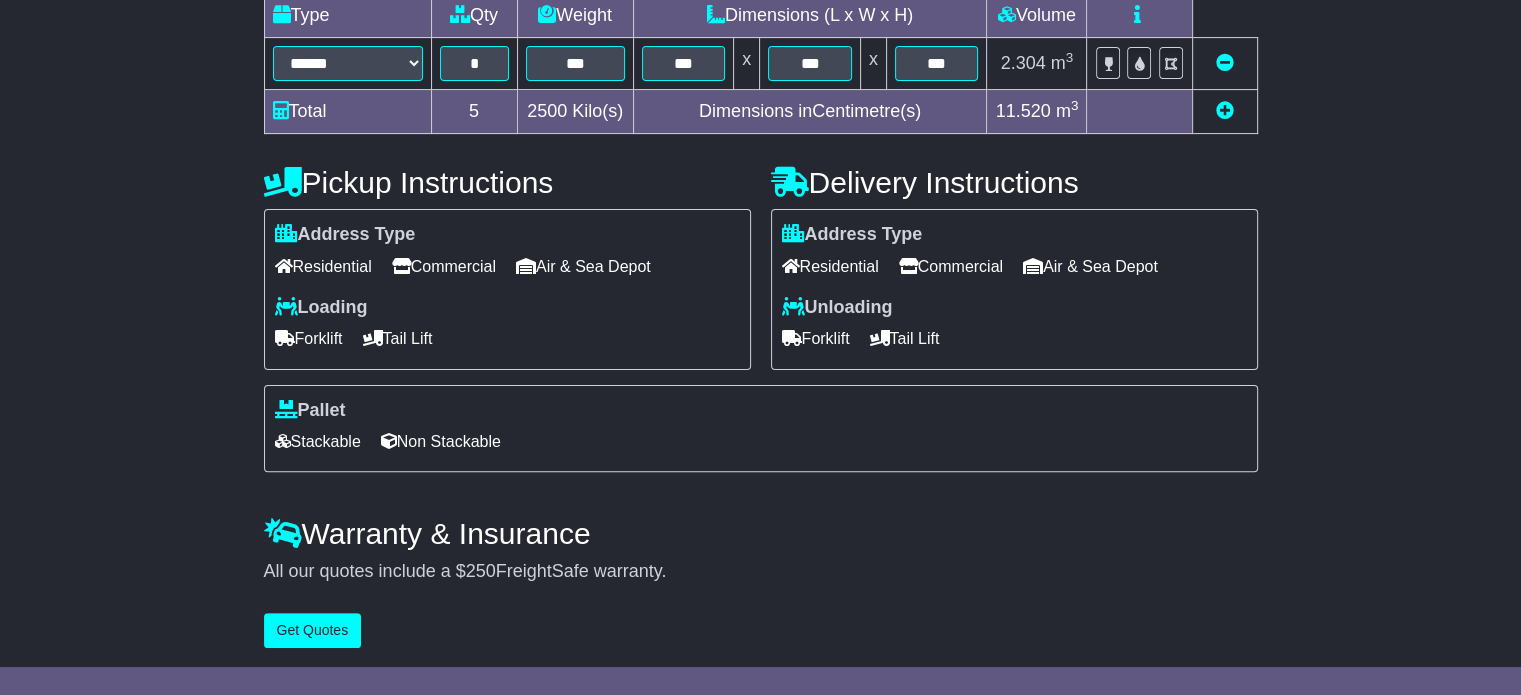 click on "Residential" at bounding box center [323, 266] 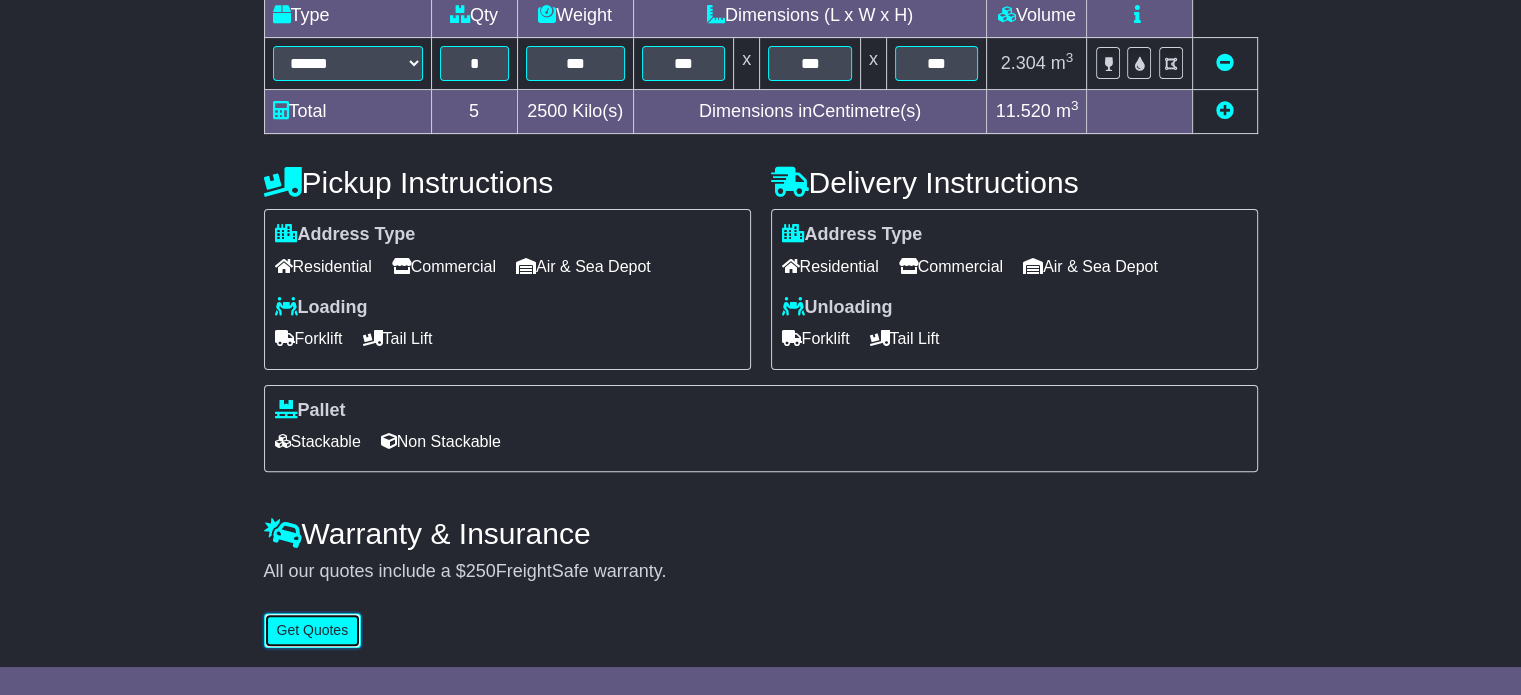 click on "Get Quotes" at bounding box center (313, 630) 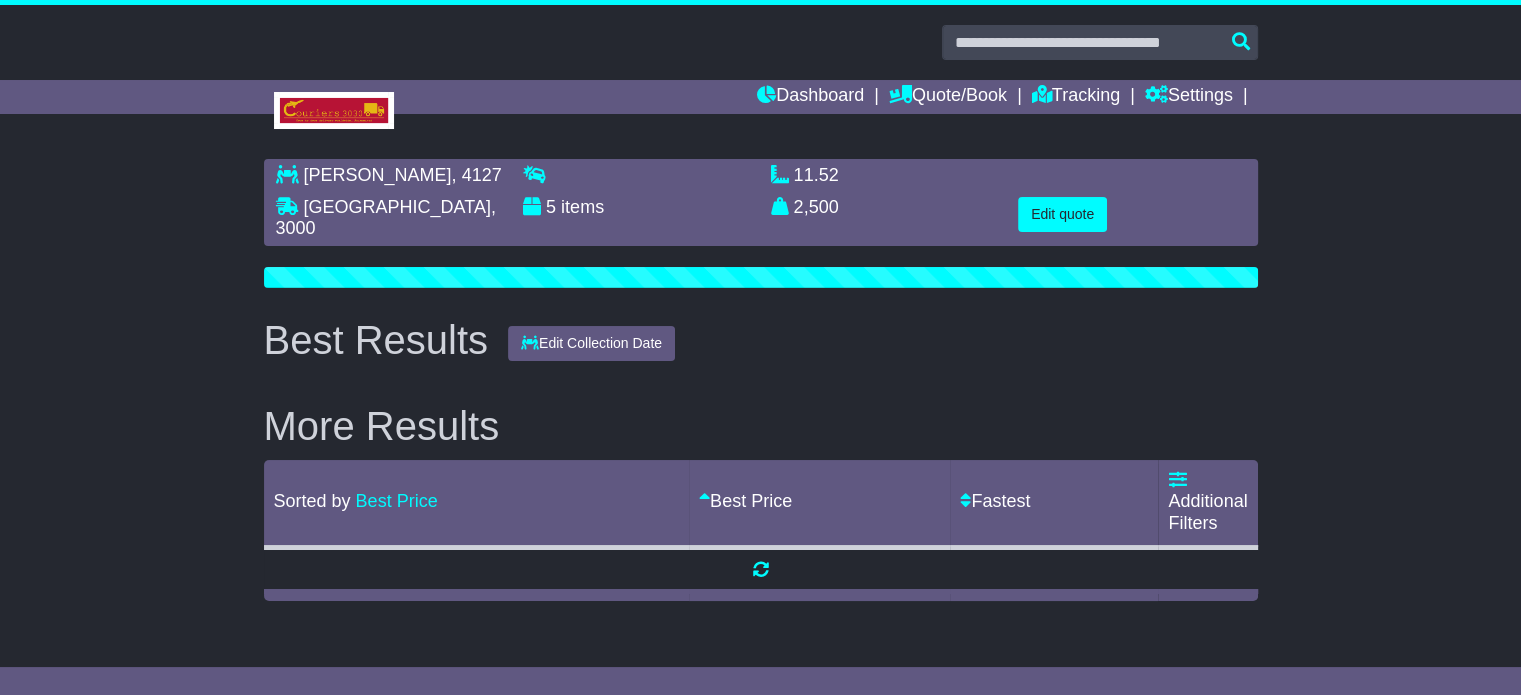 scroll, scrollTop: 0, scrollLeft: 0, axis: both 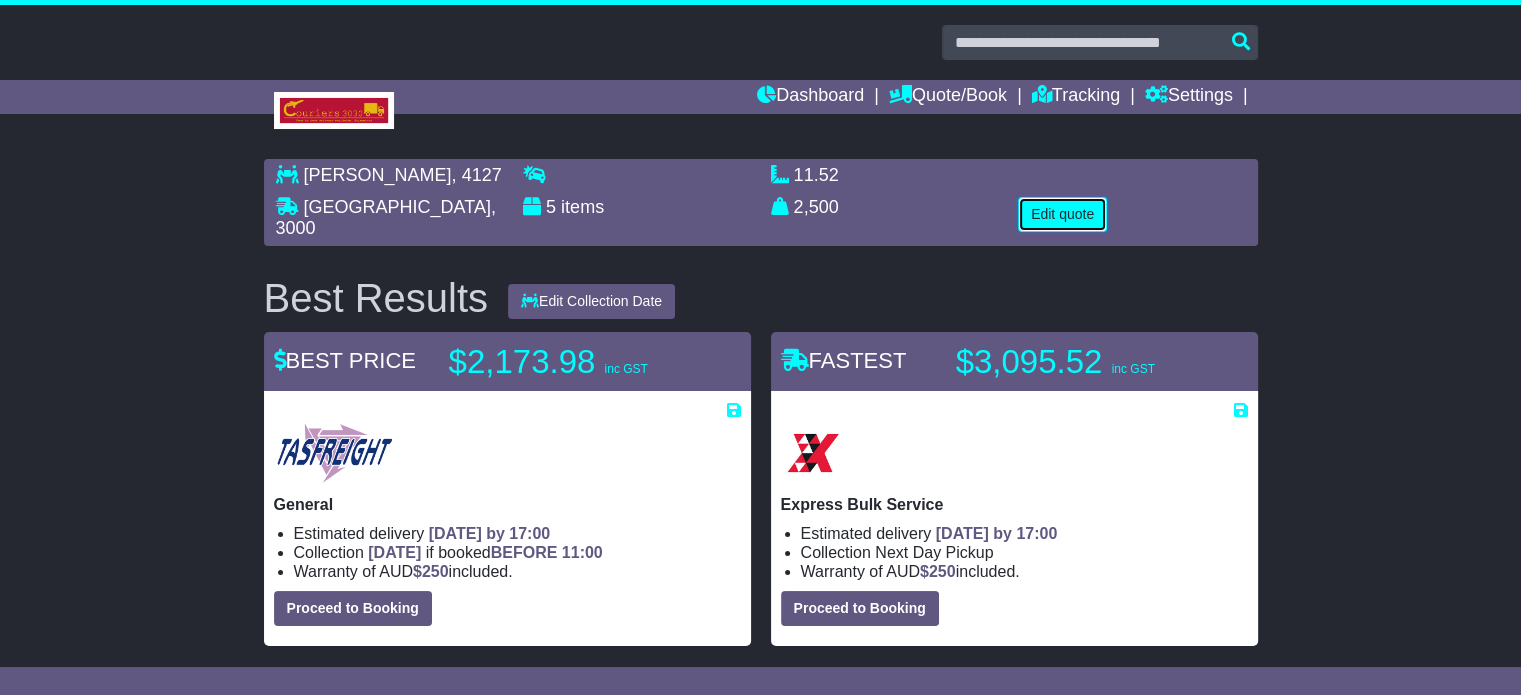 click on "Edit quote" at bounding box center (1062, 214) 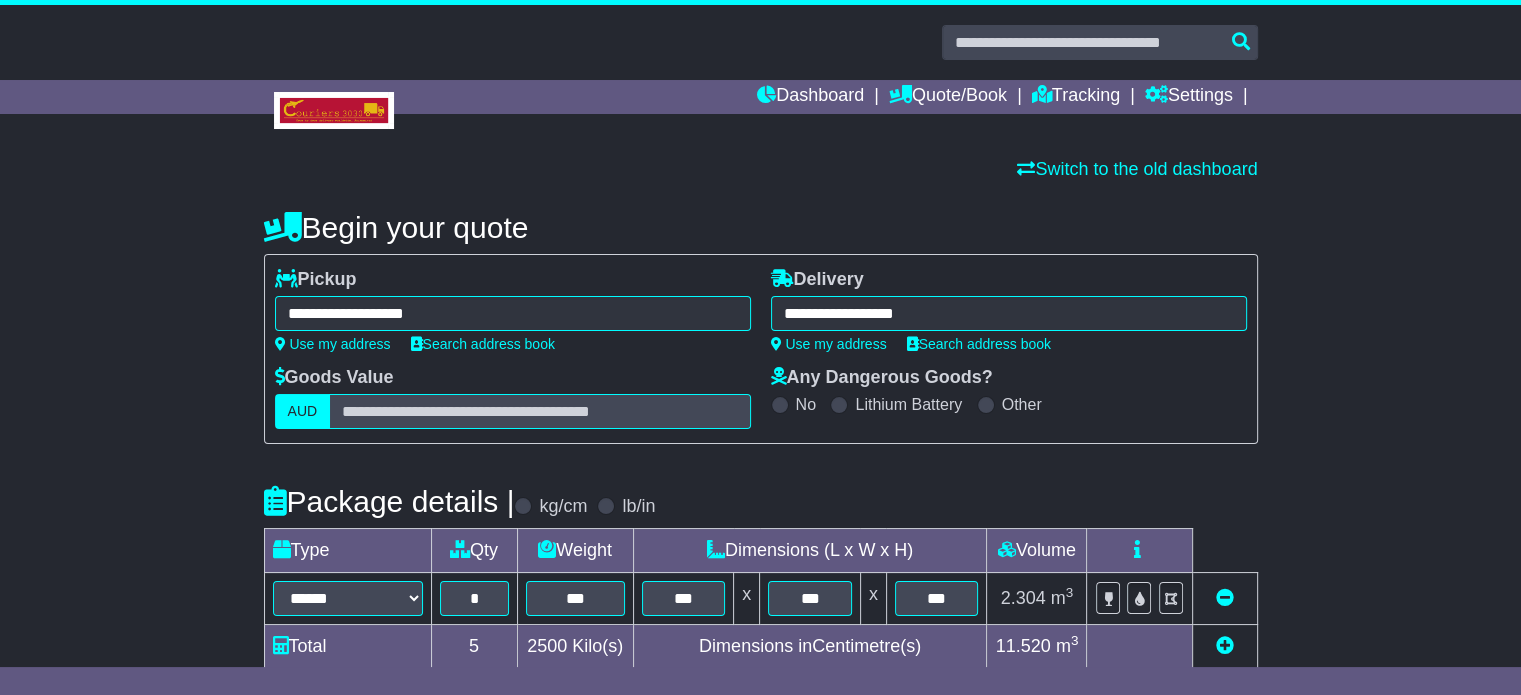 click on "**********" at bounding box center [1009, 313] 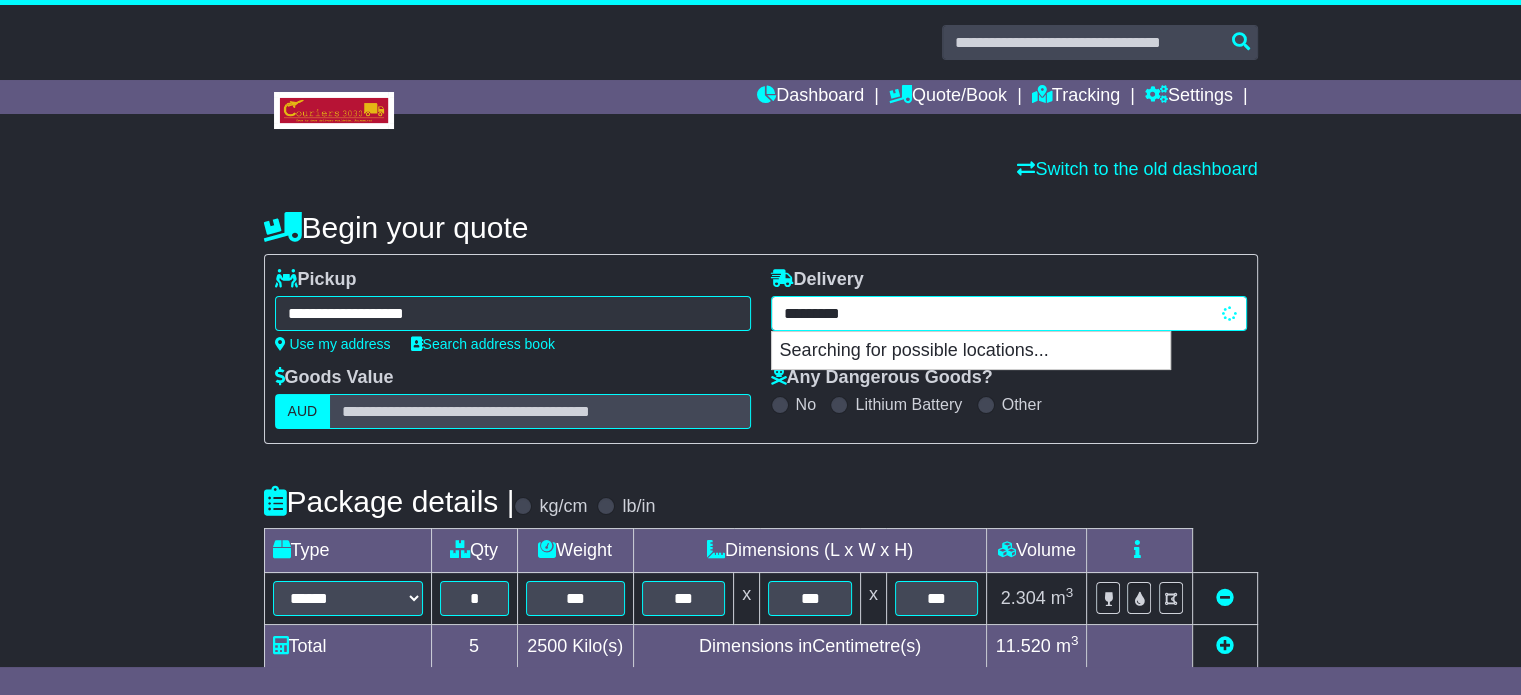 click on "*********" at bounding box center (1009, 313) 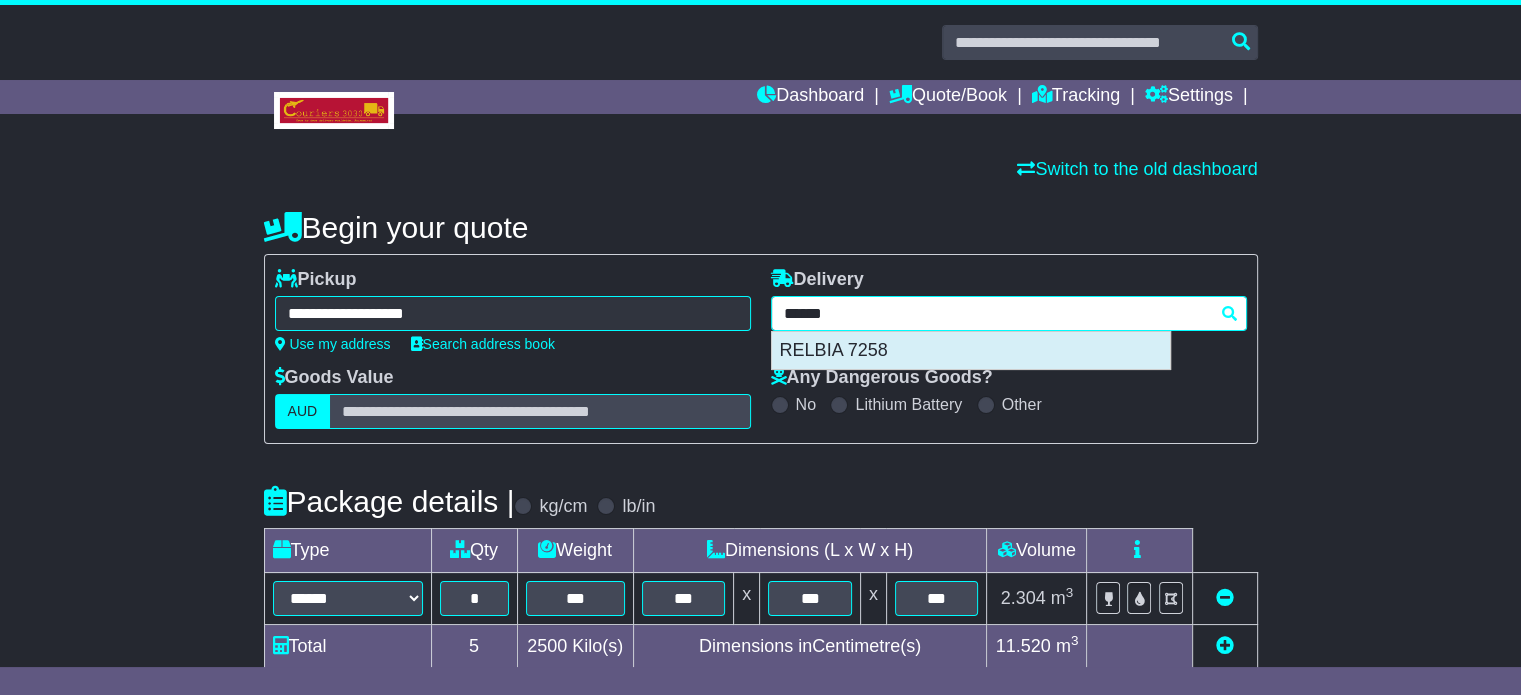 click on "RELBIA 7258" at bounding box center [971, 351] 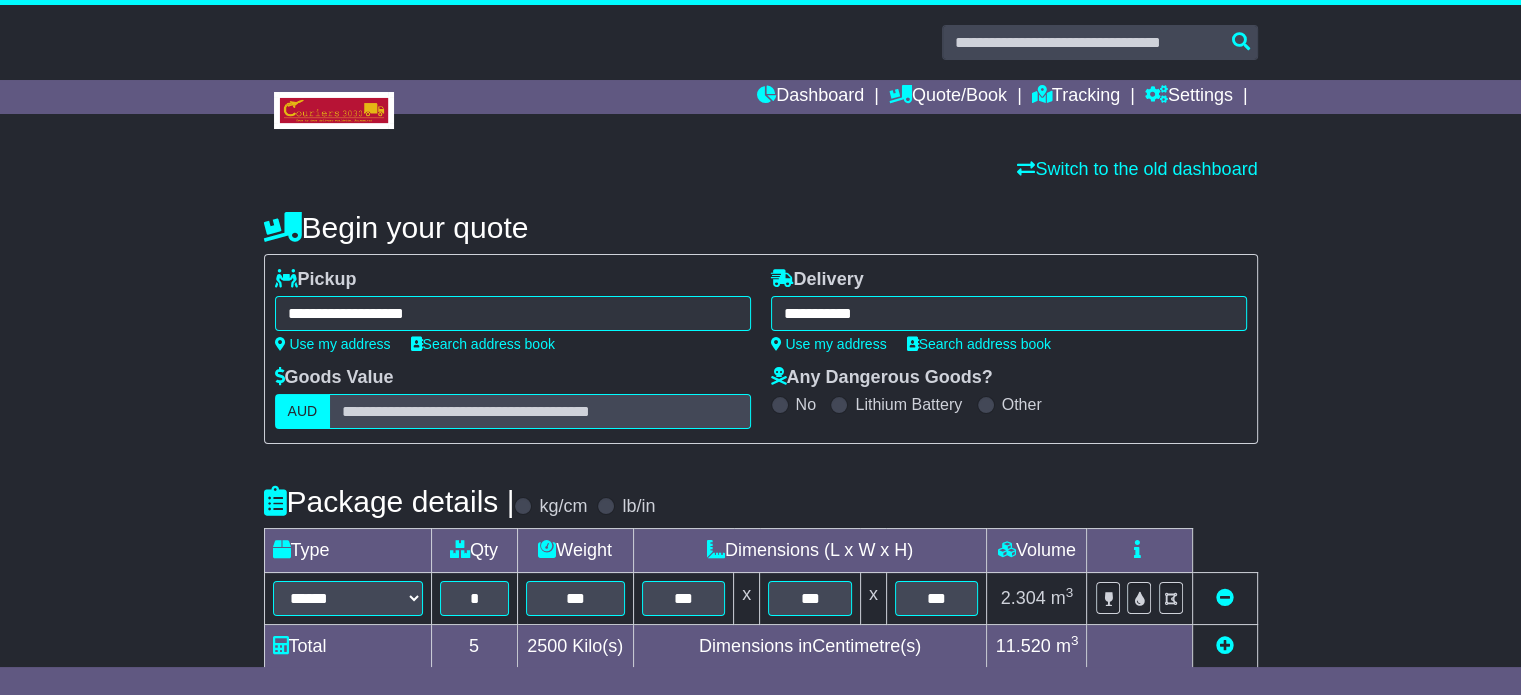type on "**********" 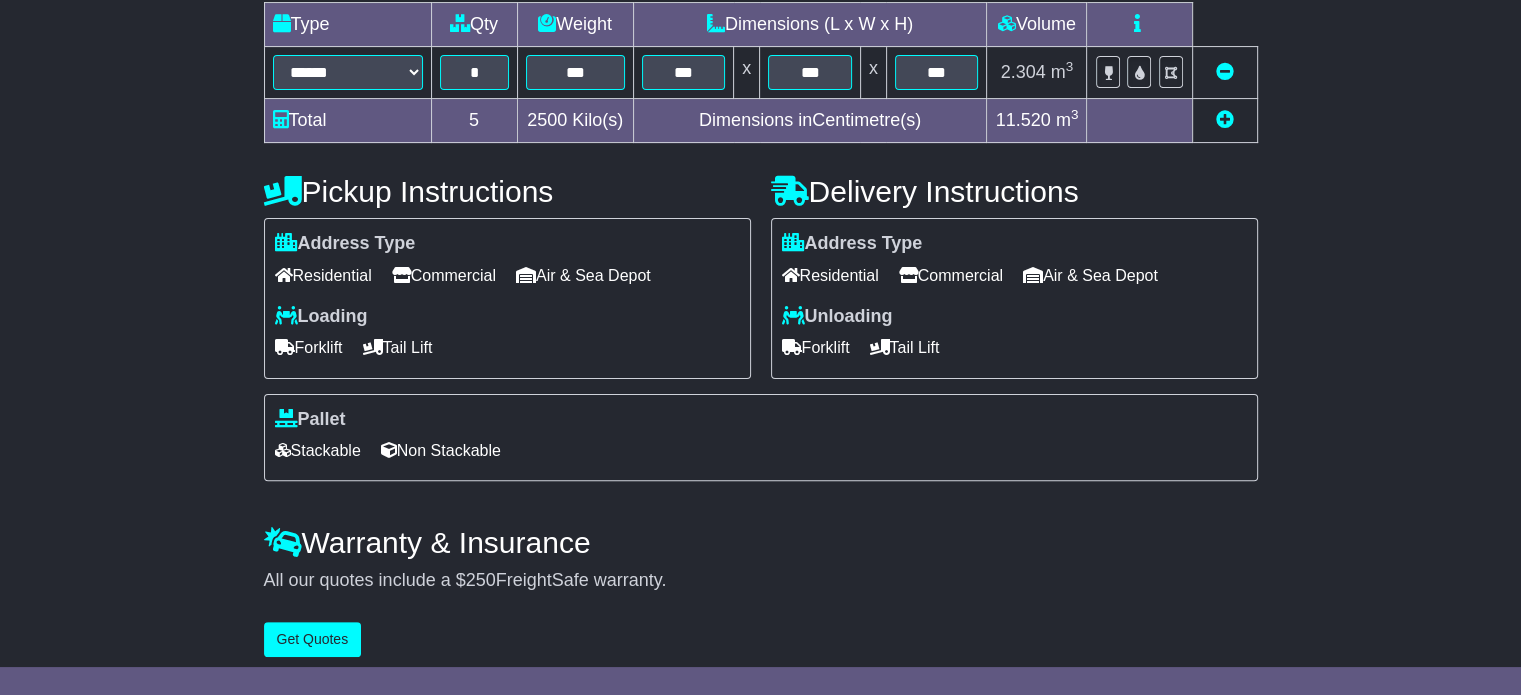 scroll, scrollTop: 540, scrollLeft: 0, axis: vertical 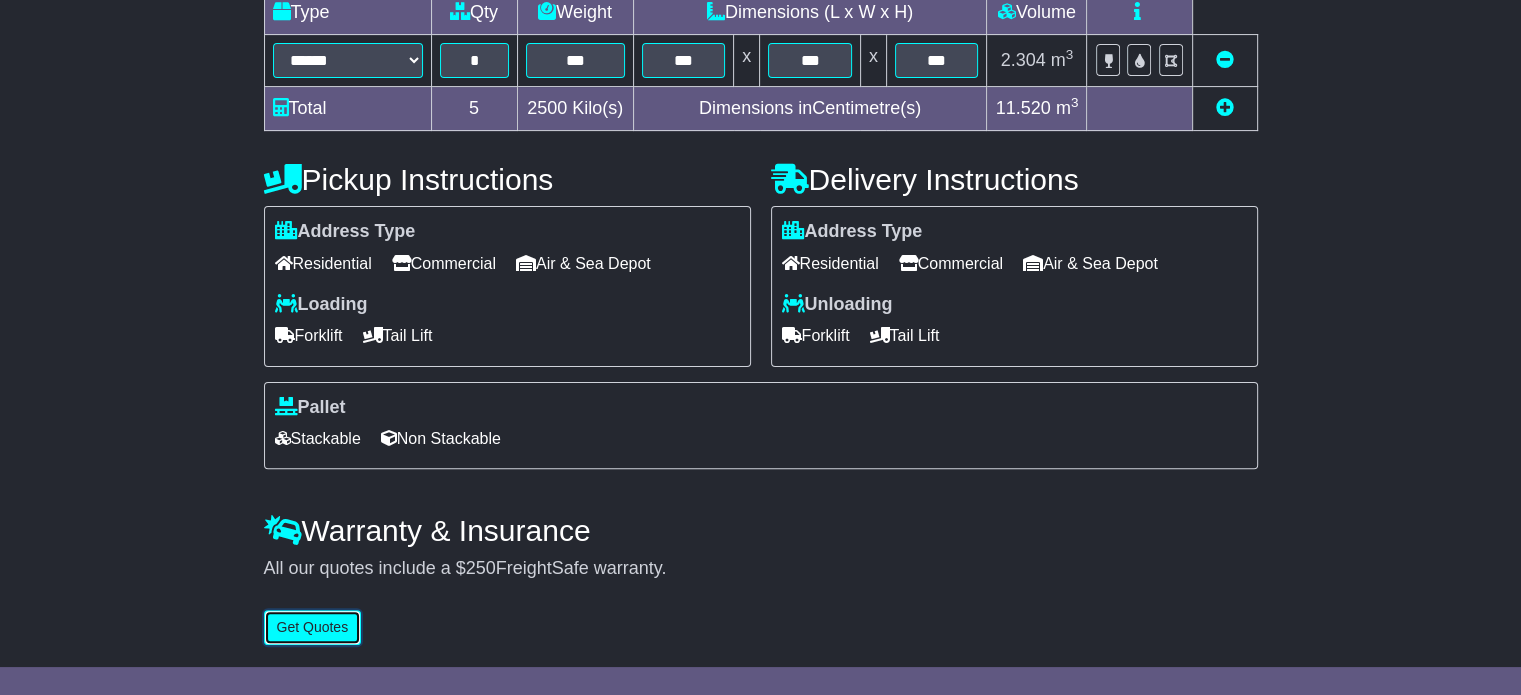 click on "Get Quotes" at bounding box center [313, 627] 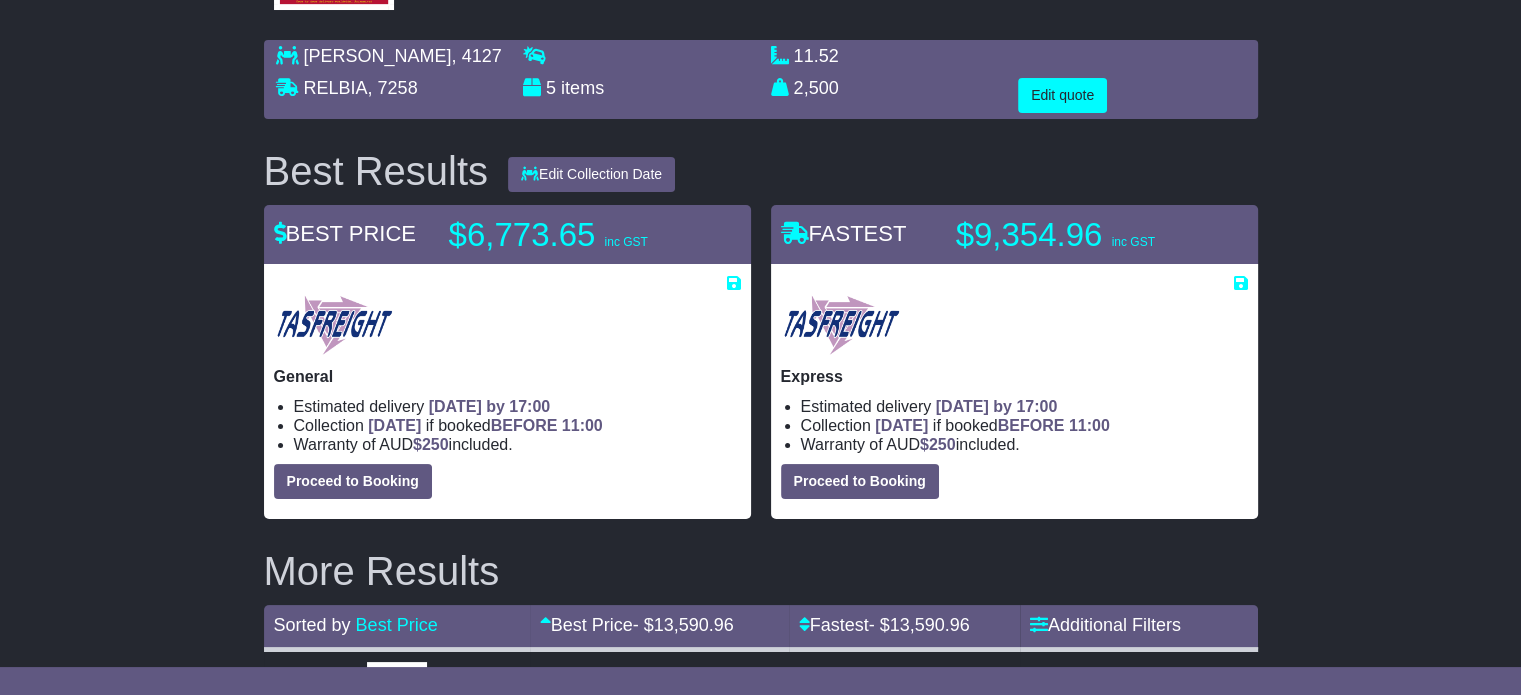 scroll, scrollTop: 0, scrollLeft: 0, axis: both 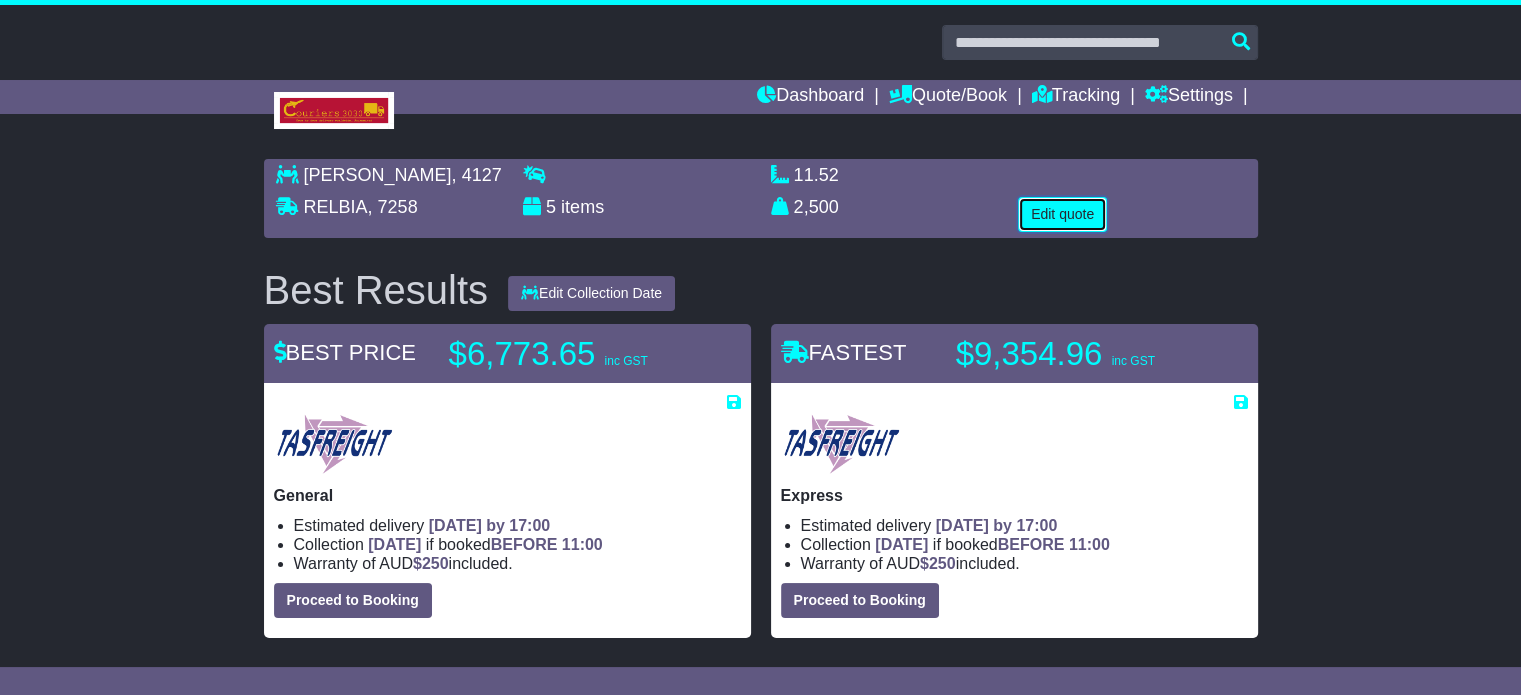 click on "Edit quote" at bounding box center [1062, 214] 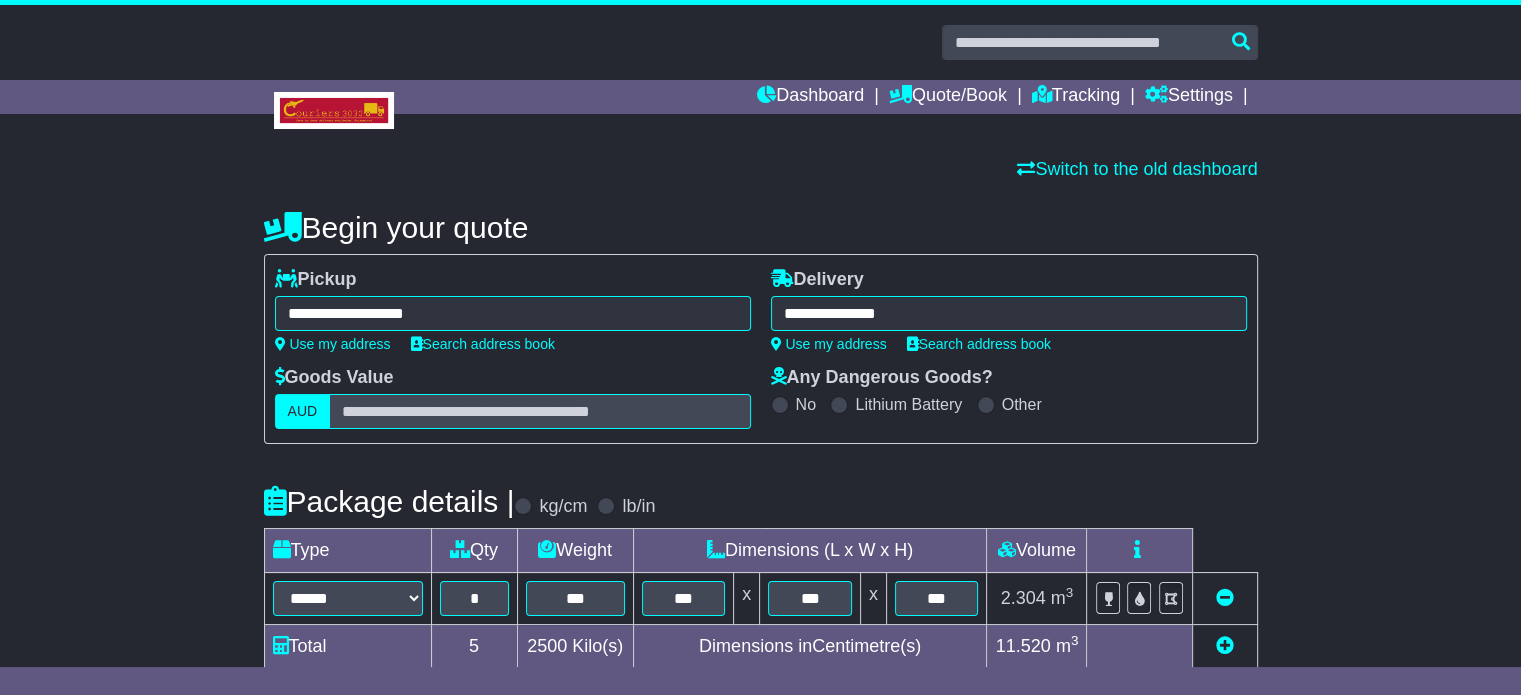 click on "**********" at bounding box center (1009, 313) 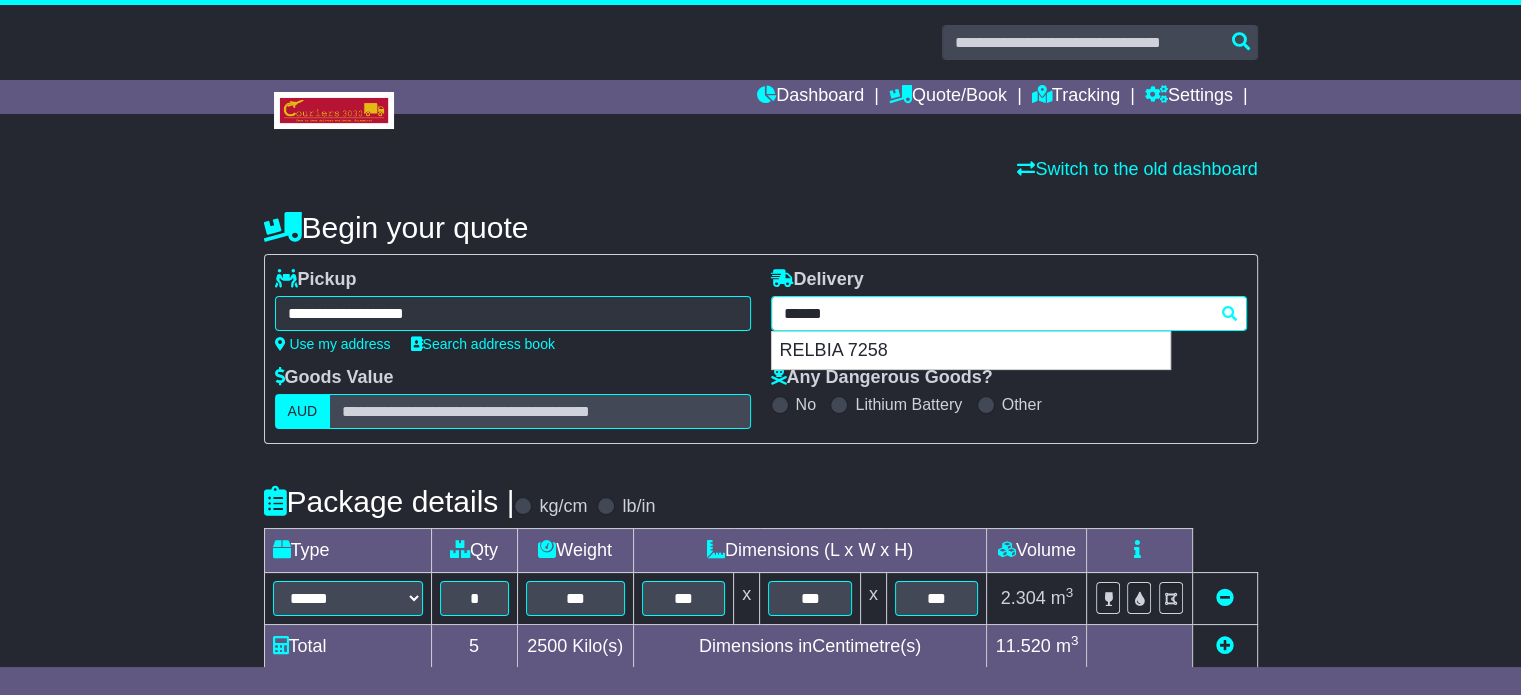 click on "******" at bounding box center (1009, 313) 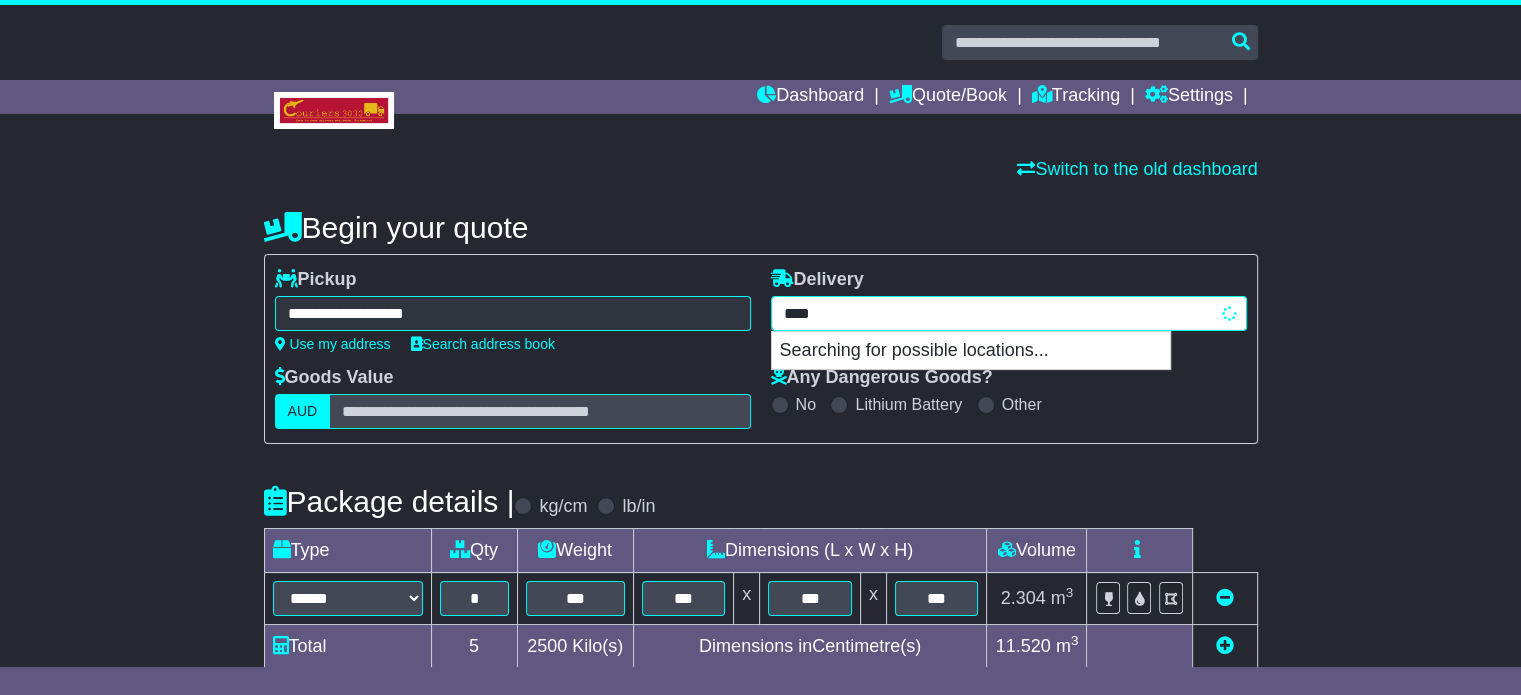 type on "*****" 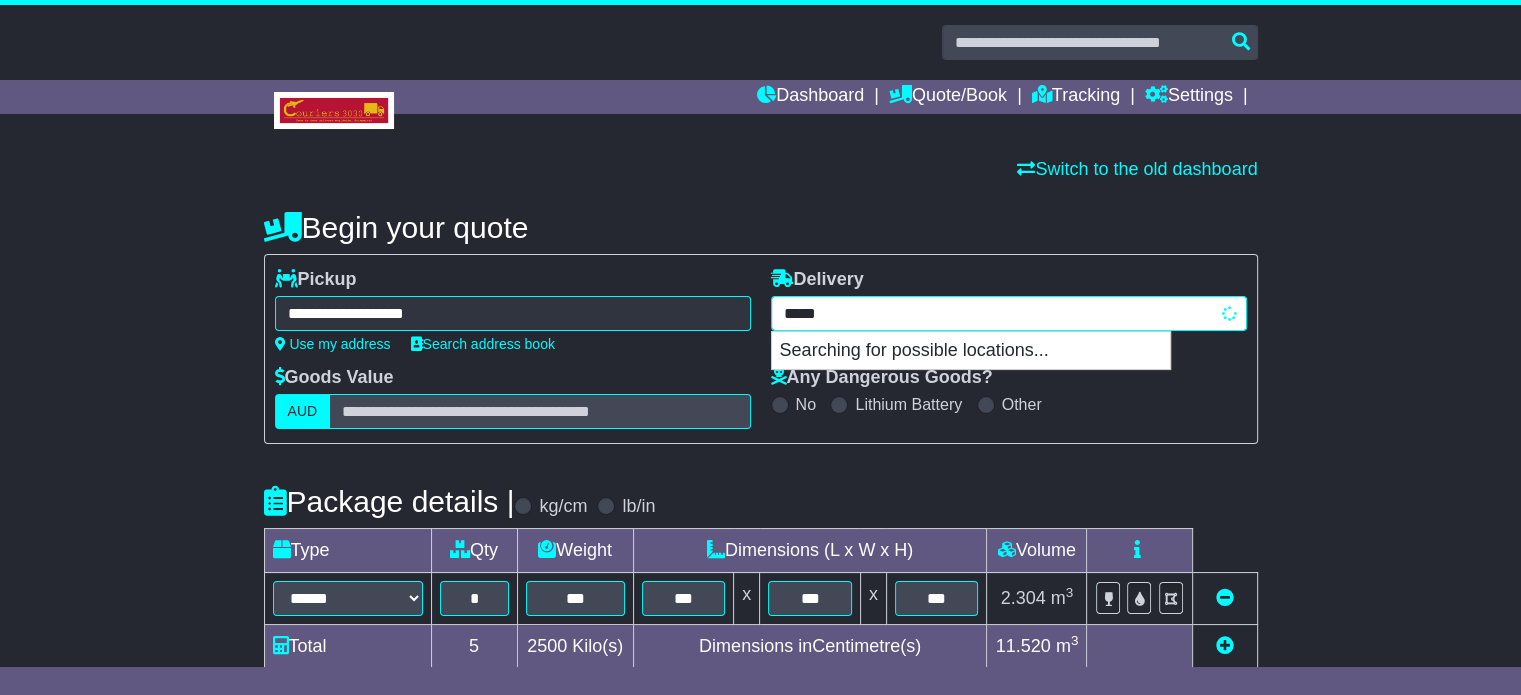 type on "*********" 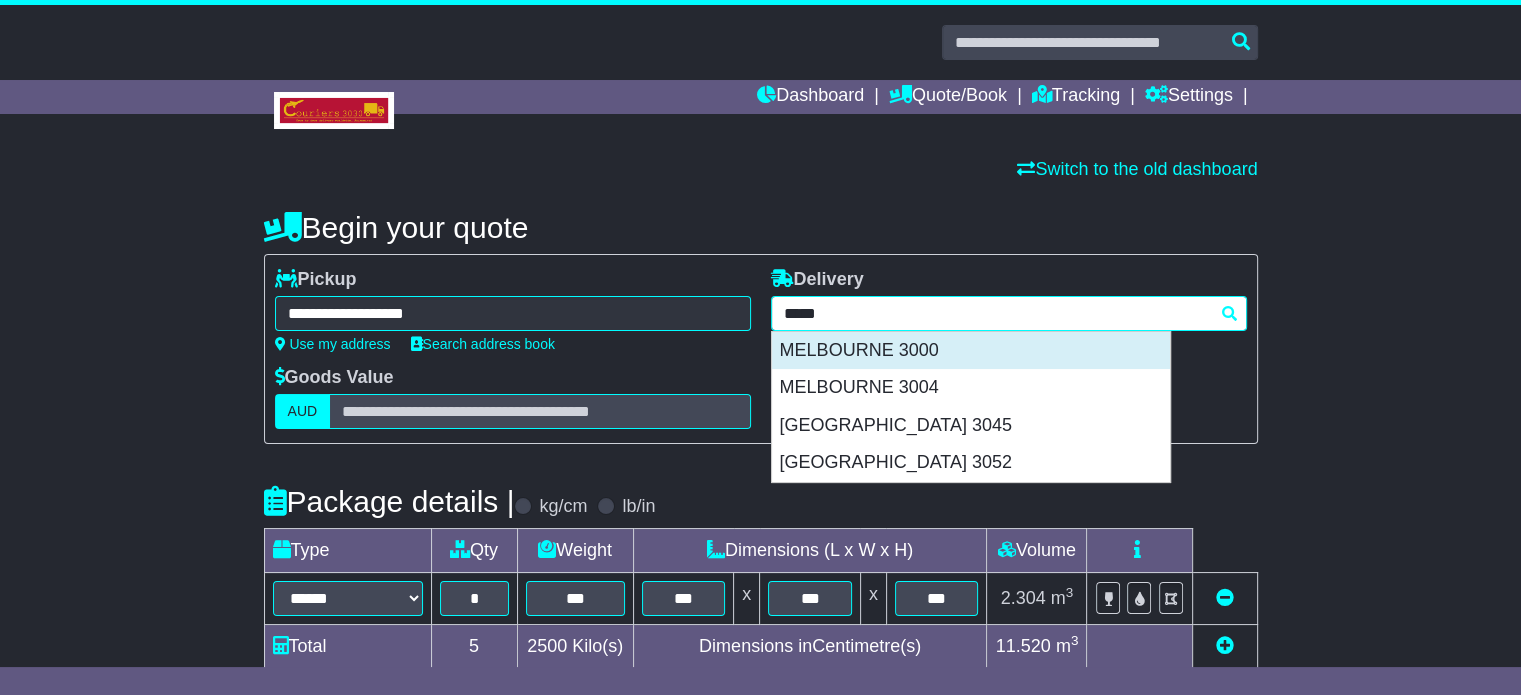 click on "MELBOURNE 3000" at bounding box center [971, 351] 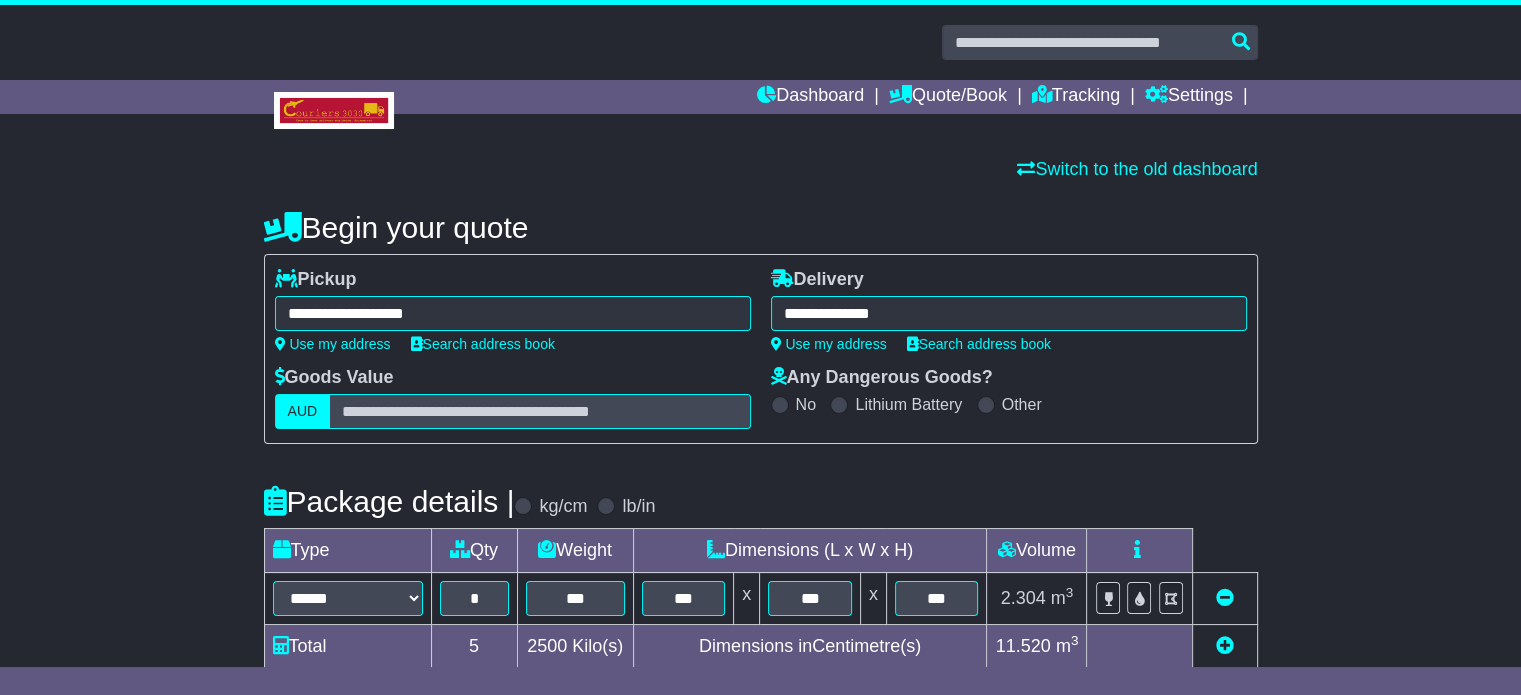 type on "**********" 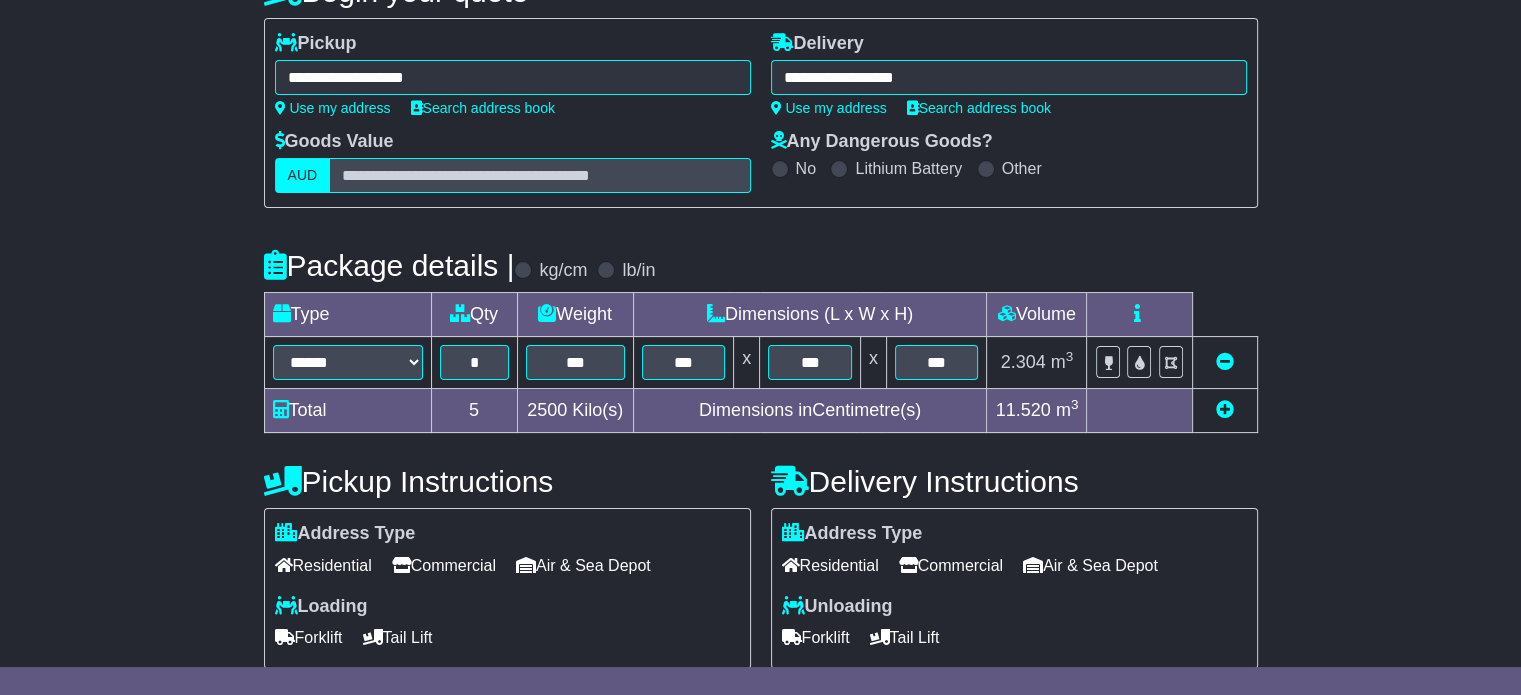 scroll, scrollTop: 540, scrollLeft: 0, axis: vertical 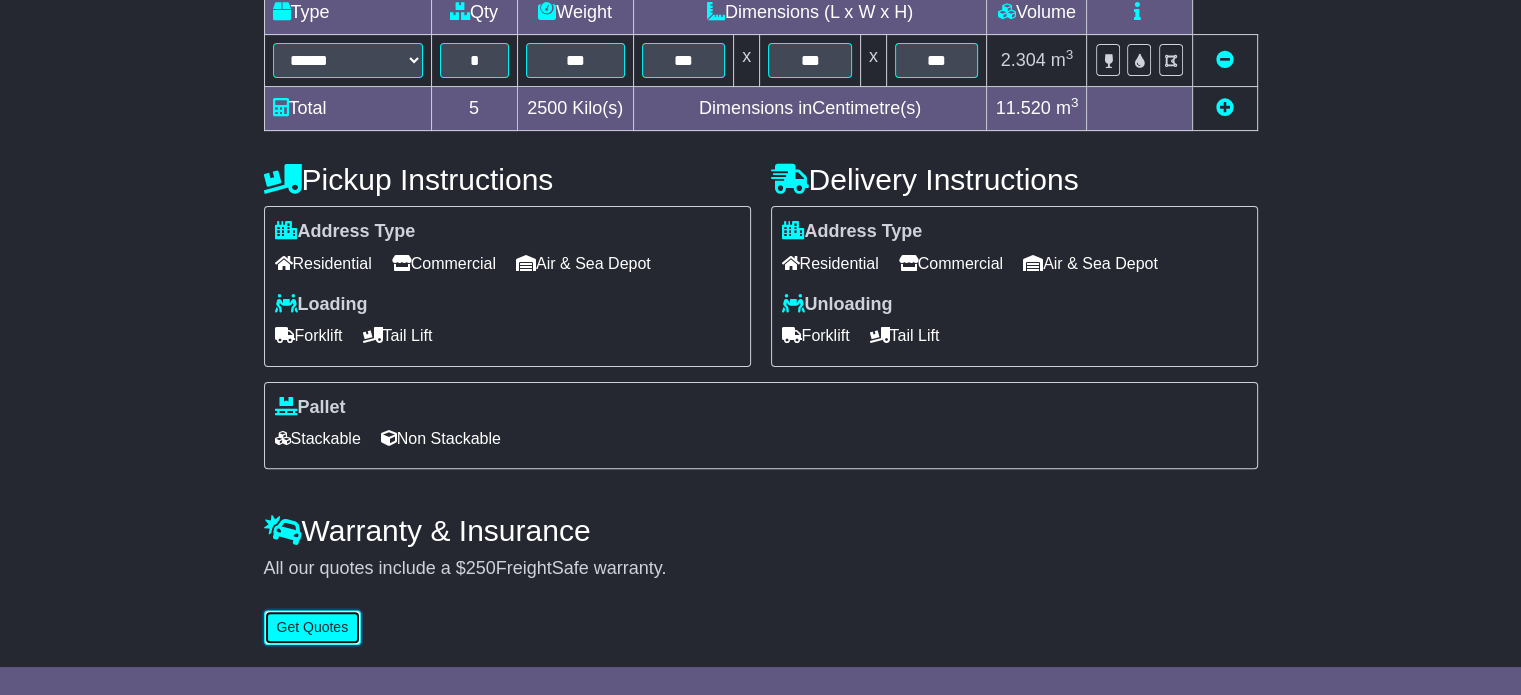 click on "Get Quotes" at bounding box center (313, 627) 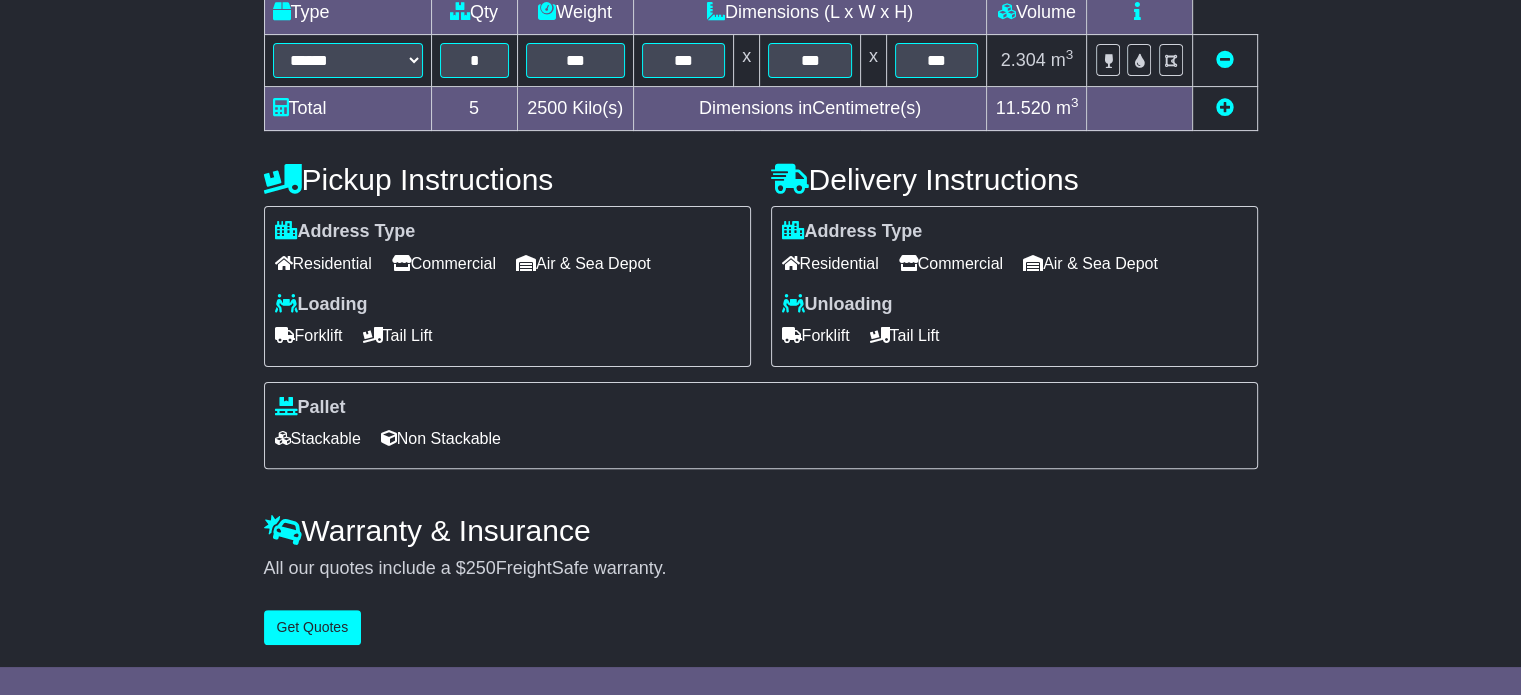 scroll, scrollTop: 0, scrollLeft: 0, axis: both 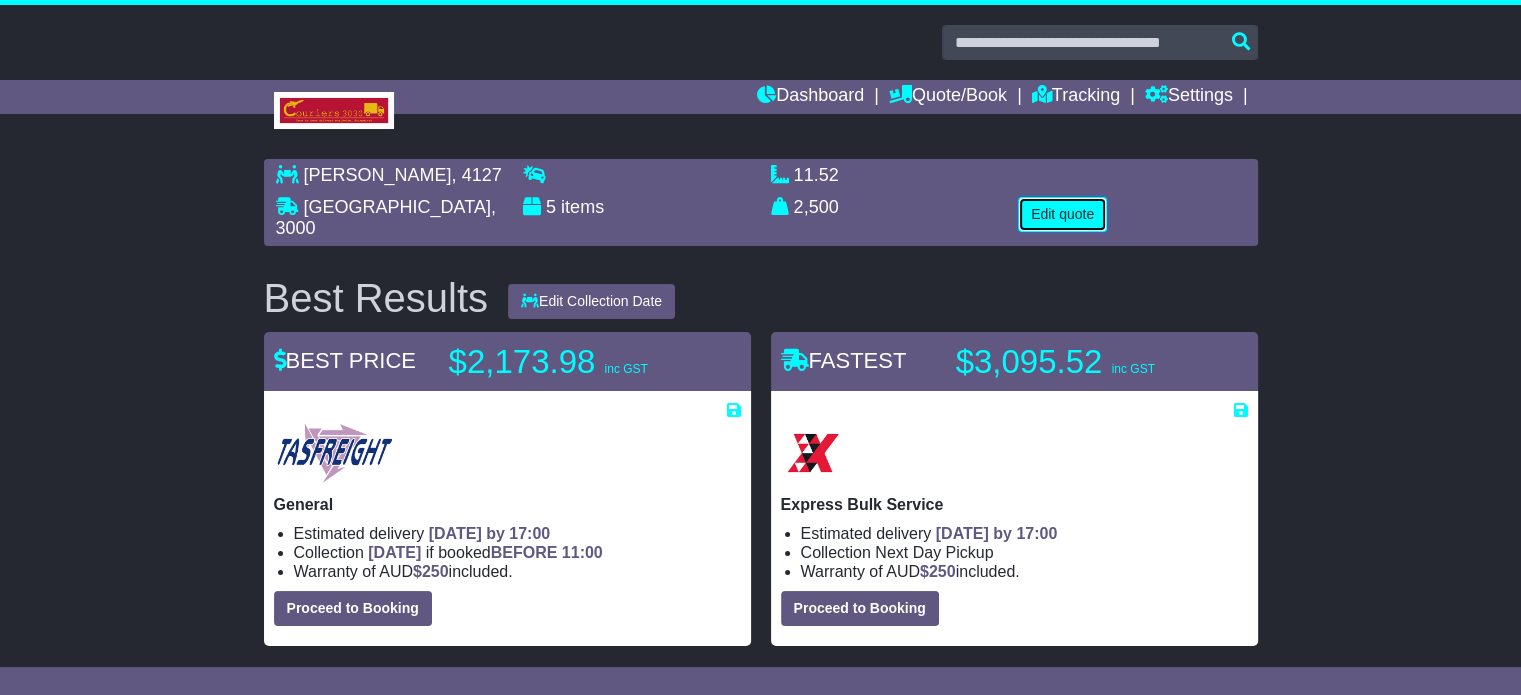 click on "Edit quote" at bounding box center (1062, 214) 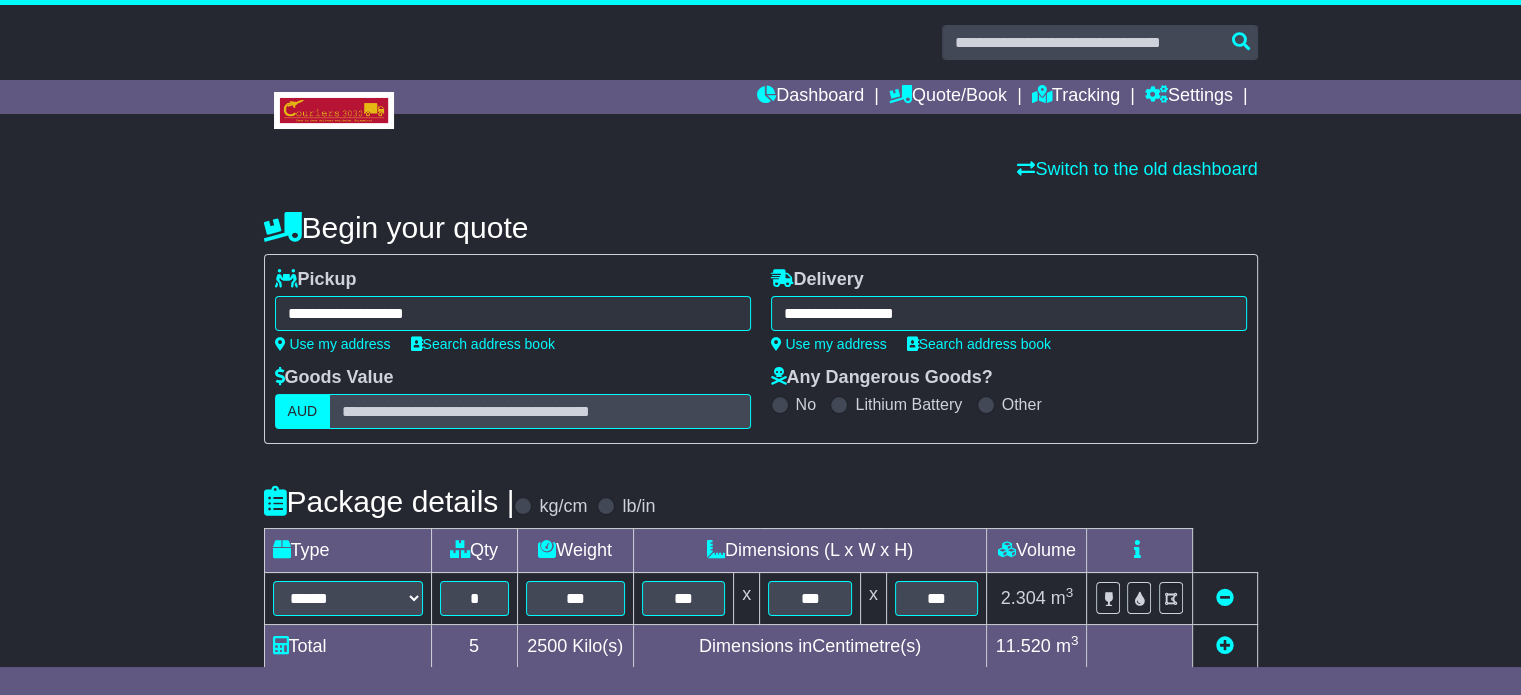 type on "**********" 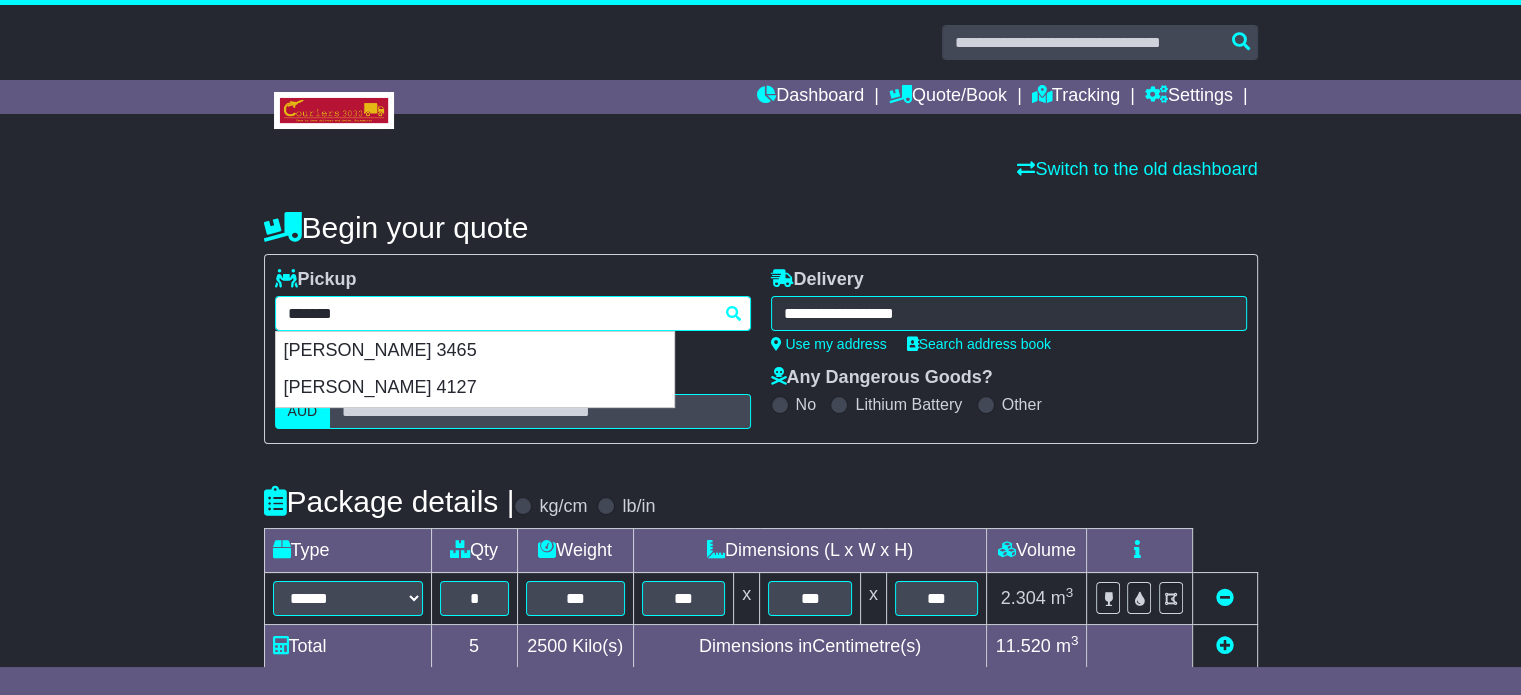click on "*******" at bounding box center [513, 313] 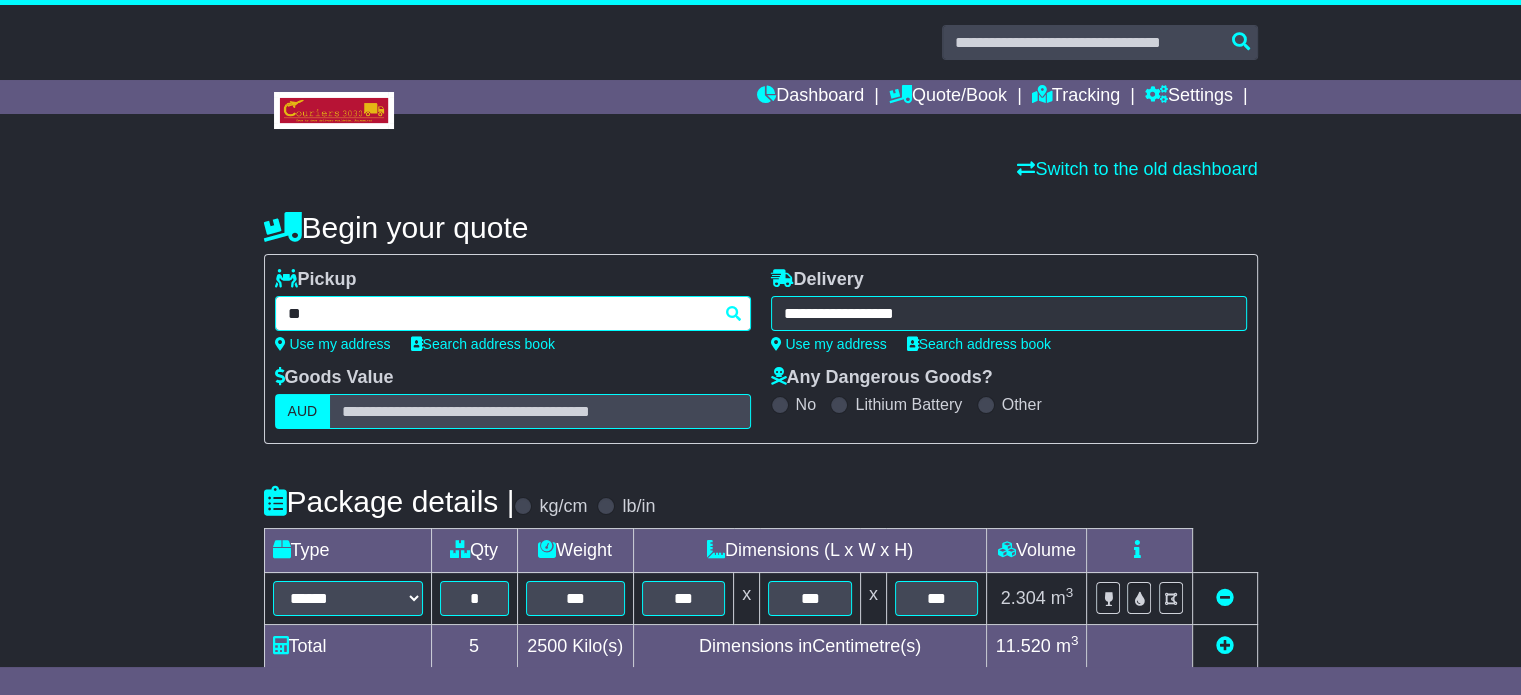type on "***" 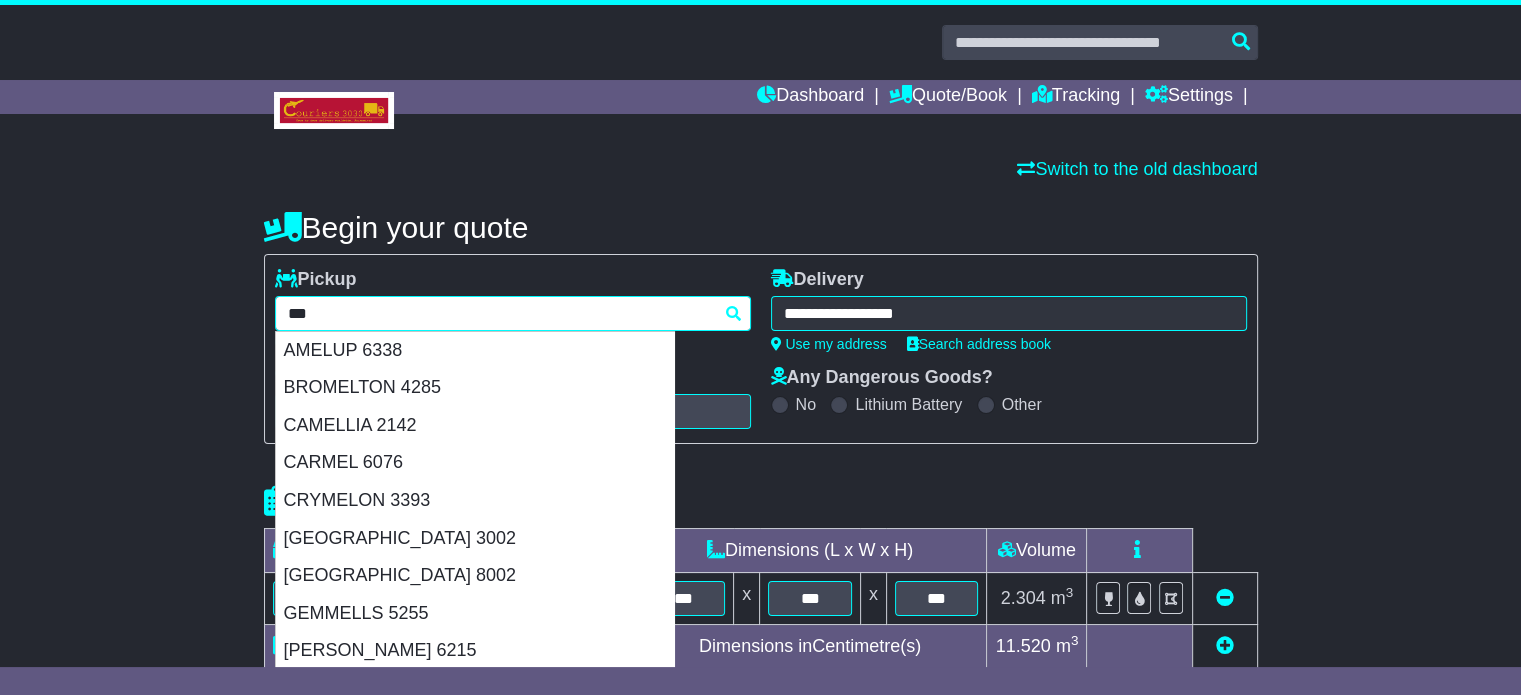 type on "*****" 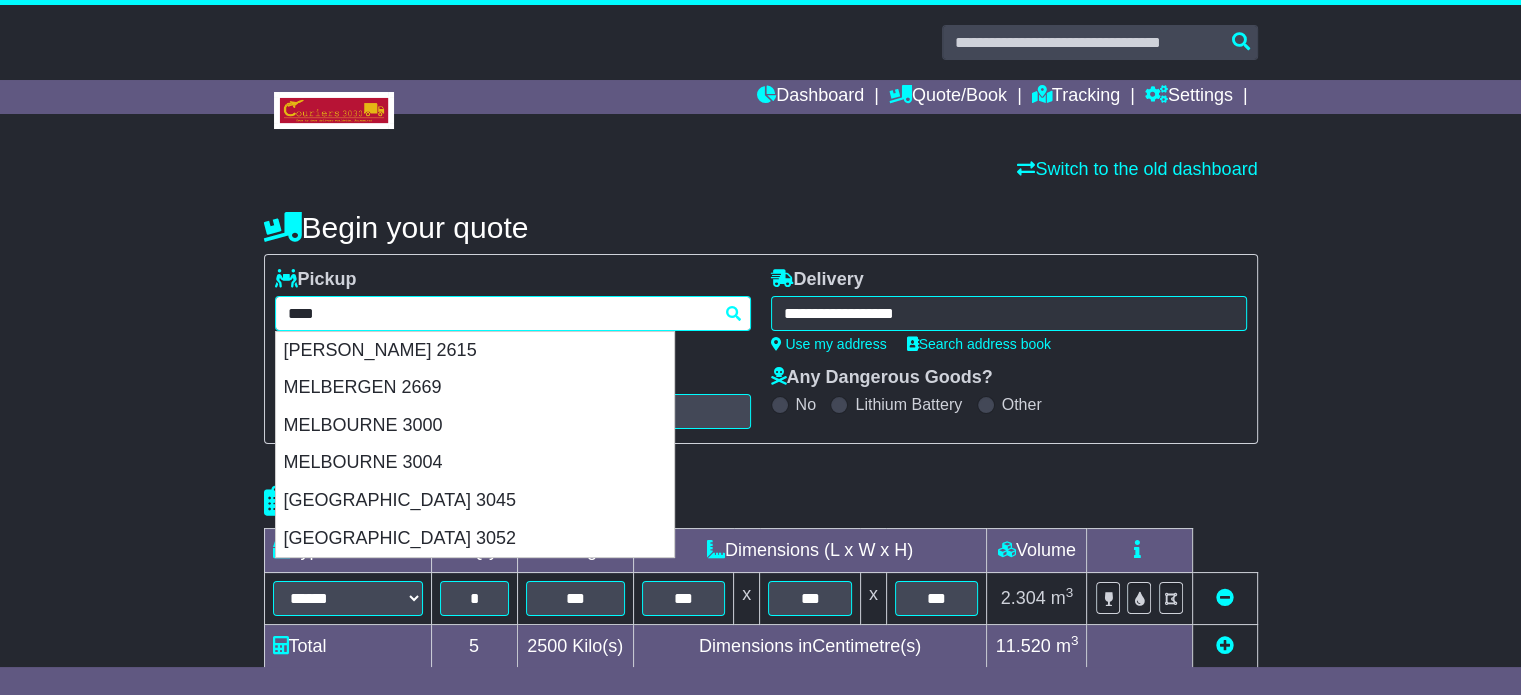 type 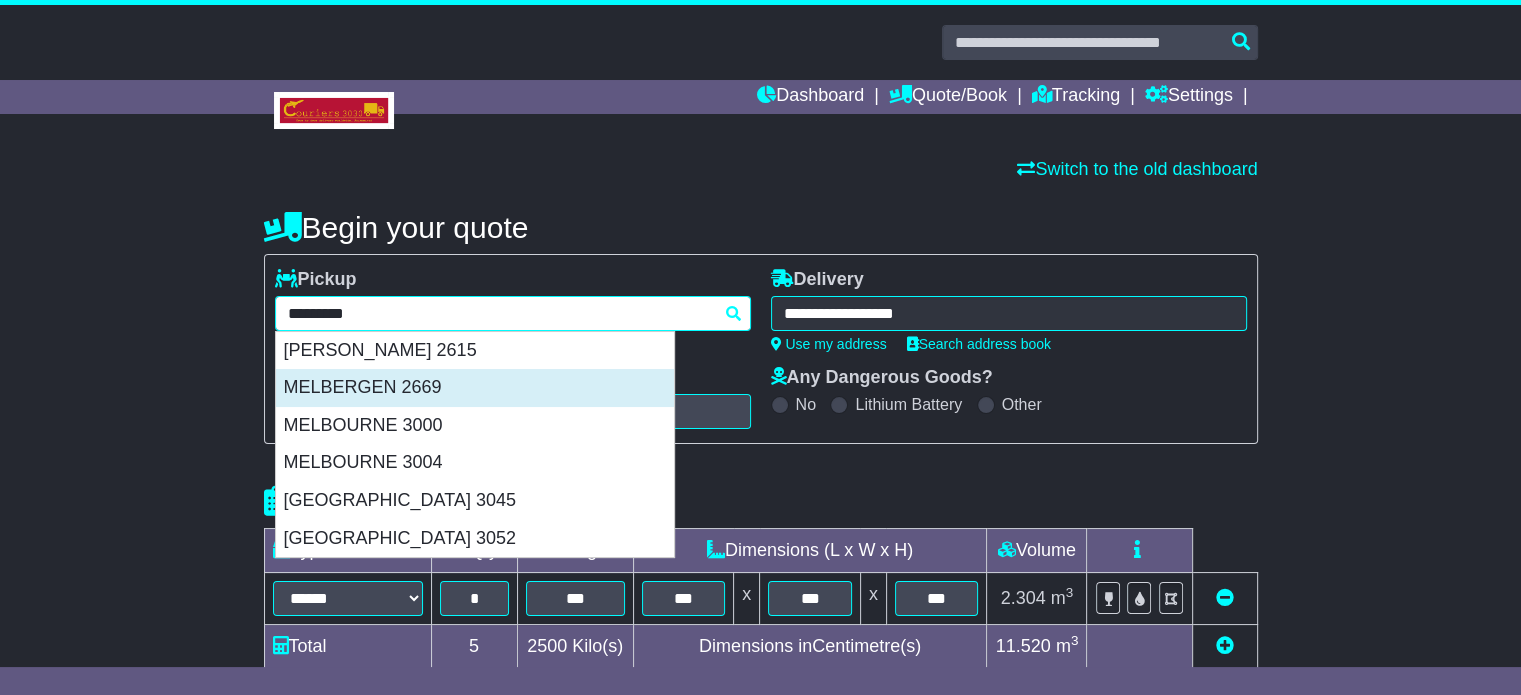 type on "*********" 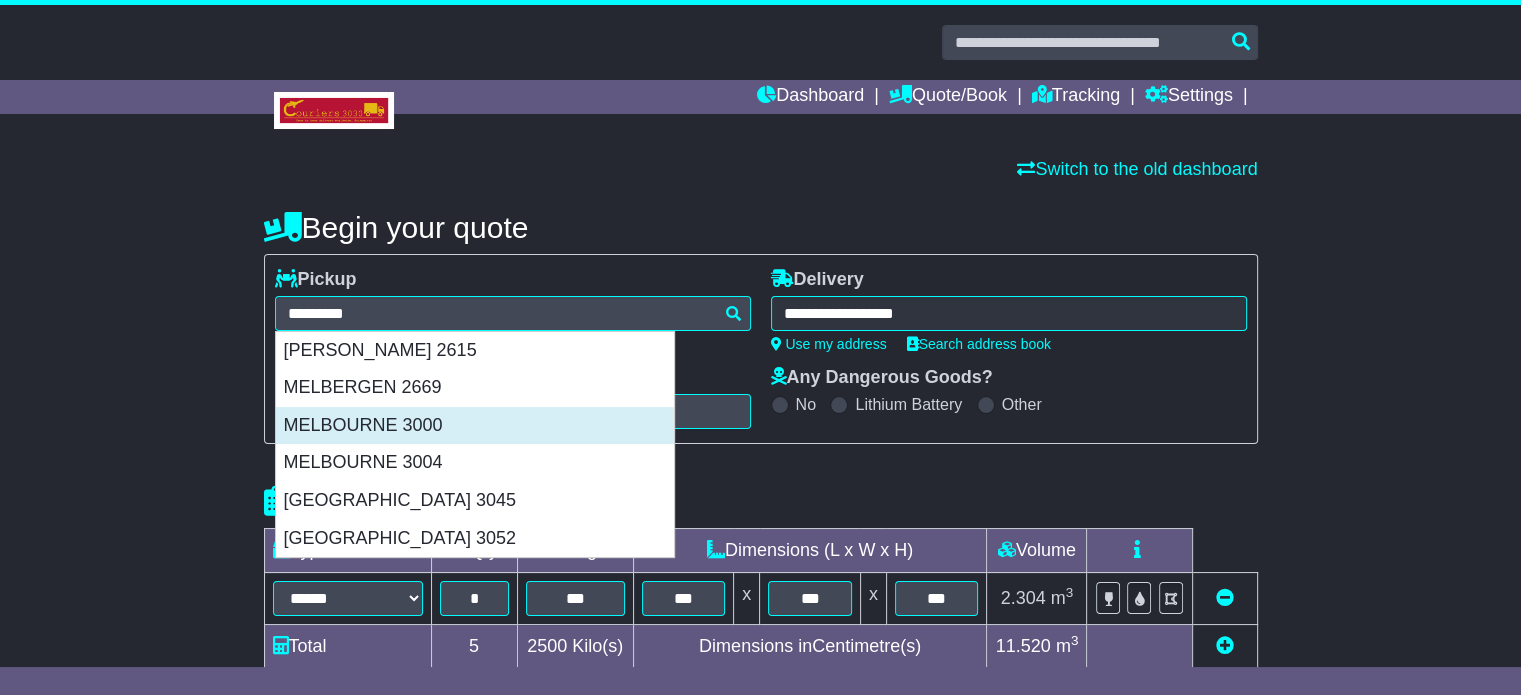 type on "**********" 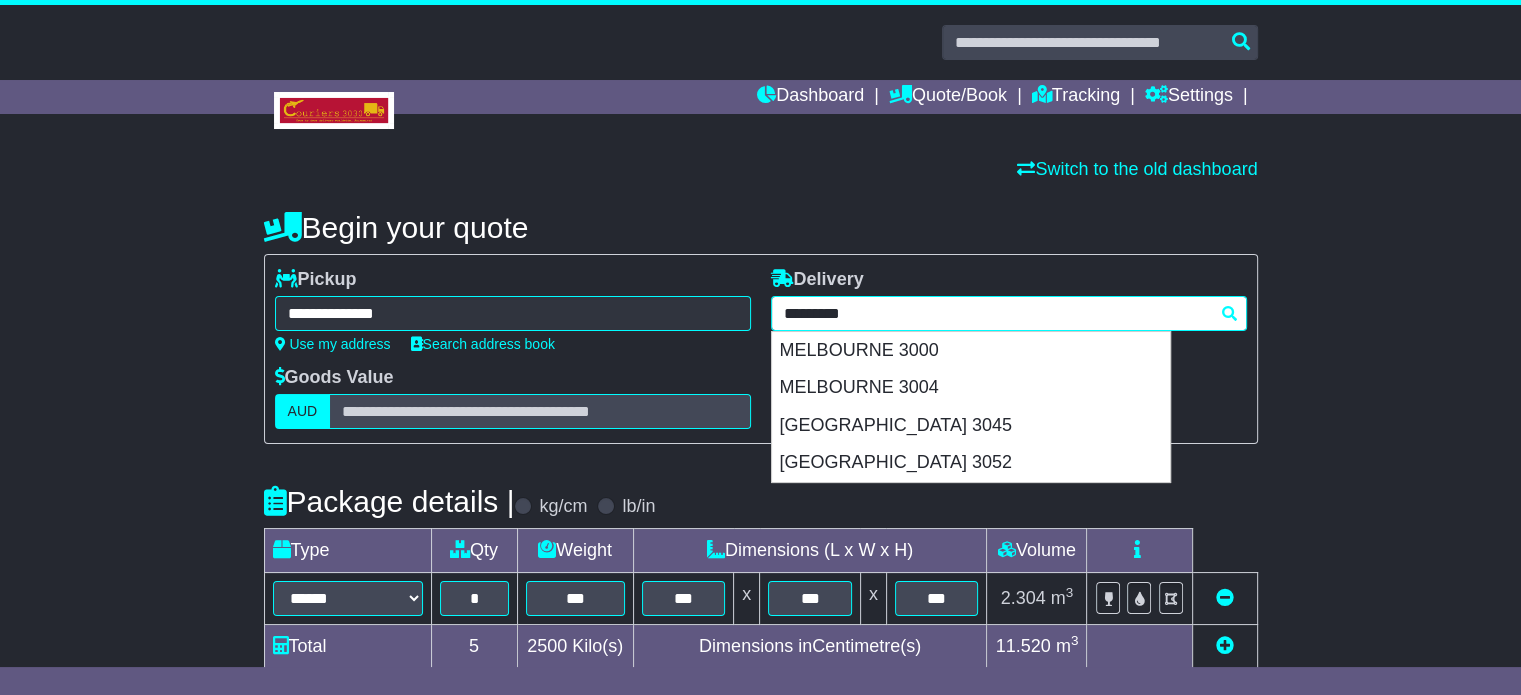 click on "**********" at bounding box center (1009, 313) 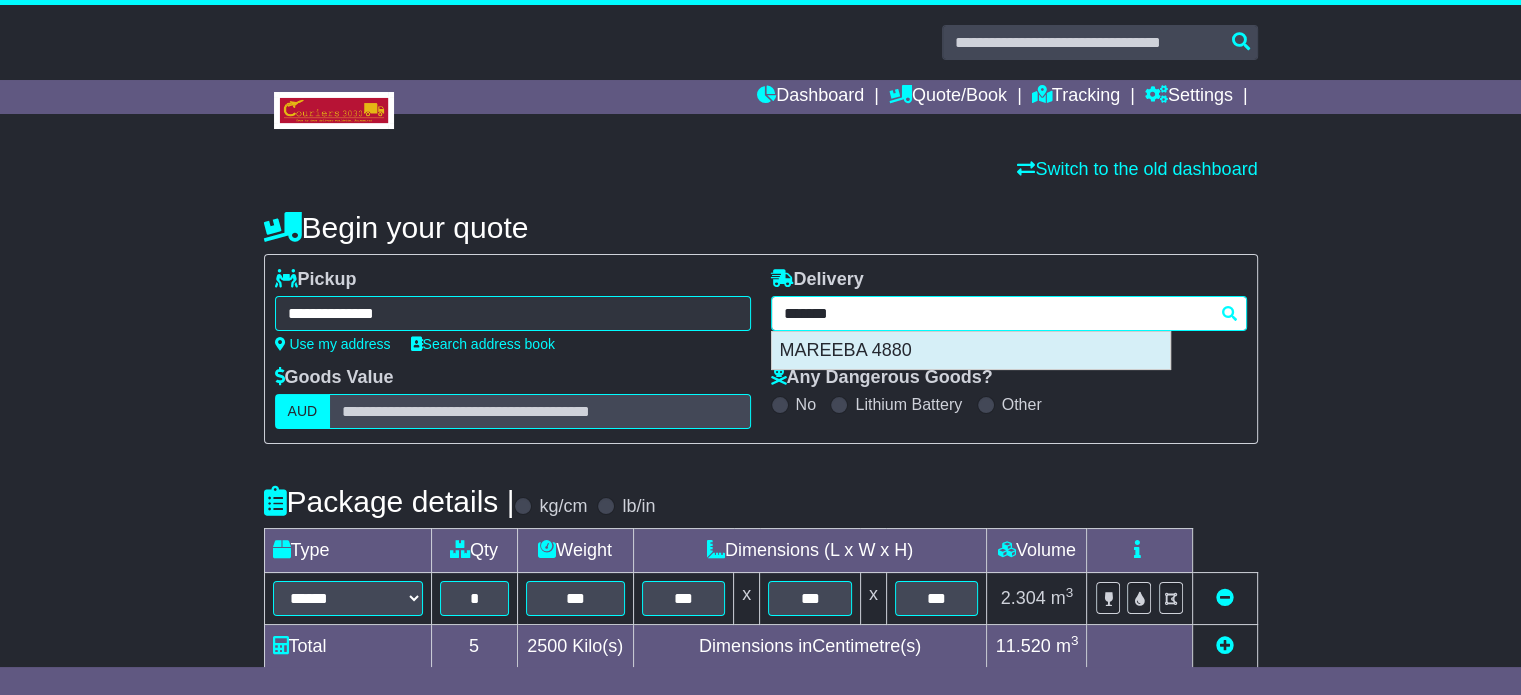 click on "MAREEBA 4880" at bounding box center [971, 351] 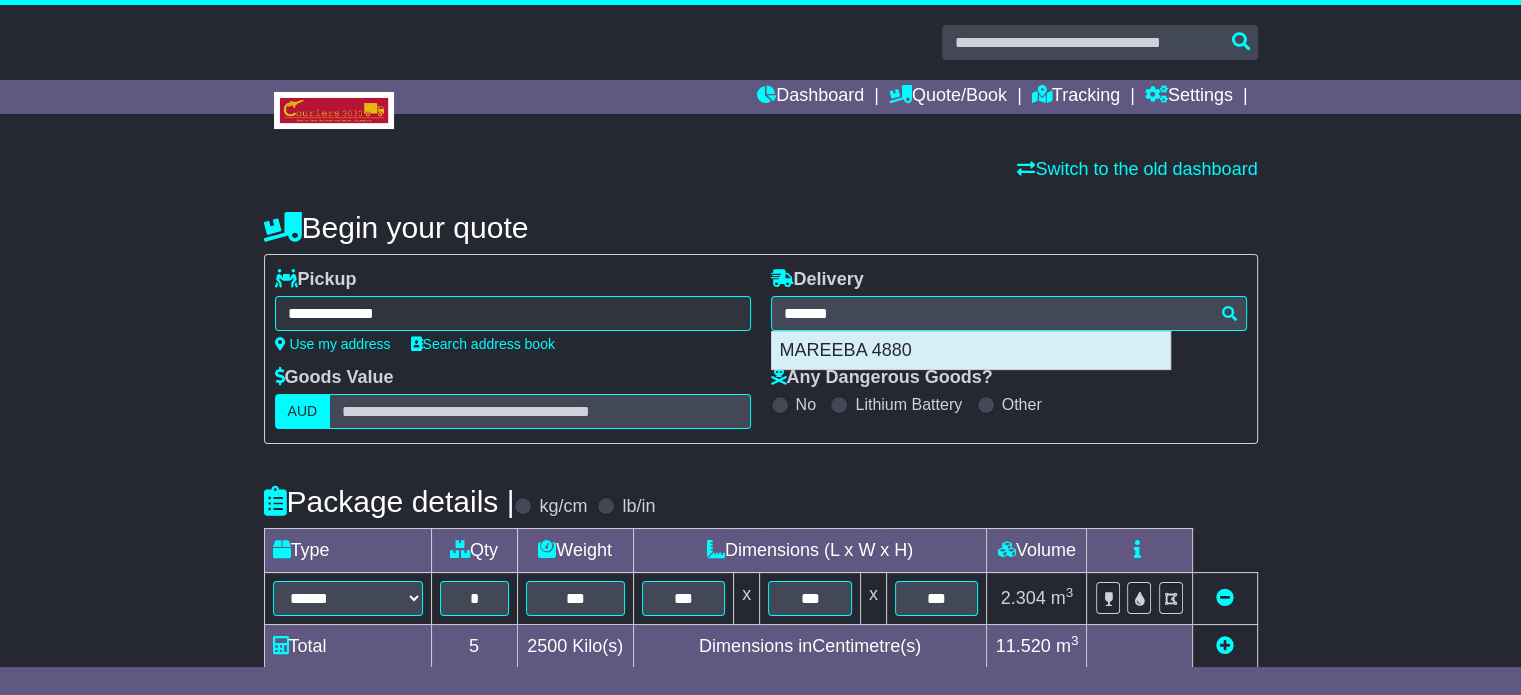 type on "**********" 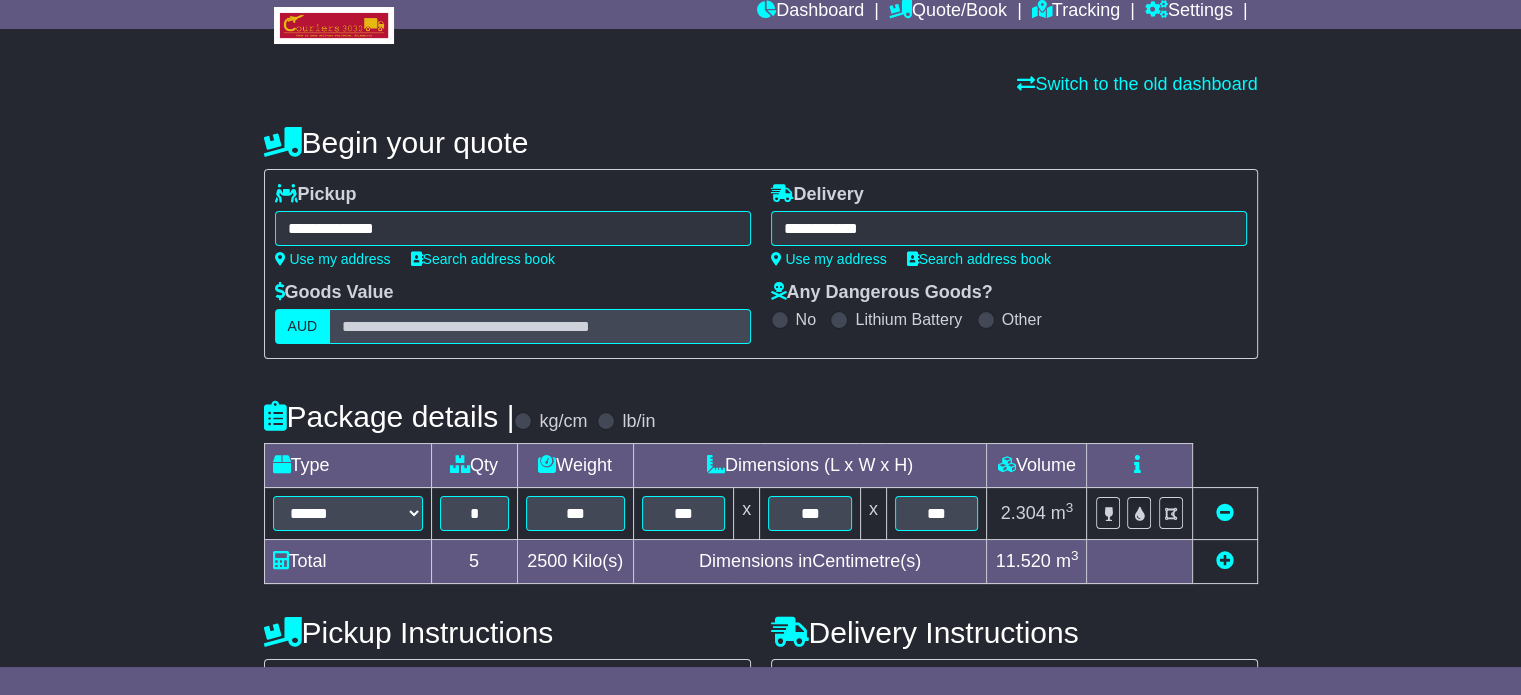 scroll, scrollTop: 200, scrollLeft: 0, axis: vertical 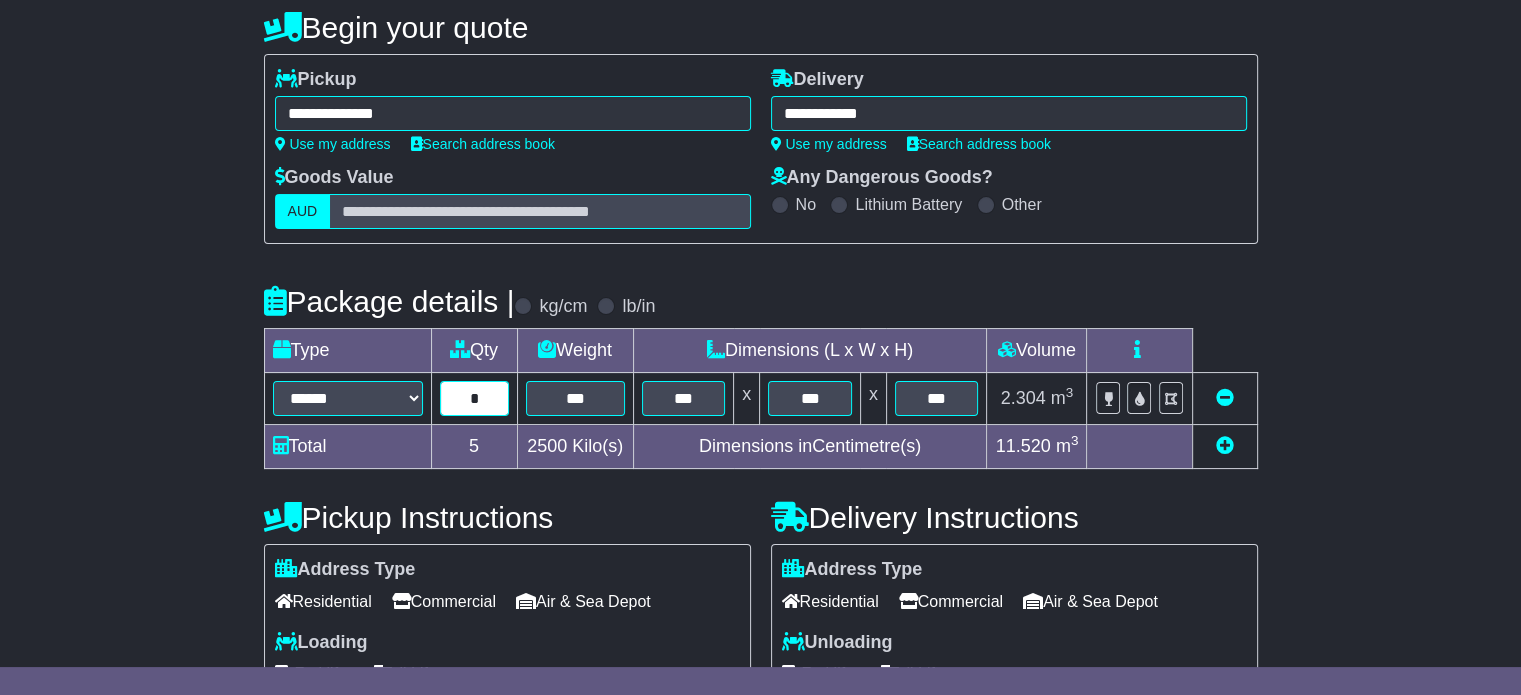 click on "*" at bounding box center [474, 398] 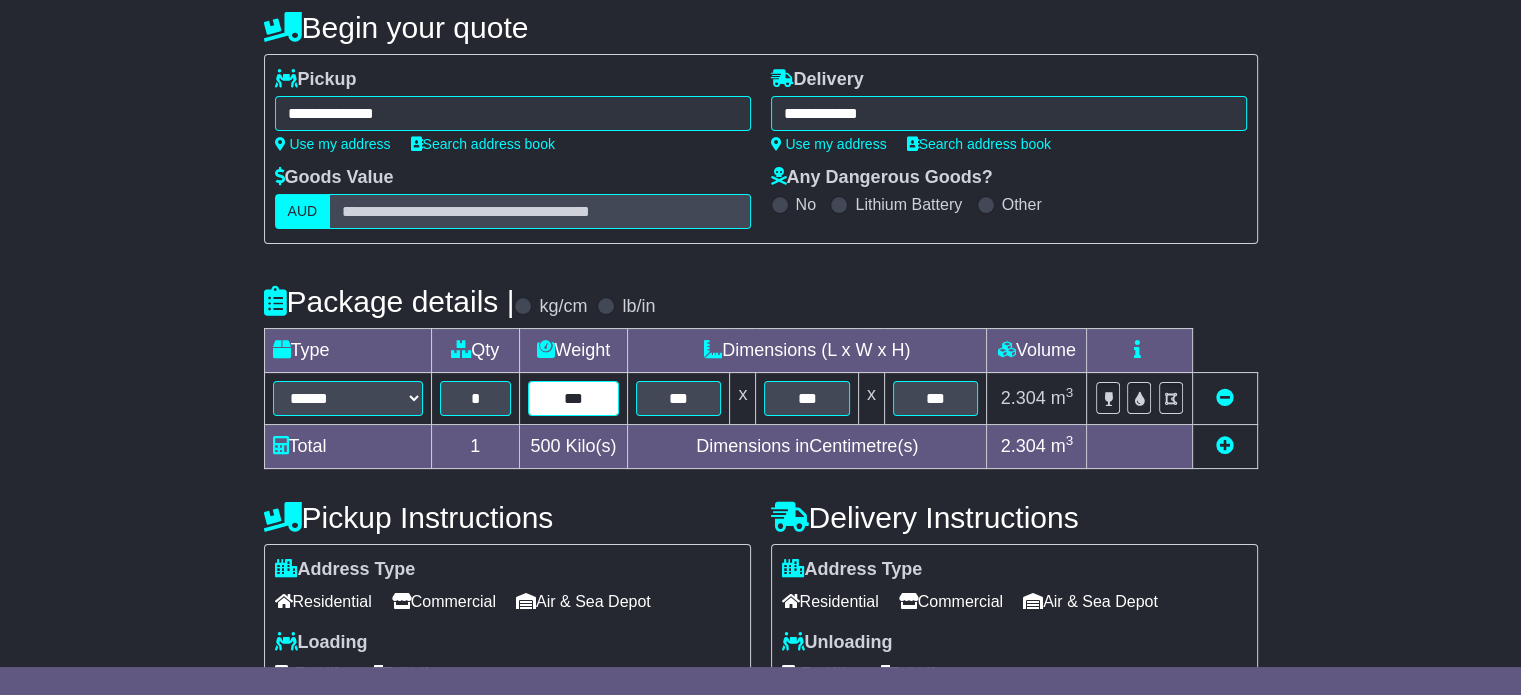 type on "***" 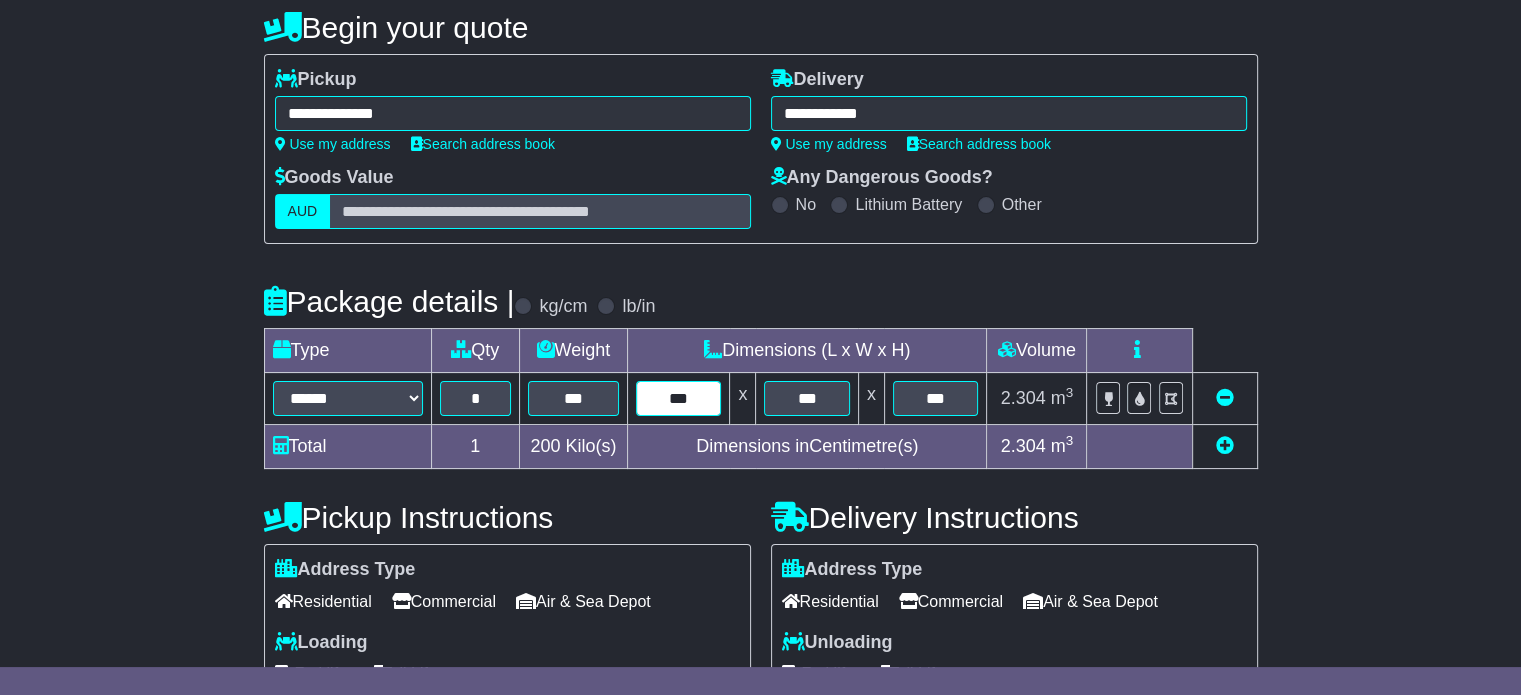 type on "***" 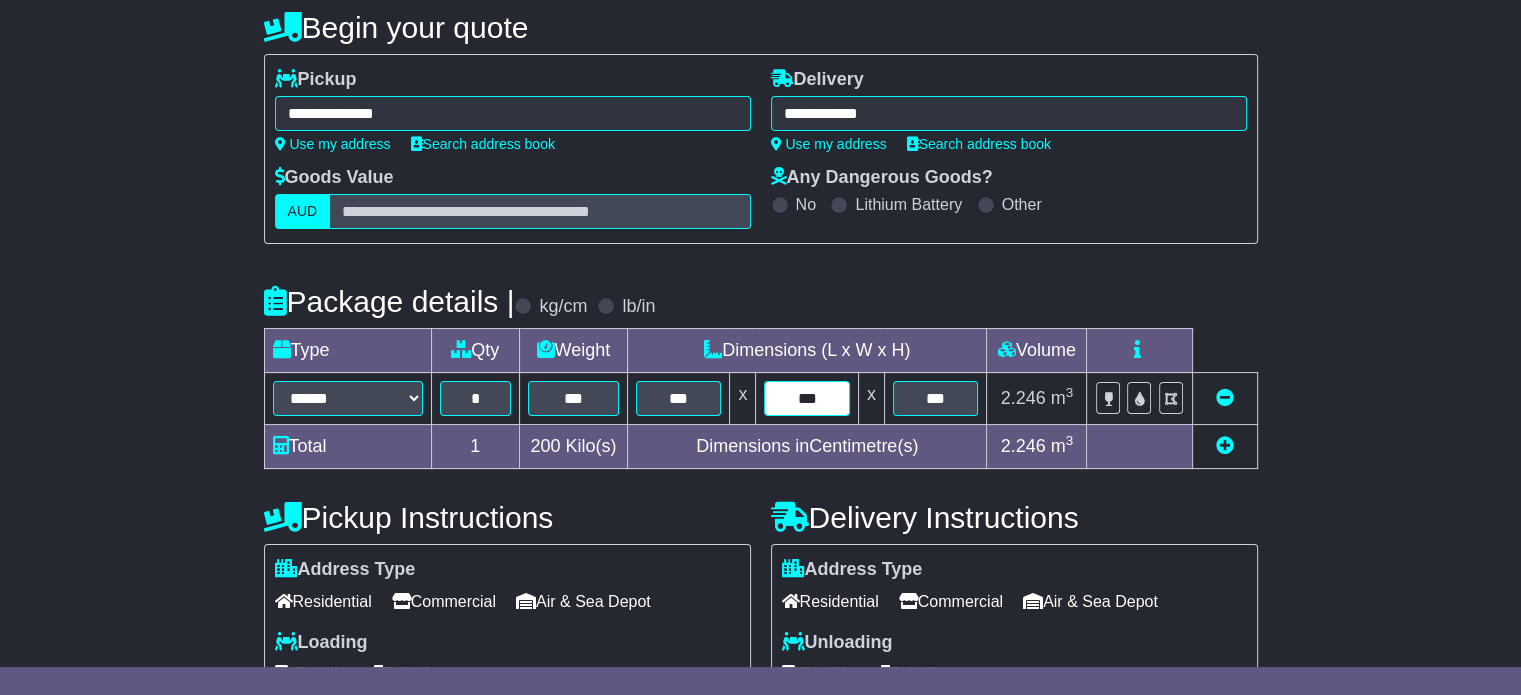 type on "***" 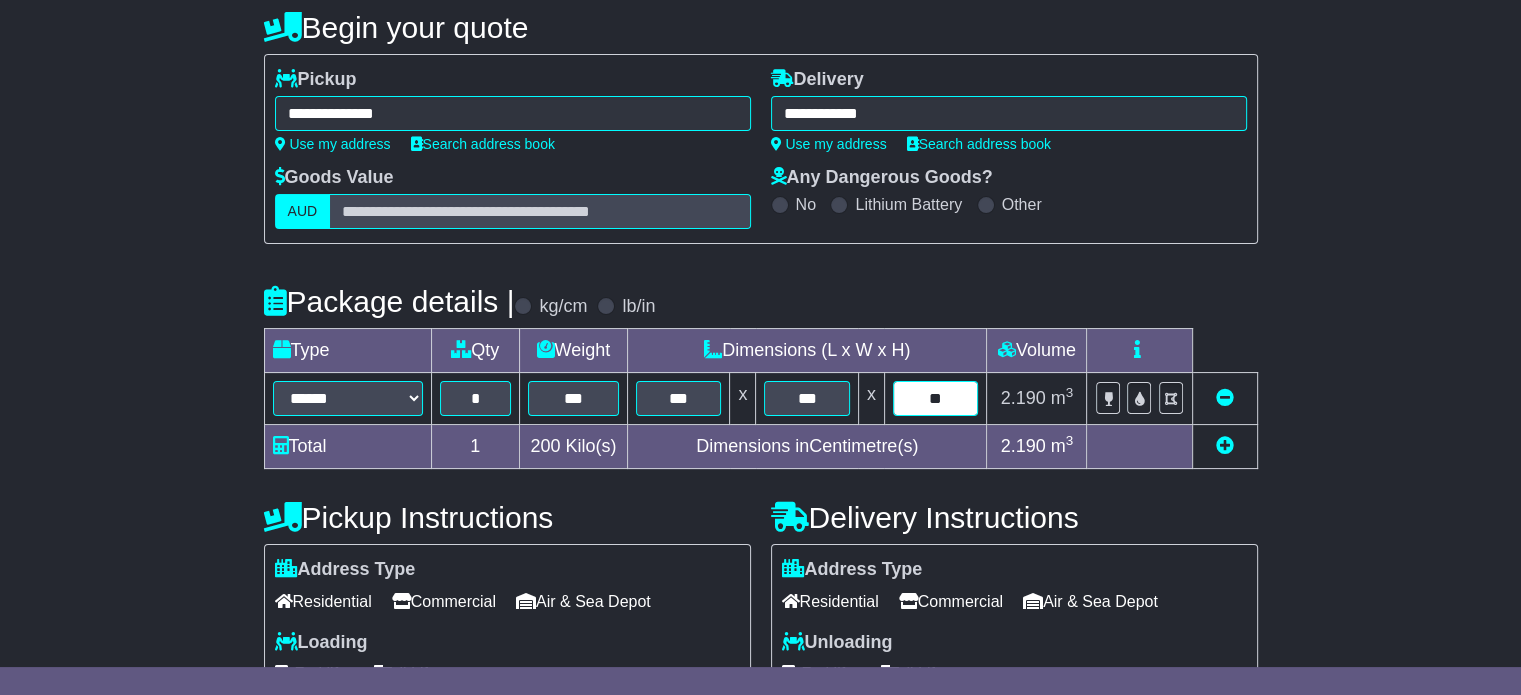 type on "***" 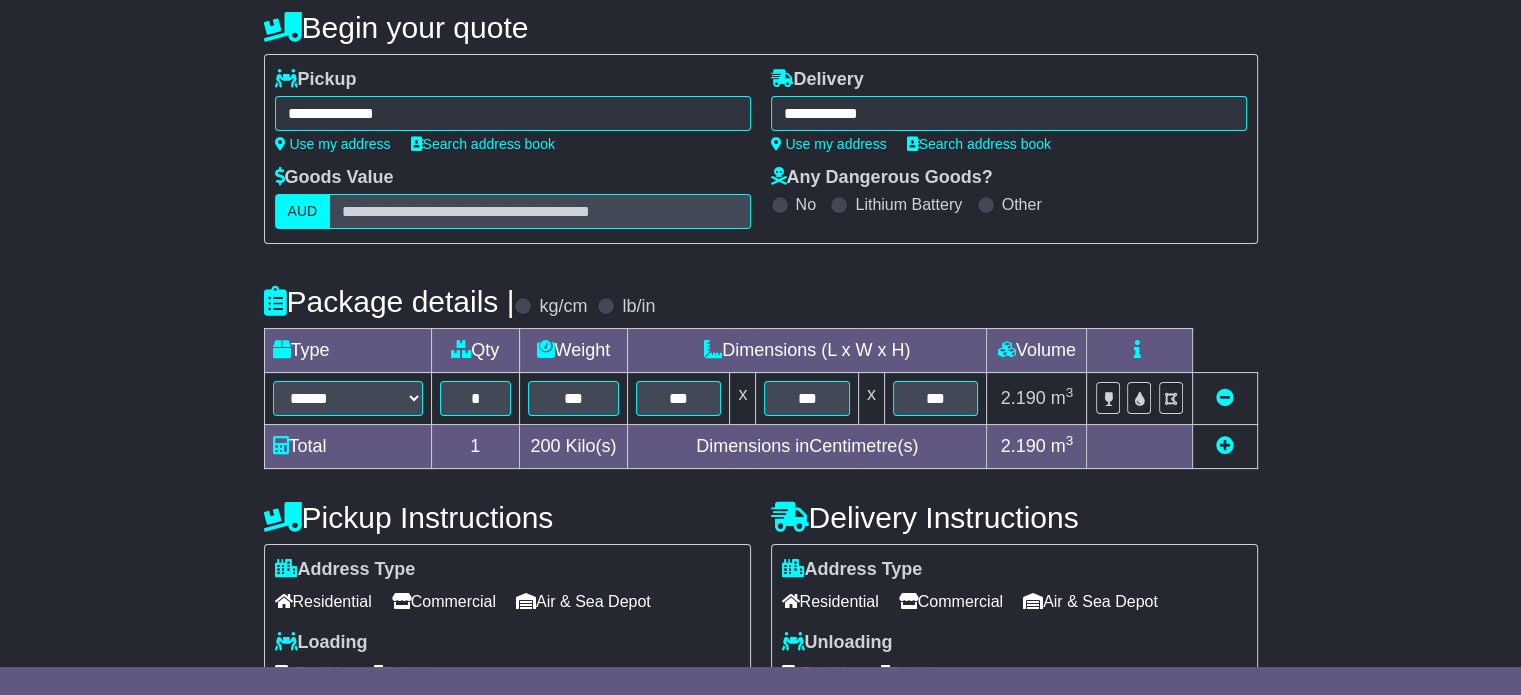 scroll, scrollTop: 540, scrollLeft: 0, axis: vertical 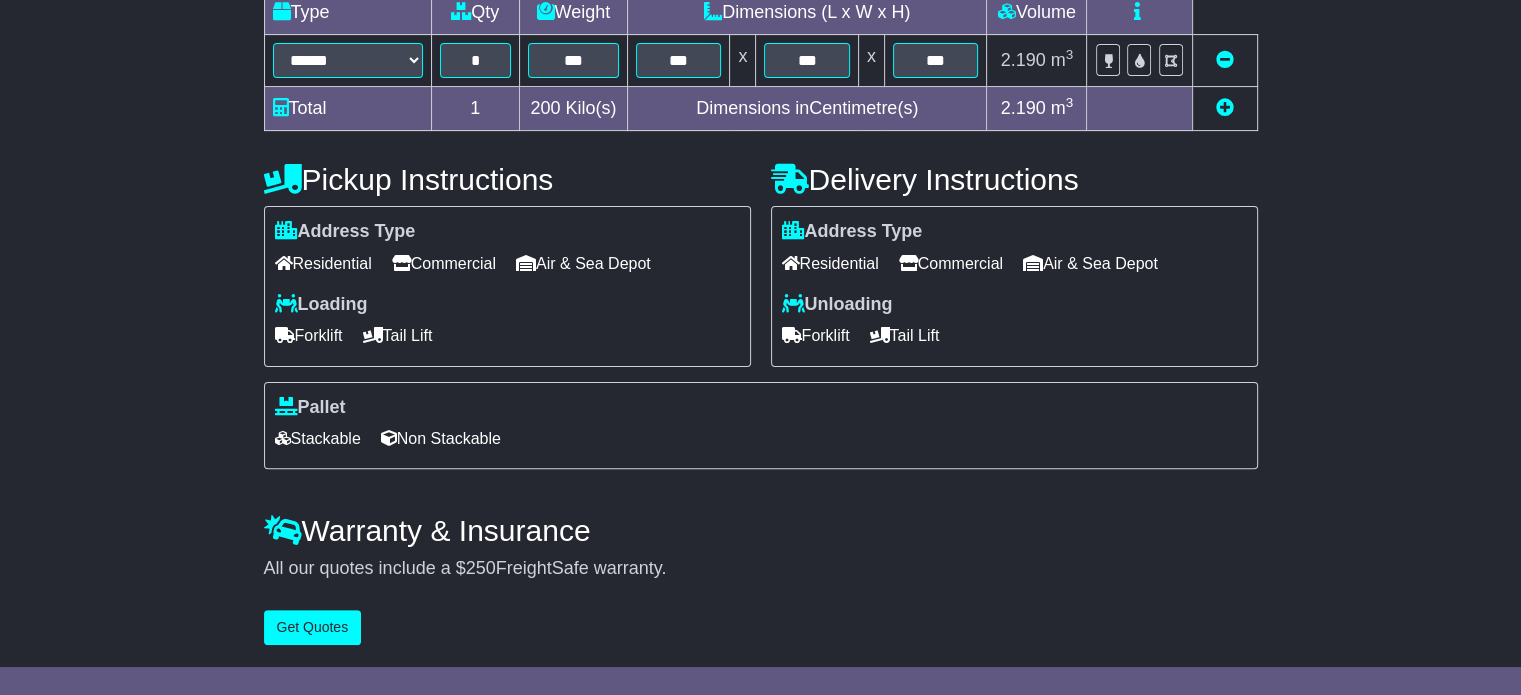 click on "Commercial" at bounding box center [444, 263] 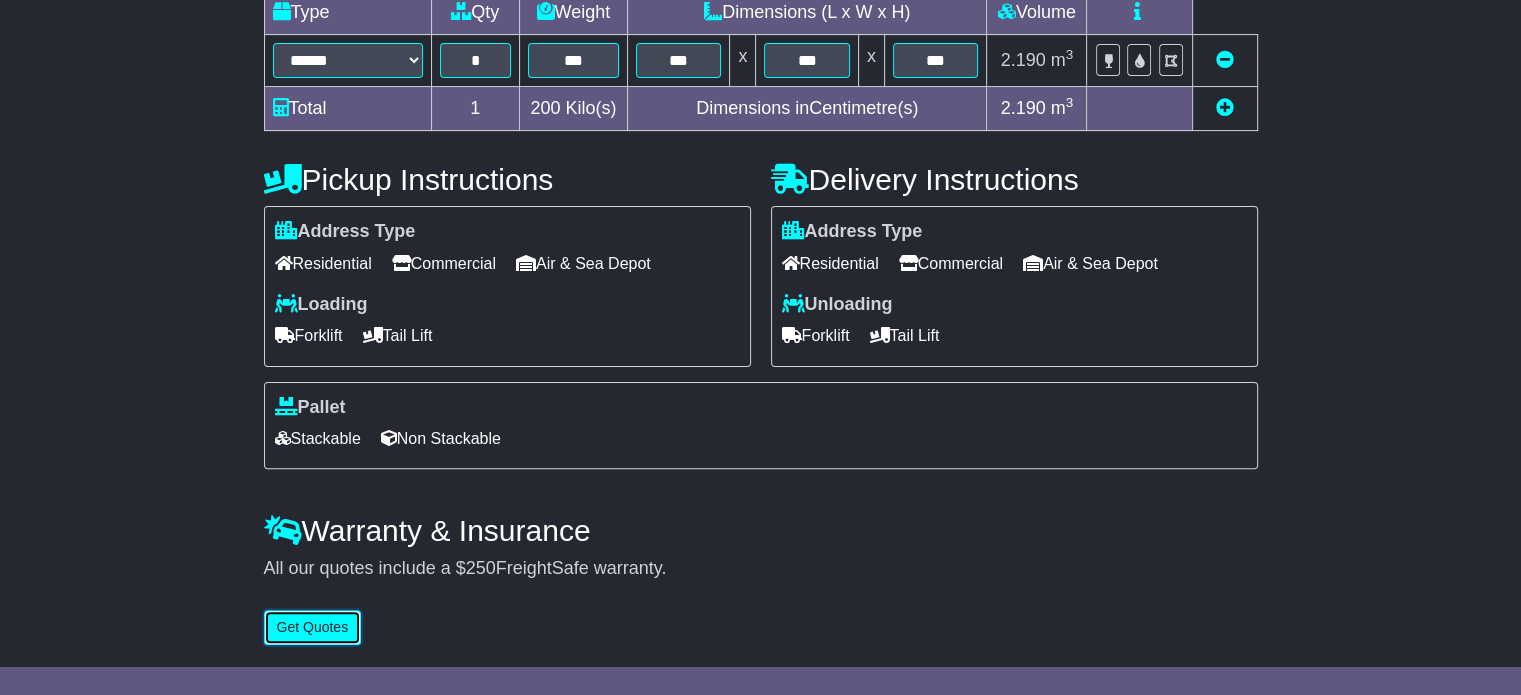 click on "Get Quotes" at bounding box center [313, 627] 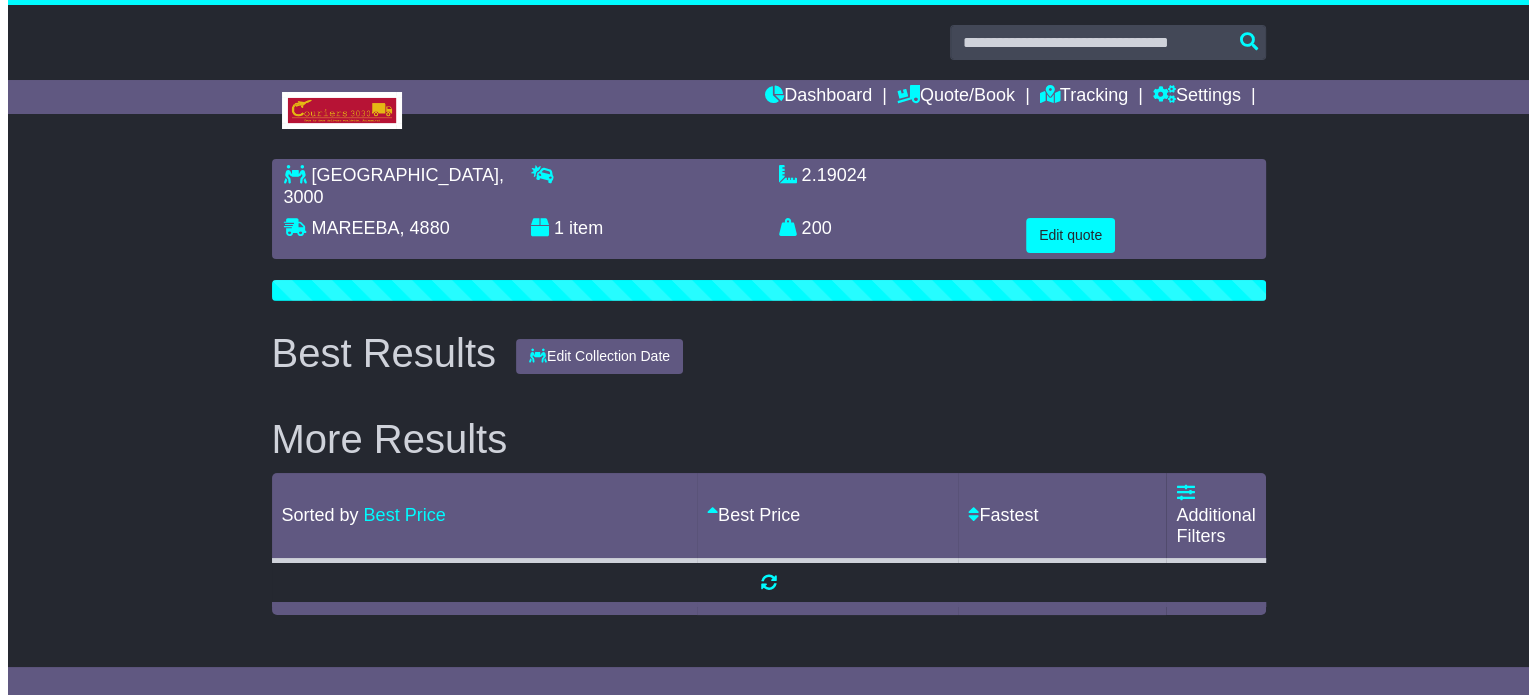 scroll, scrollTop: 0, scrollLeft: 0, axis: both 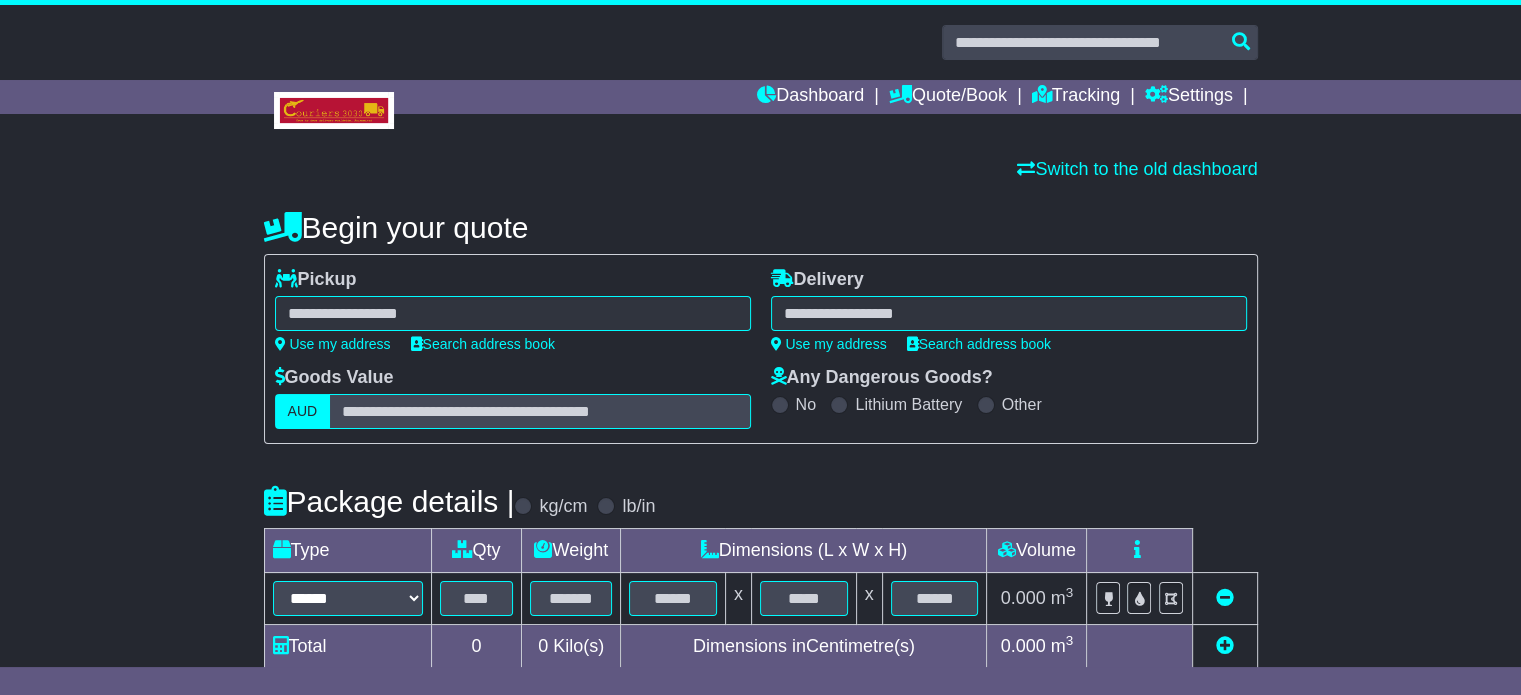 click at bounding box center (513, 313) 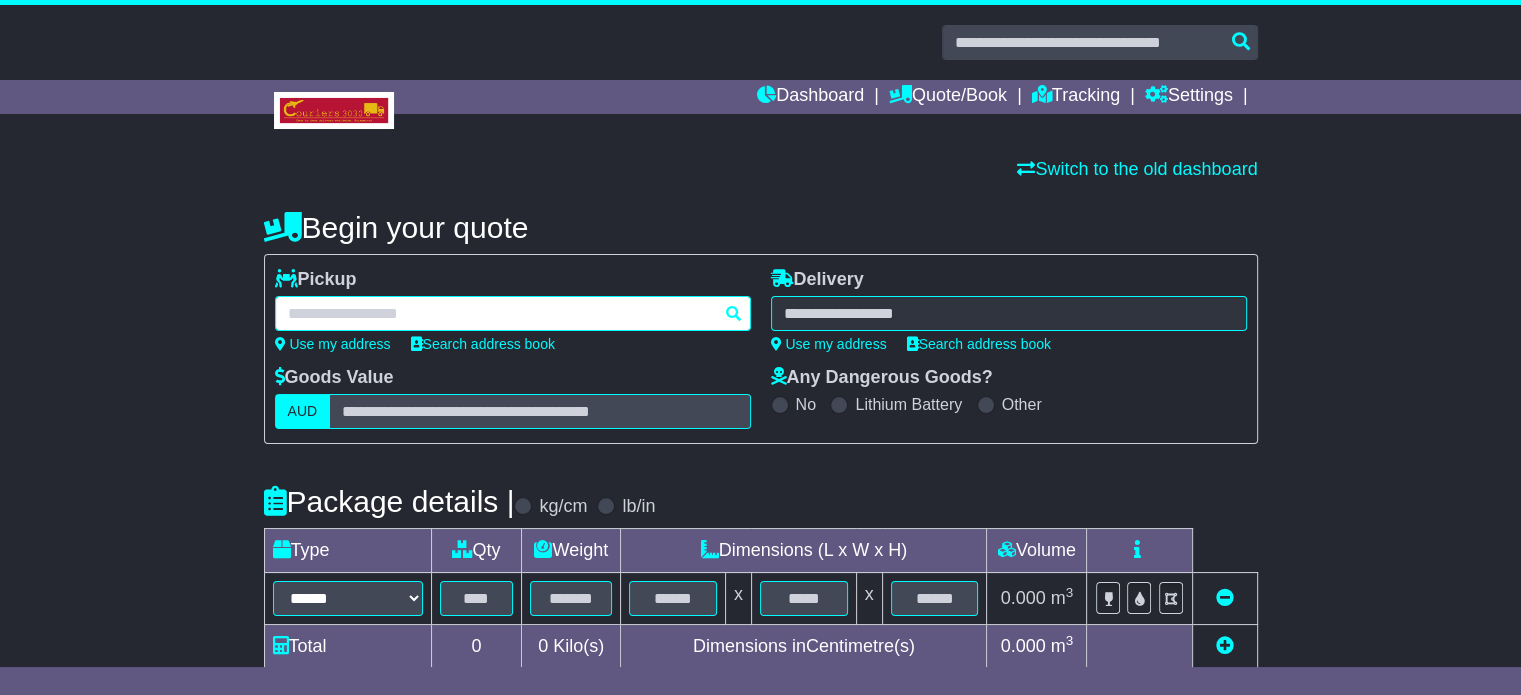 paste on "******" 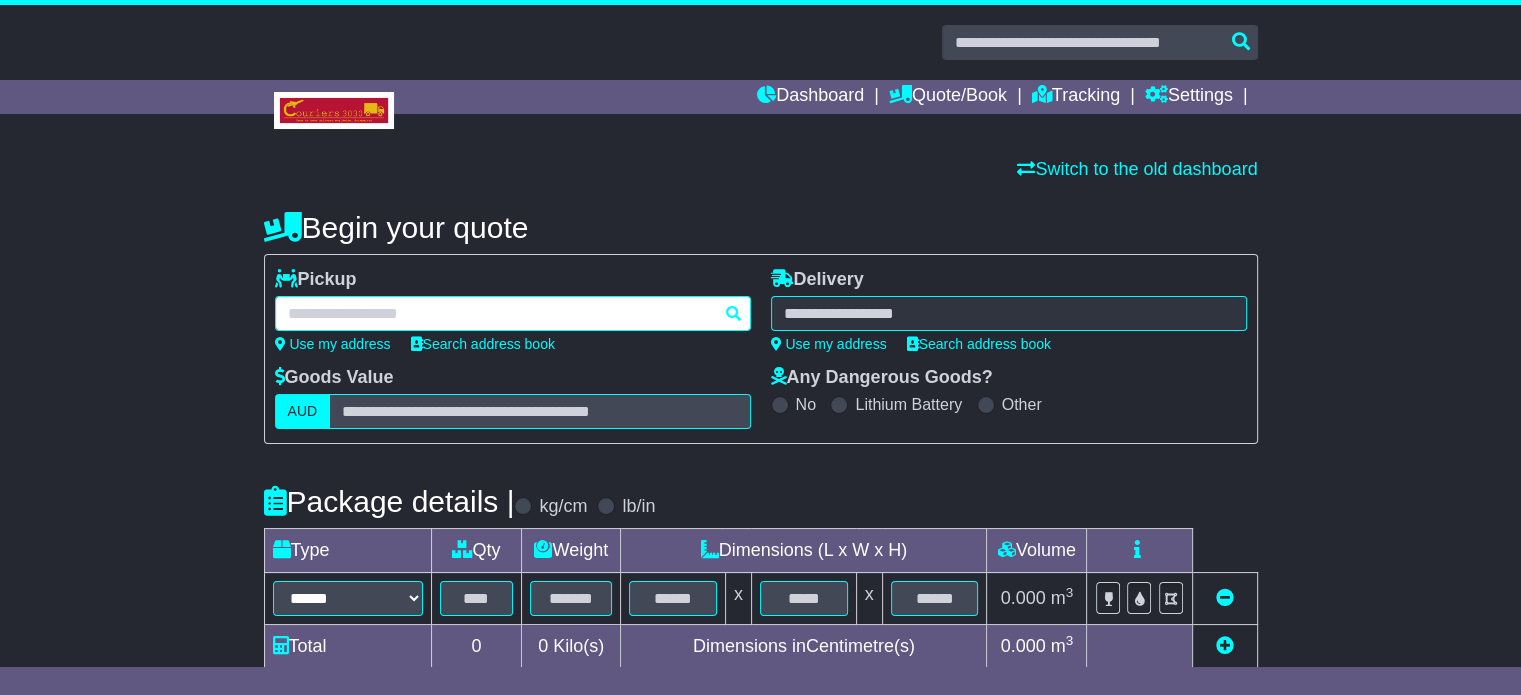 type on "******" 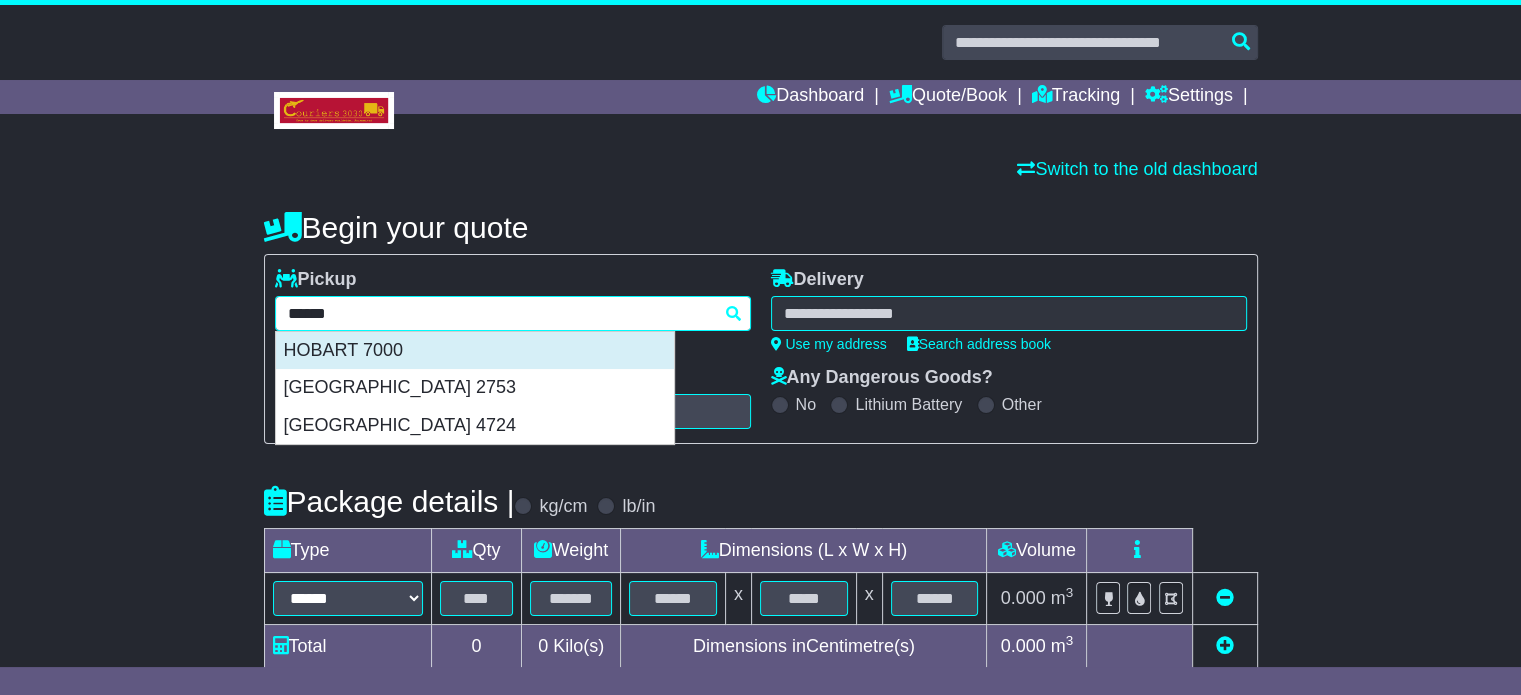 click on "HOBART 7000" at bounding box center [475, 351] 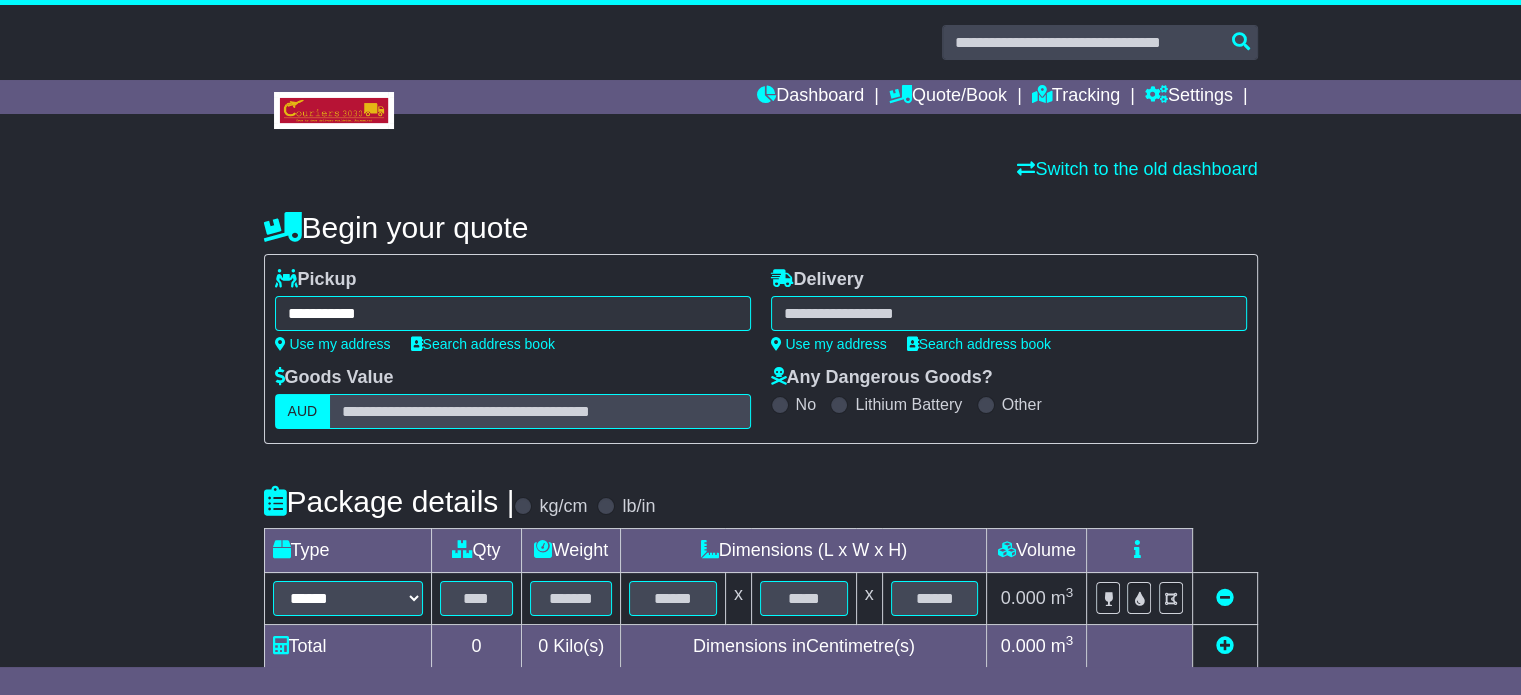 type on "**********" 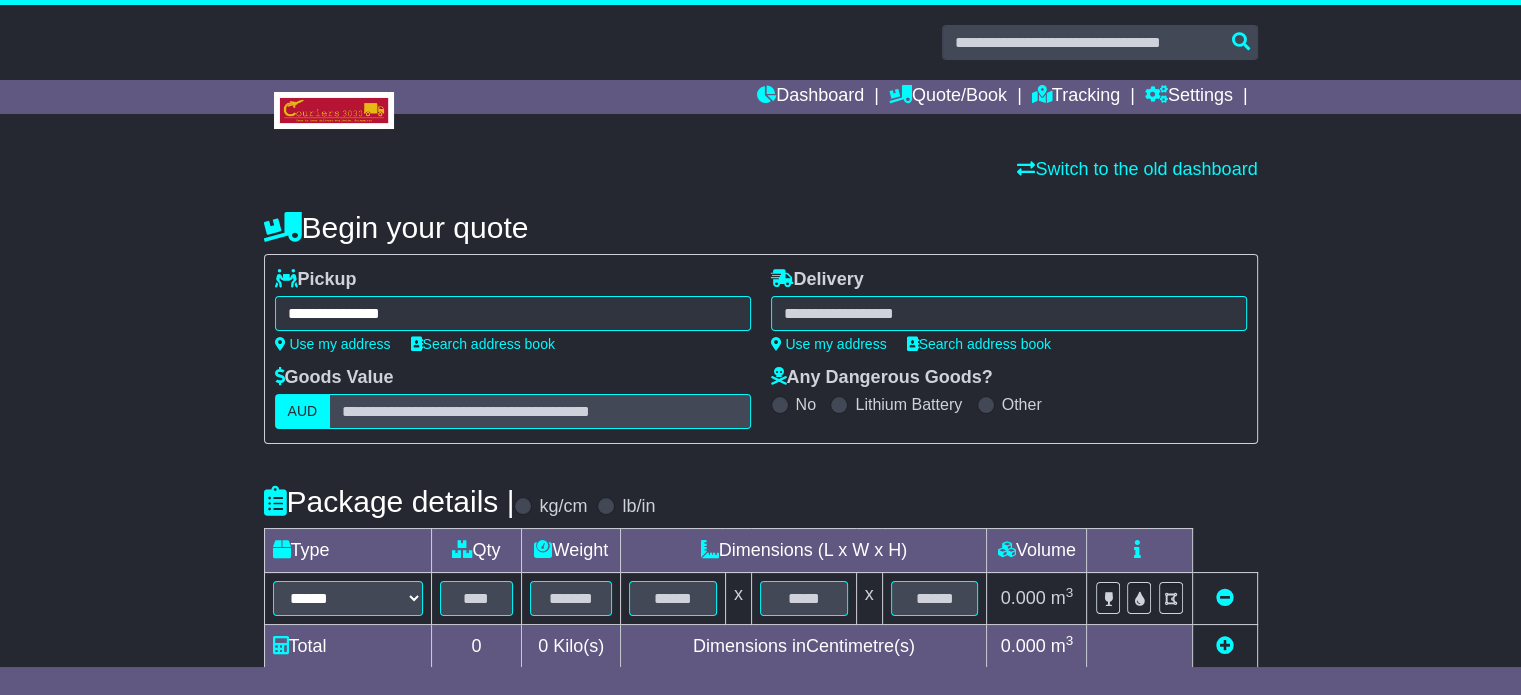 click on "**********" at bounding box center [513, 313] 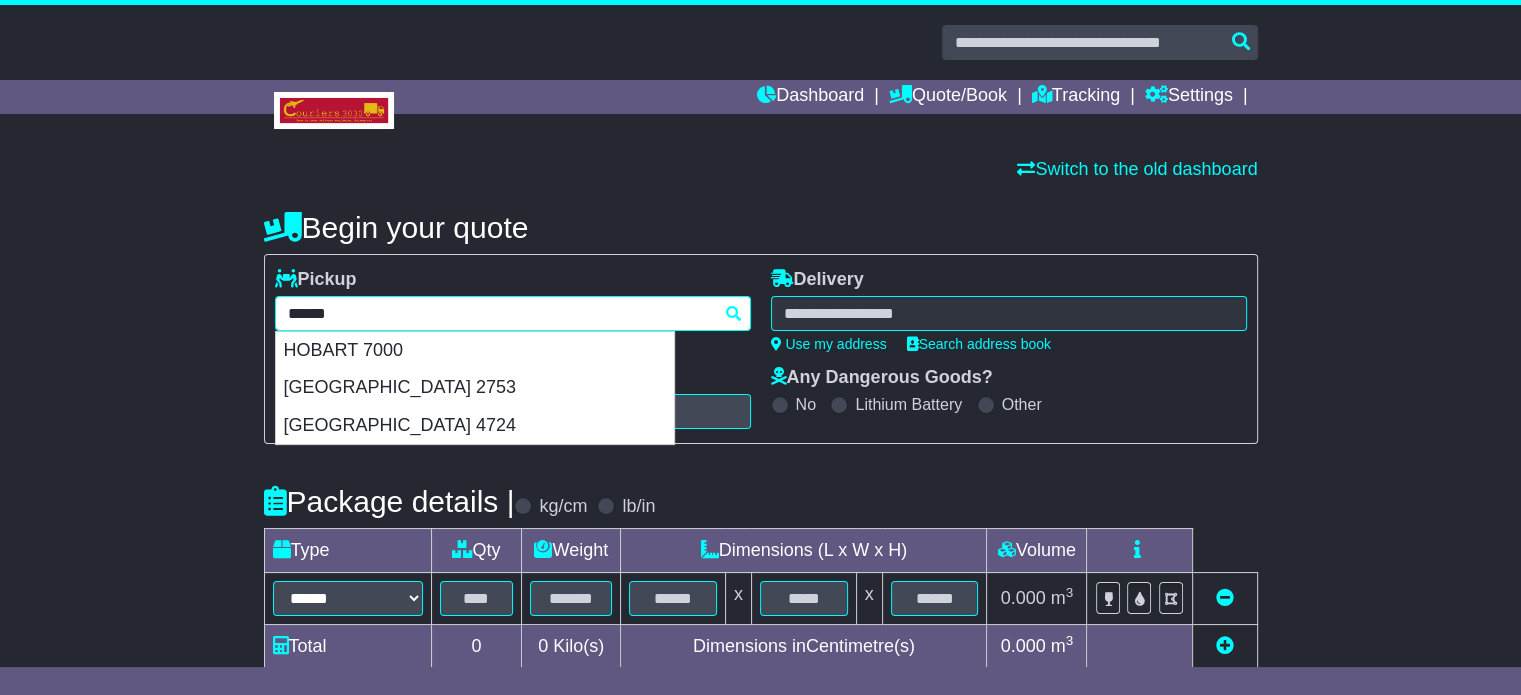 click on "******" at bounding box center [513, 313] 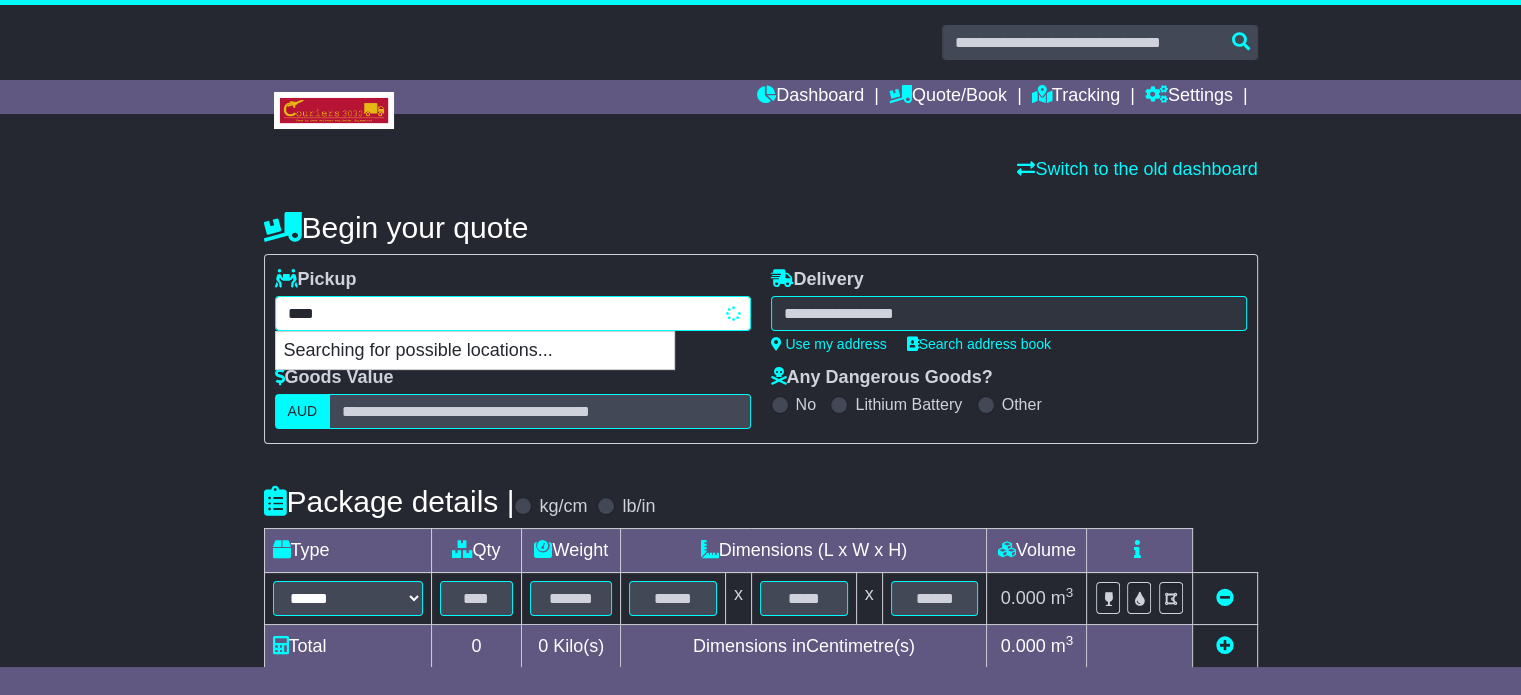 type on "*****" 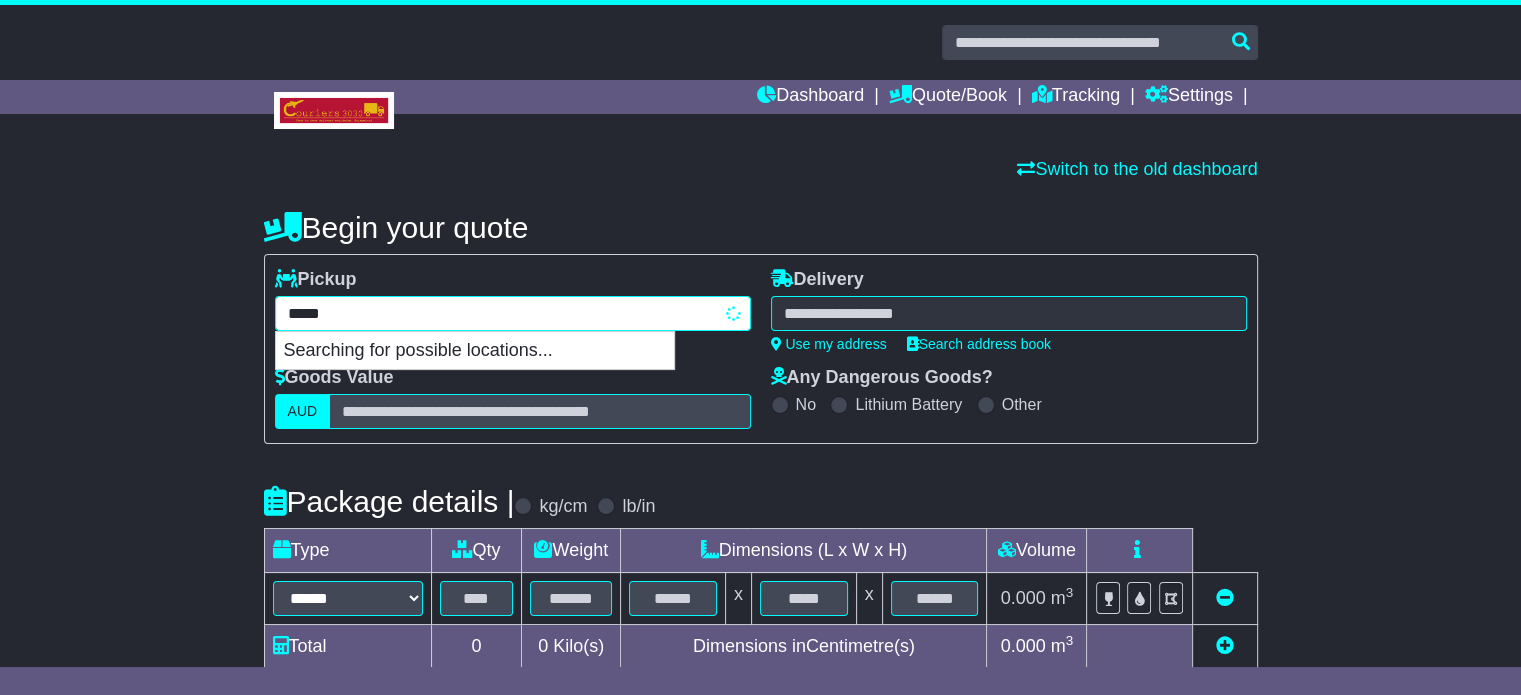 type on "*********" 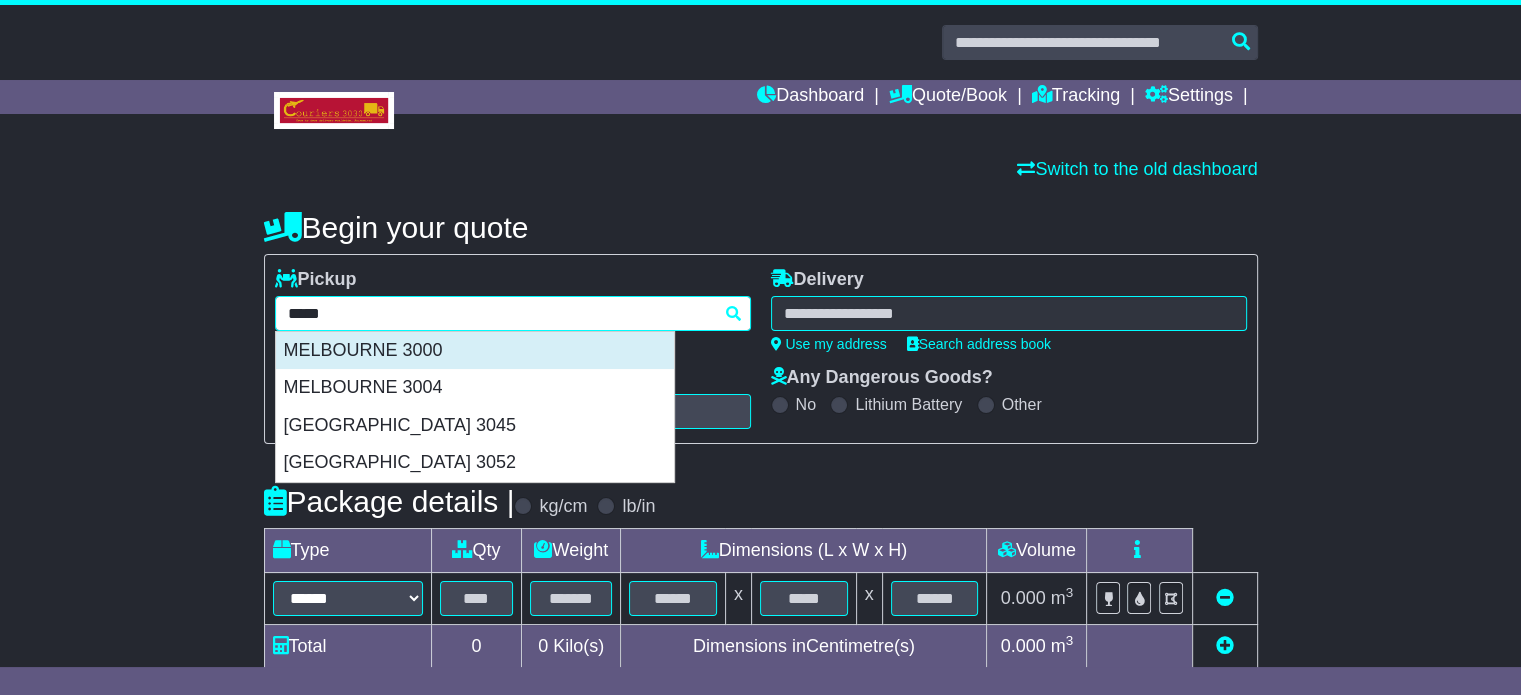 click on "MELBOURNE 3000" at bounding box center (475, 351) 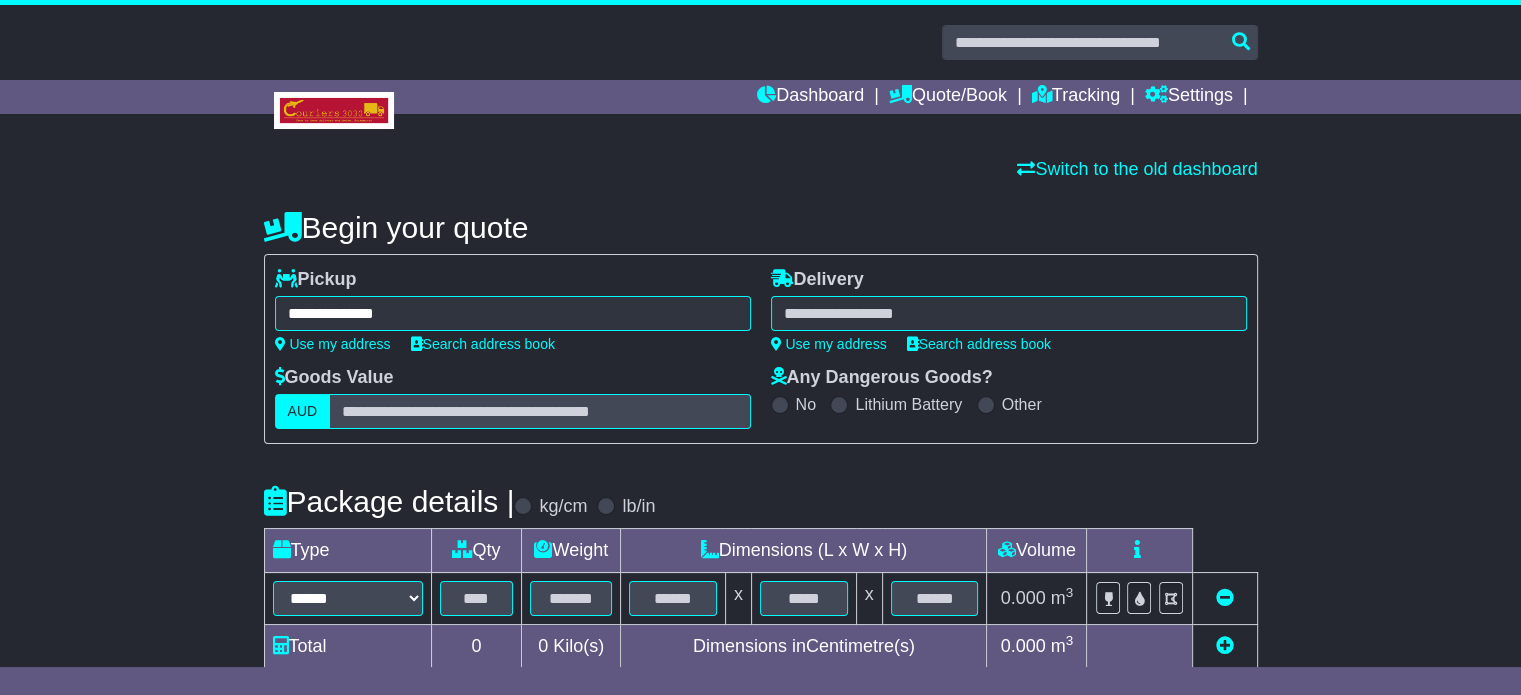 type on "**********" 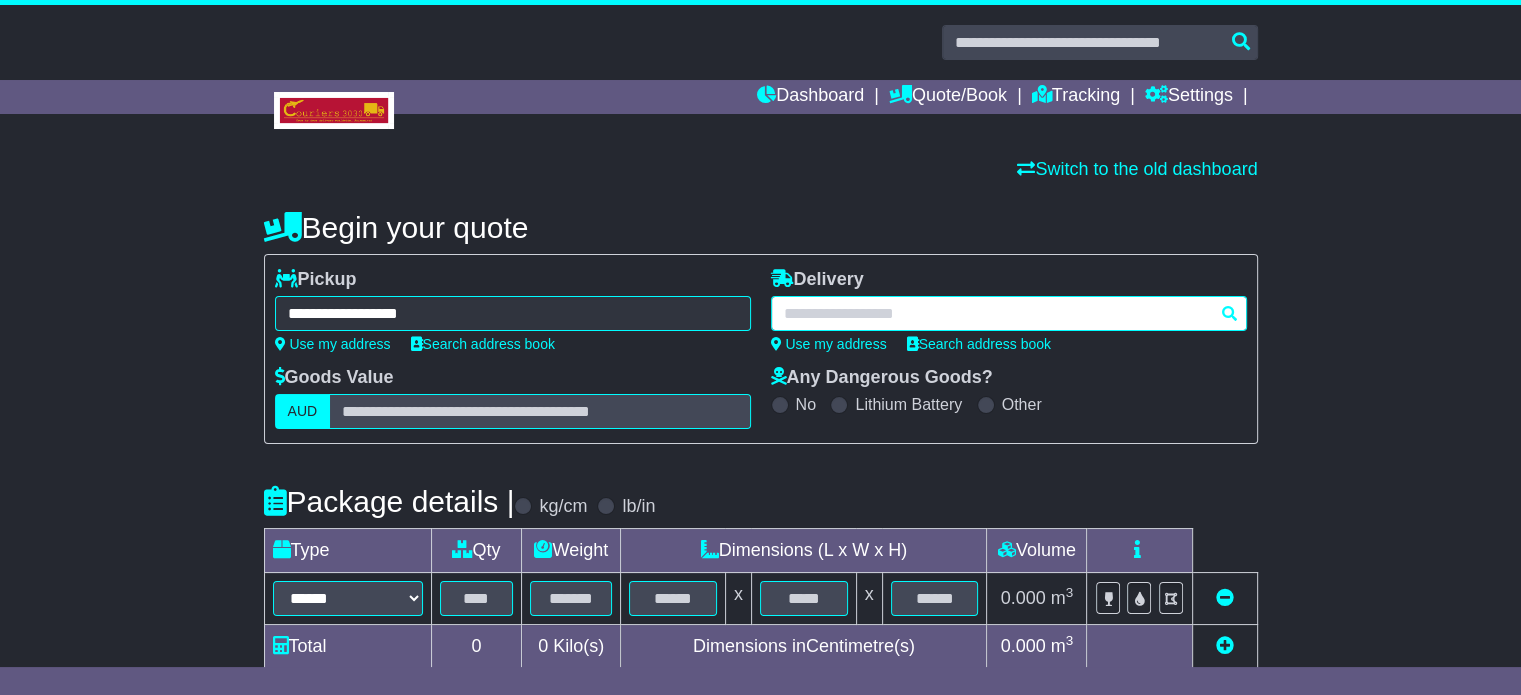 click at bounding box center [1009, 313] 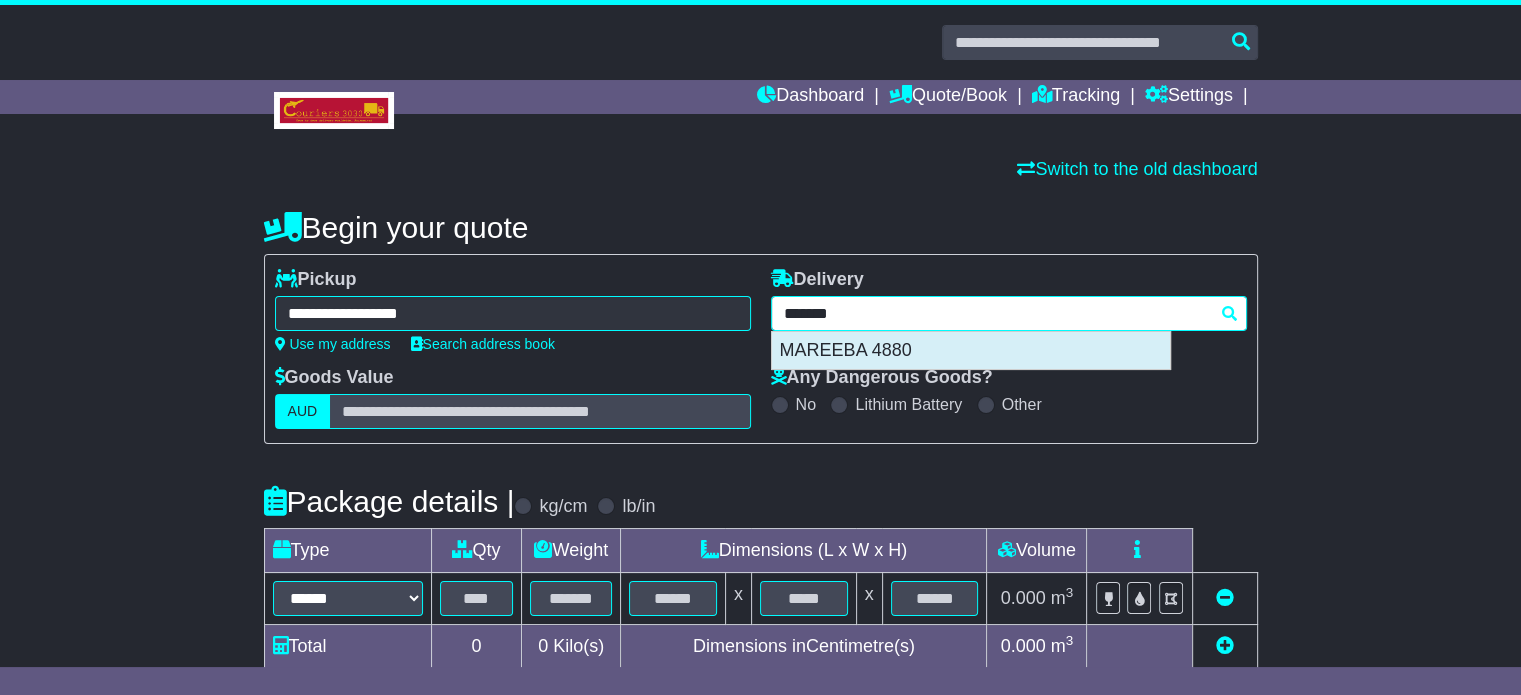click on "MAREEBA 4880" at bounding box center [971, 351] 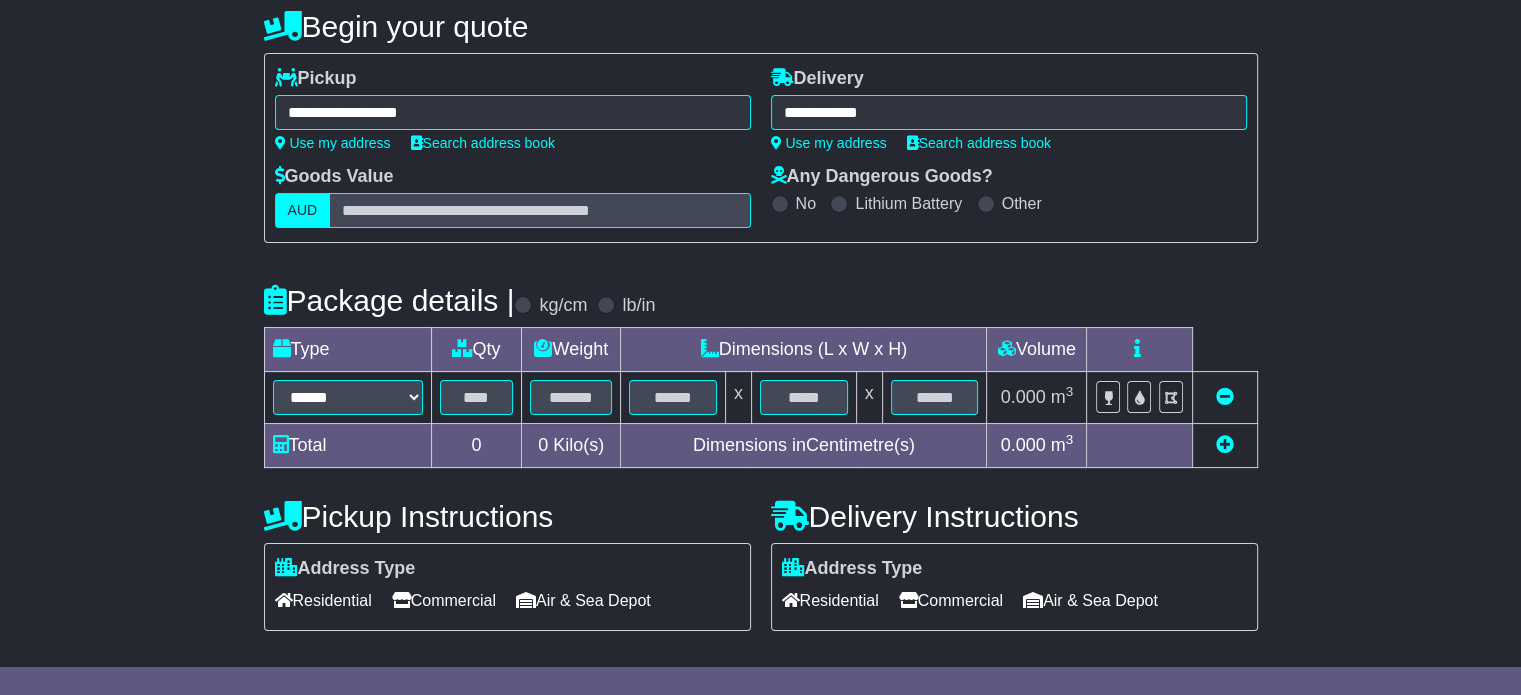 type on "**********" 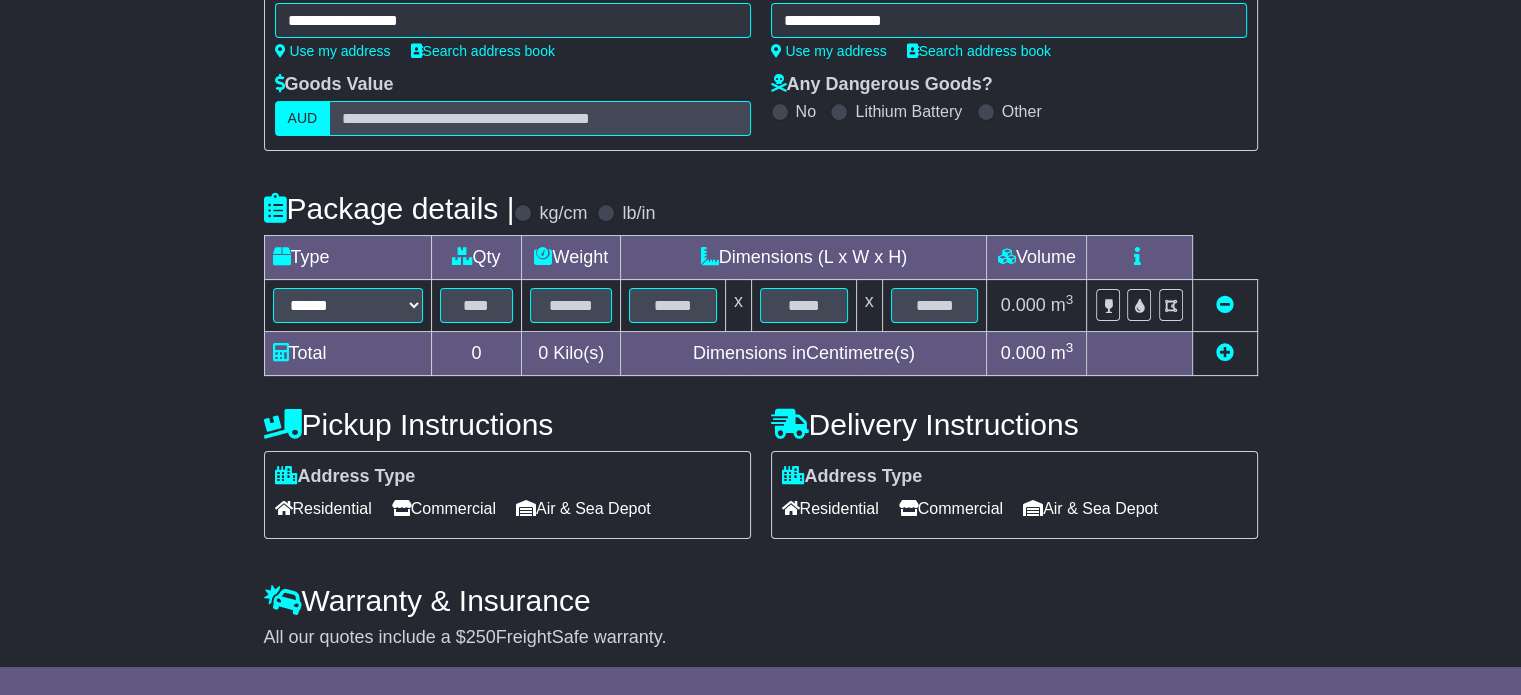scroll, scrollTop: 300, scrollLeft: 0, axis: vertical 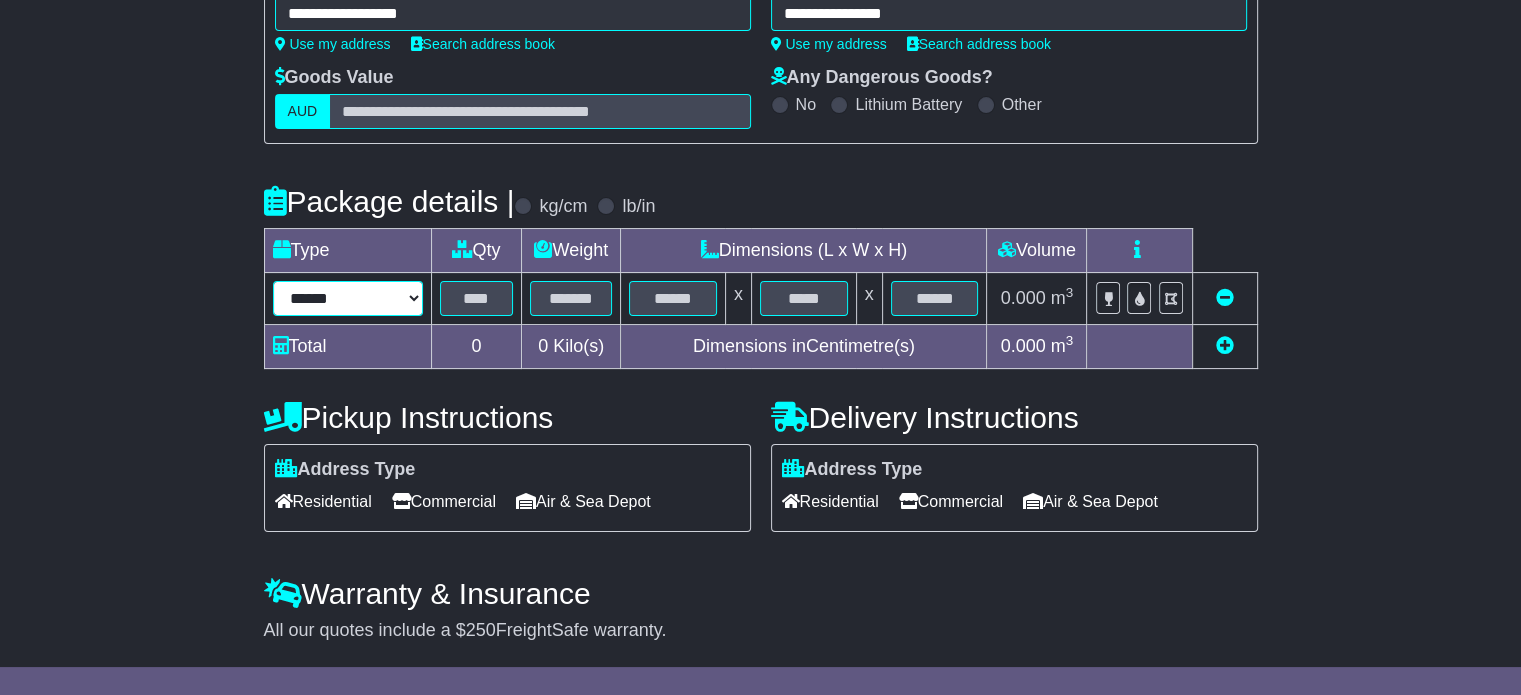 drag, startPoint x: 324, startPoint y: 301, endPoint x: 324, endPoint y: 312, distance: 11 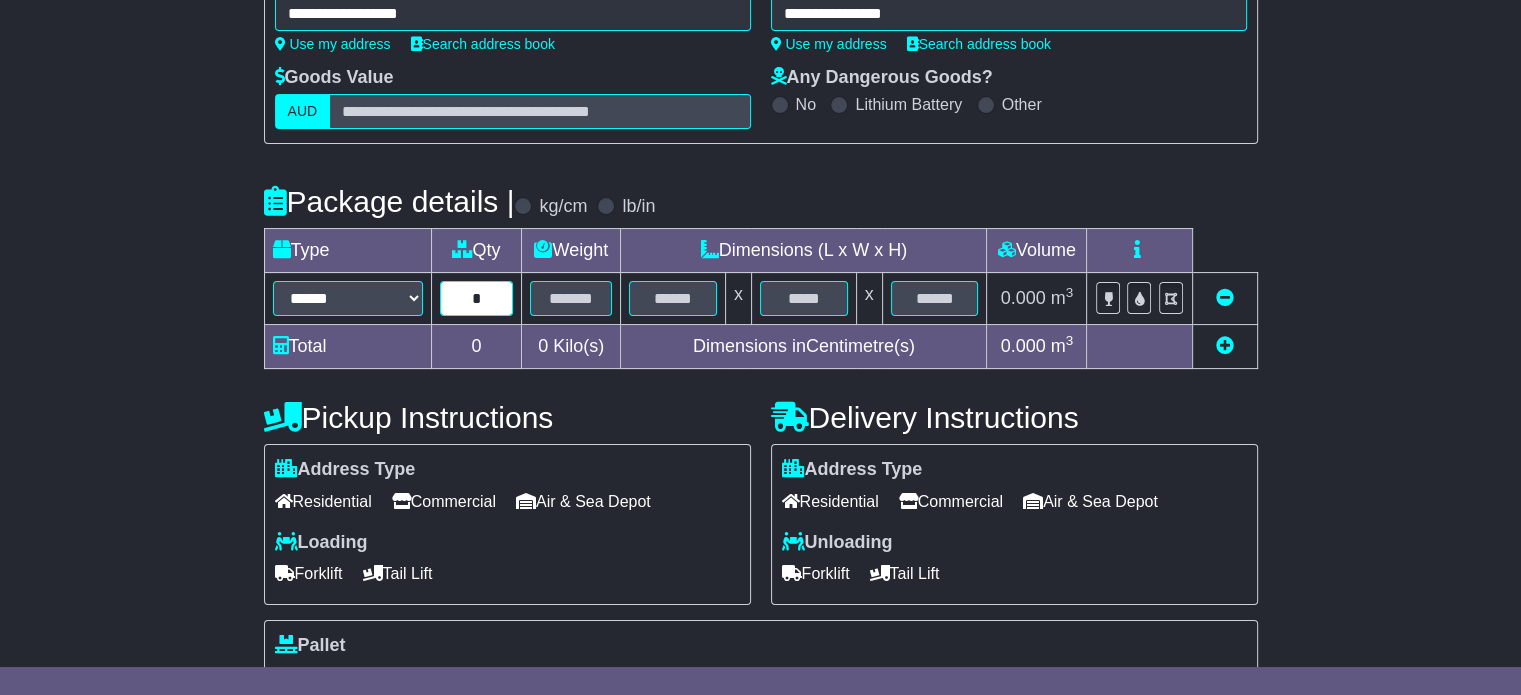 type on "*" 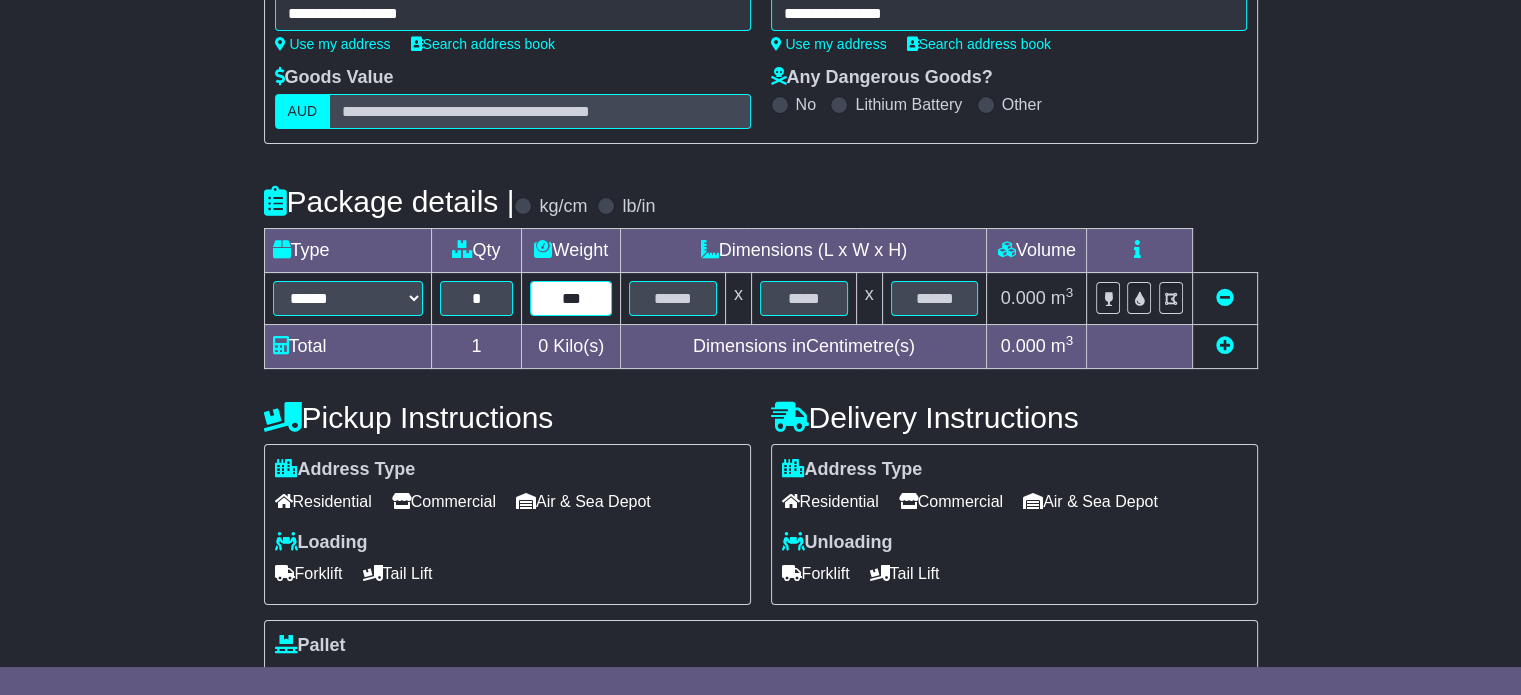type on "***" 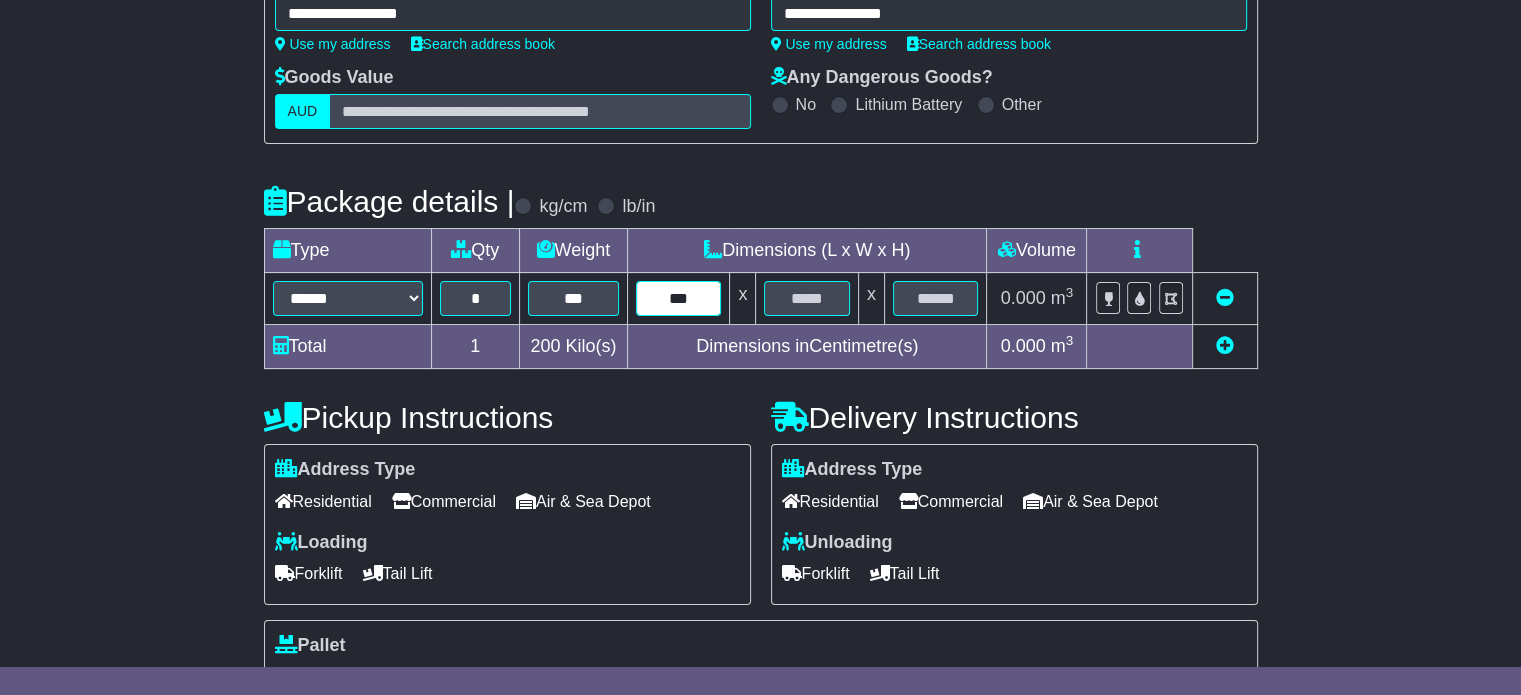 type on "***" 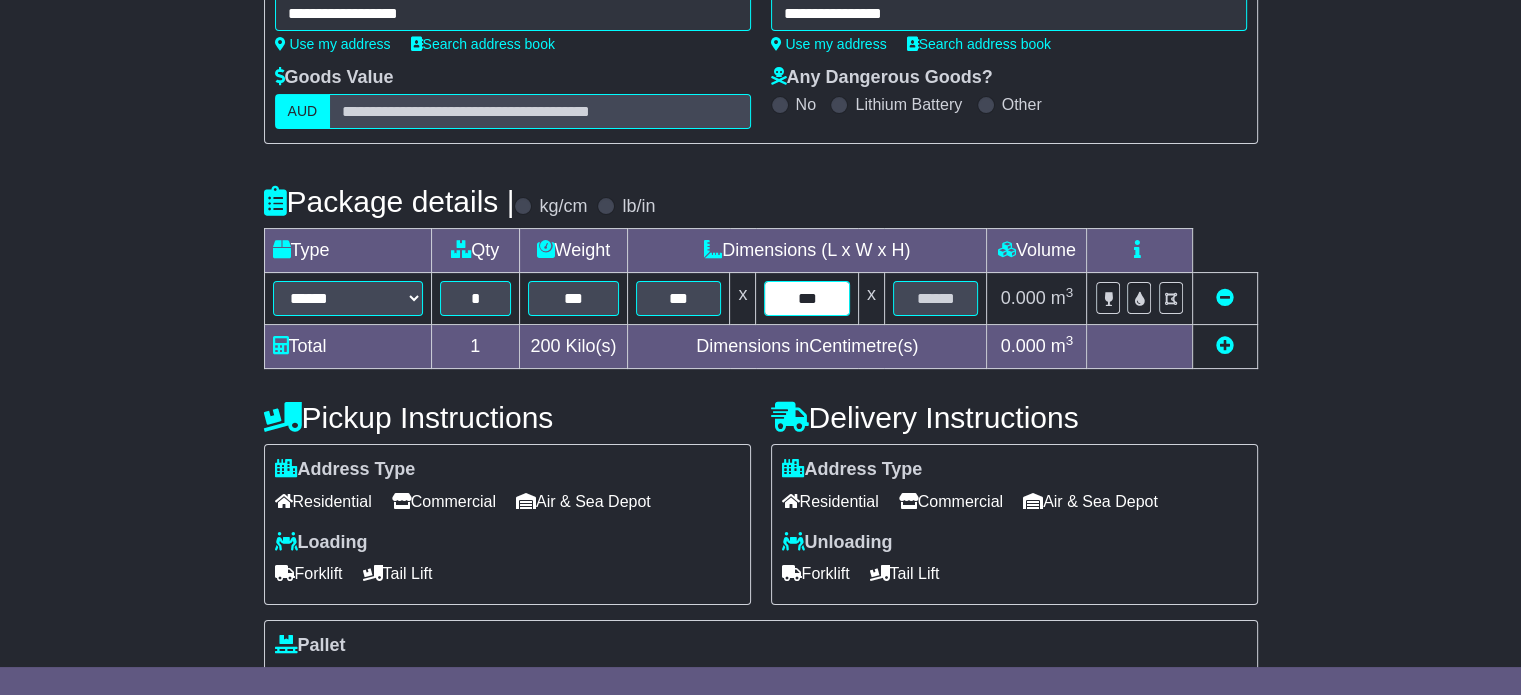 type on "***" 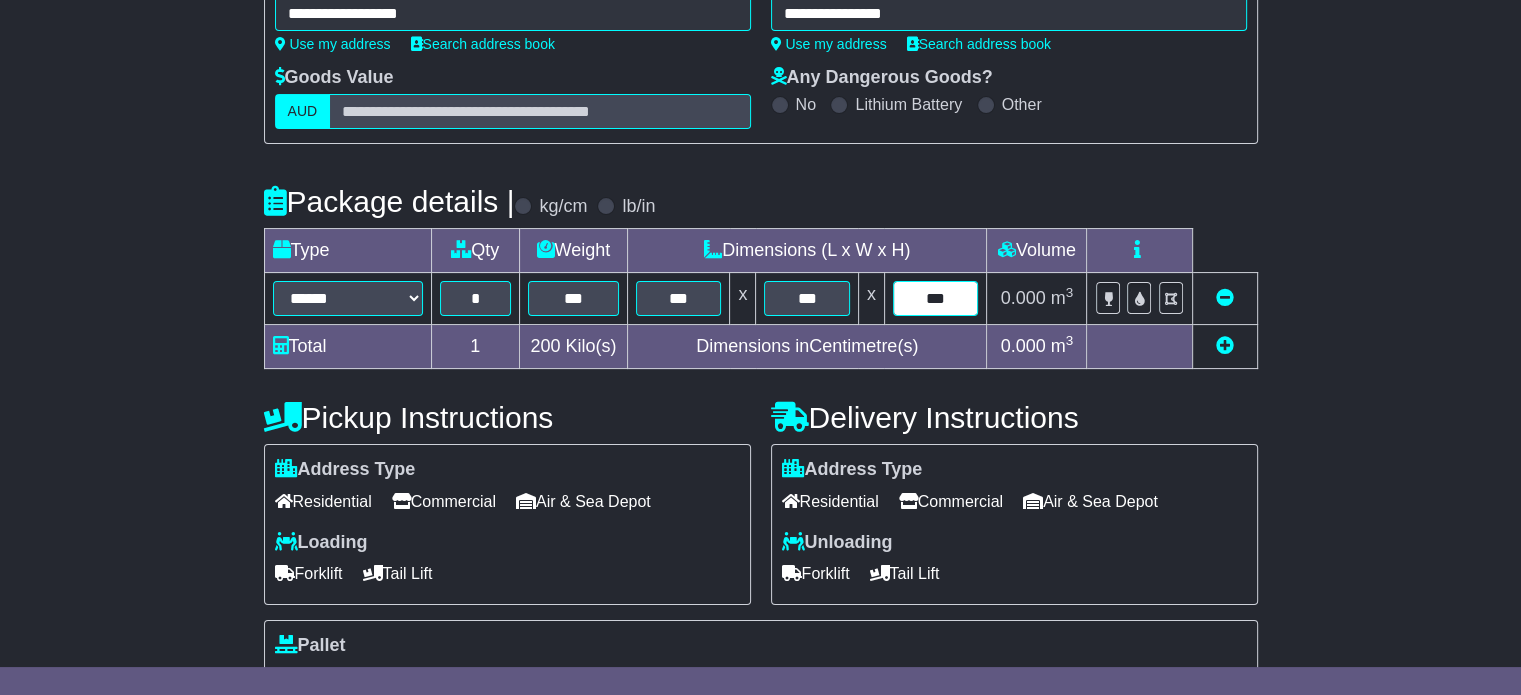 type on "***" 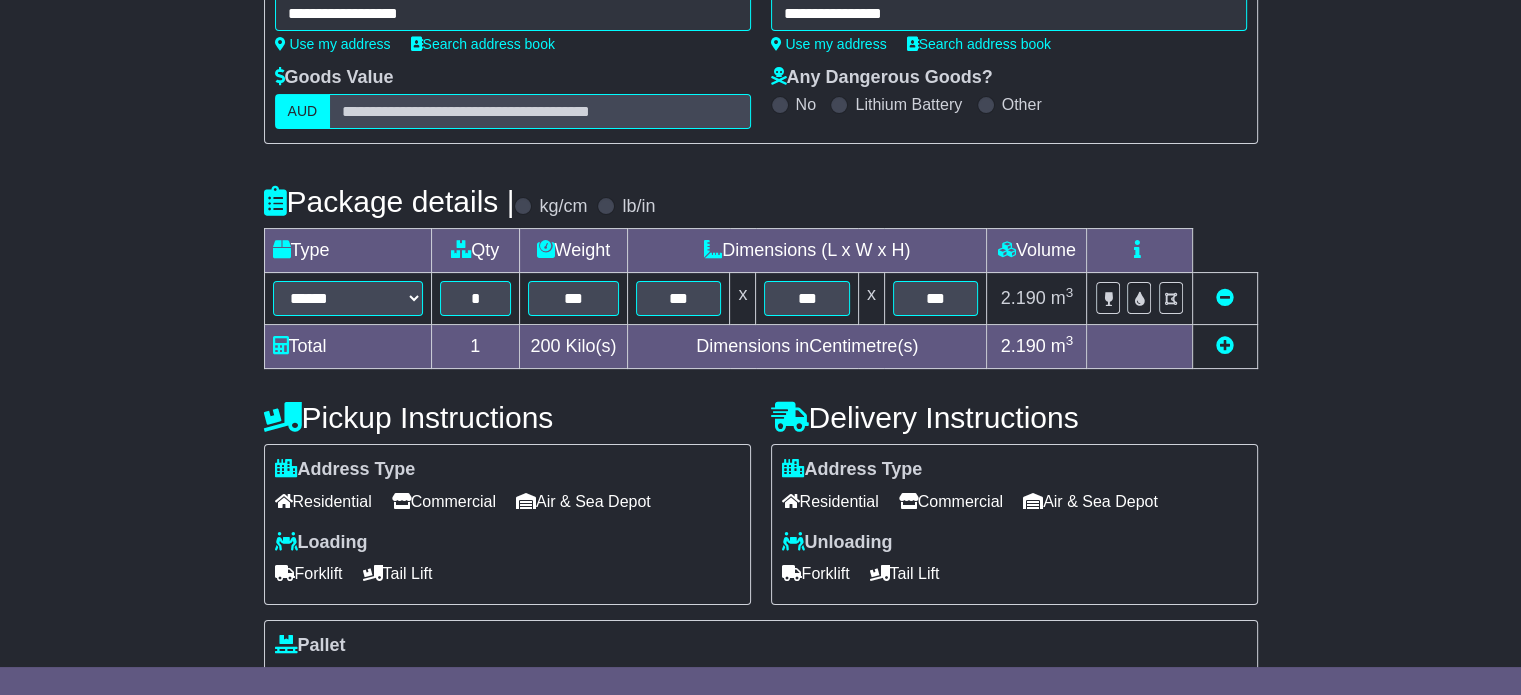 scroll, scrollTop: 535, scrollLeft: 0, axis: vertical 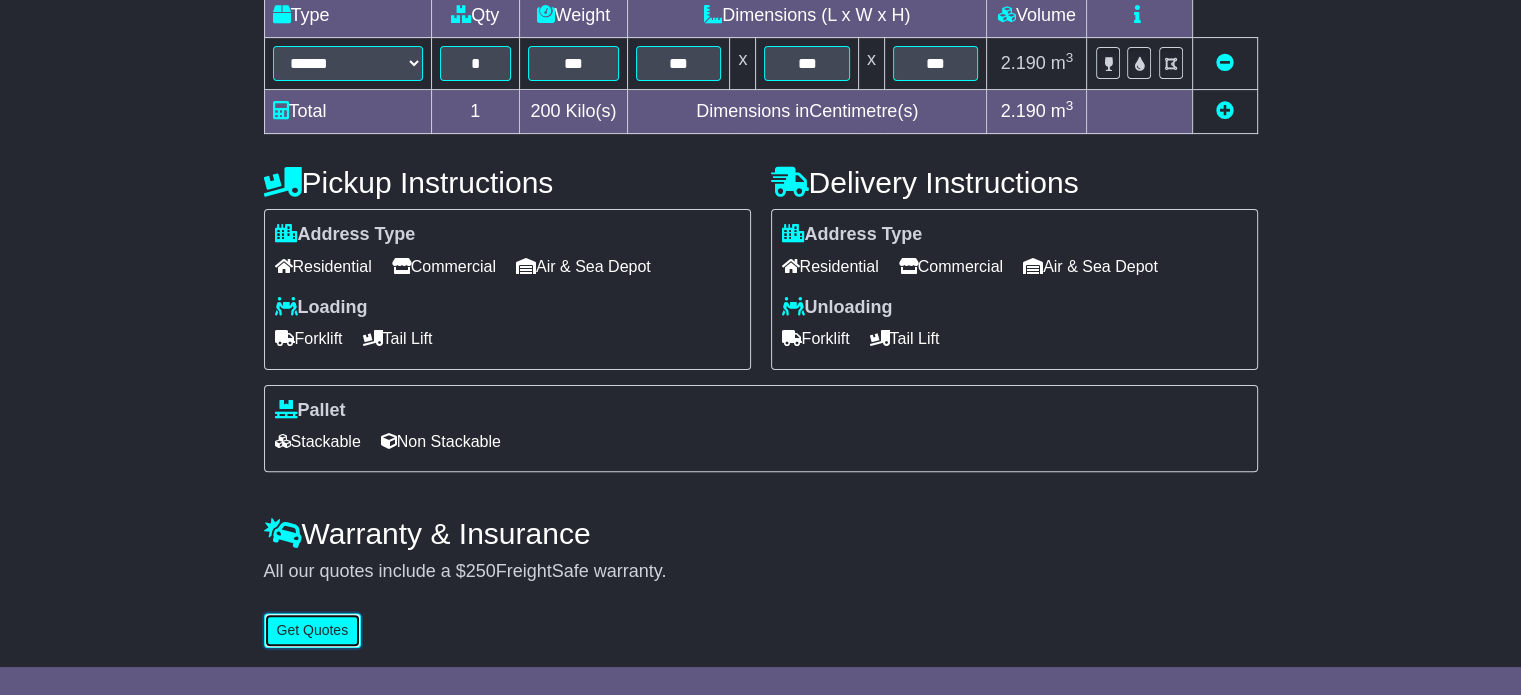 type 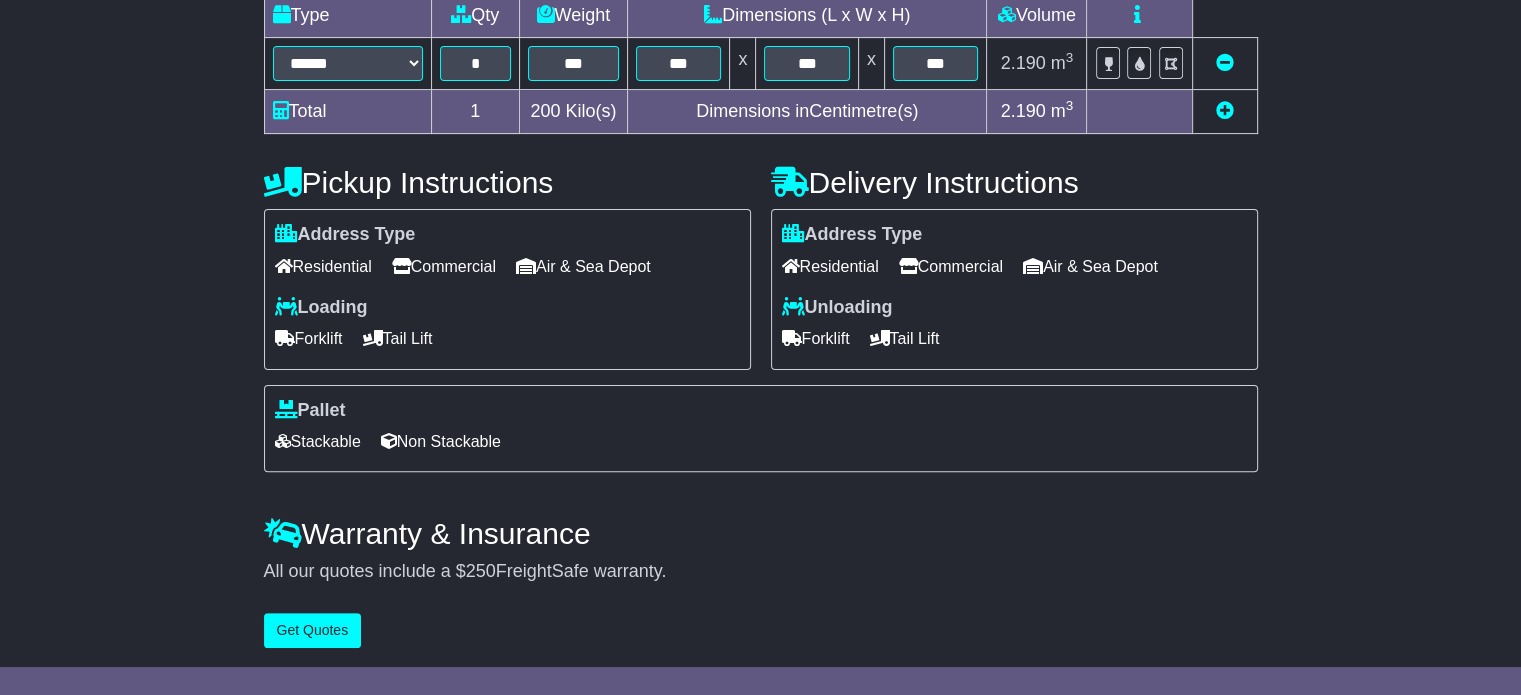 drag, startPoint x: 451, startPoint y: 260, endPoint x: 289, endPoint y: 337, distance: 179.36833 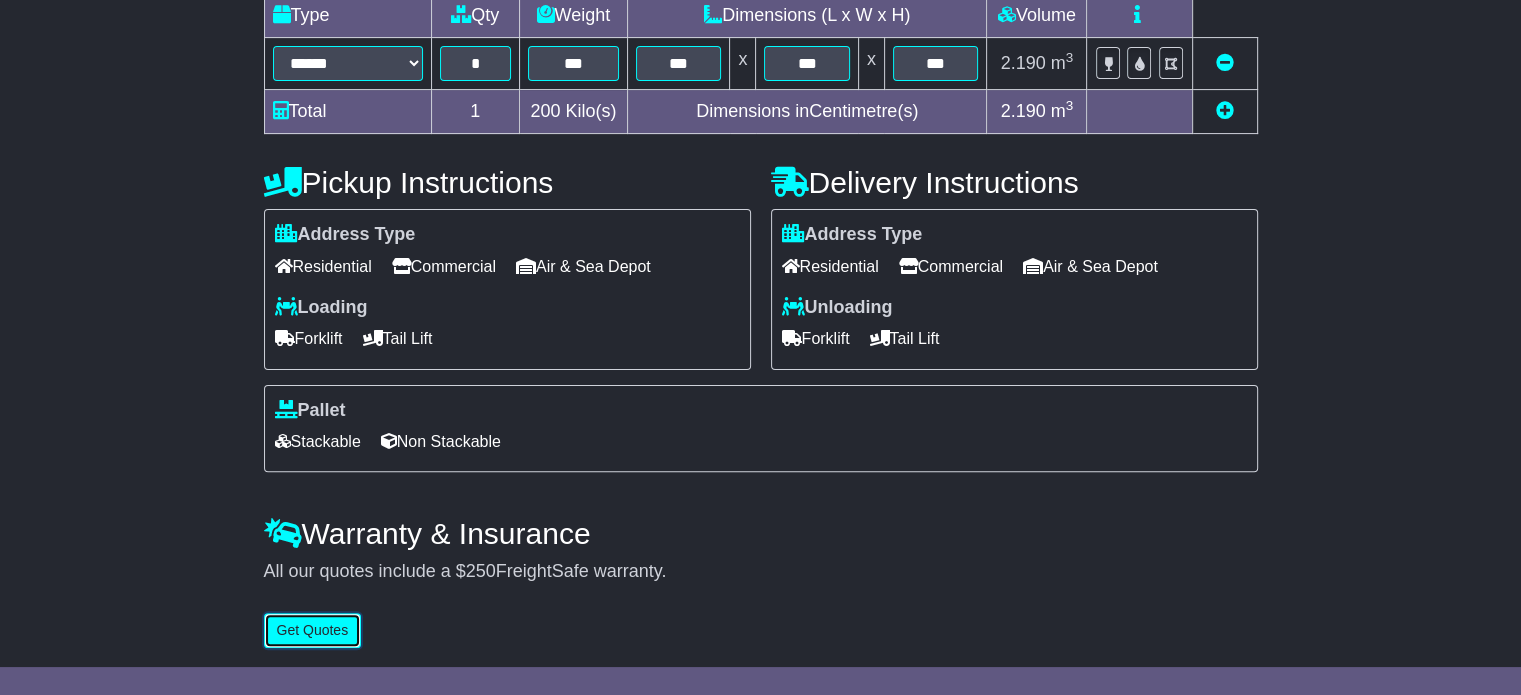 click on "Get Quotes" at bounding box center (313, 630) 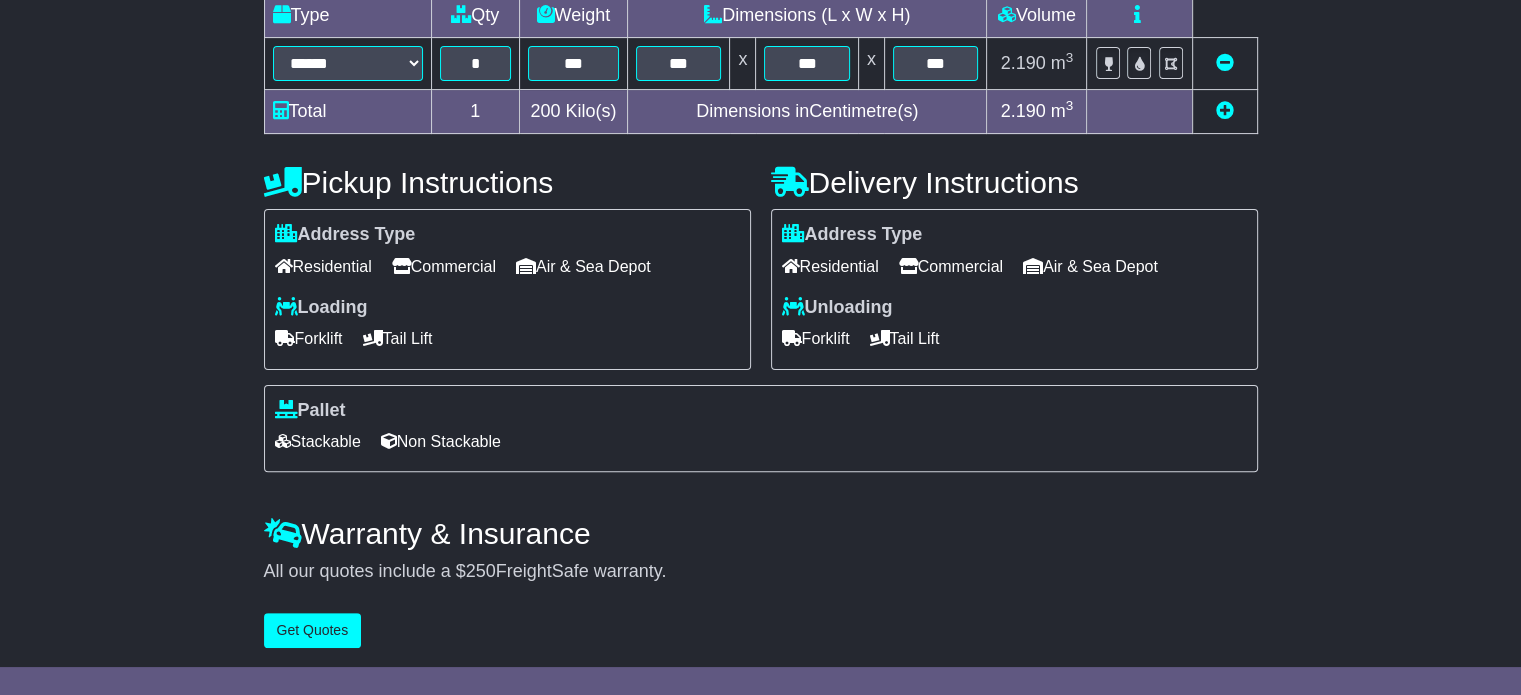 scroll, scrollTop: 0, scrollLeft: 0, axis: both 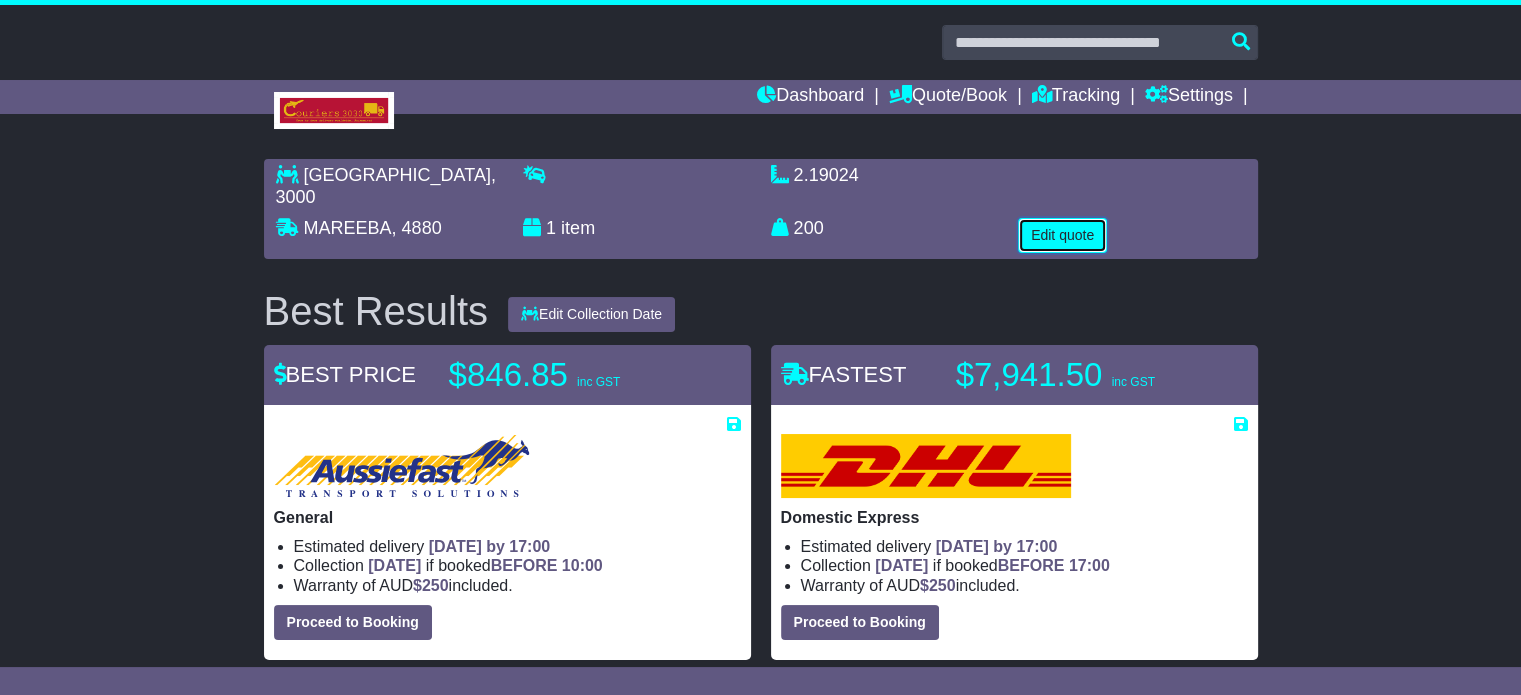 click on "Edit quote" at bounding box center (1062, 235) 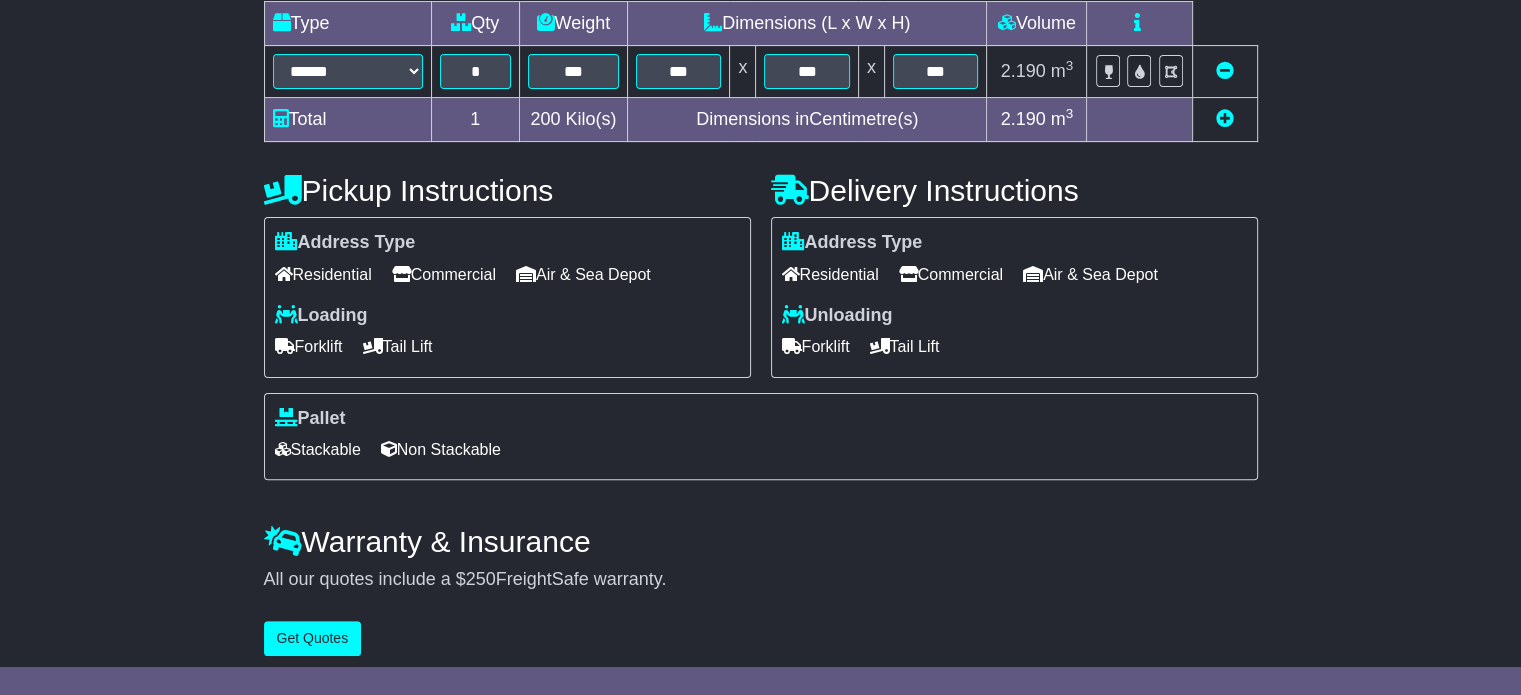 scroll, scrollTop: 540, scrollLeft: 0, axis: vertical 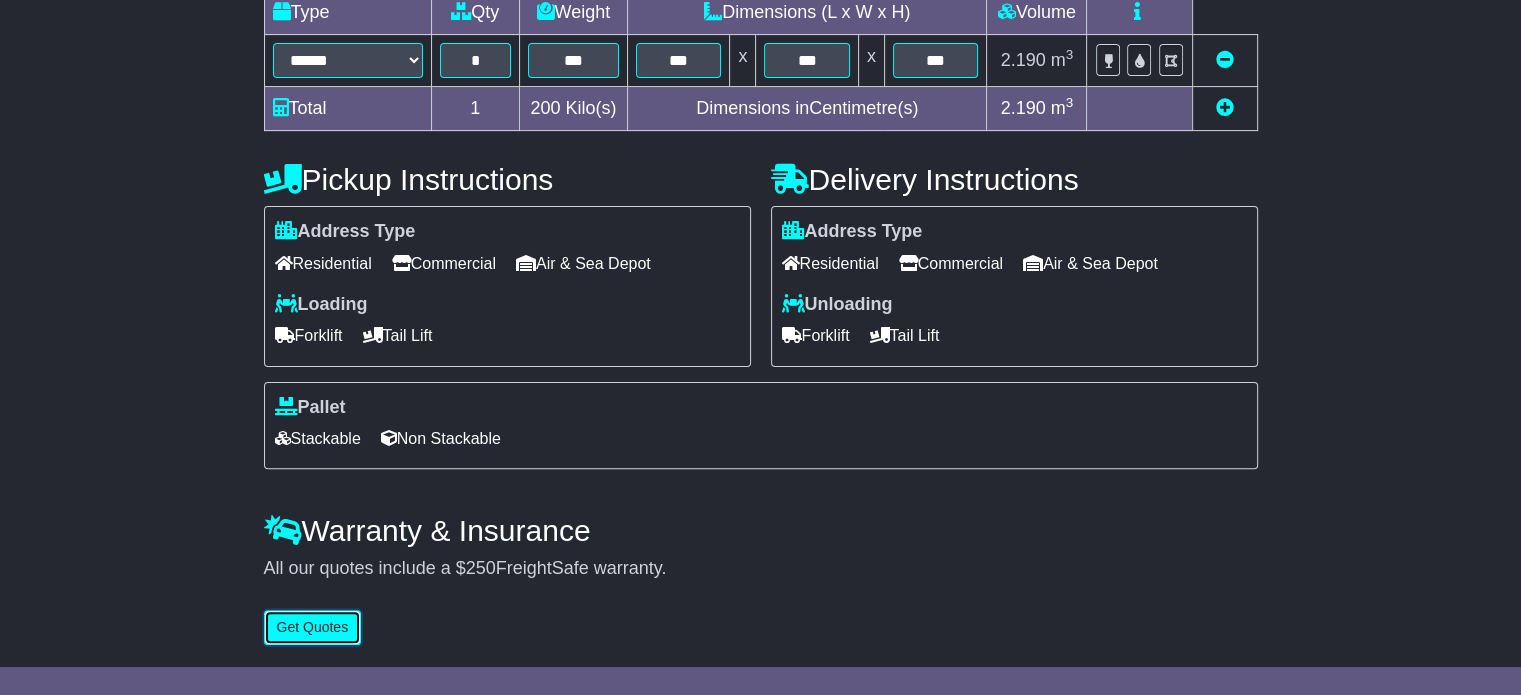 click on "Get Quotes" at bounding box center (313, 627) 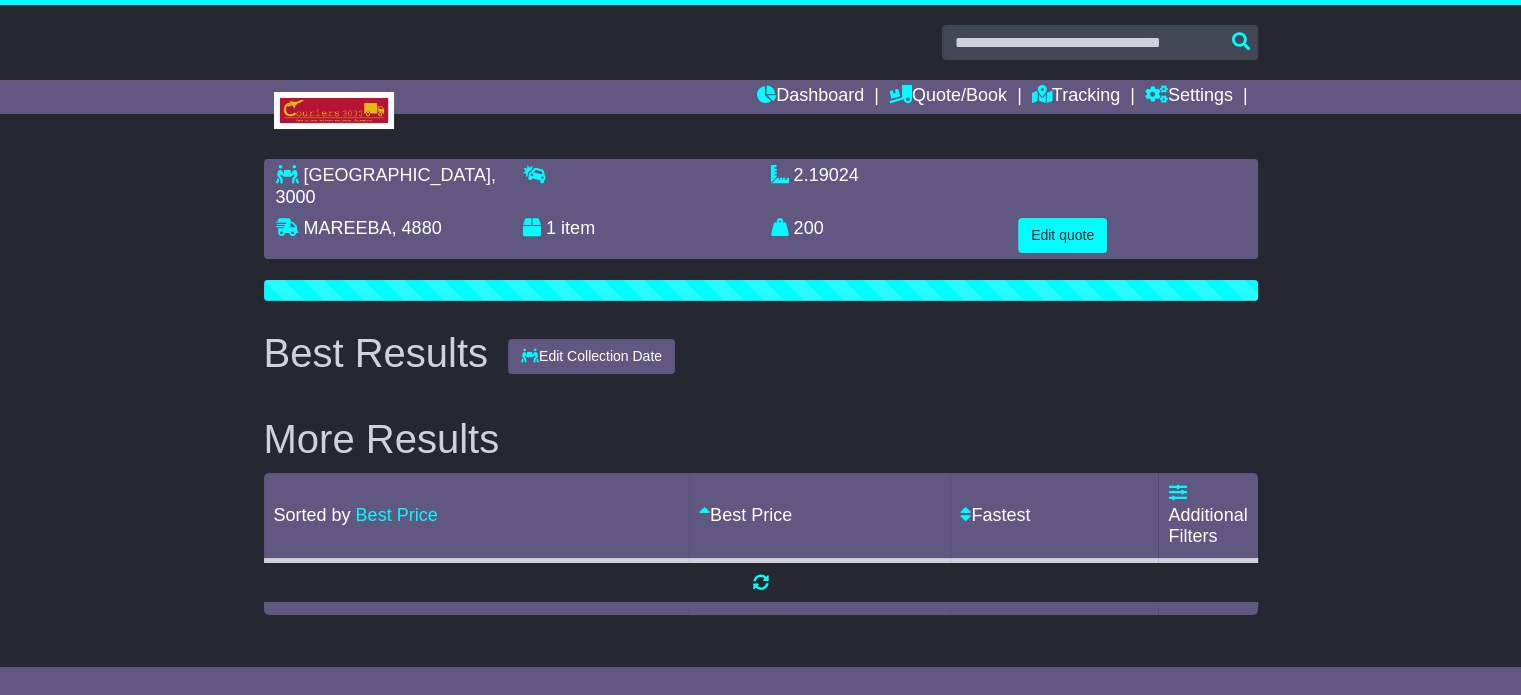 scroll, scrollTop: 0, scrollLeft: 0, axis: both 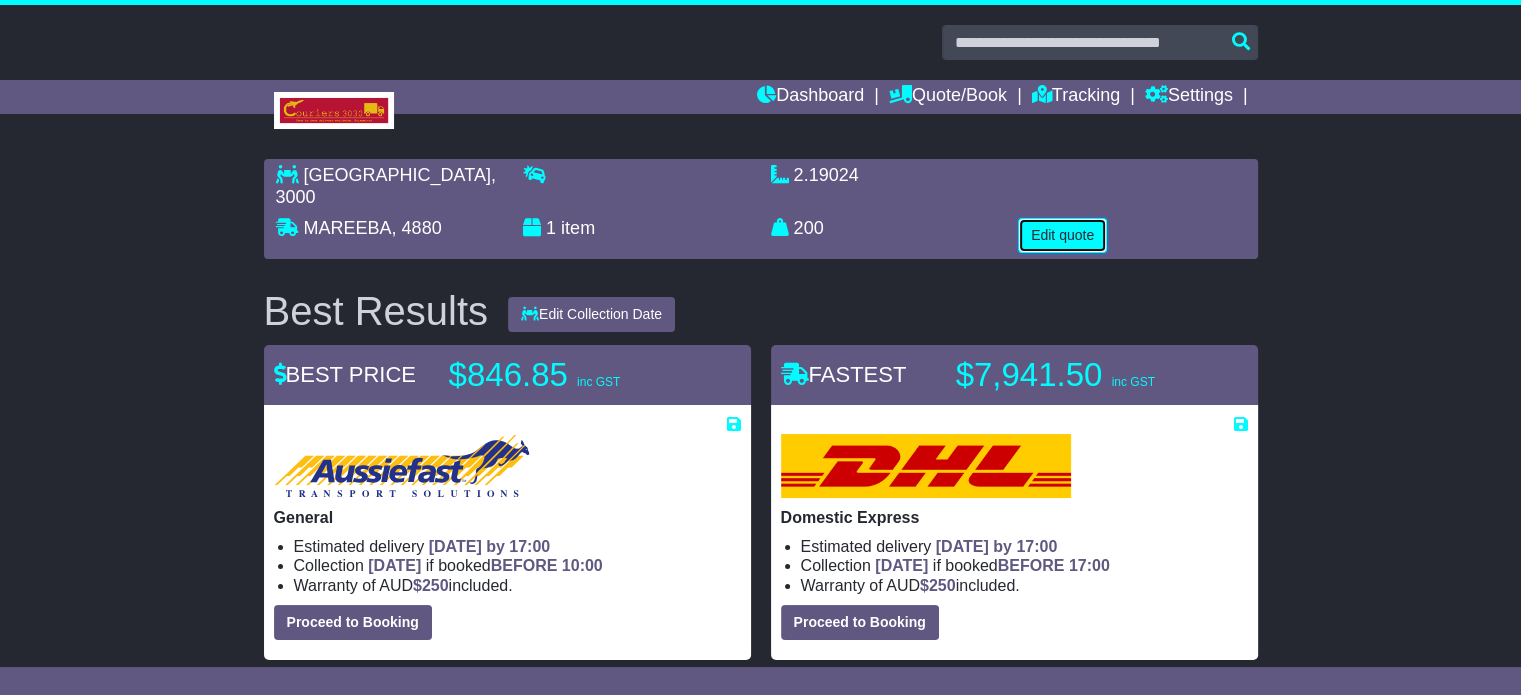 click on "Edit quote" at bounding box center (1062, 235) 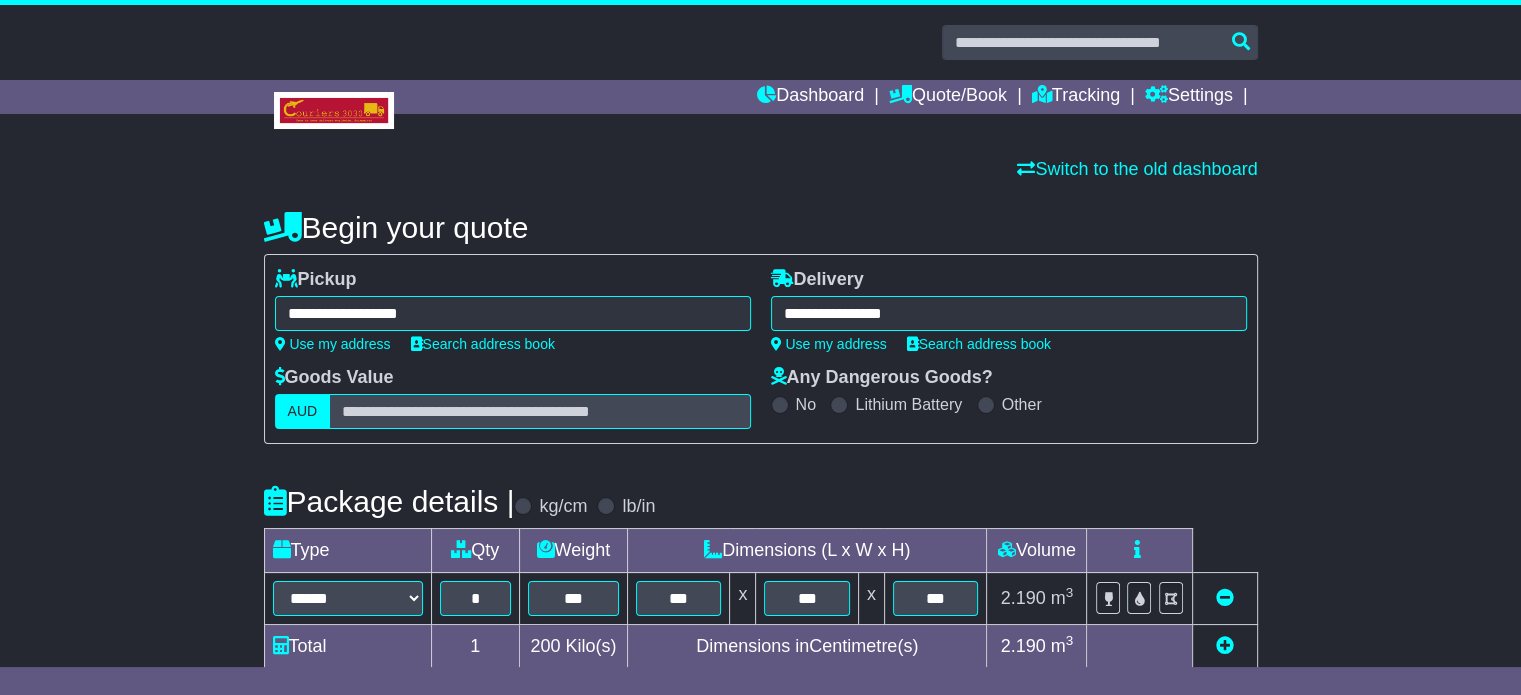 click on "**********" at bounding box center (513, 313) 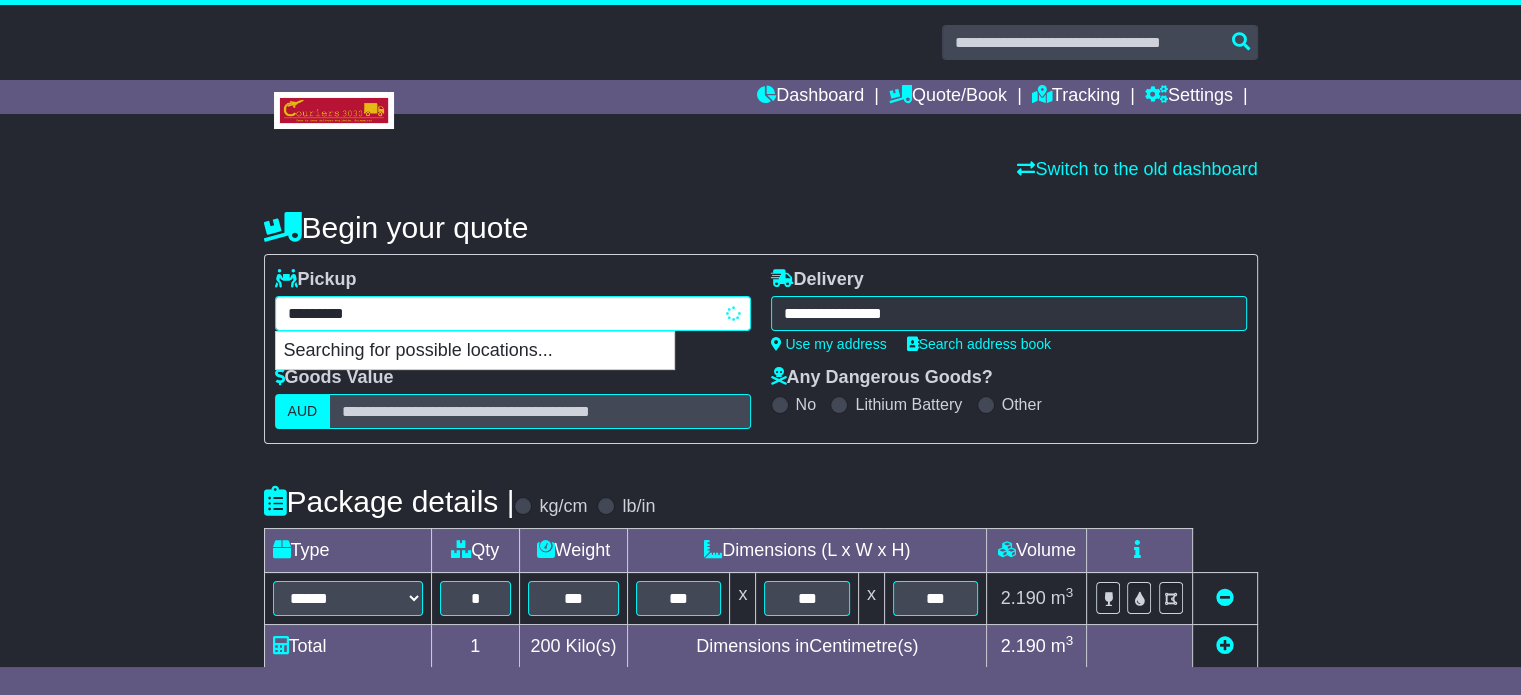 paste 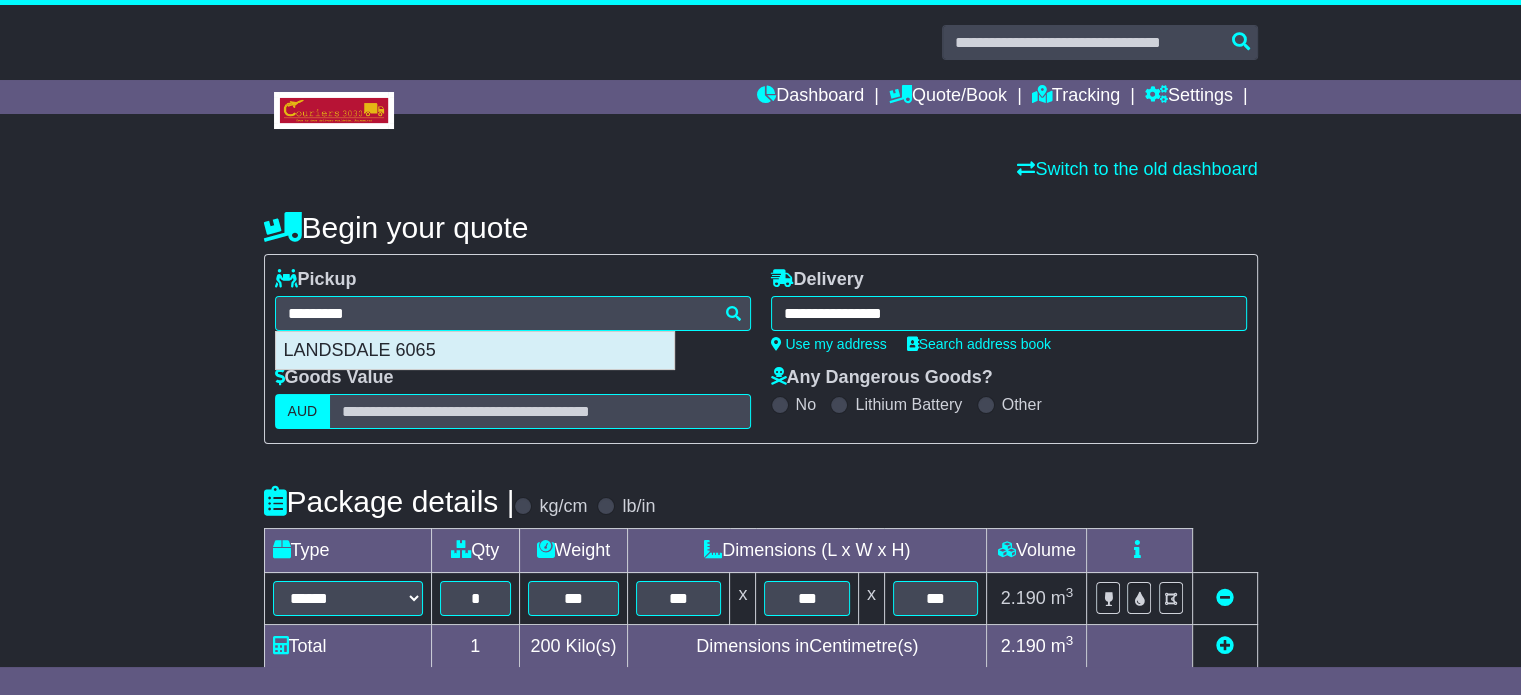 click on "**********" at bounding box center (513, 310) 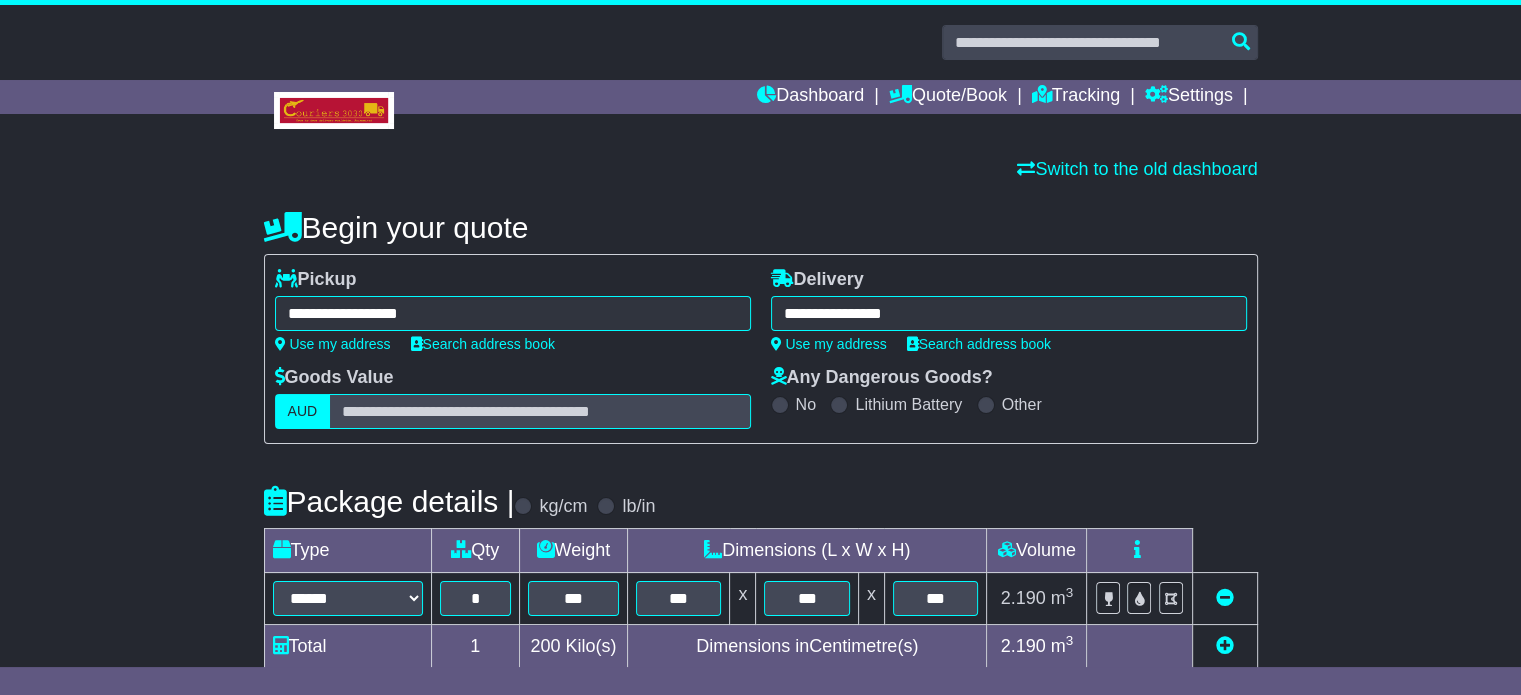 click on "**********" at bounding box center [513, 313] 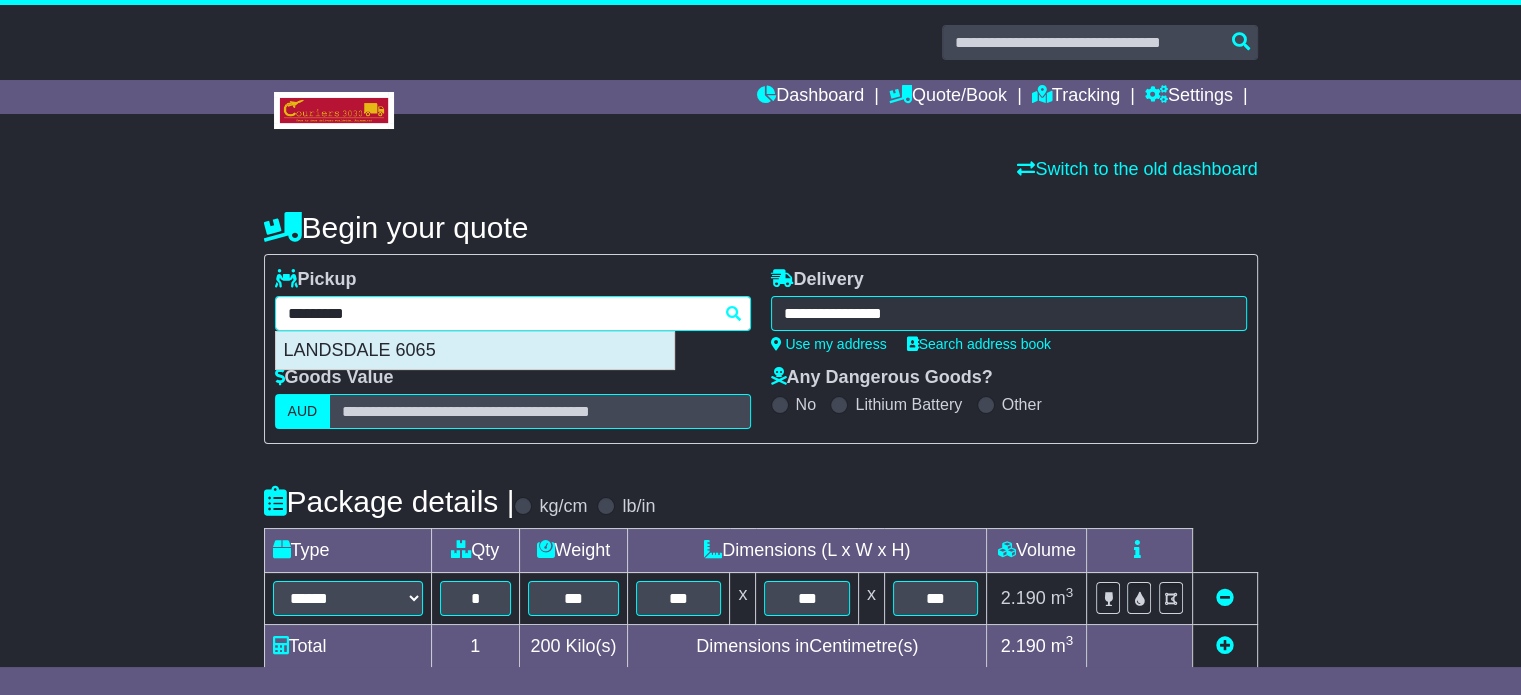 click on "LANDSDALE 6065" at bounding box center (475, 351) 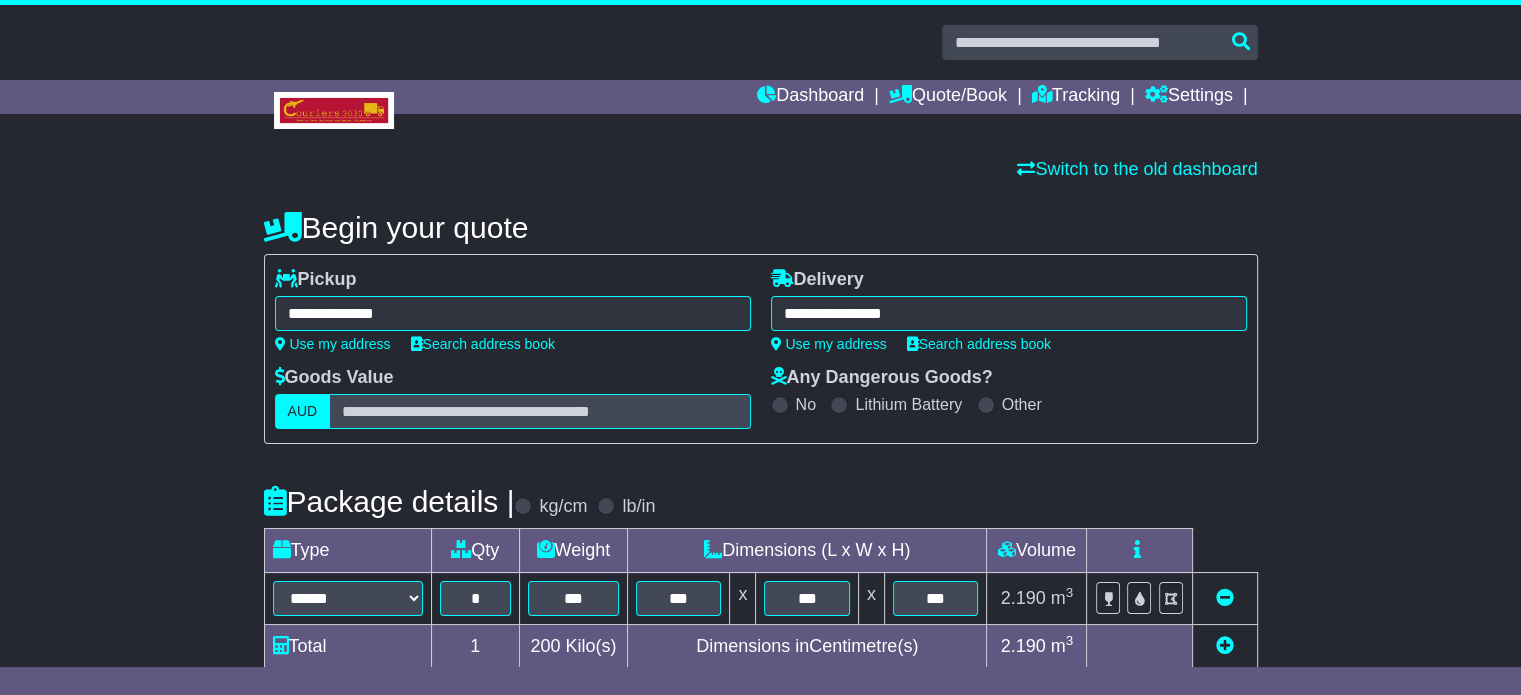 type on "**********" 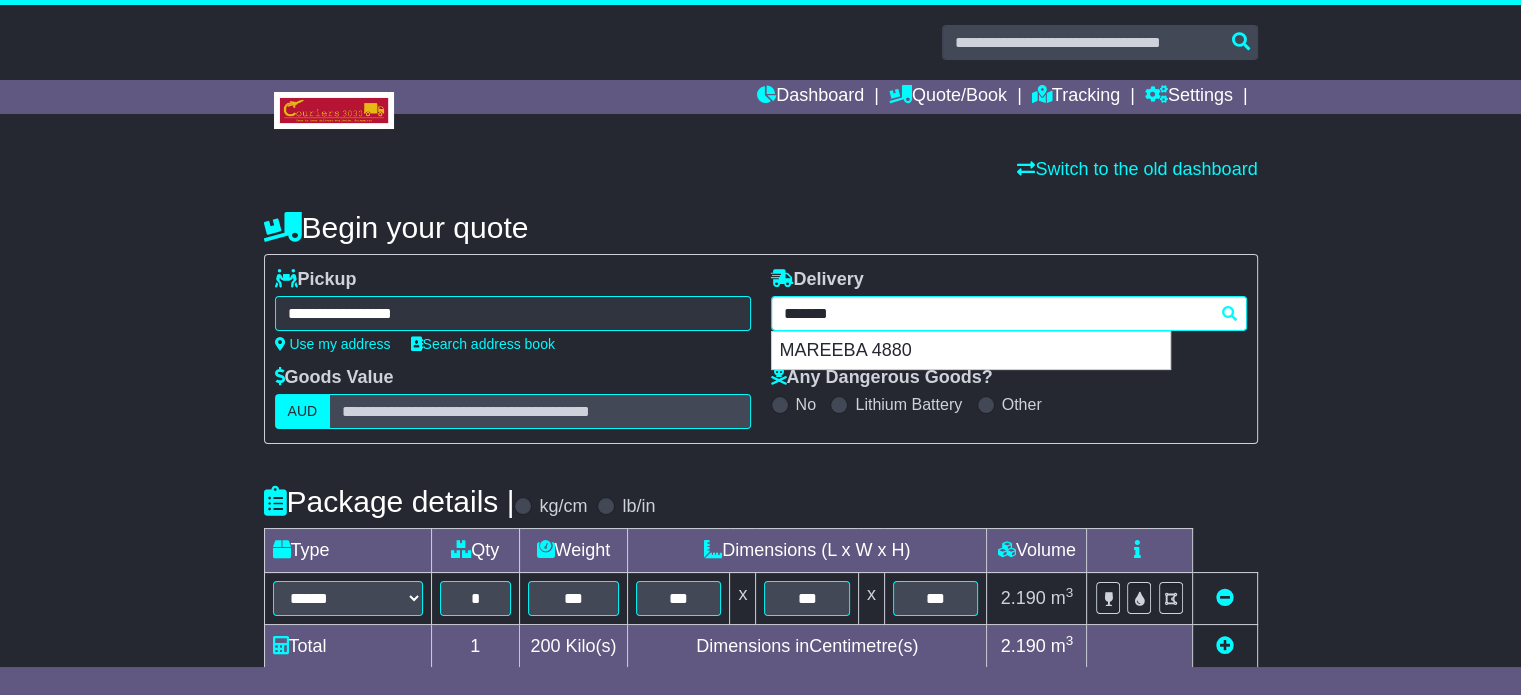 click on "**********" at bounding box center (1009, 313) 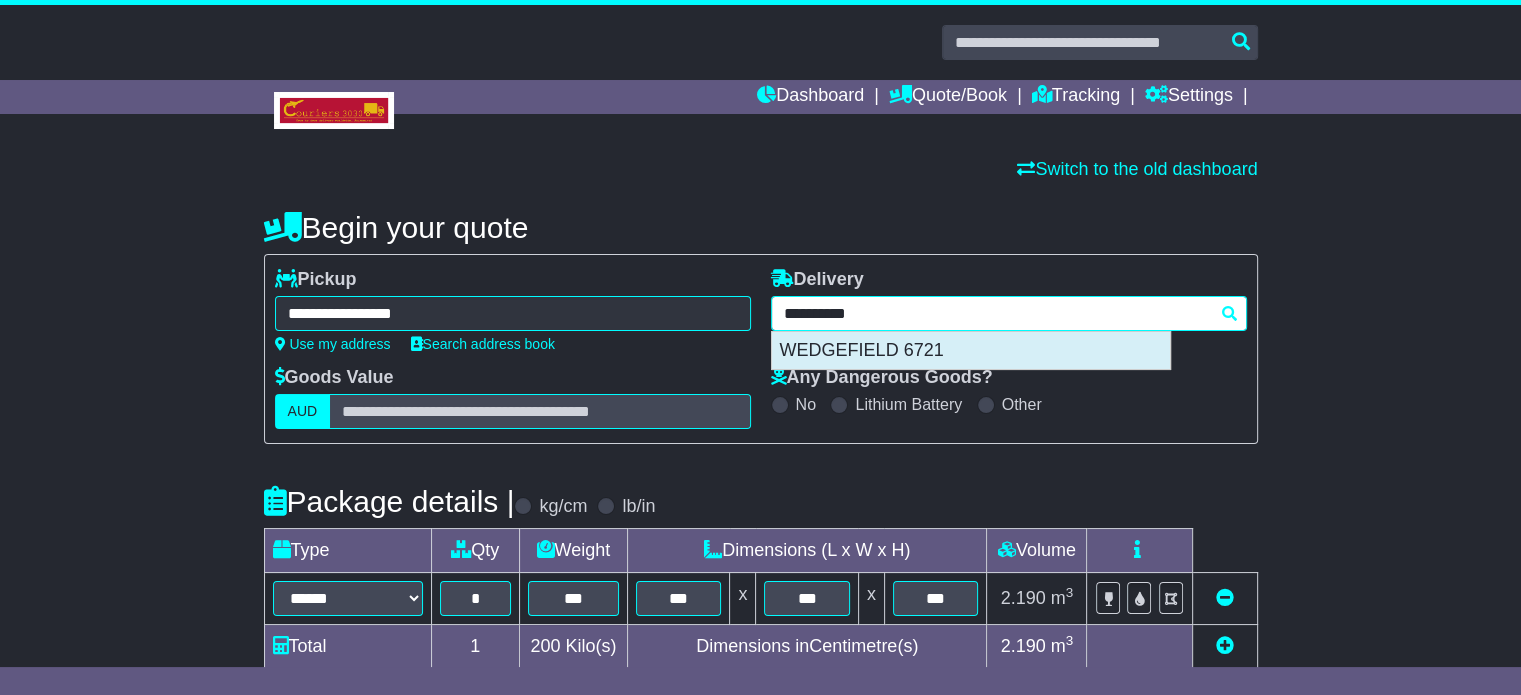 click on "WEDGEFIELD 6721" at bounding box center [971, 351] 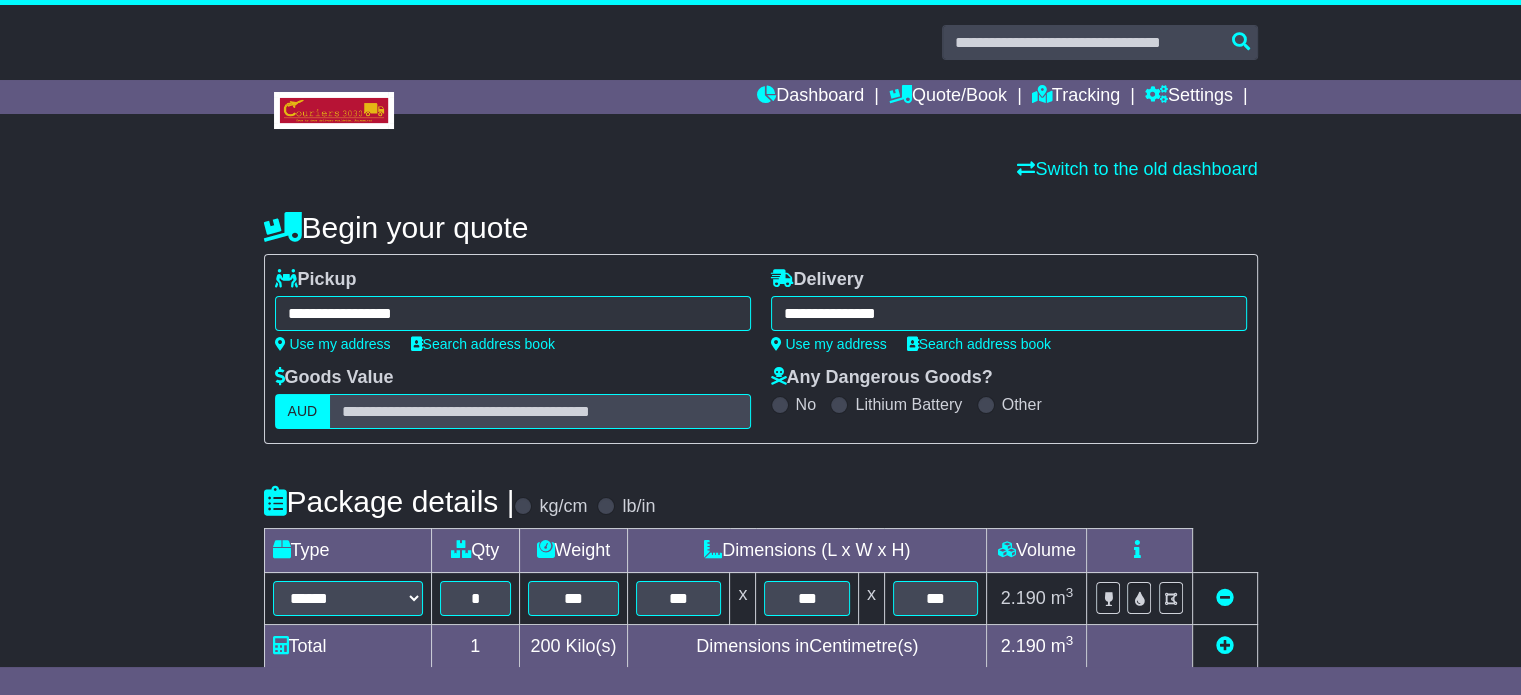 type on "**********" 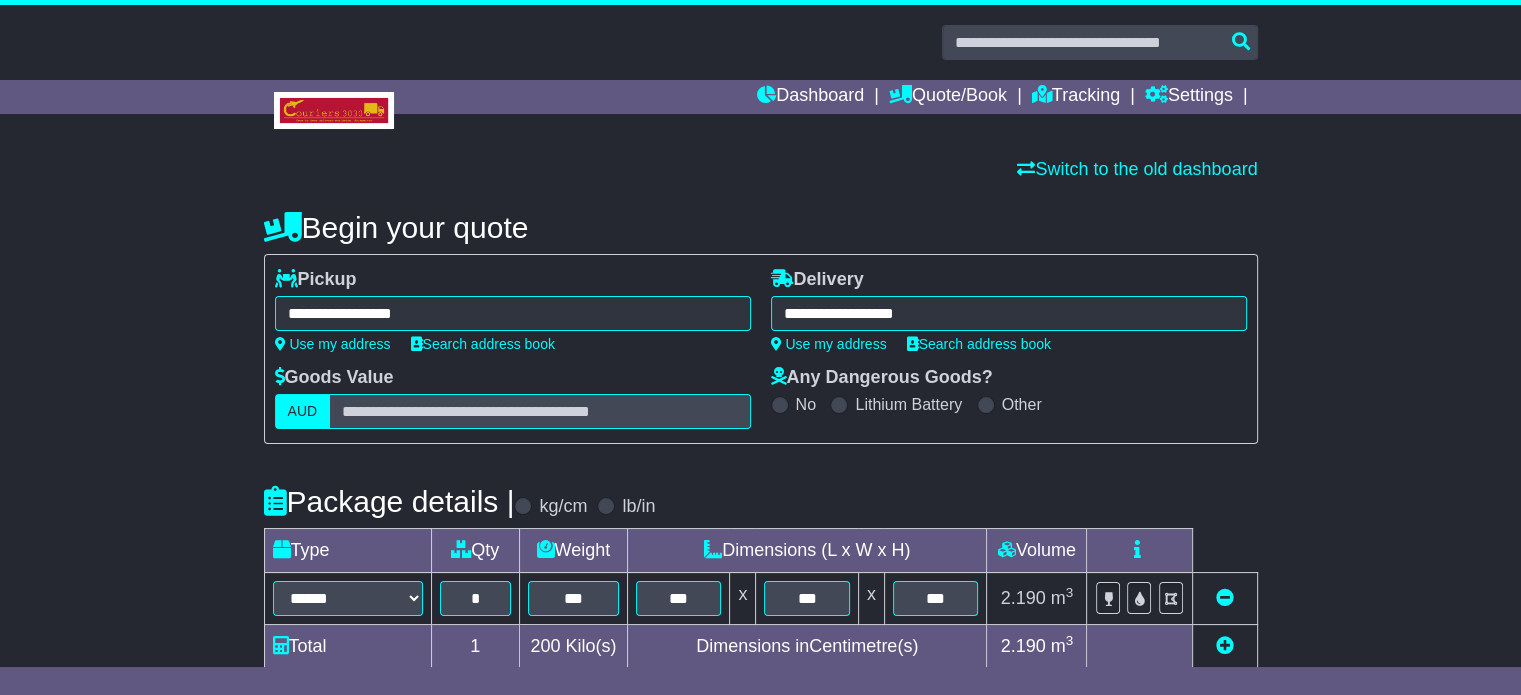 scroll, scrollTop: 200, scrollLeft: 0, axis: vertical 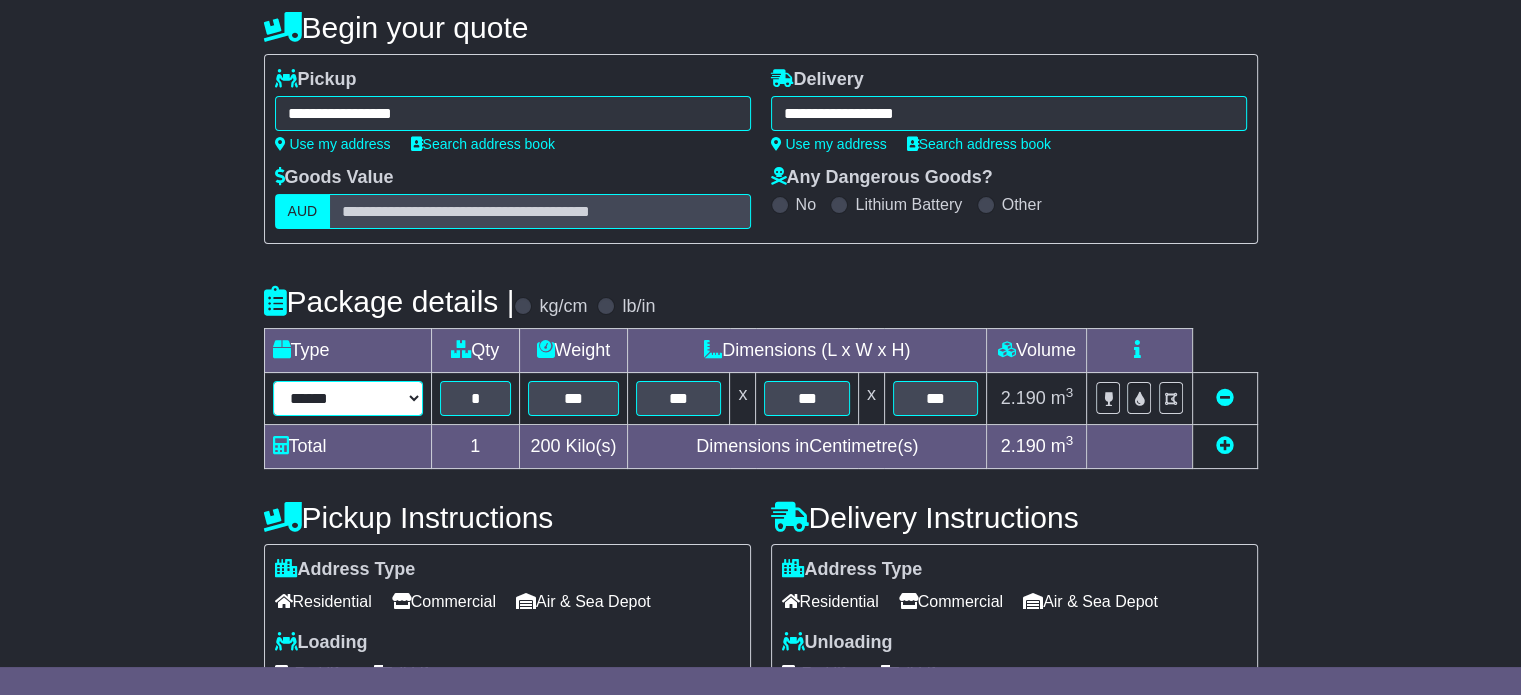 click on "****** ****** *** ******** ***** **** **** ****** *** *******" at bounding box center (348, 398) 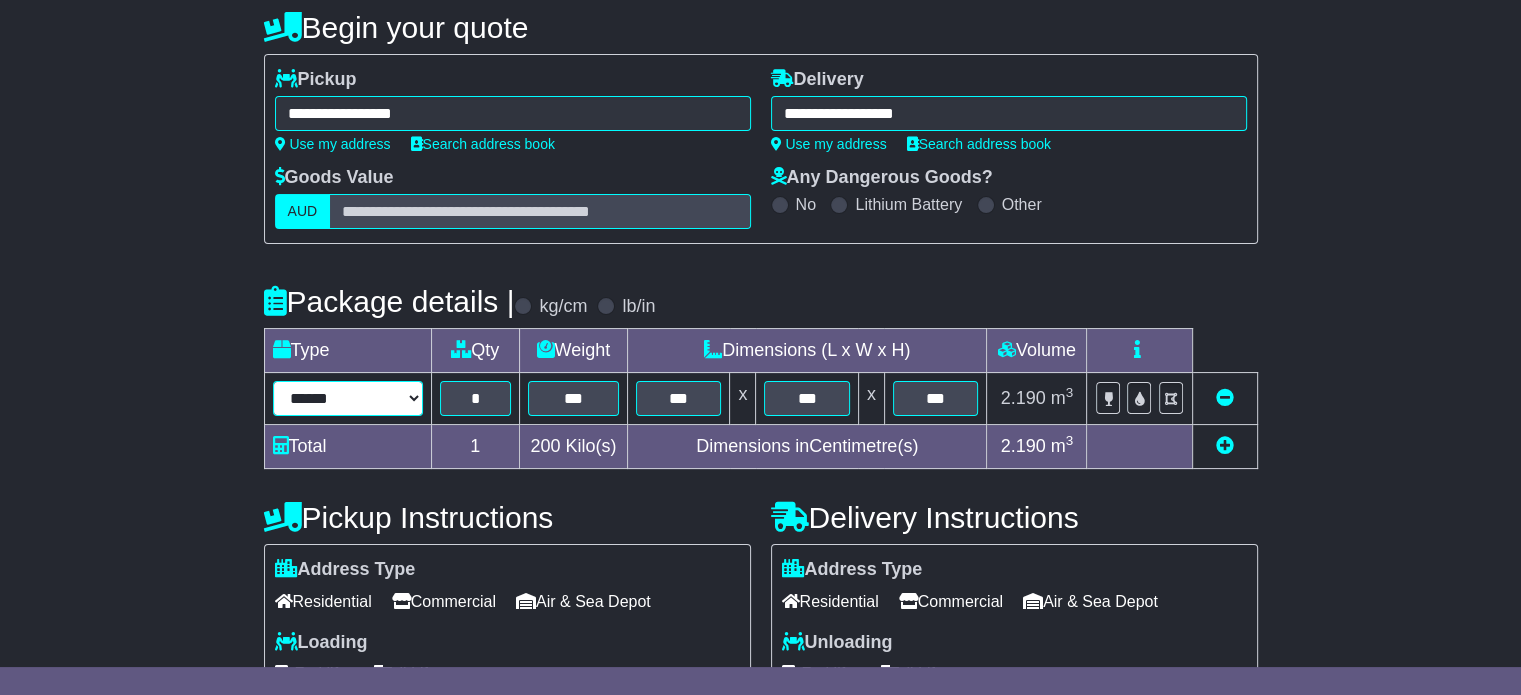 click on "****** ****** *** ******** ***** **** **** ****** *** *******" at bounding box center [348, 398] 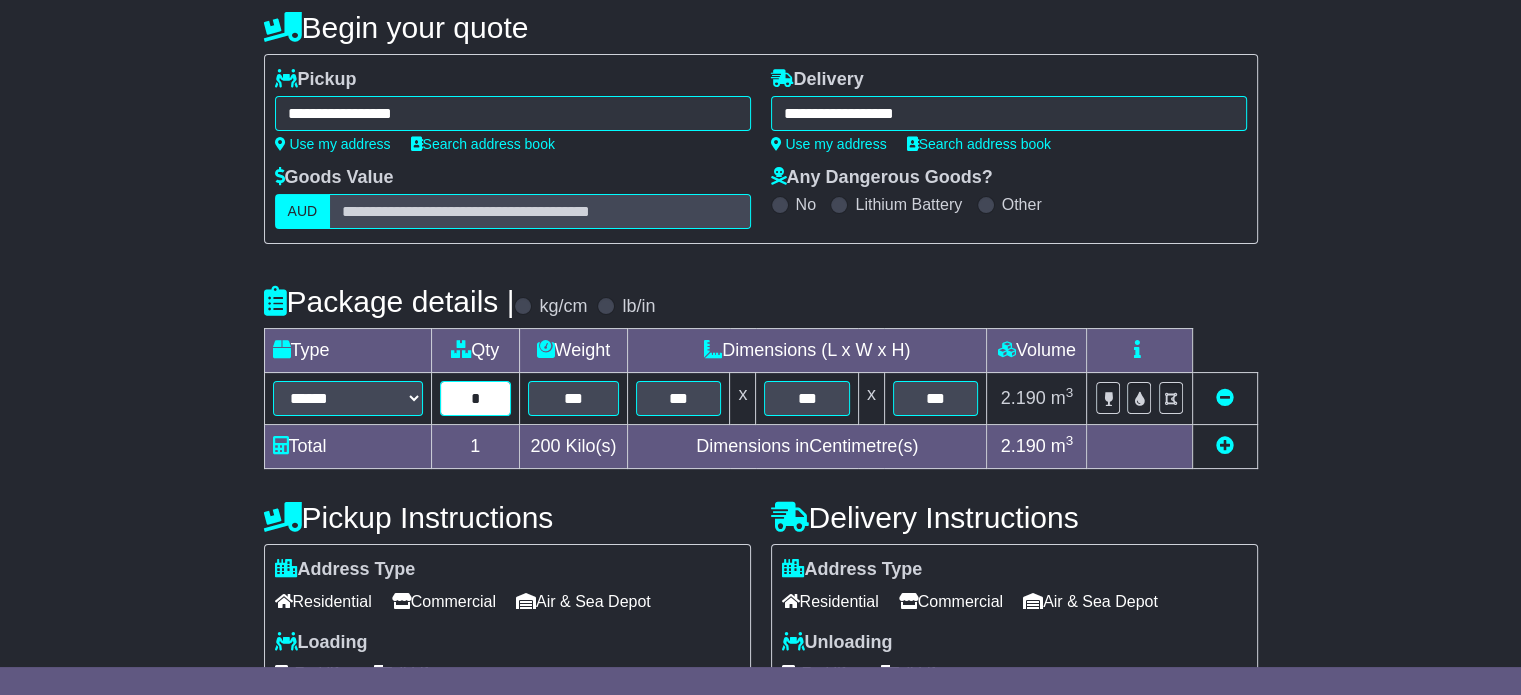 type on "*" 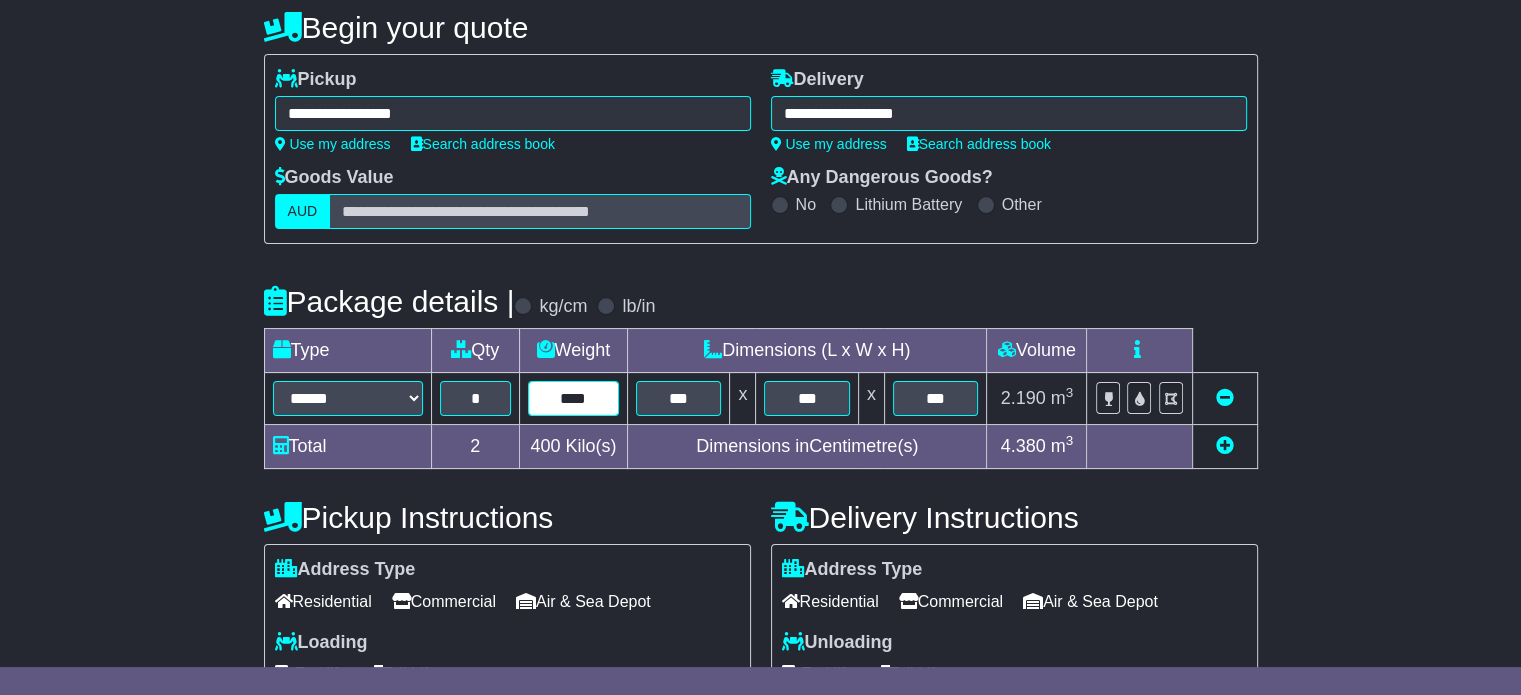 type on "****" 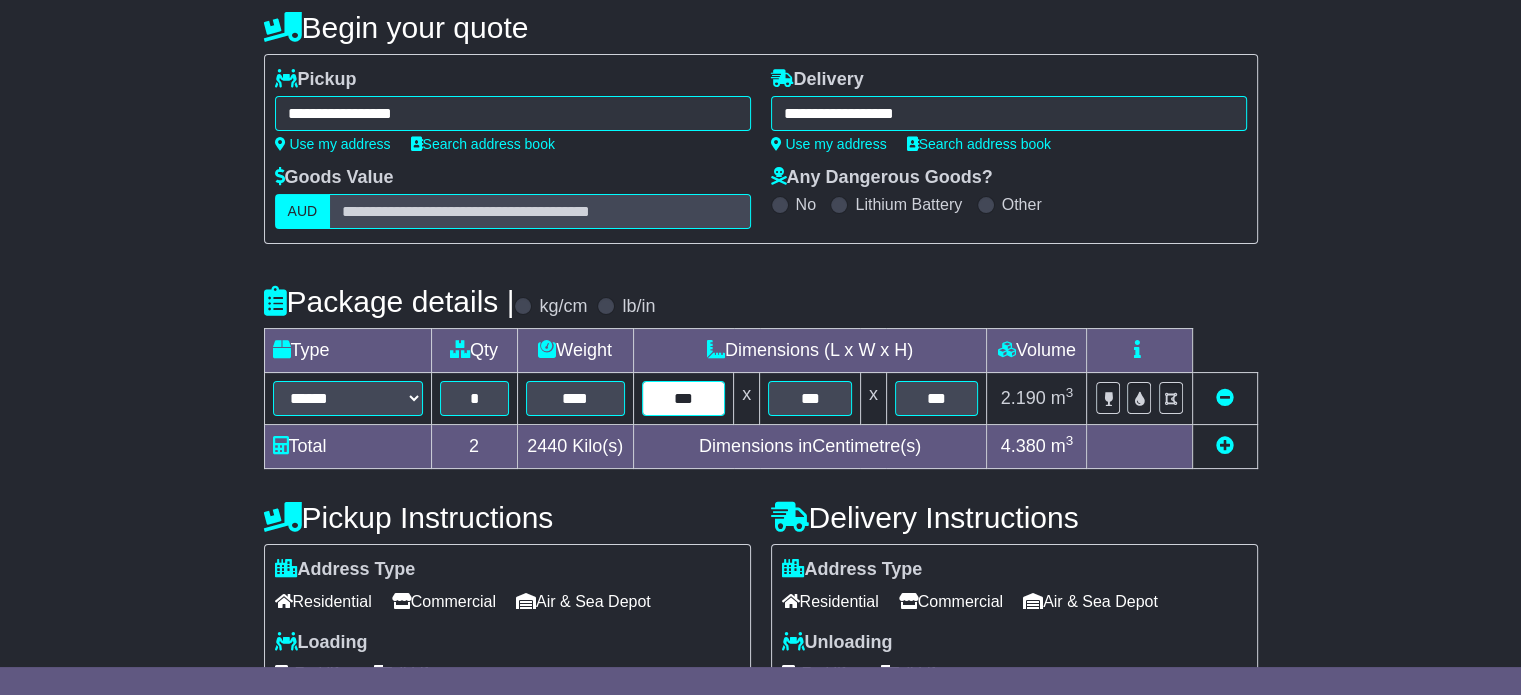 type on "***" 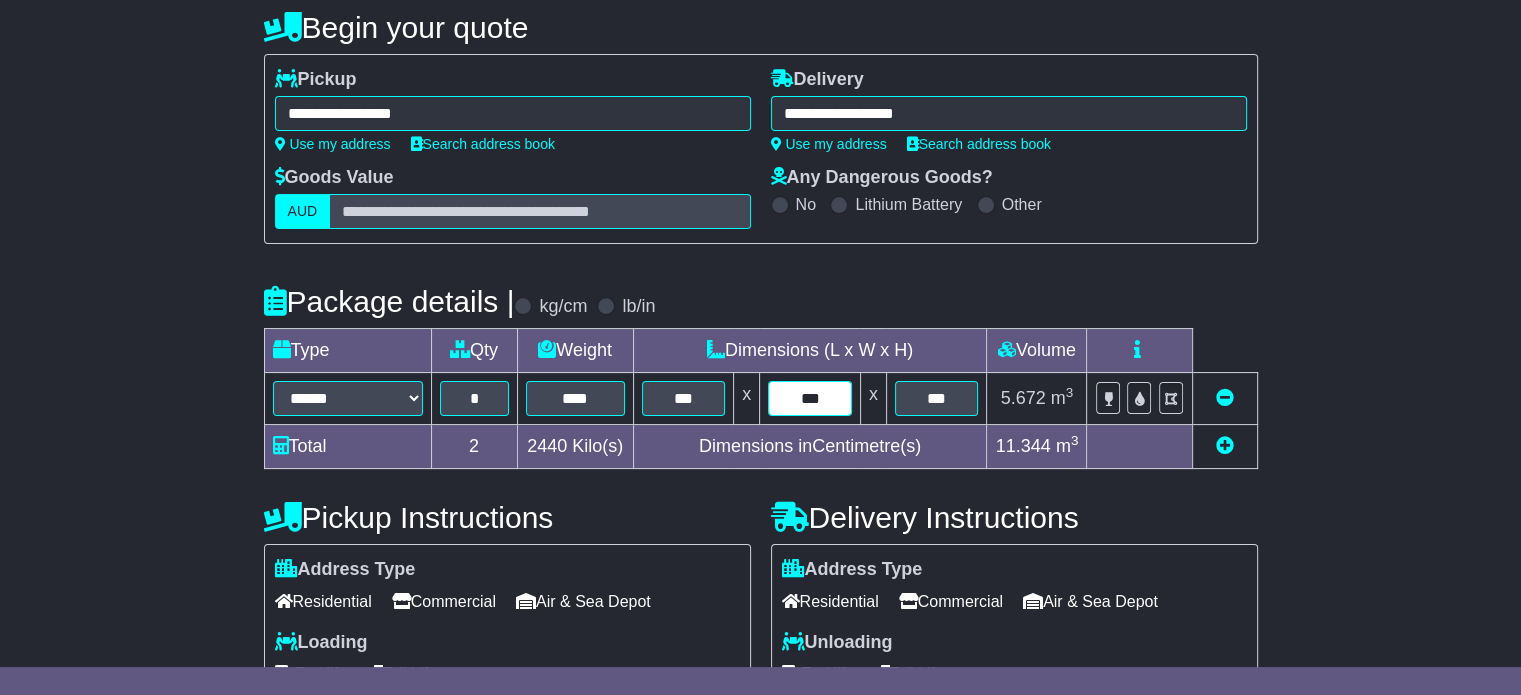 type on "***" 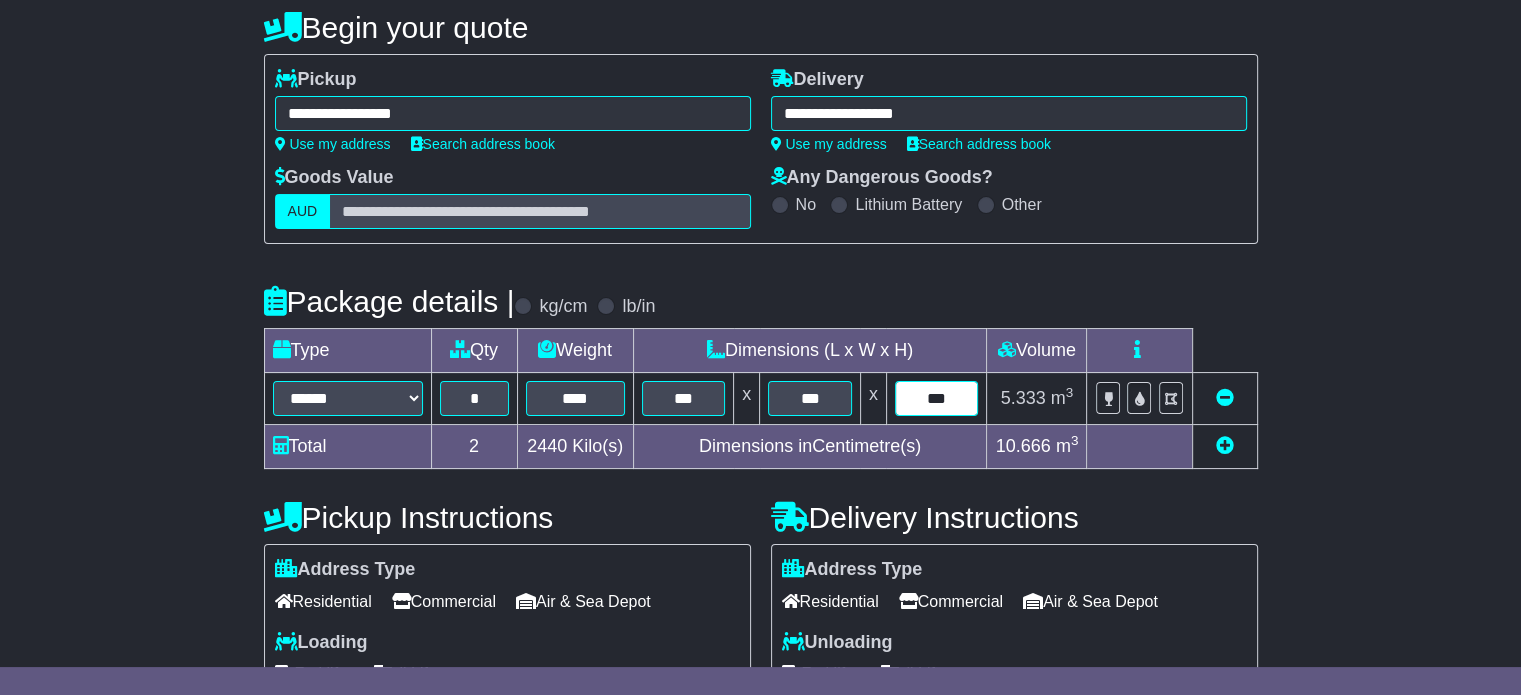 type on "***" 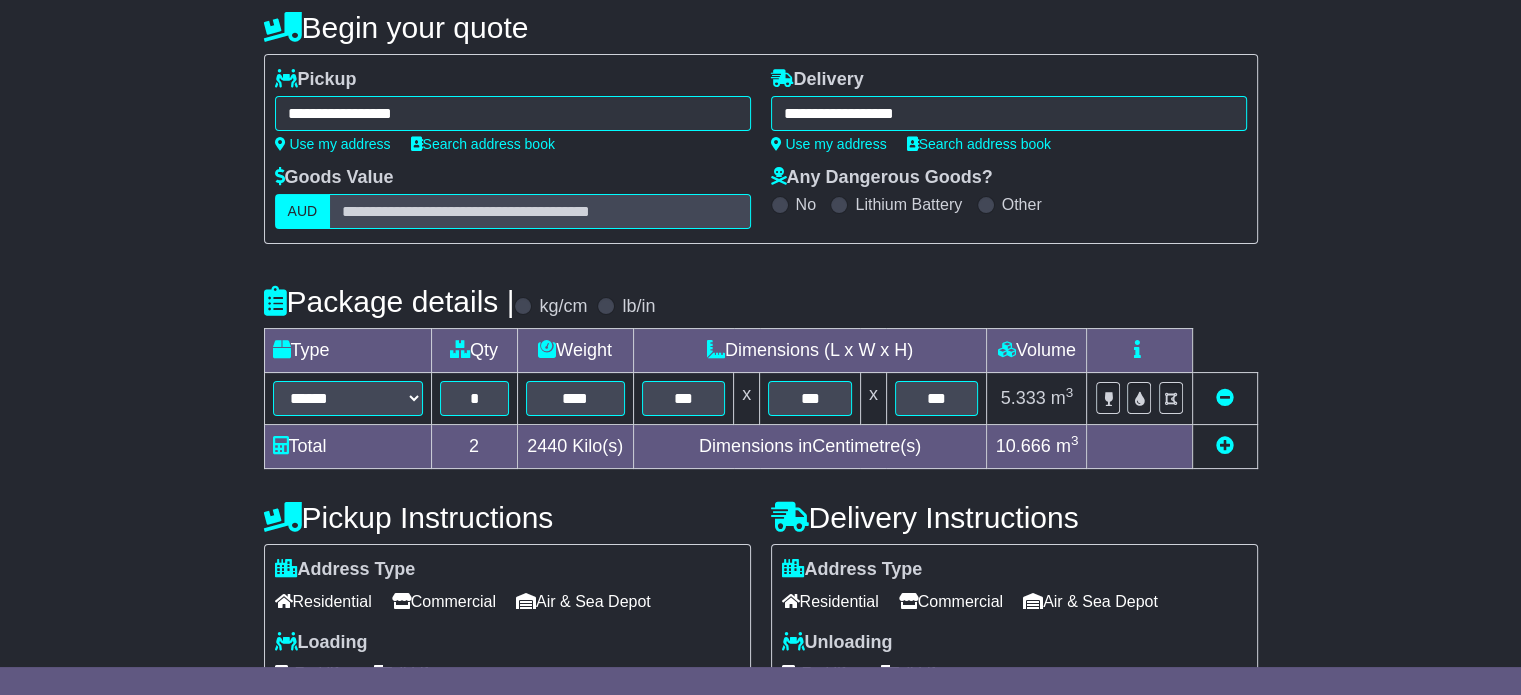 scroll, scrollTop: 540, scrollLeft: 0, axis: vertical 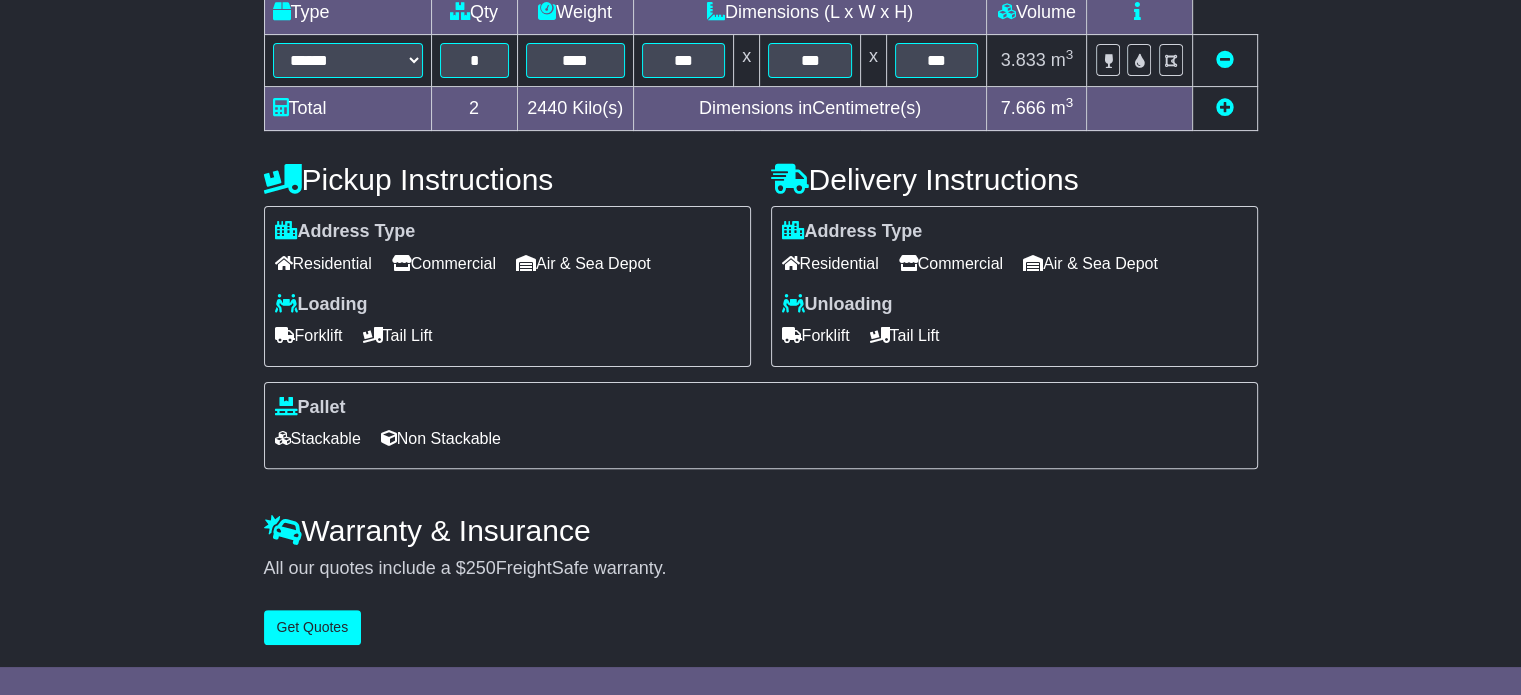 click on "Residential" at bounding box center [830, 263] 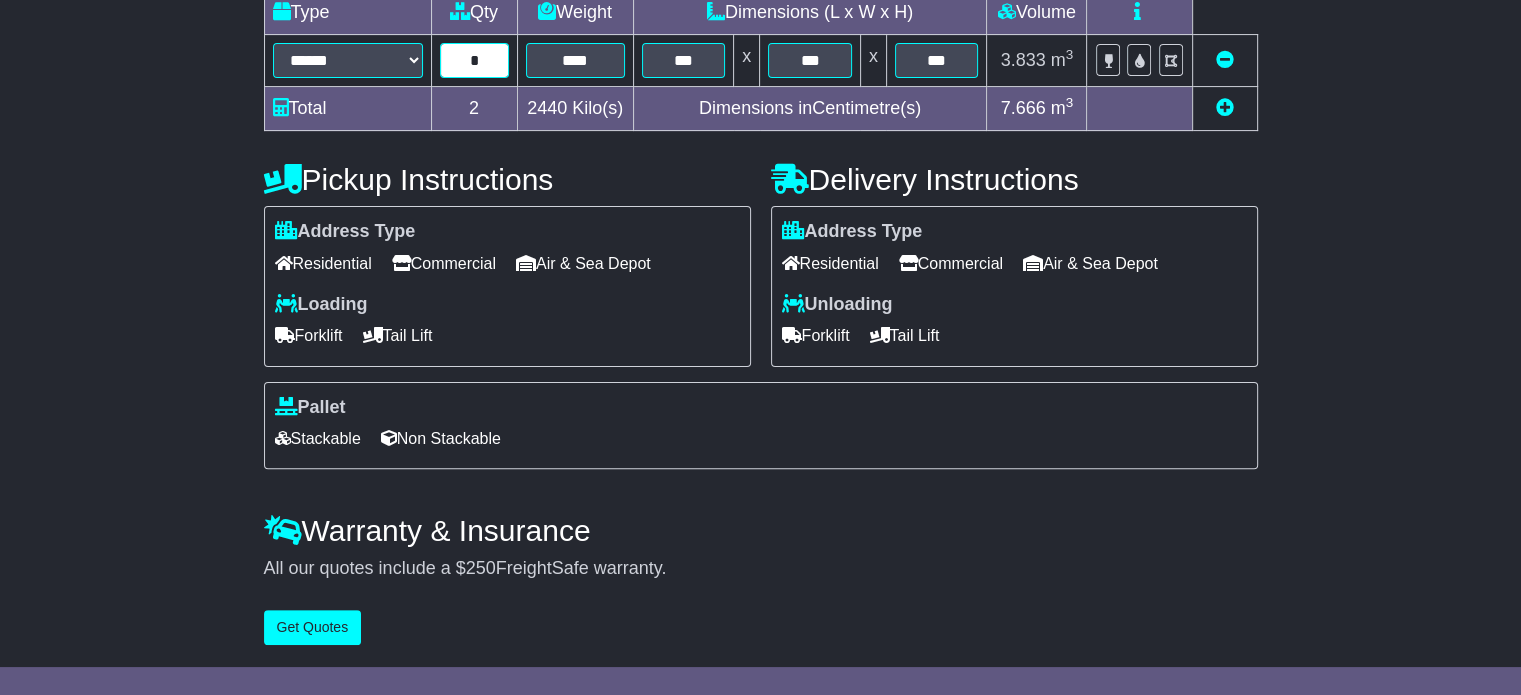 click on "*" at bounding box center [474, 60] 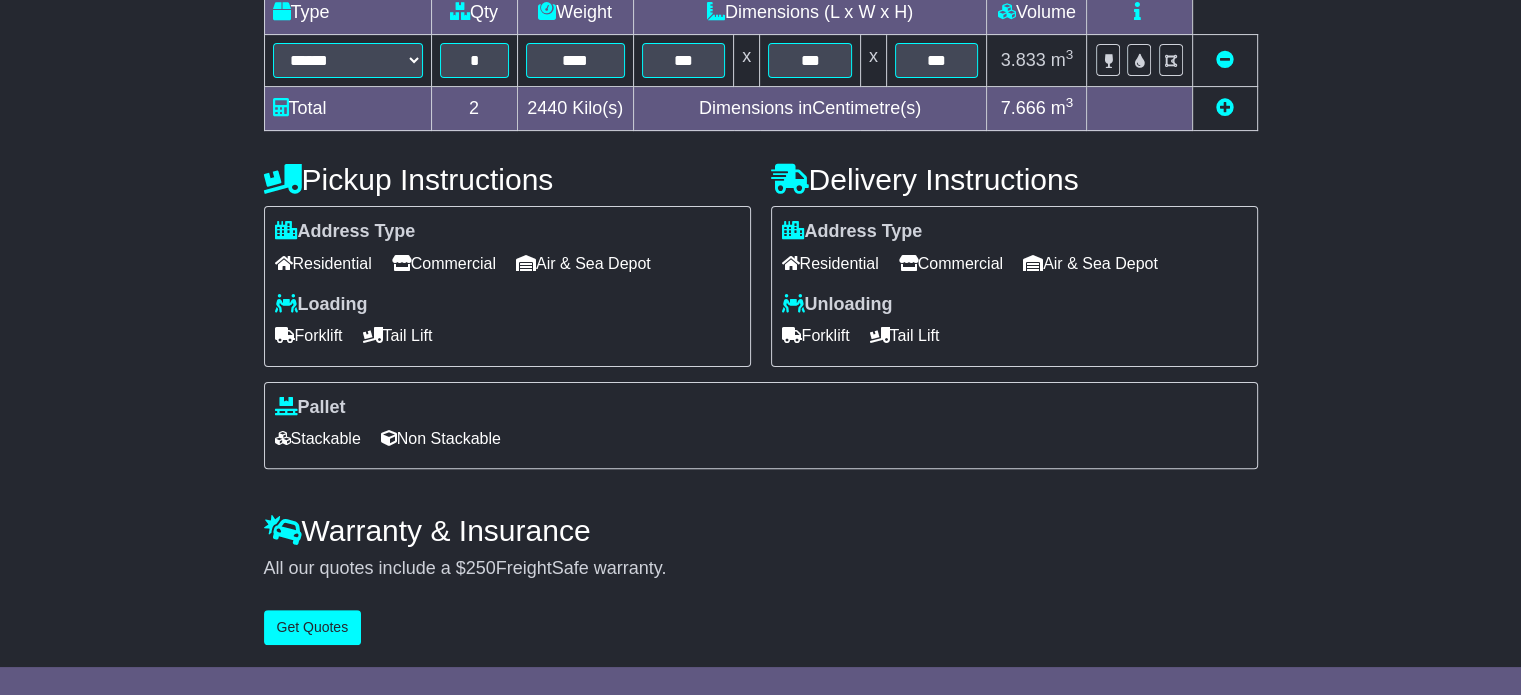 click at bounding box center [1225, 107] 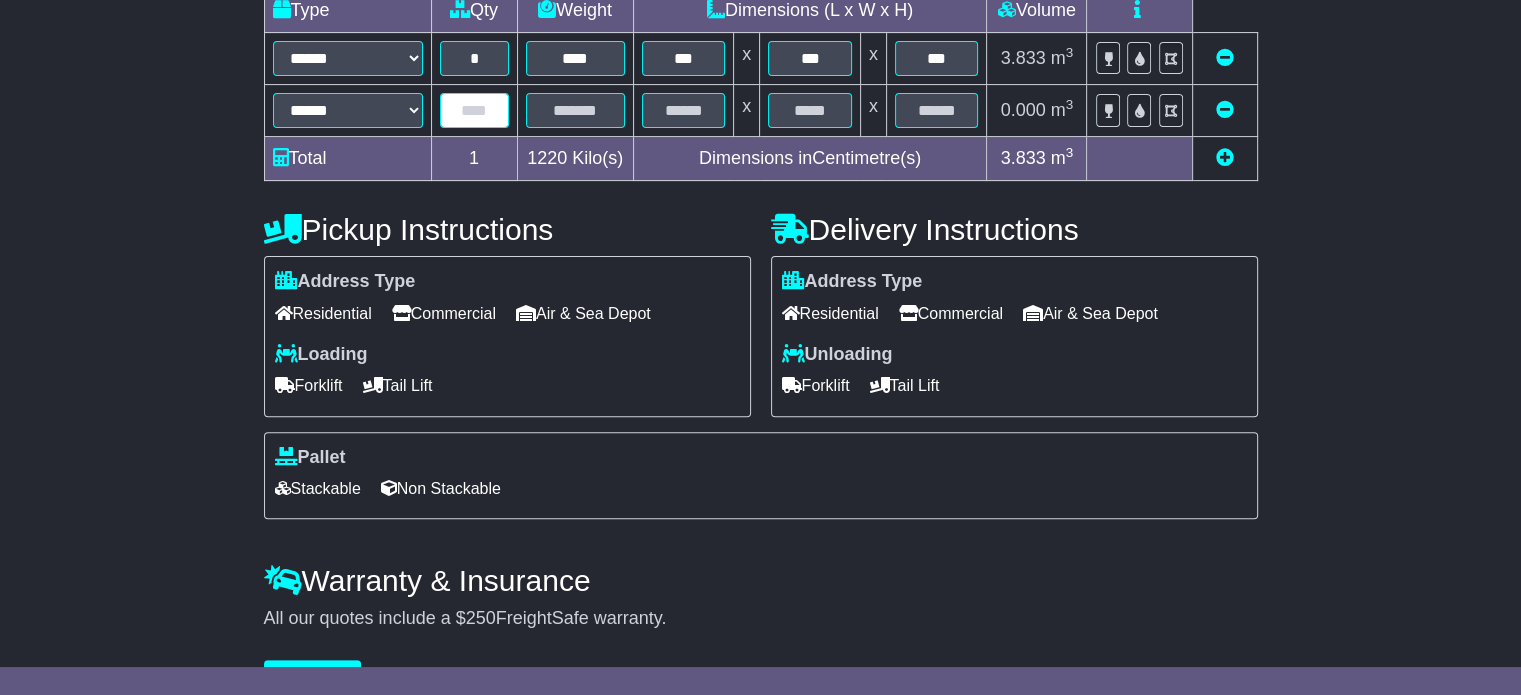 click at bounding box center [474, 110] 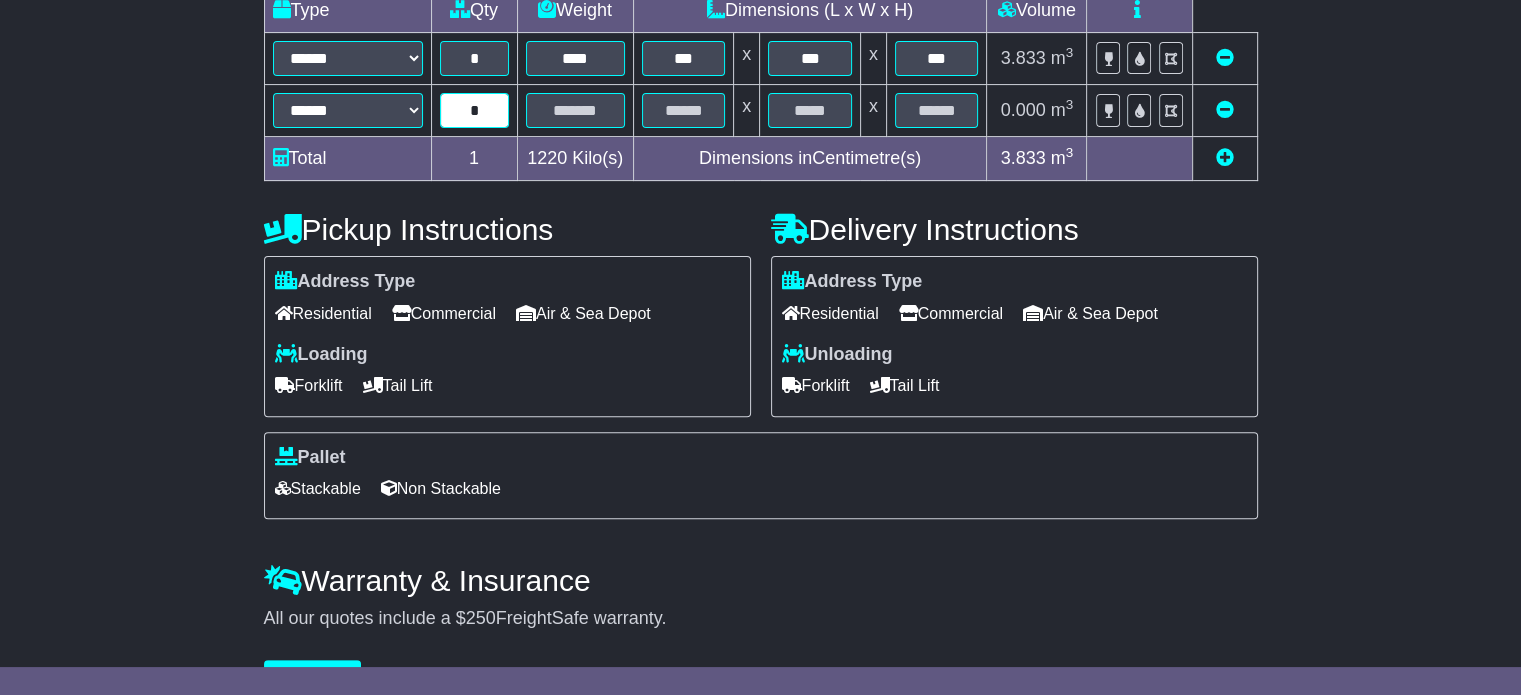 type on "*" 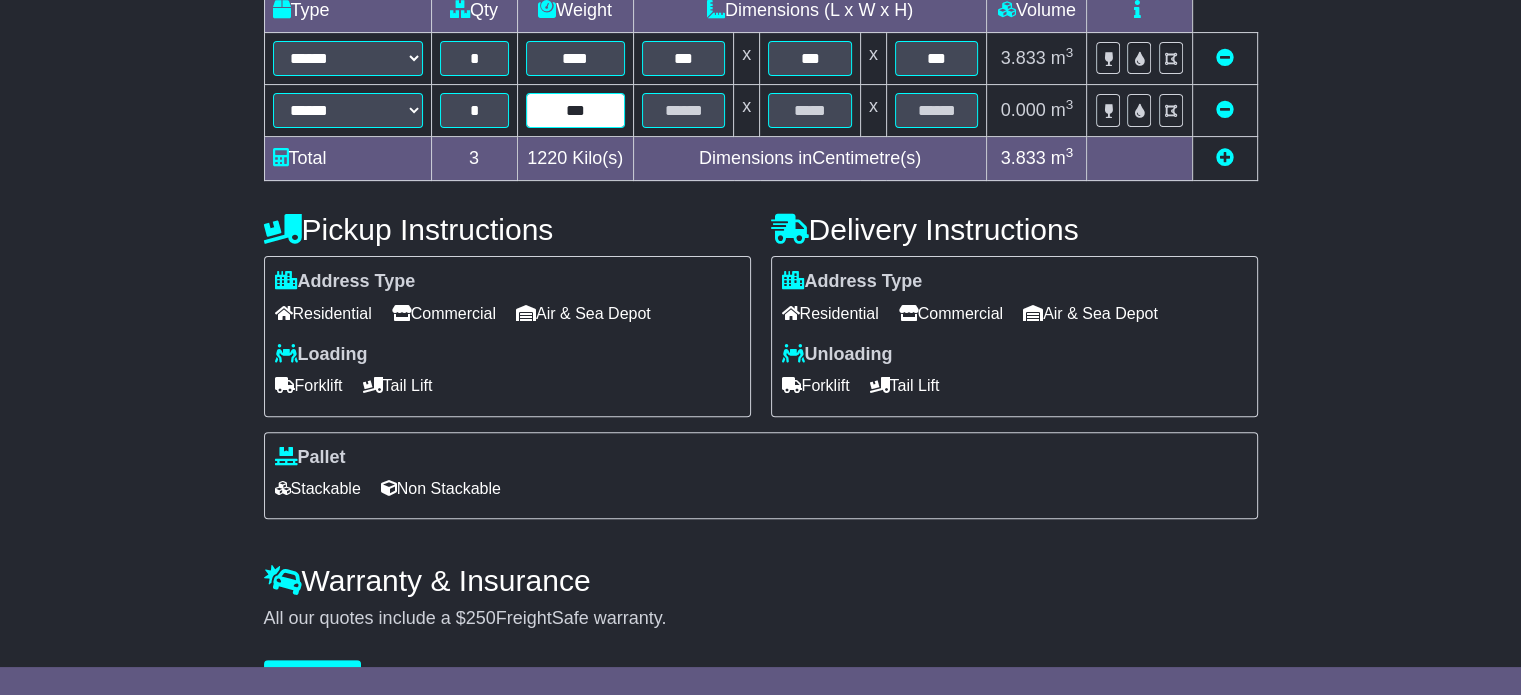 type on "***" 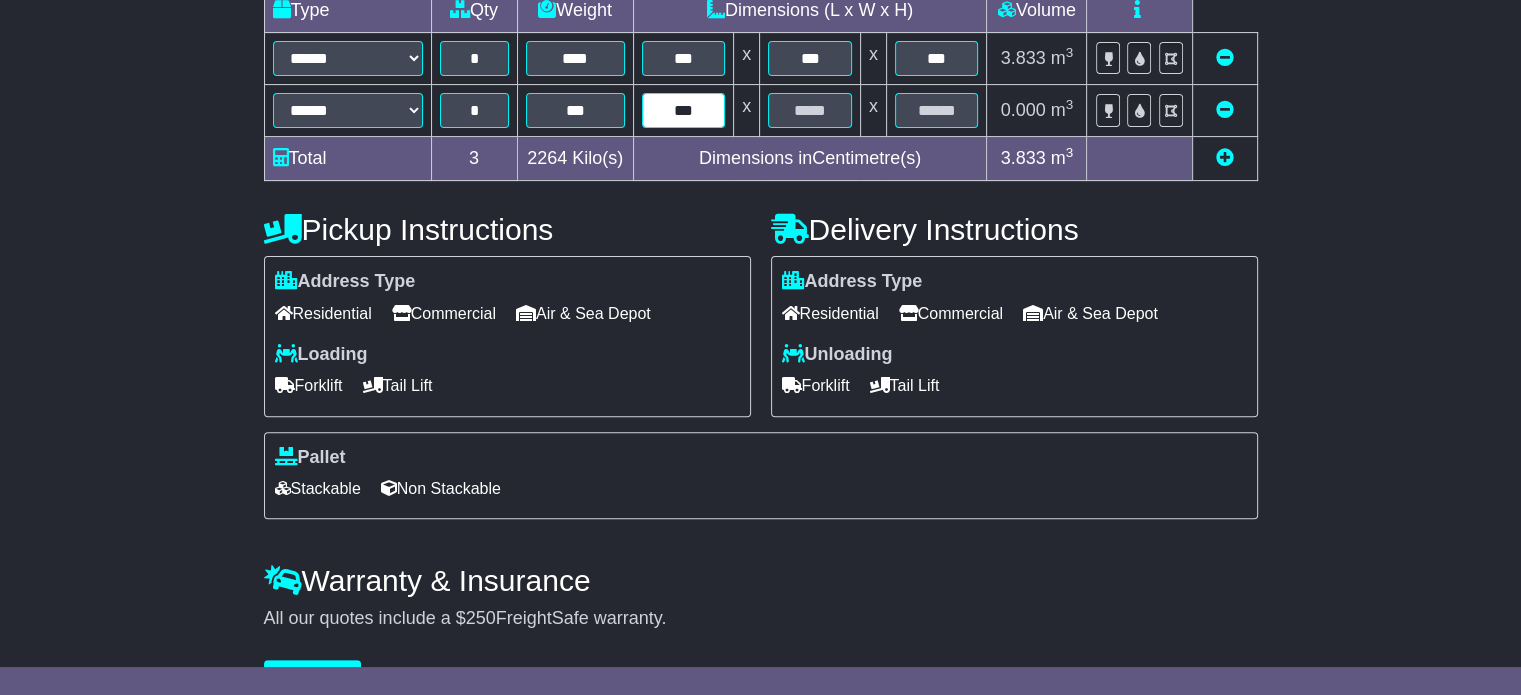 type on "***" 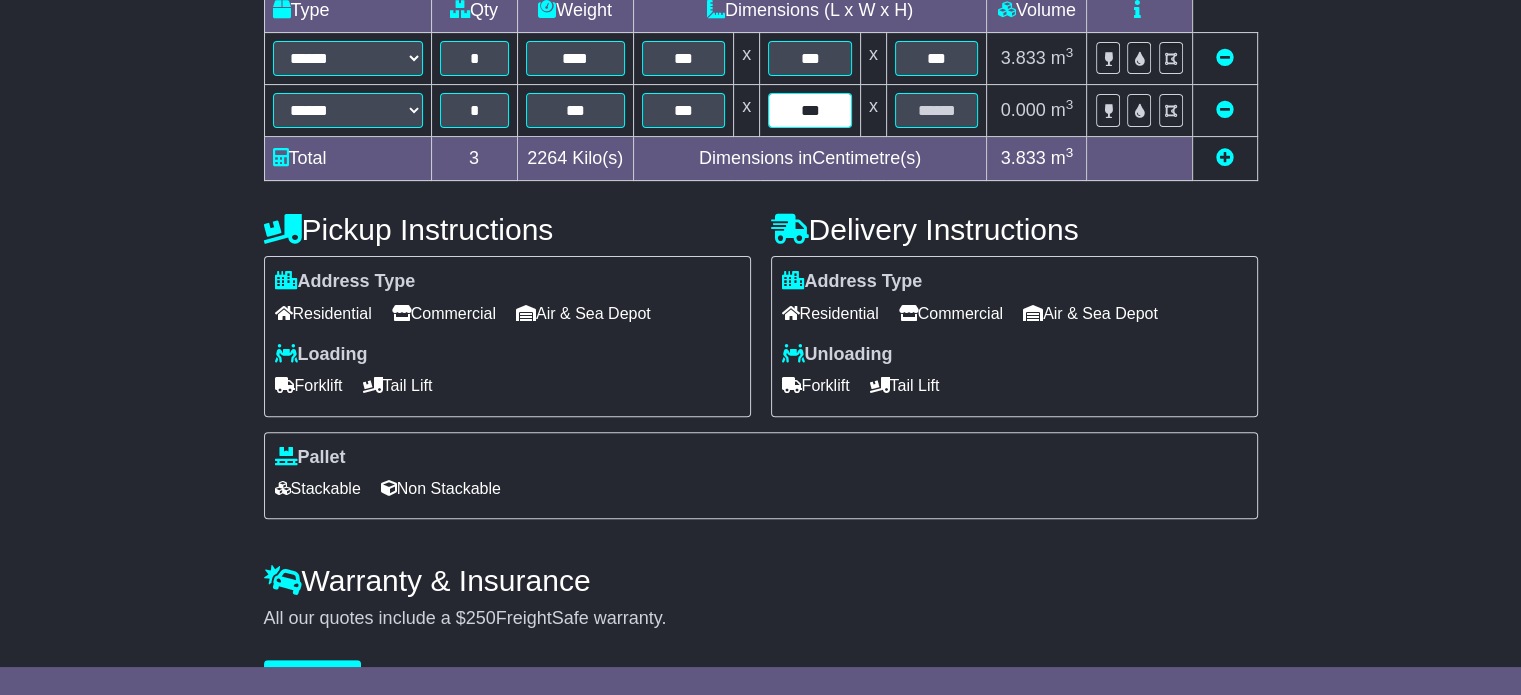 type on "***" 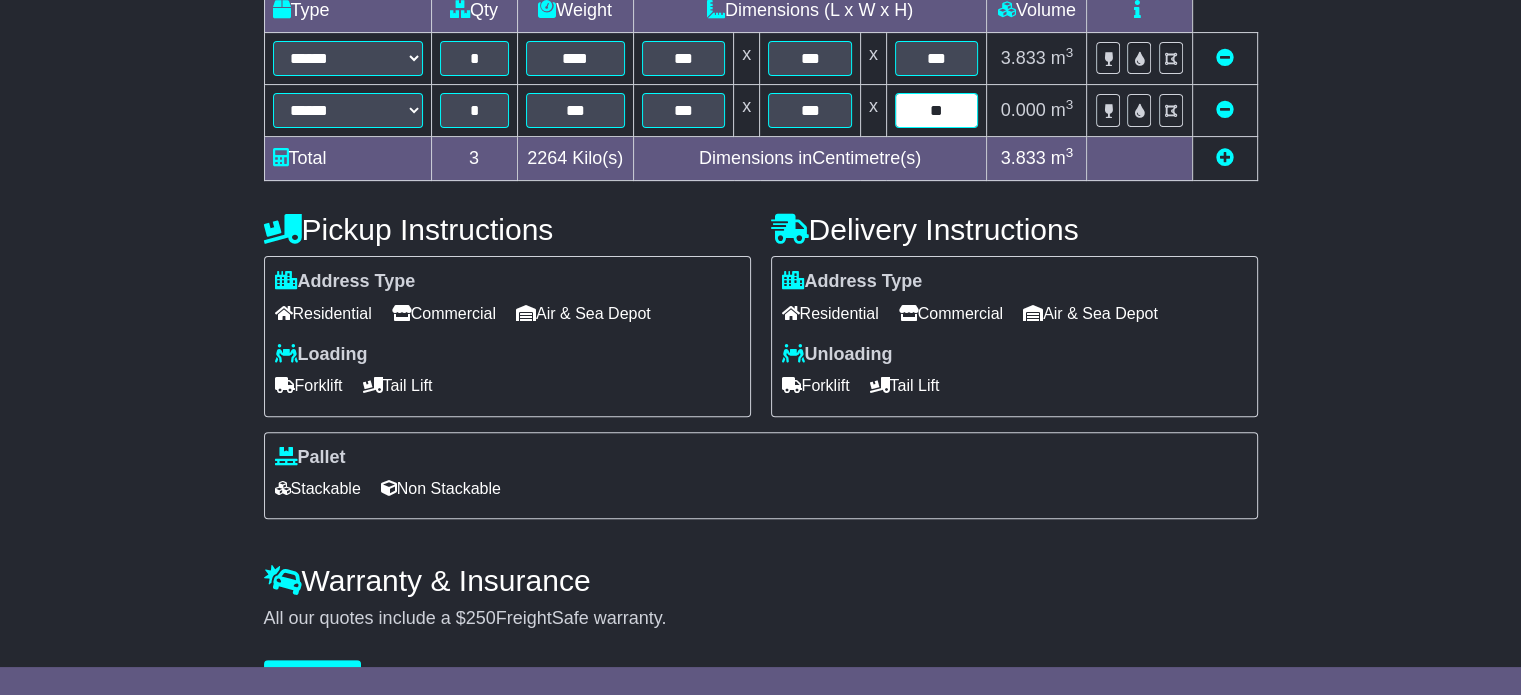 type on "**" 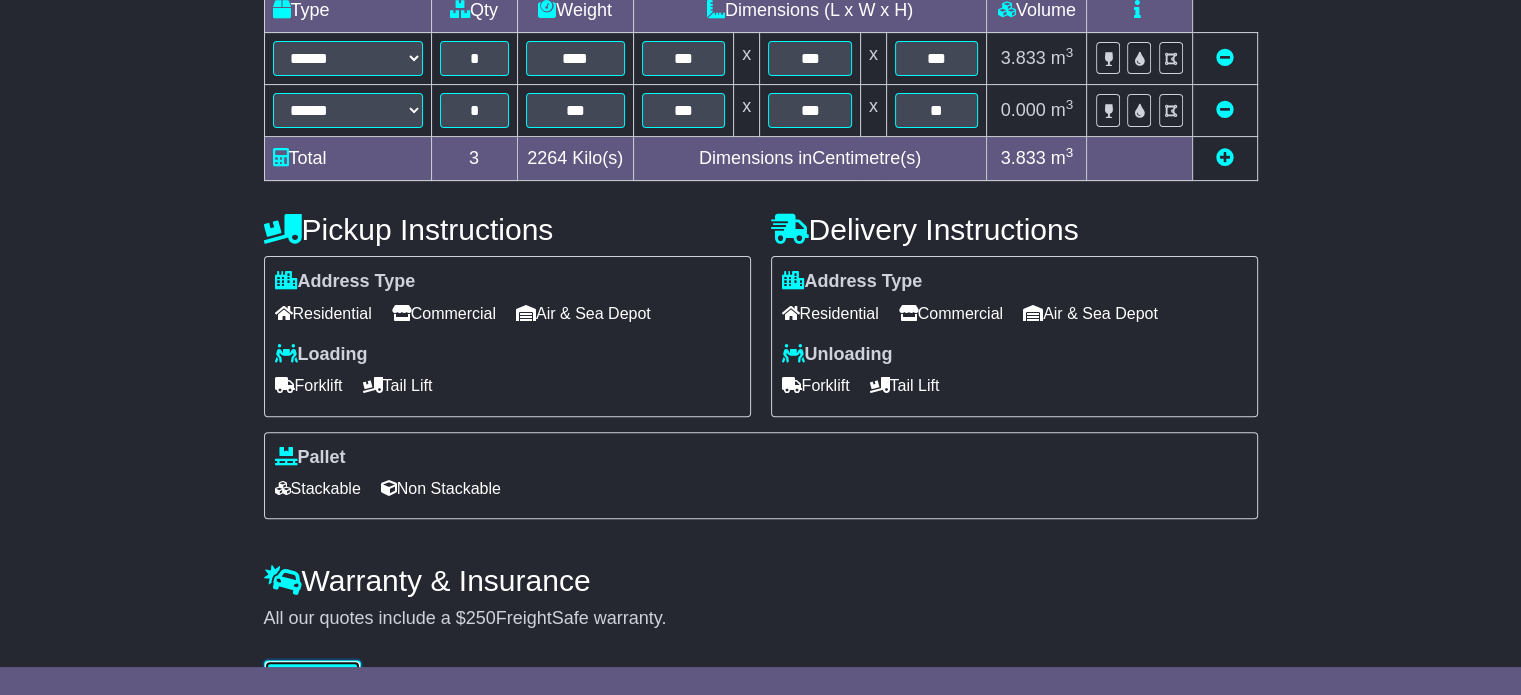 scroll, scrollTop: 541, scrollLeft: 0, axis: vertical 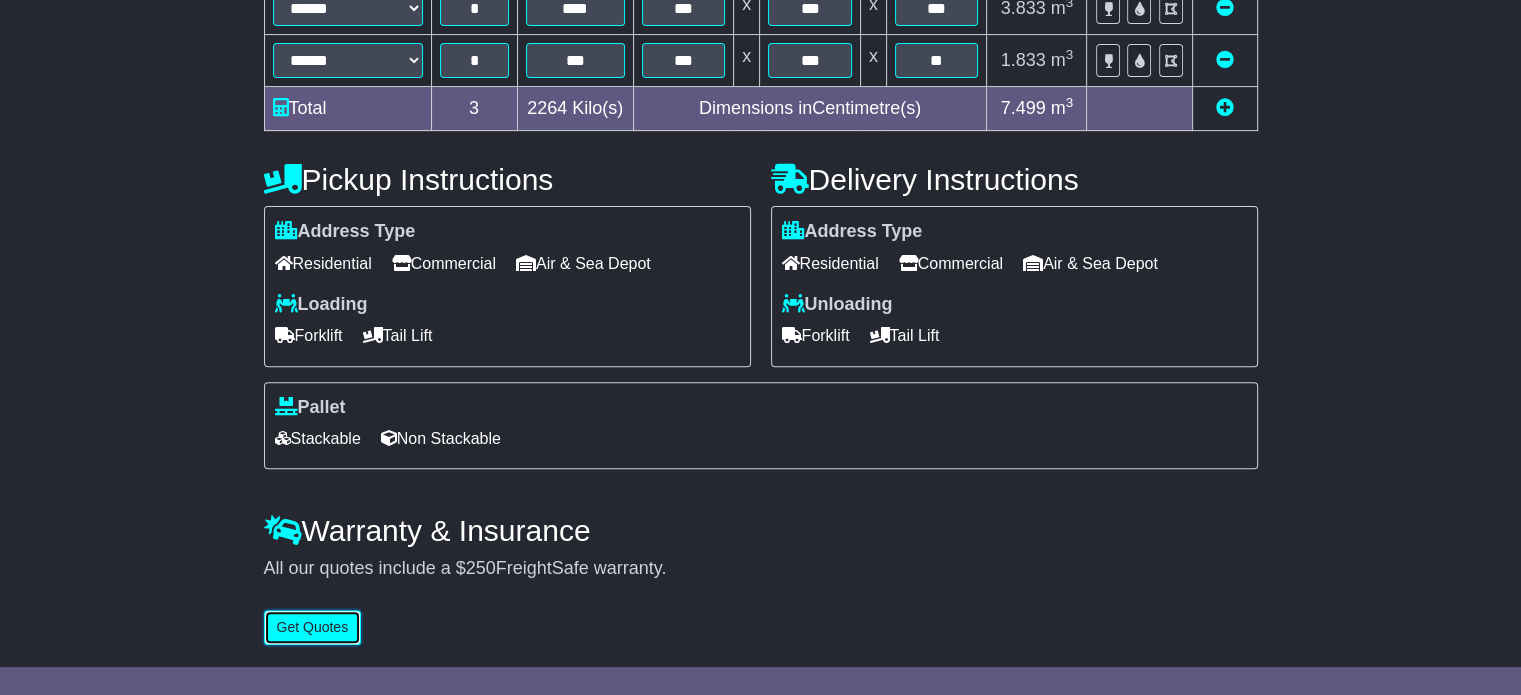 click on "Get Quotes" at bounding box center [313, 627] 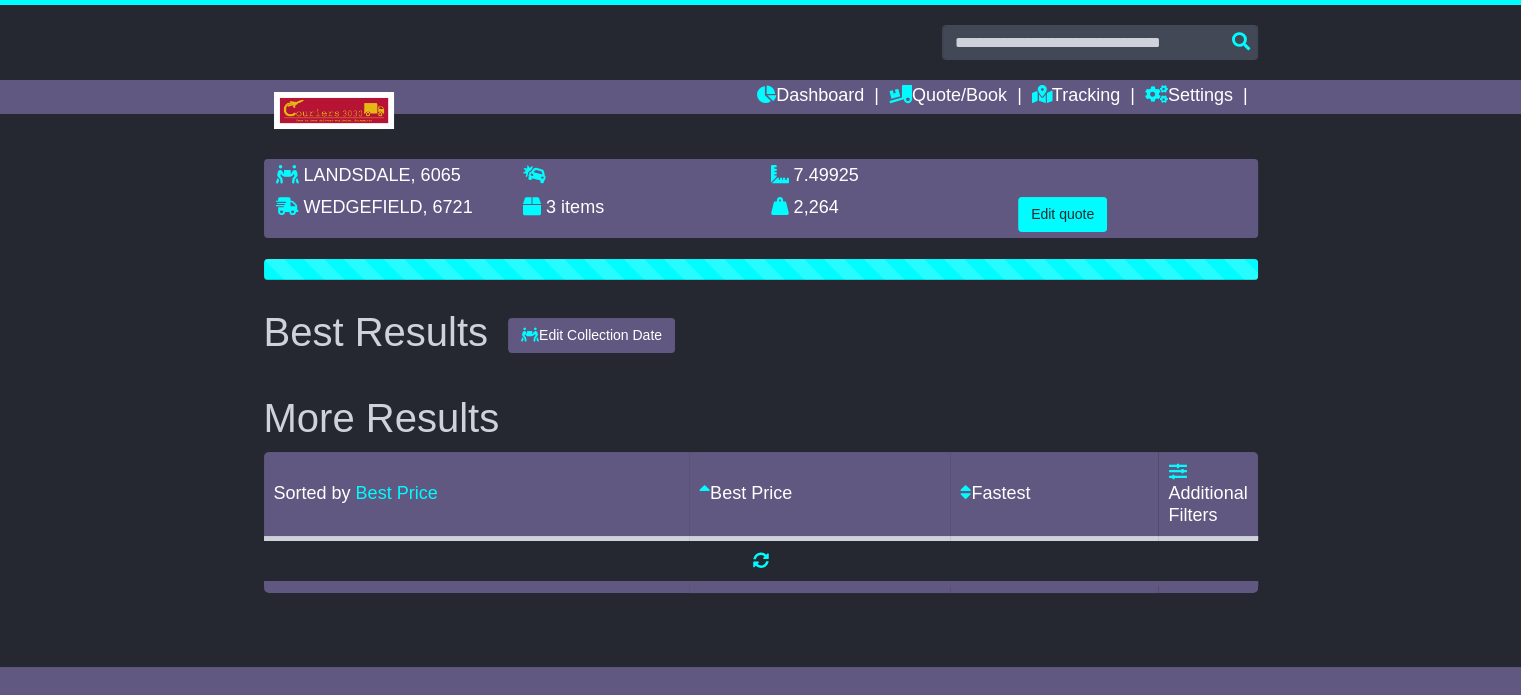 scroll, scrollTop: 0, scrollLeft: 0, axis: both 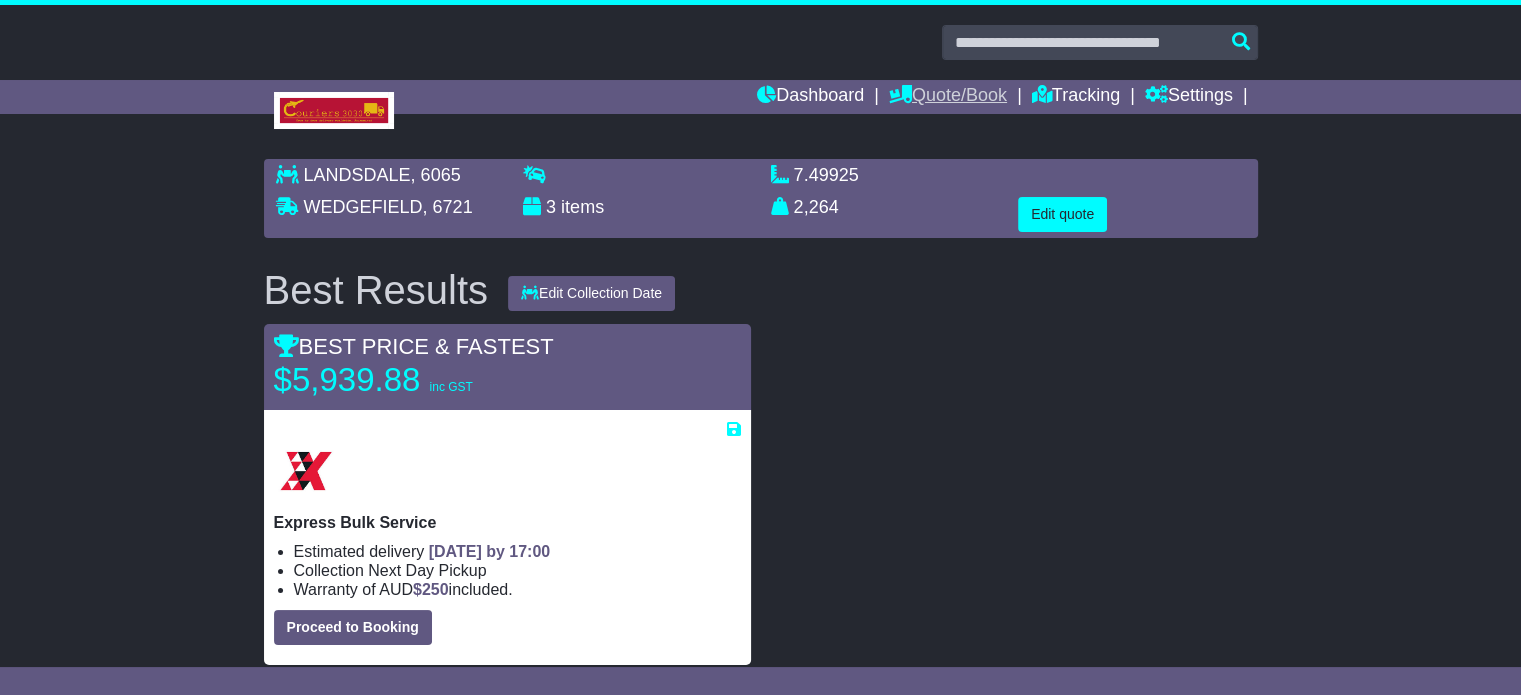 click on "Quote/Book" at bounding box center [948, 97] 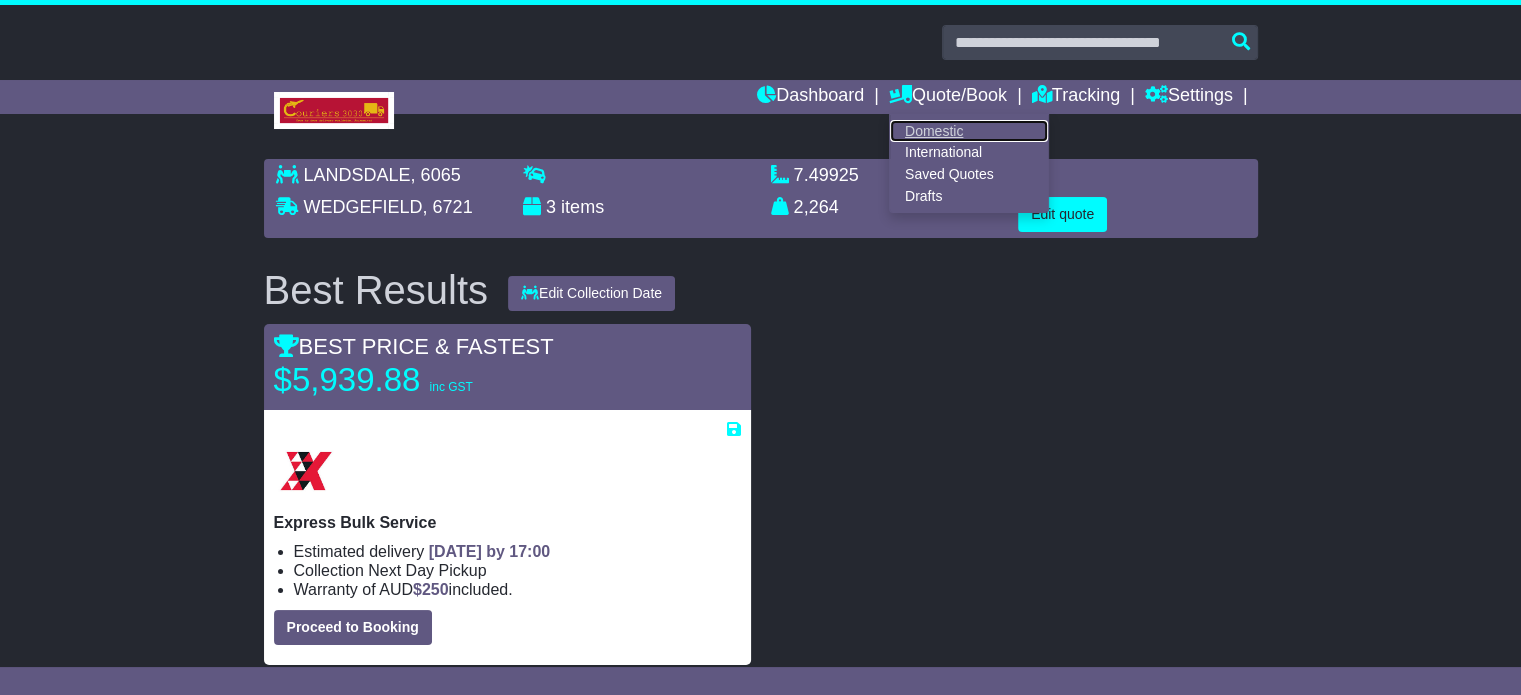 click on "Domestic" at bounding box center (969, 131) 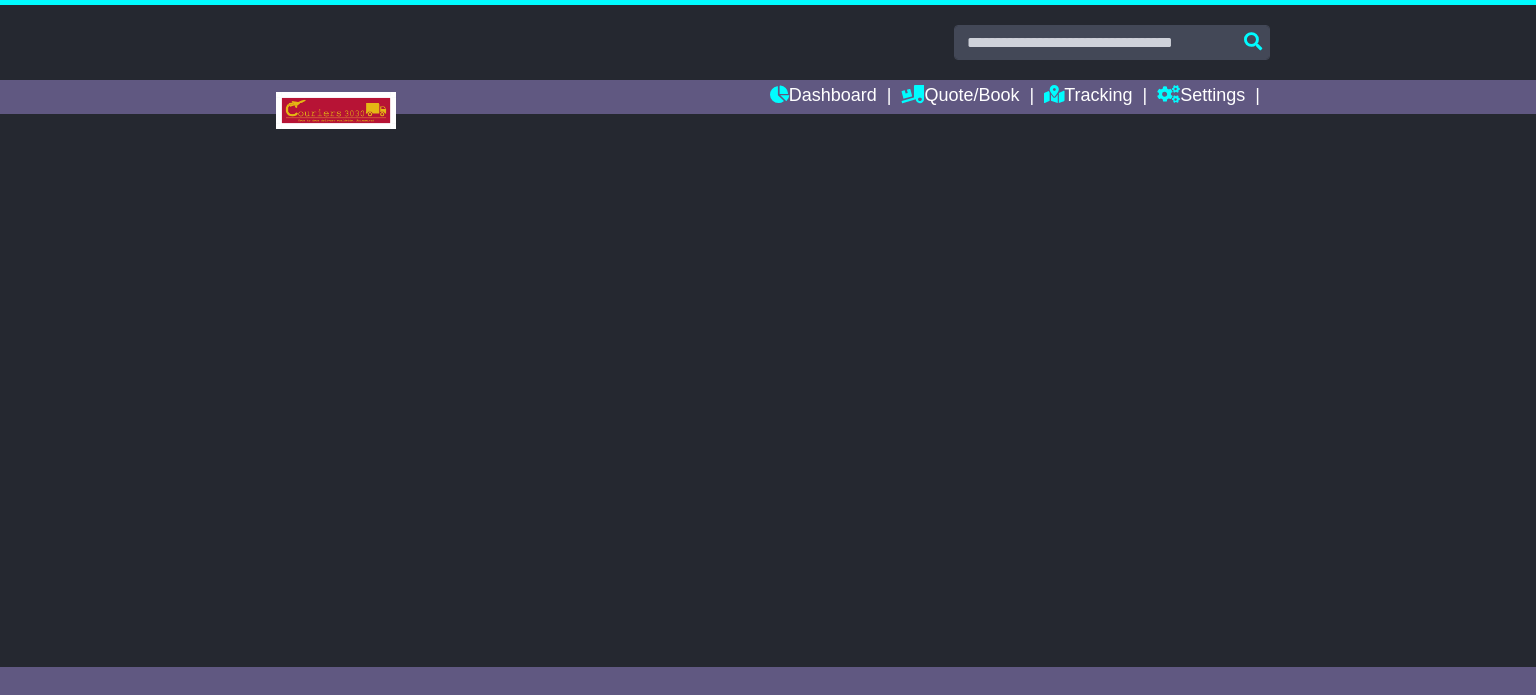 scroll, scrollTop: 0, scrollLeft: 0, axis: both 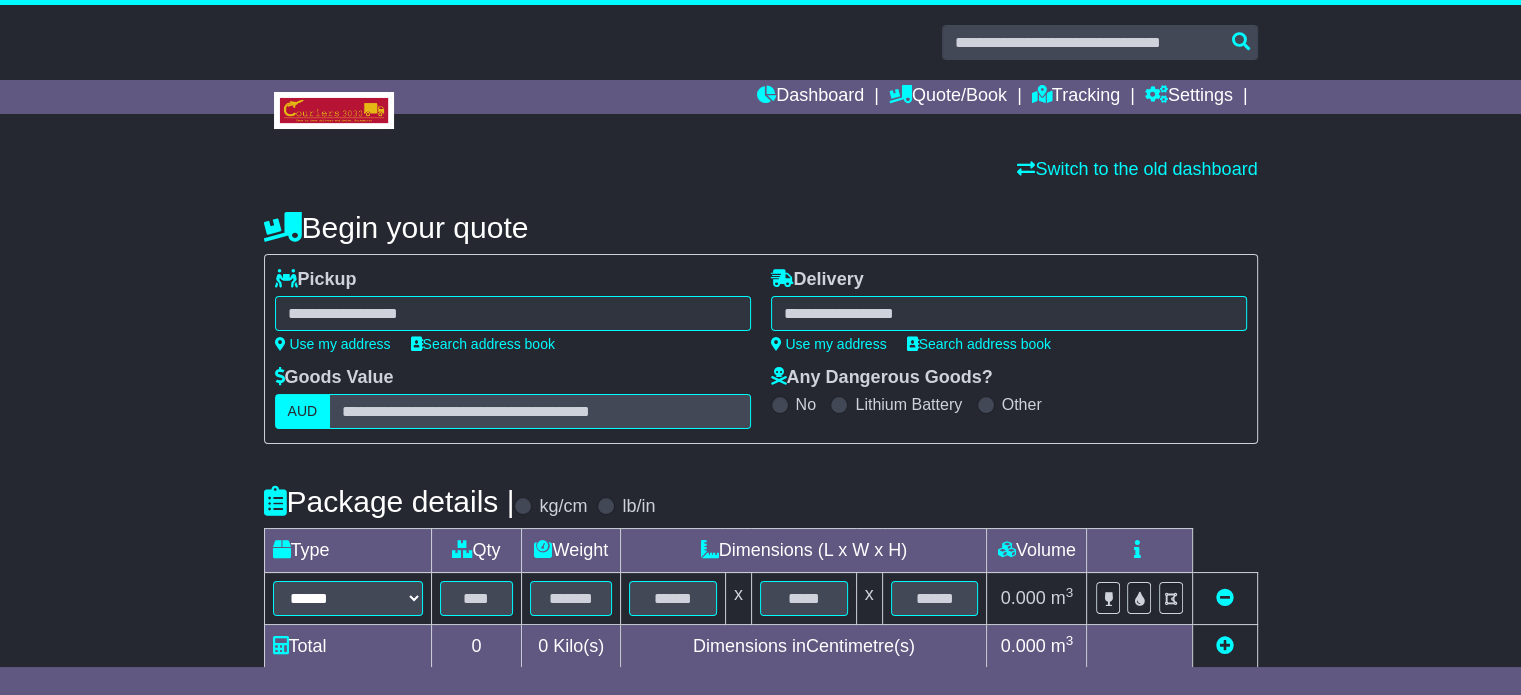 click at bounding box center [513, 313] 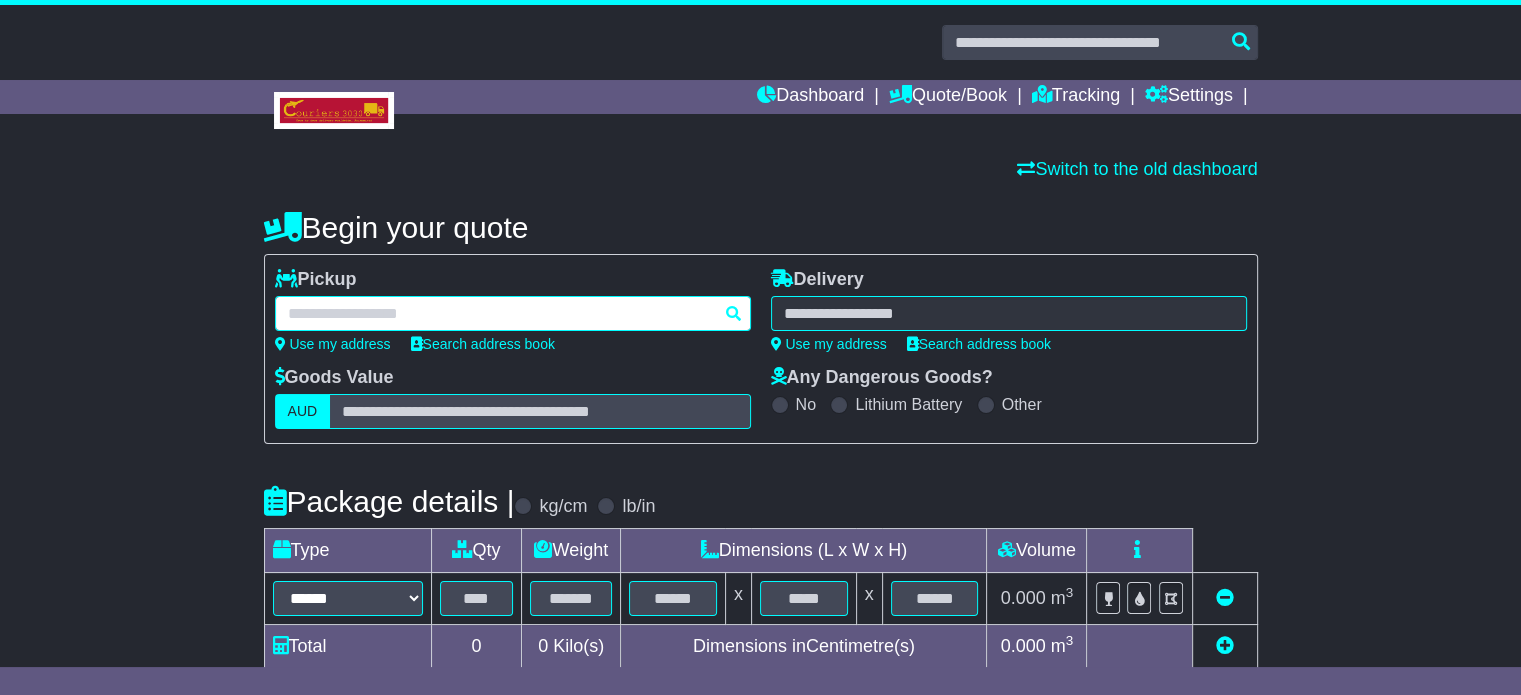 paste on "*********" 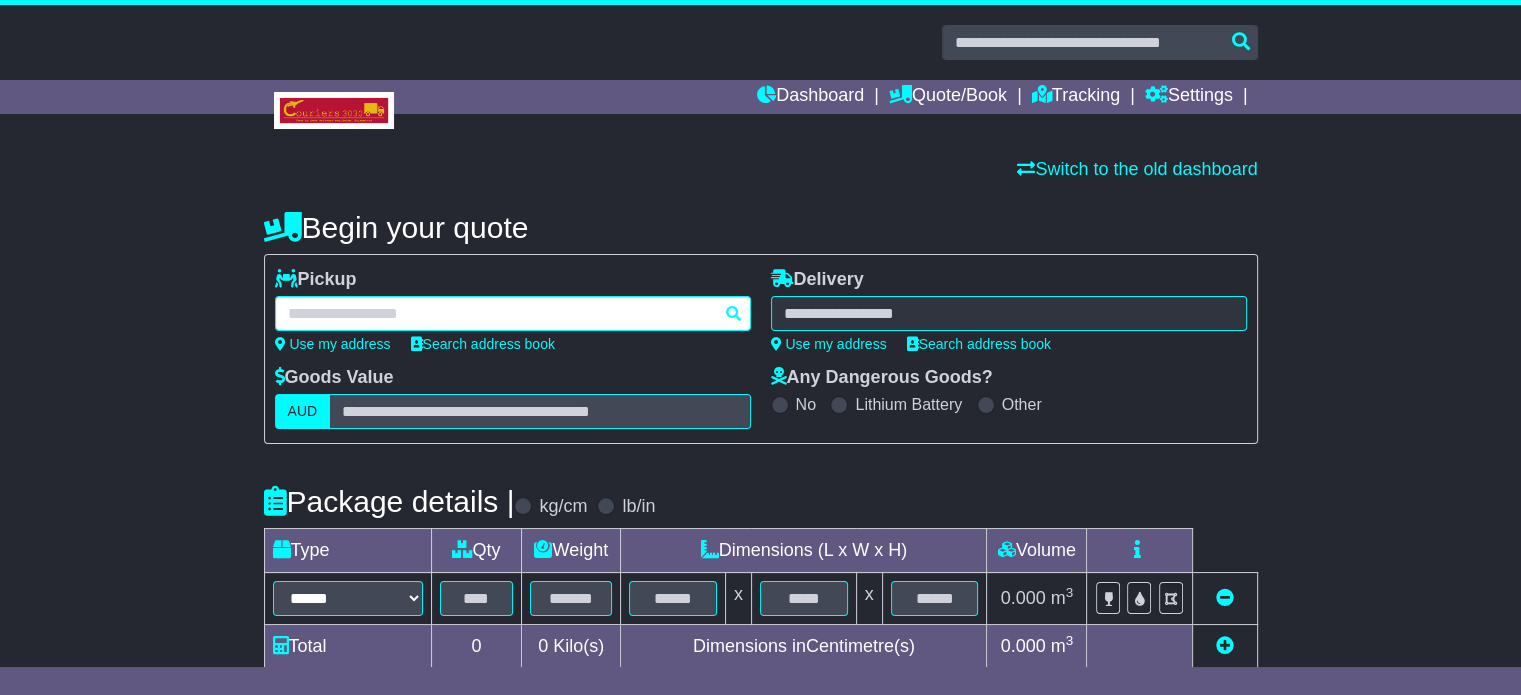 type on "*********" 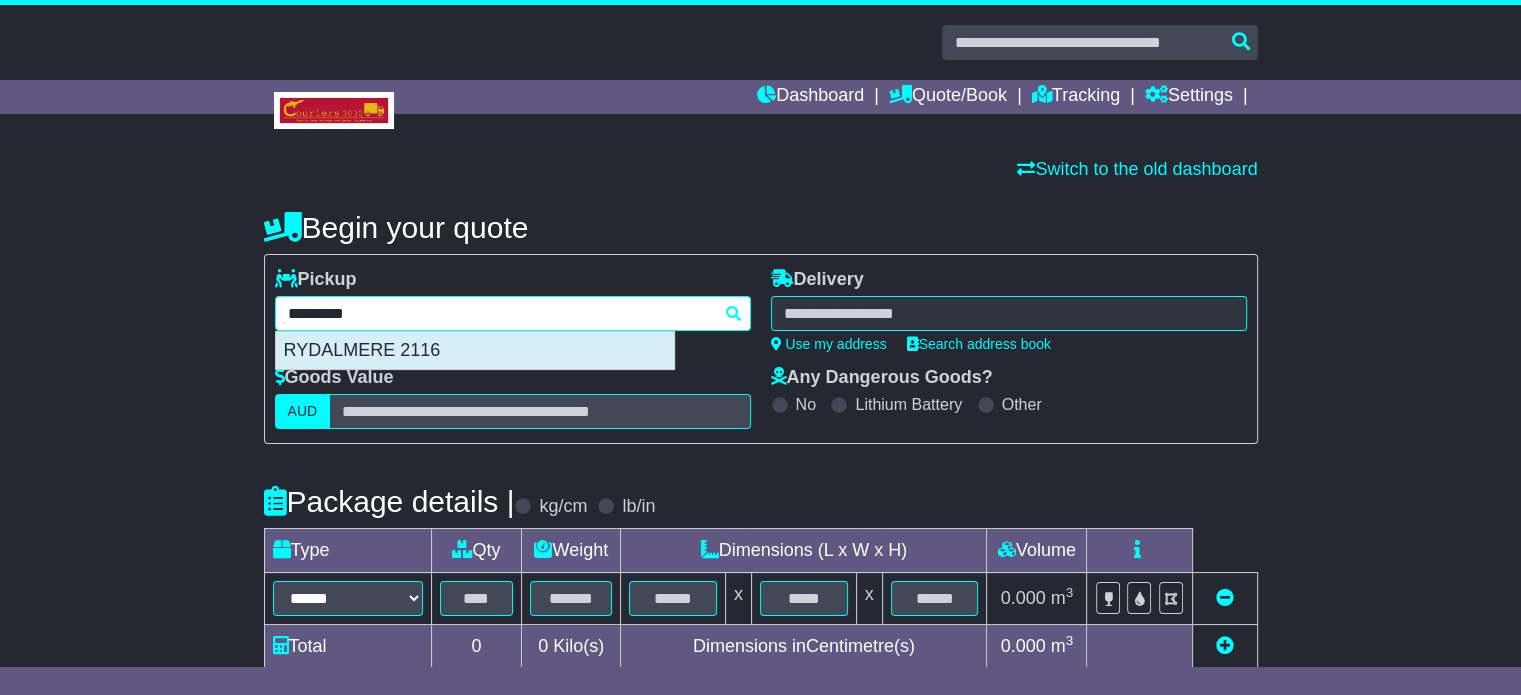 click on "RYDALMERE 2116" at bounding box center [475, 351] 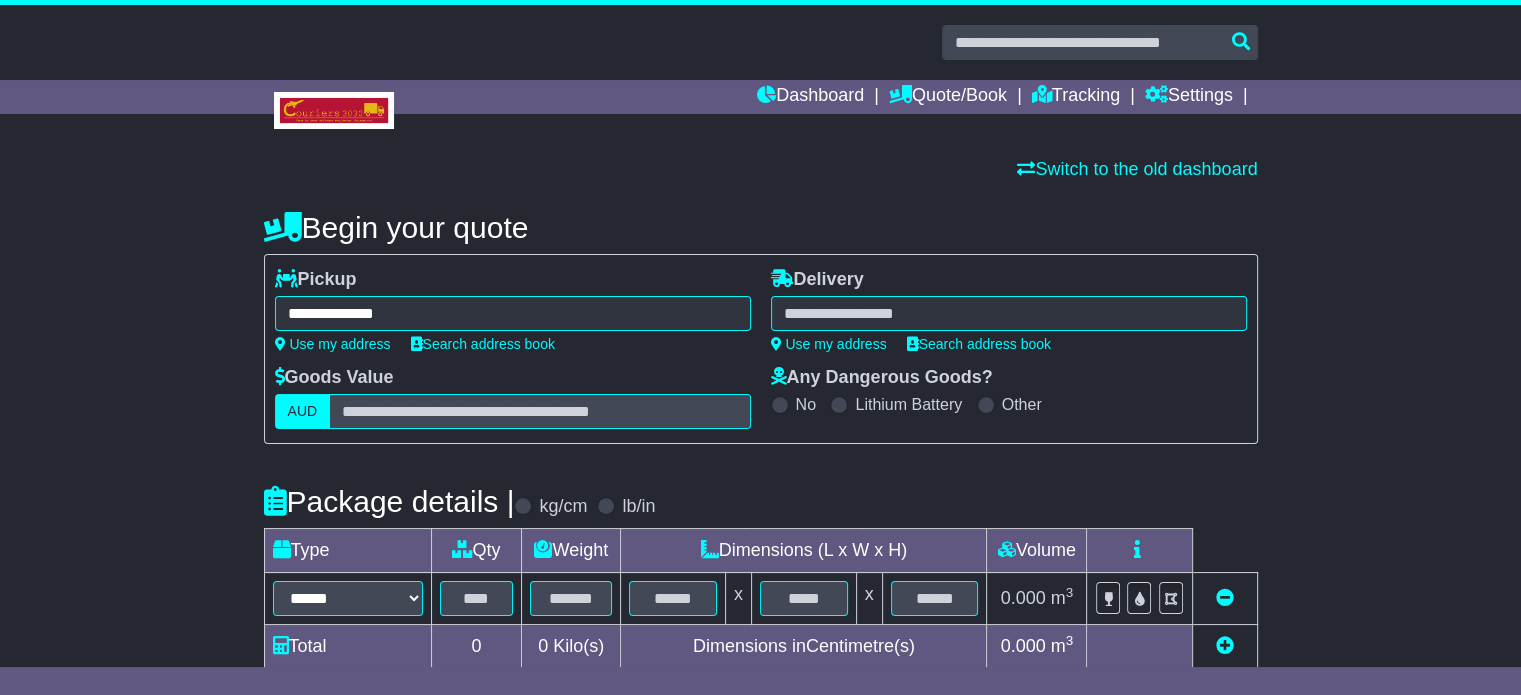 type on "**********" 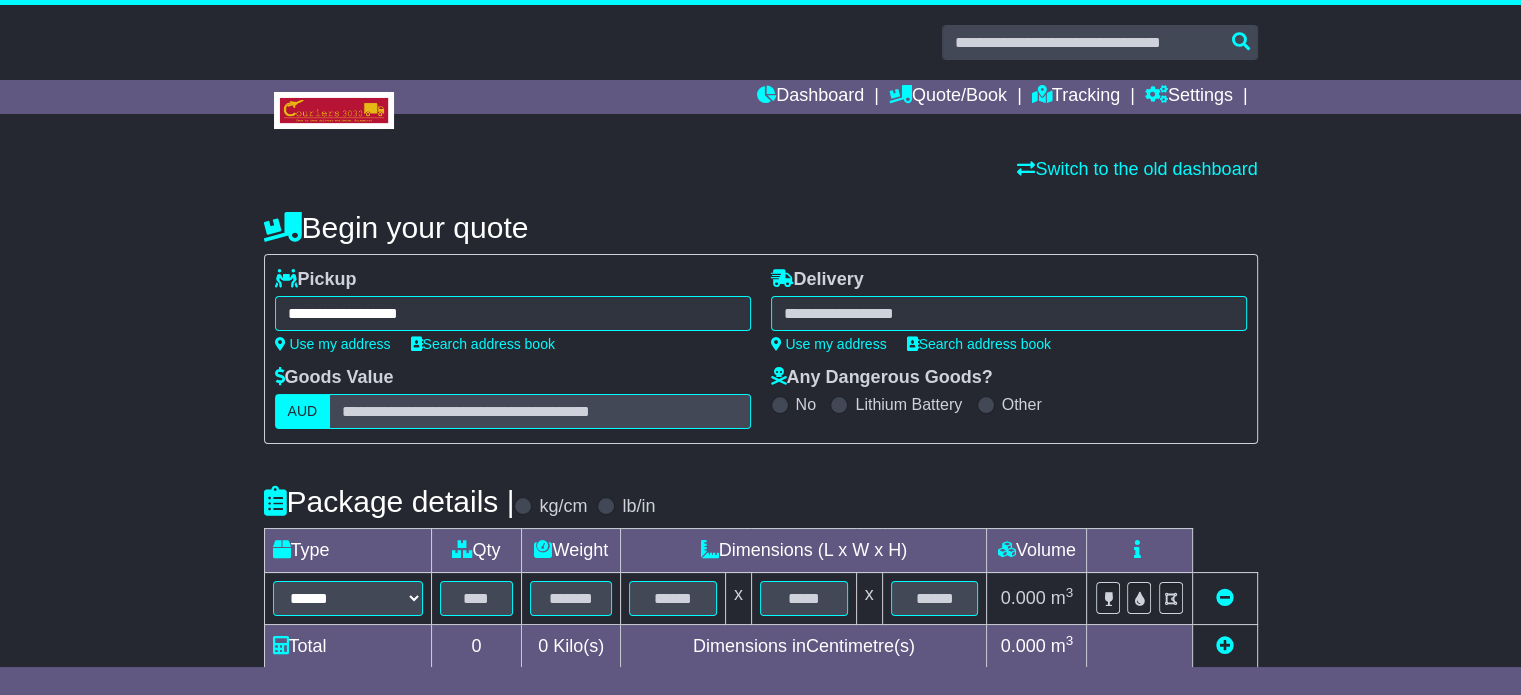 click at bounding box center [1009, 313] 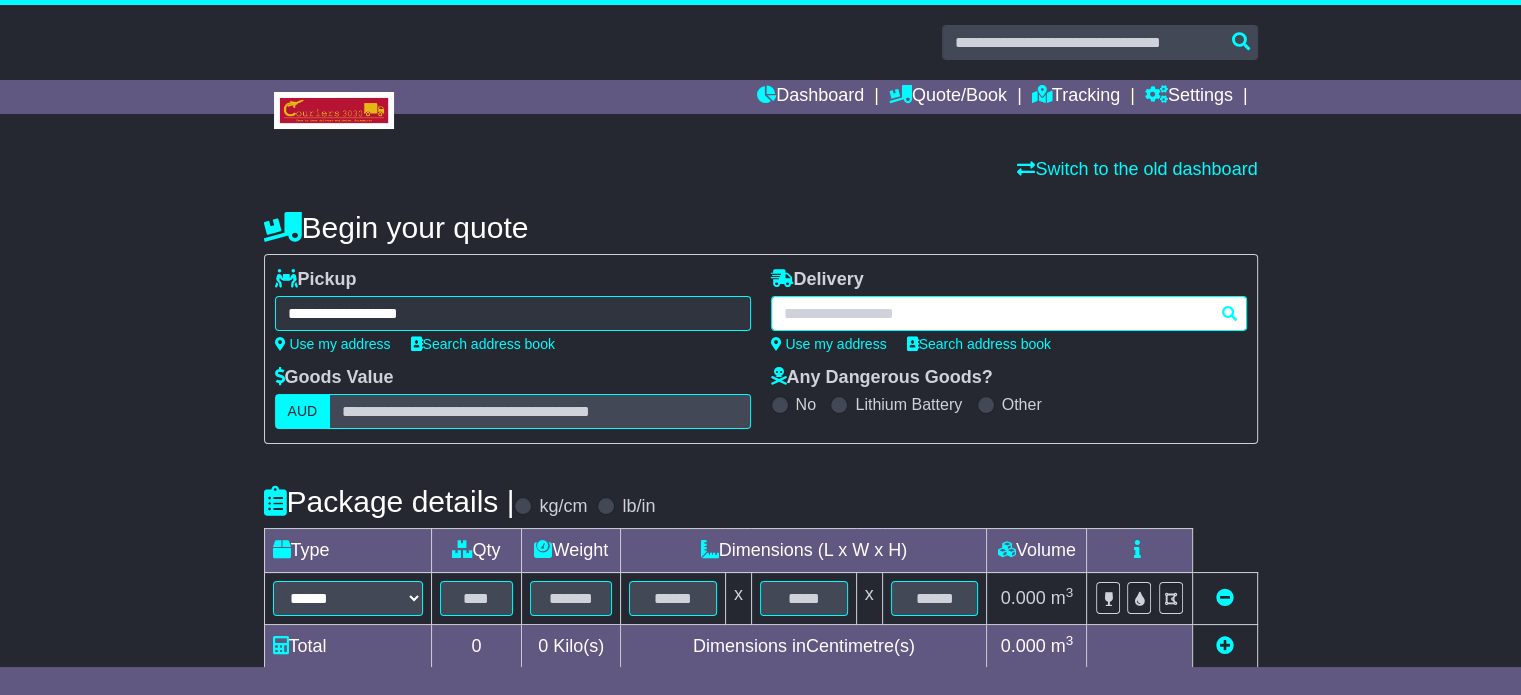 paste on "*****" 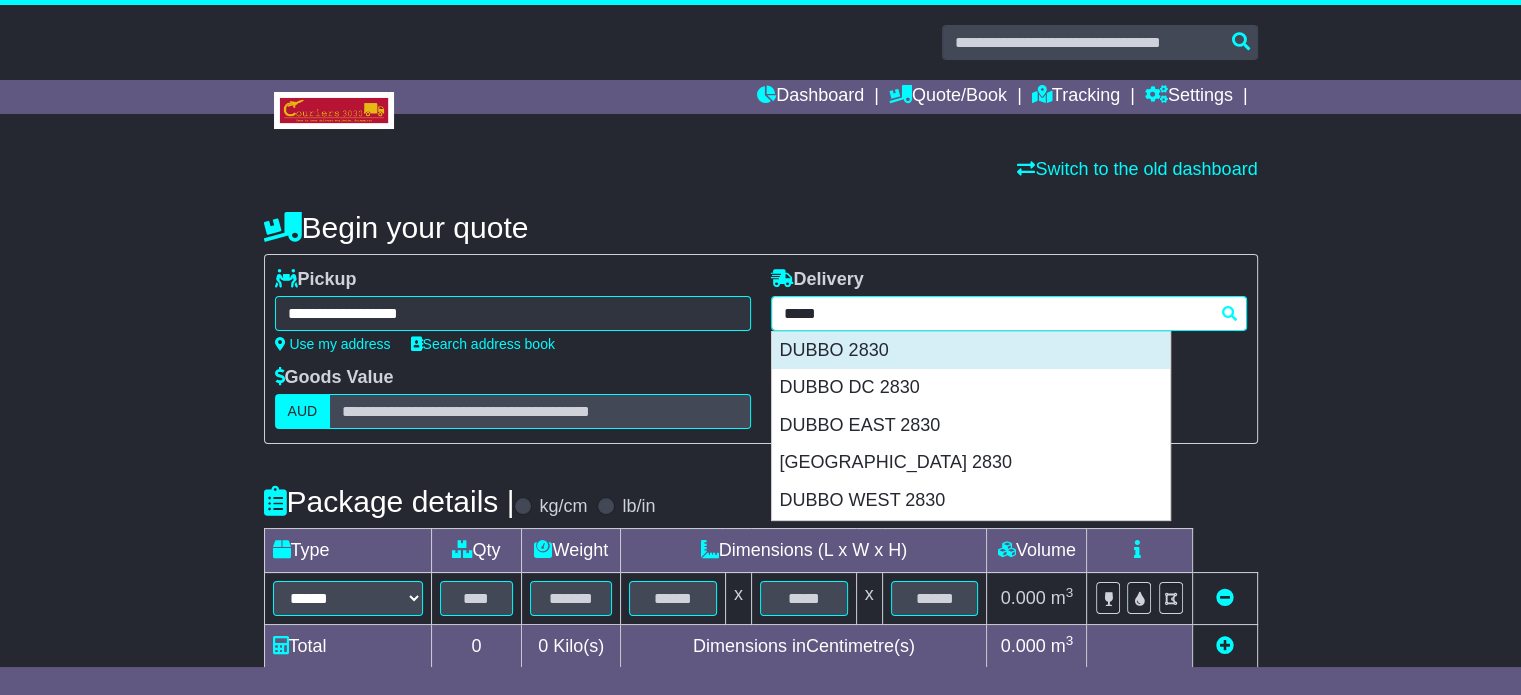 click on "DUBBO 2830" at bounding box center (971, 351) 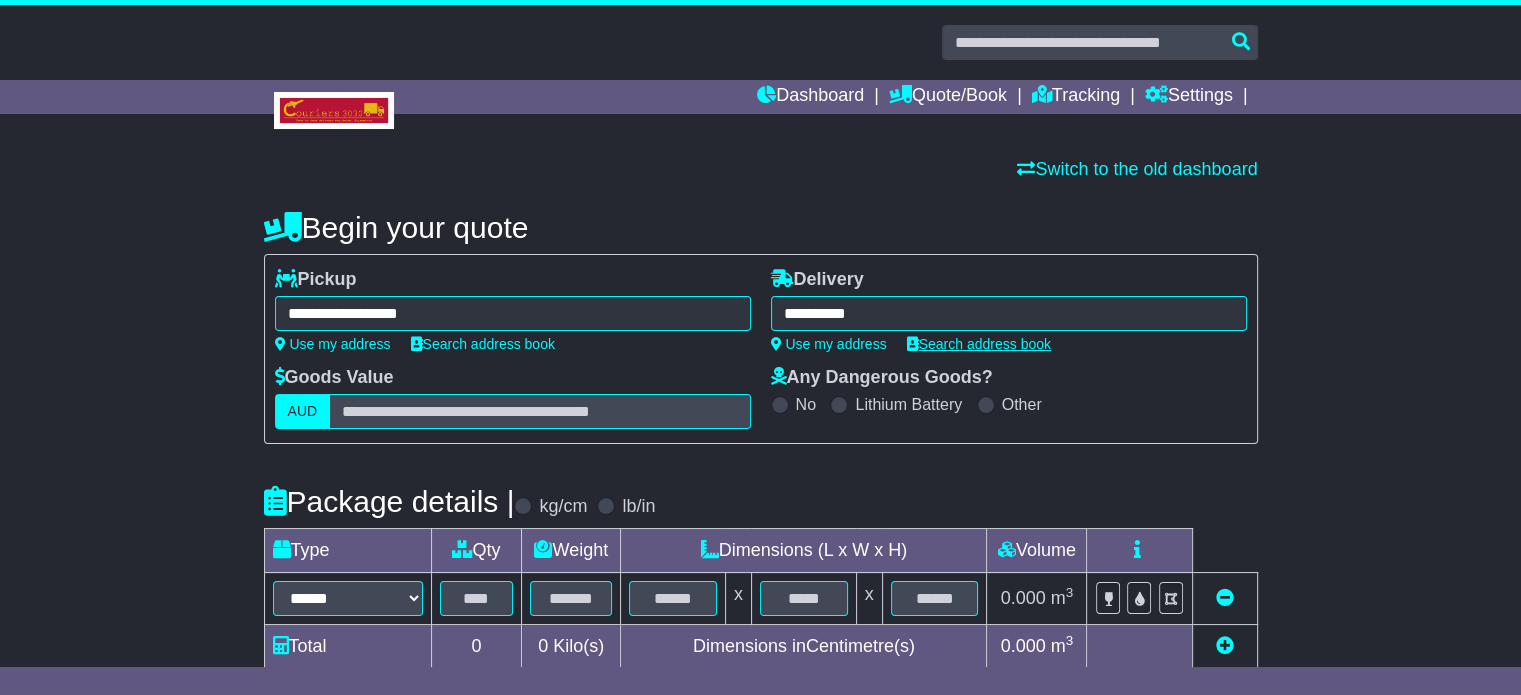 type on "**********" 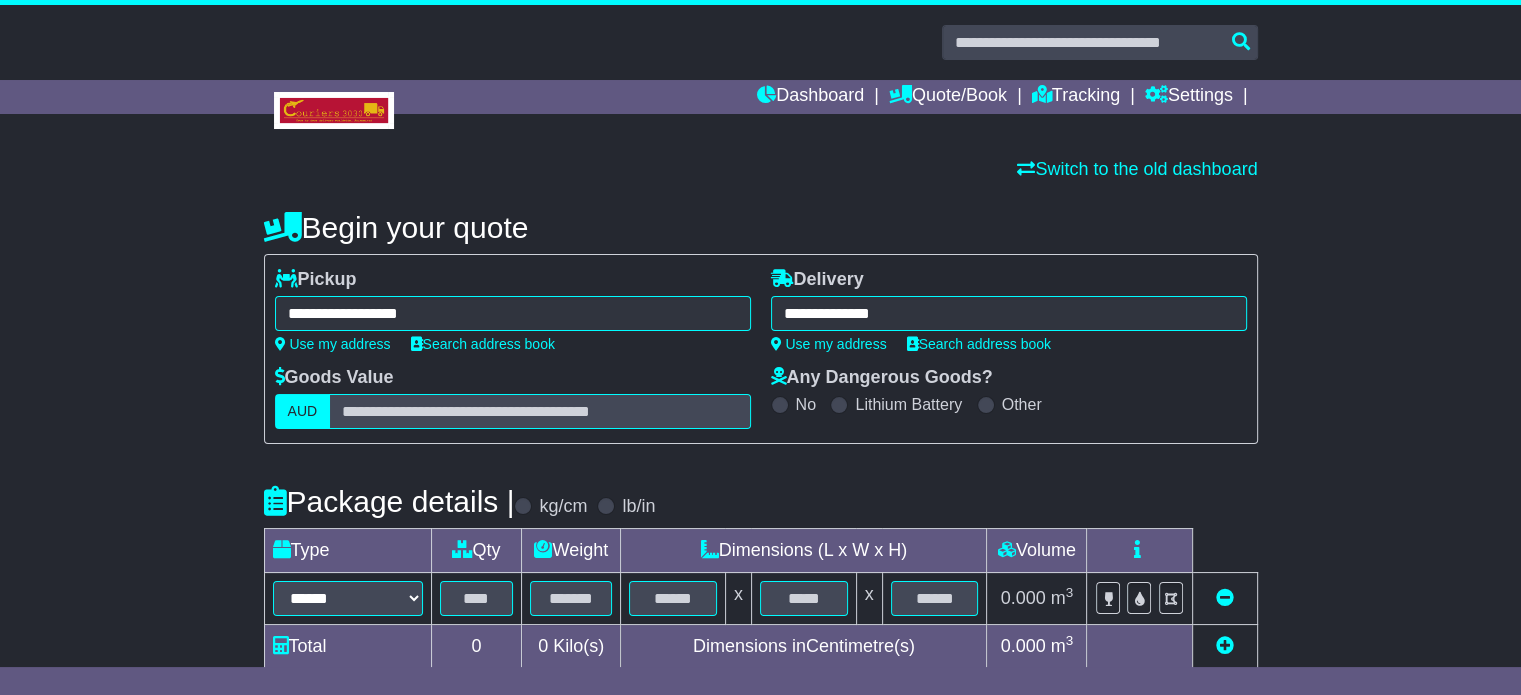 scroll, scrollTop: 360, scrollLeft: 0, axis: vertical 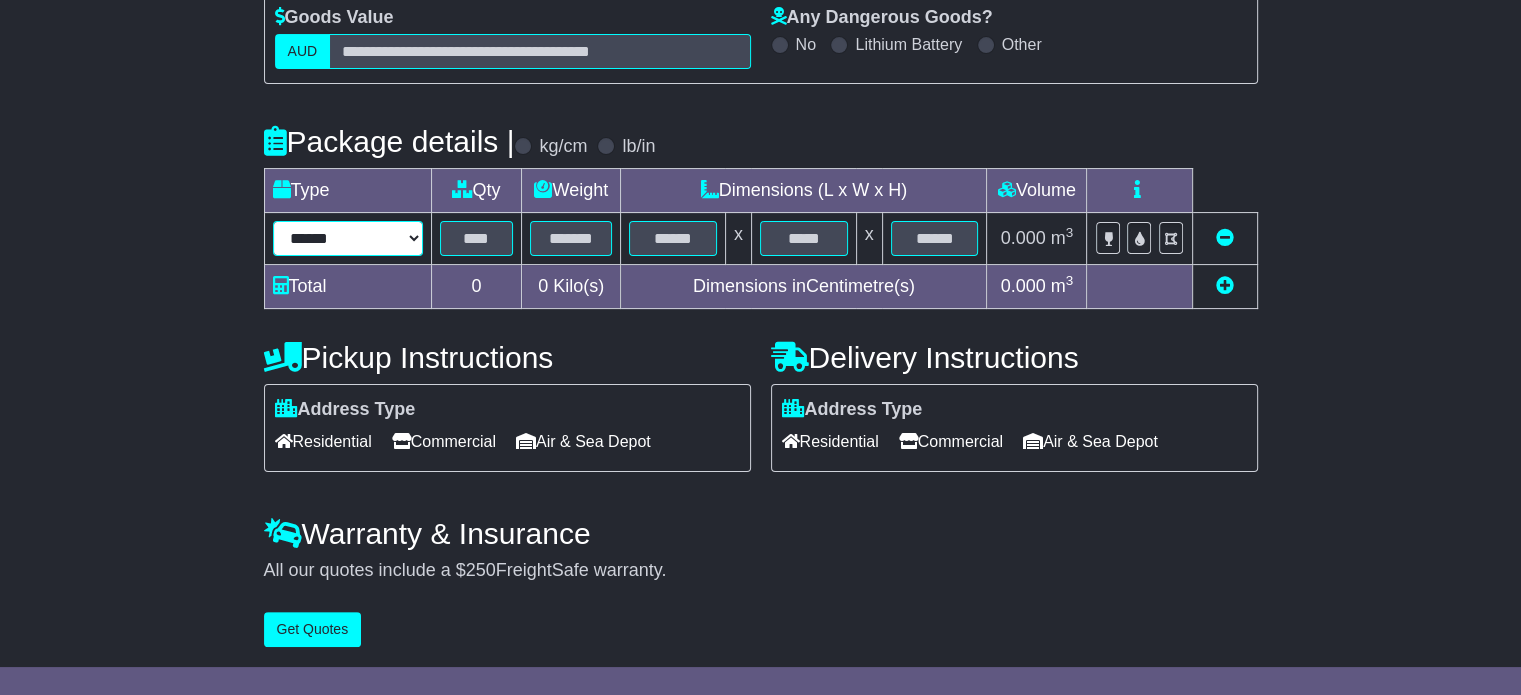 drag, startPoint x: 333, startPoint y: 237, endPoint x: 332, endPoint y: 249, distance: 12.0415945 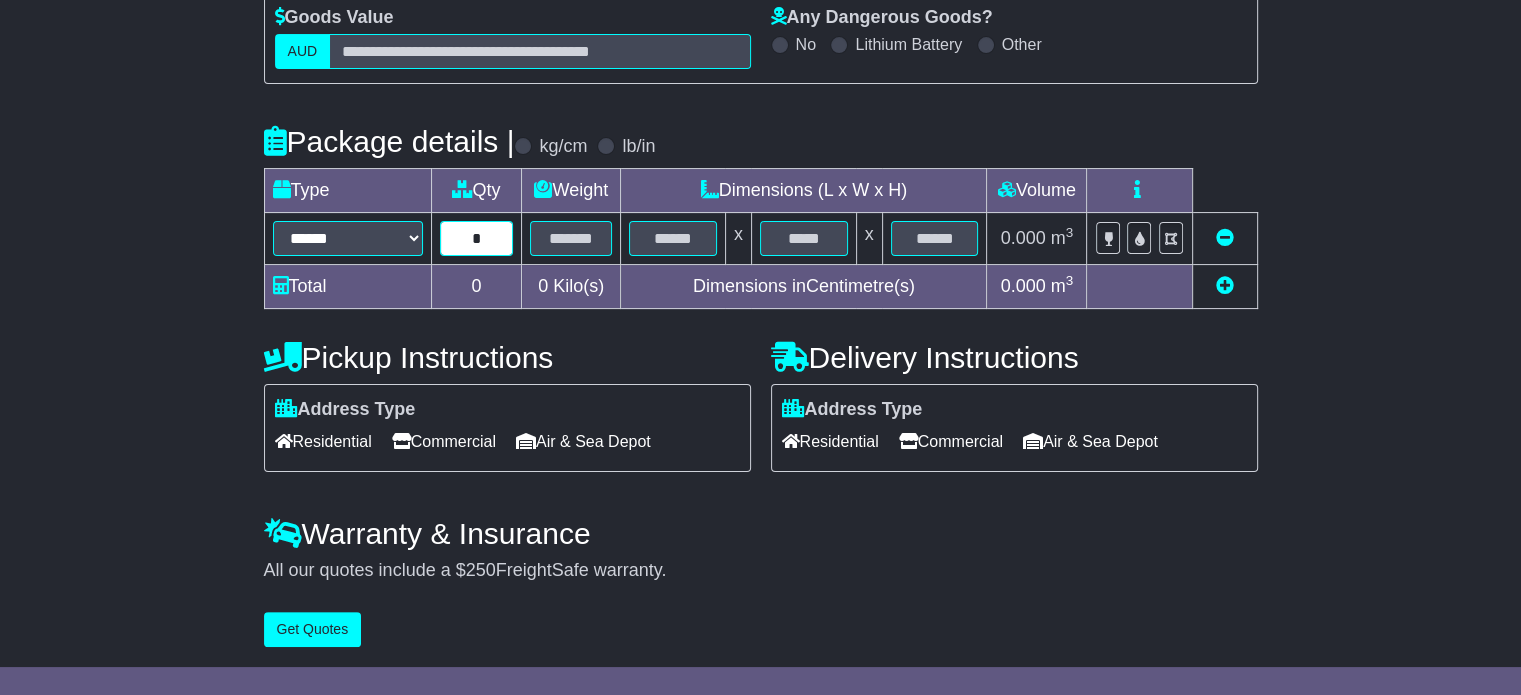 type on "*" 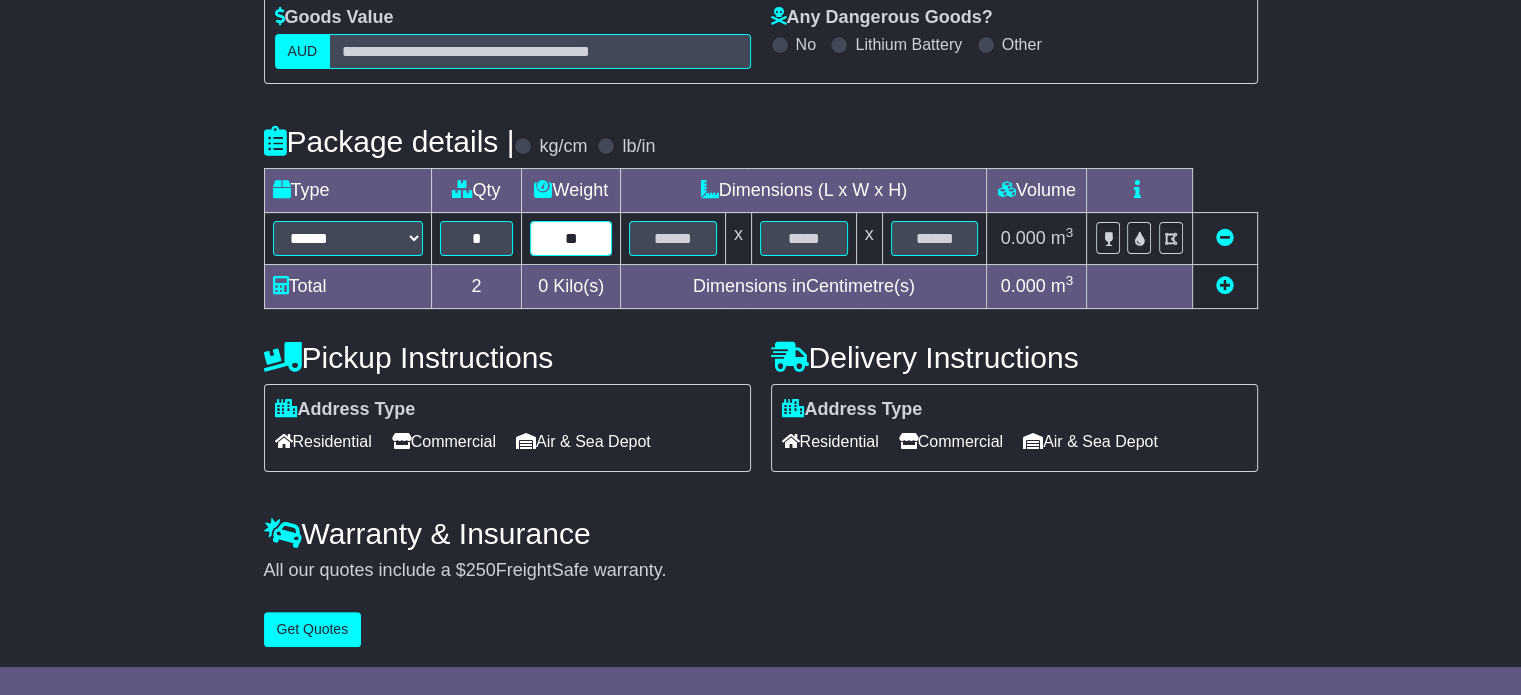 type on "**" 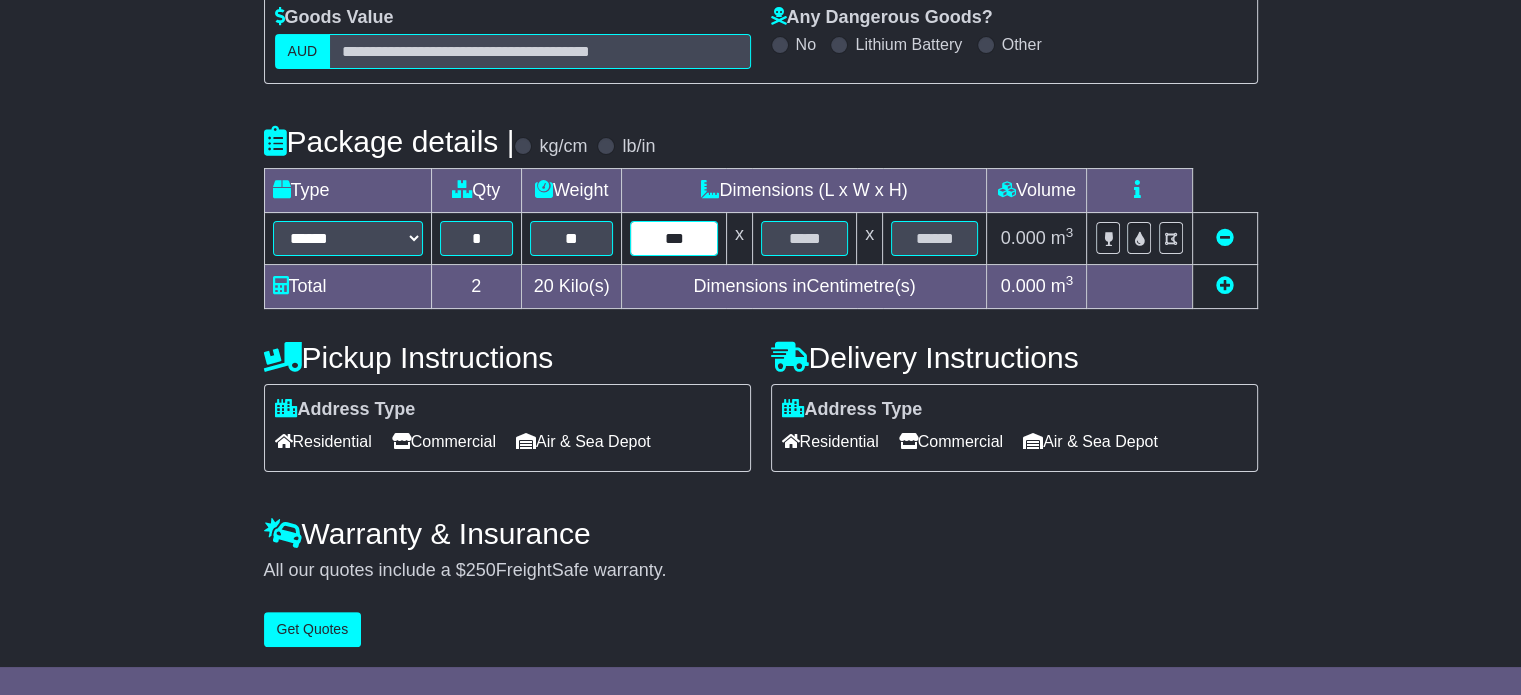 type on "***" 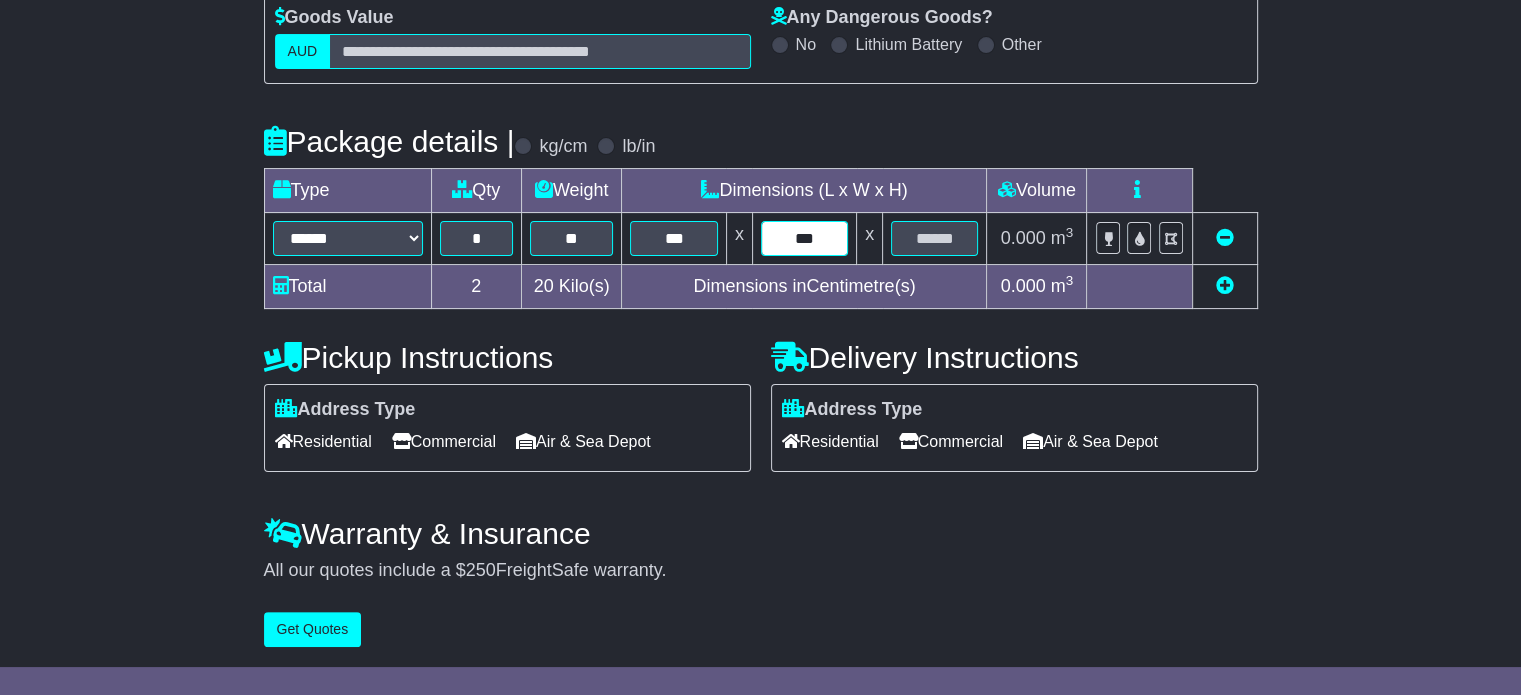 type on "***" 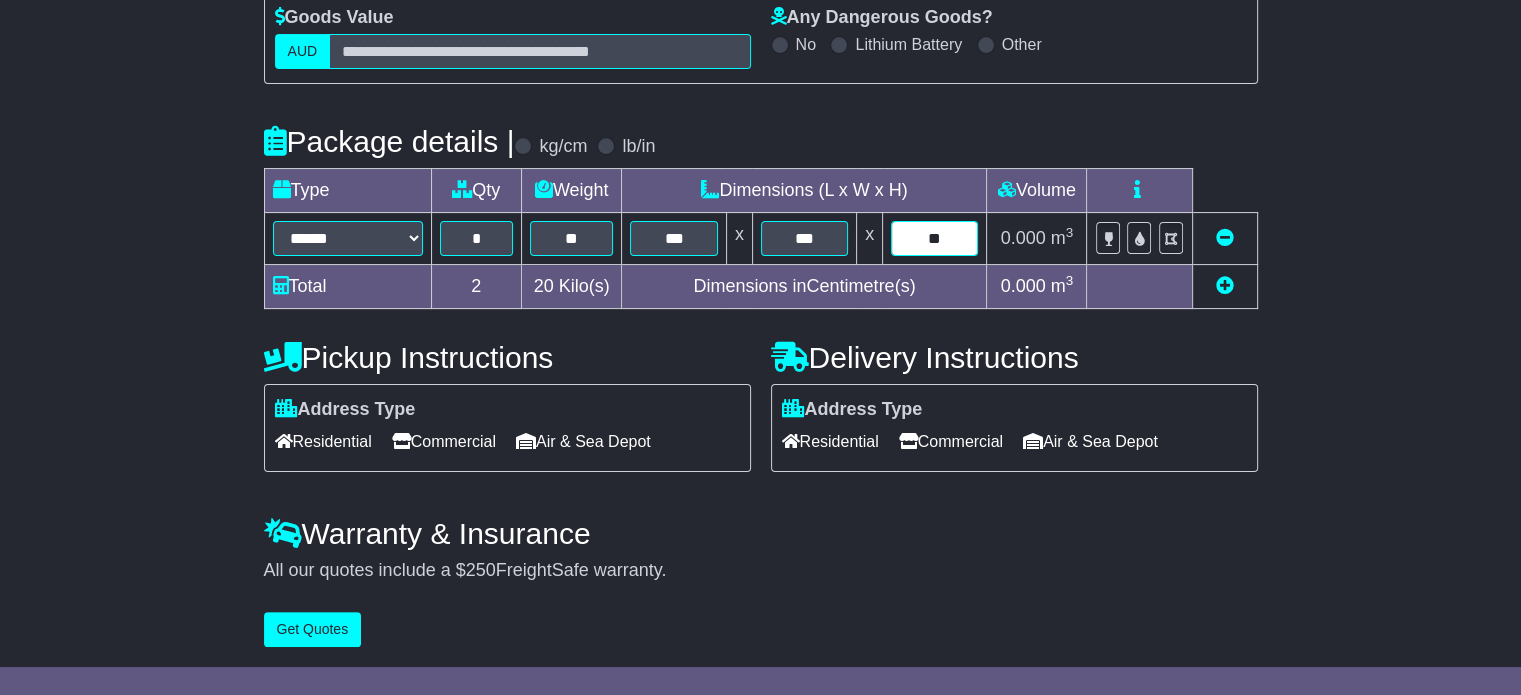 type on "**" 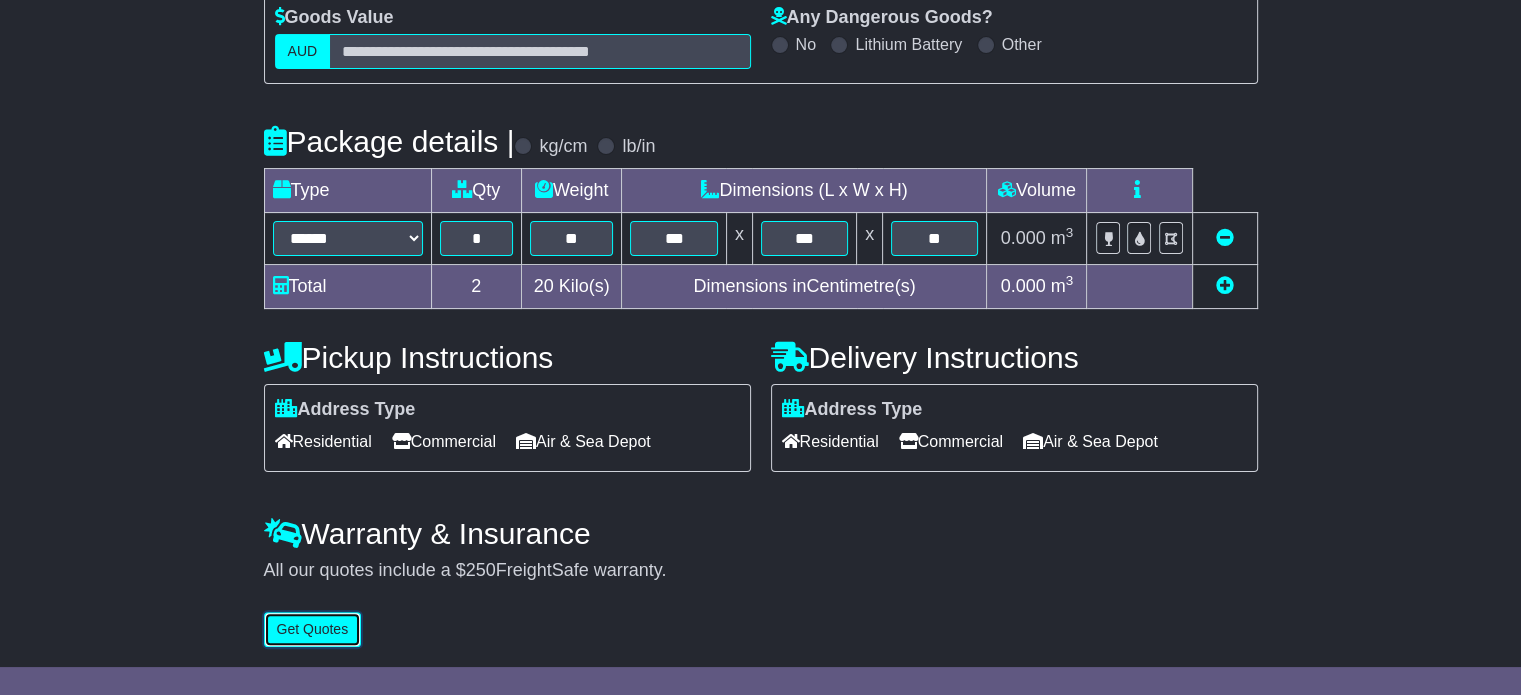 type 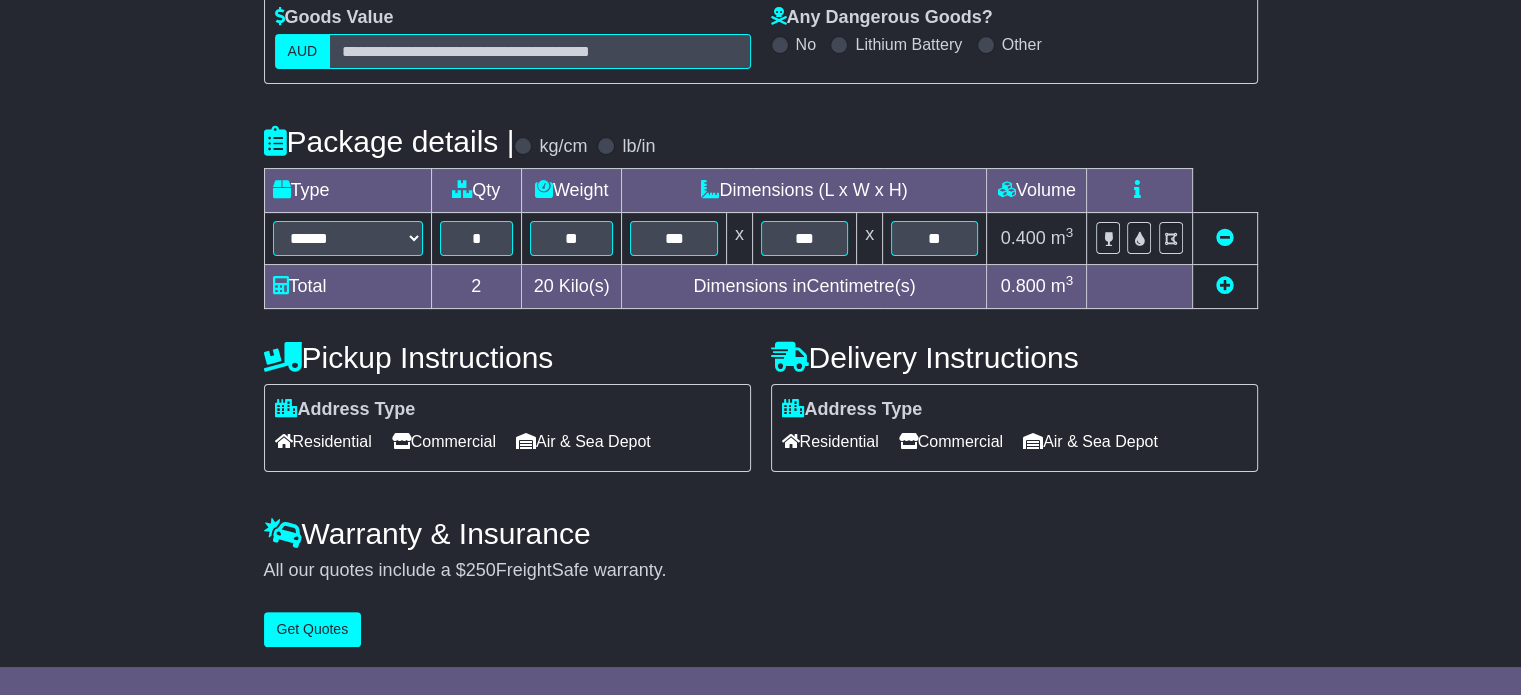 click on "Commercial" at bounding box center [444, 441] 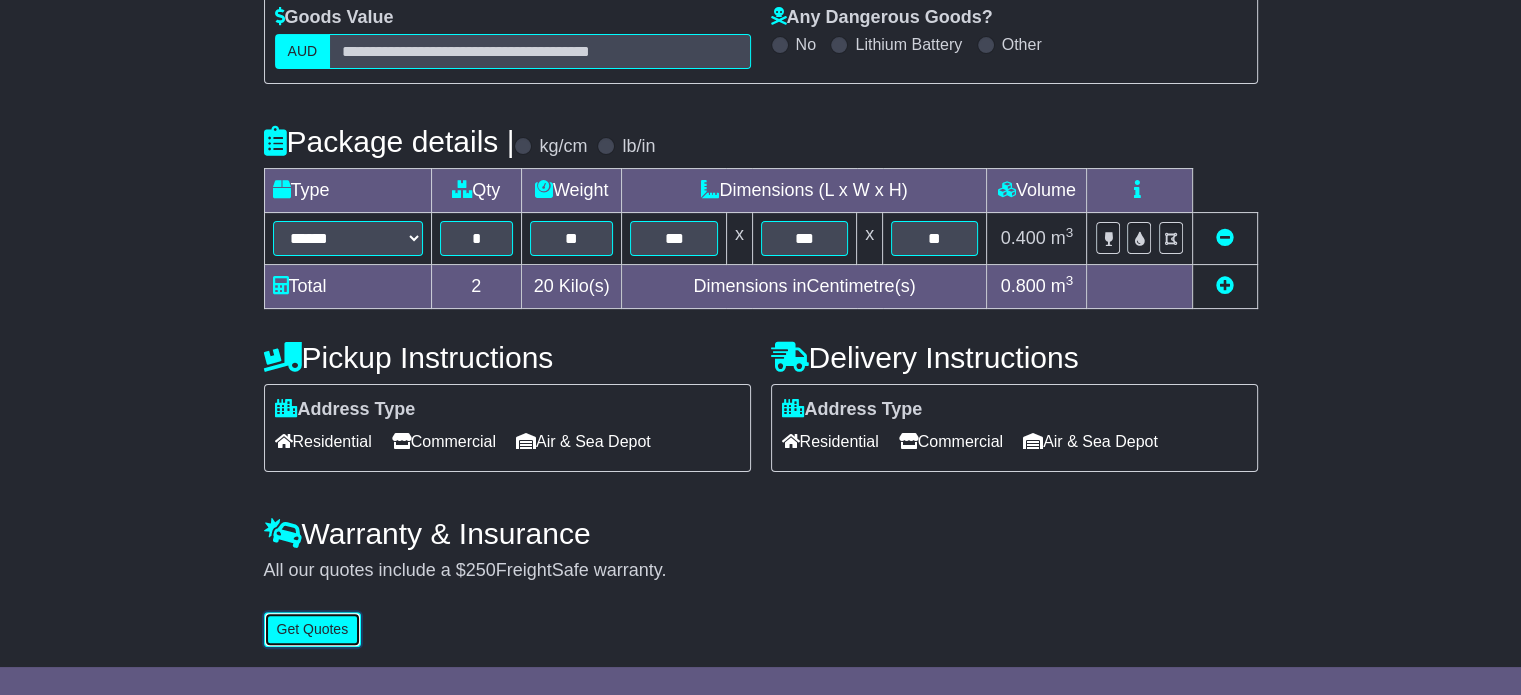 click on "Get Quotes" at bounding box center (313, 629) 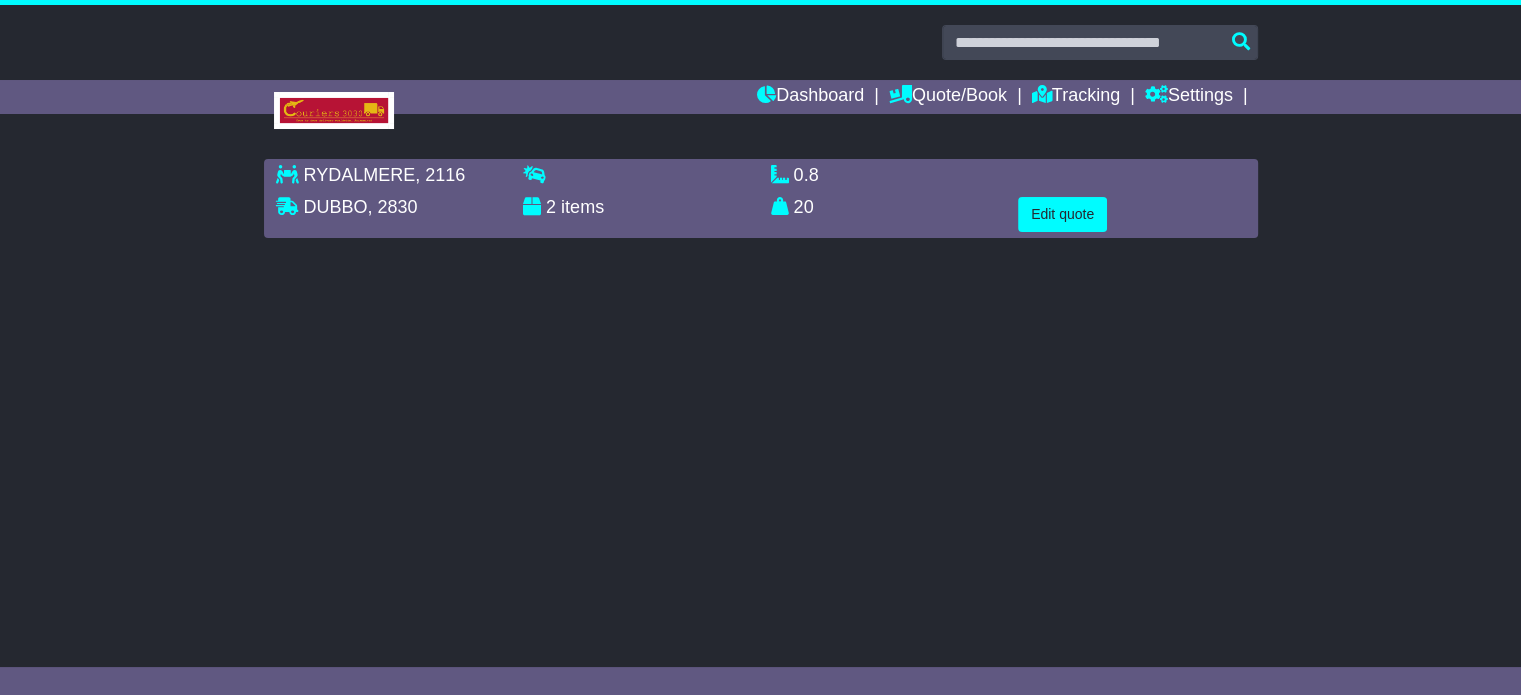 scroll, scrollTop: 0, scrollLeft: 0, axis: both 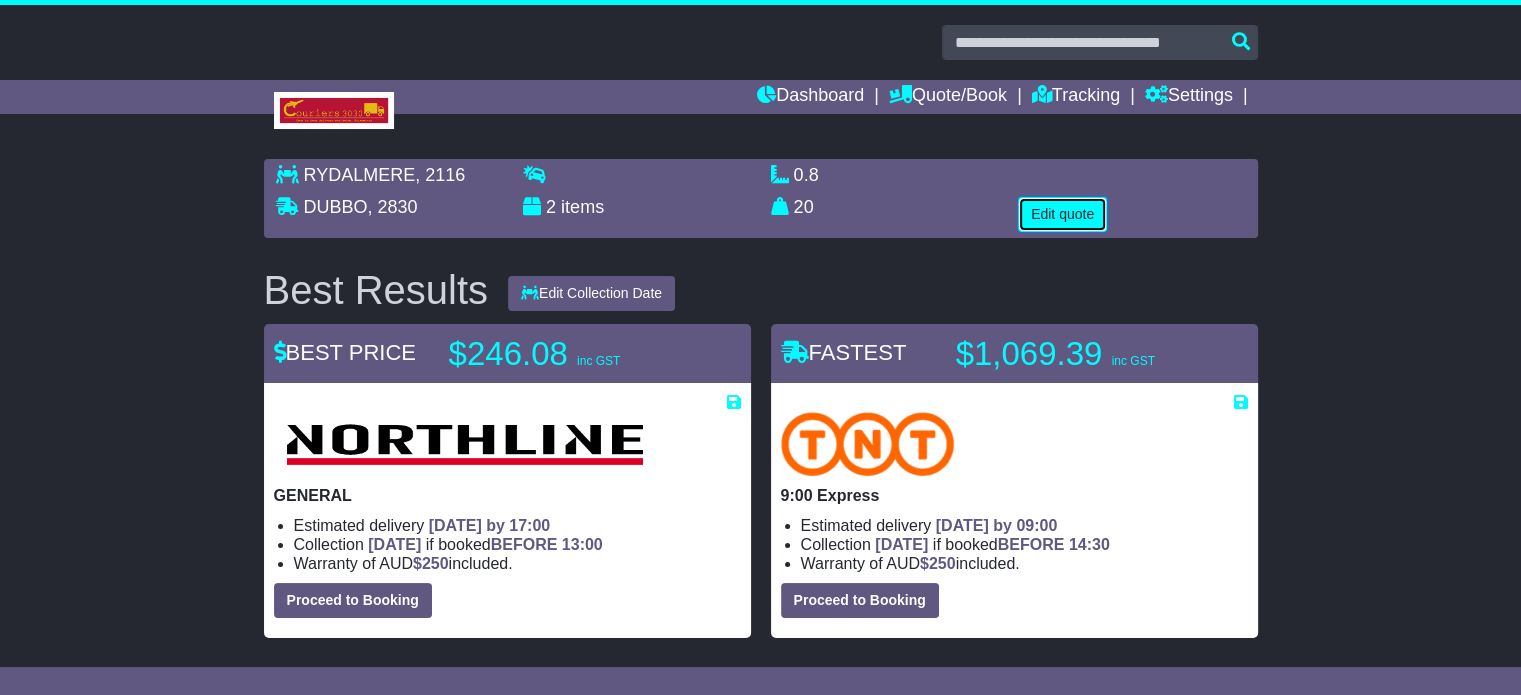 click on "Edit quote" at bounding box center [1062, 214] 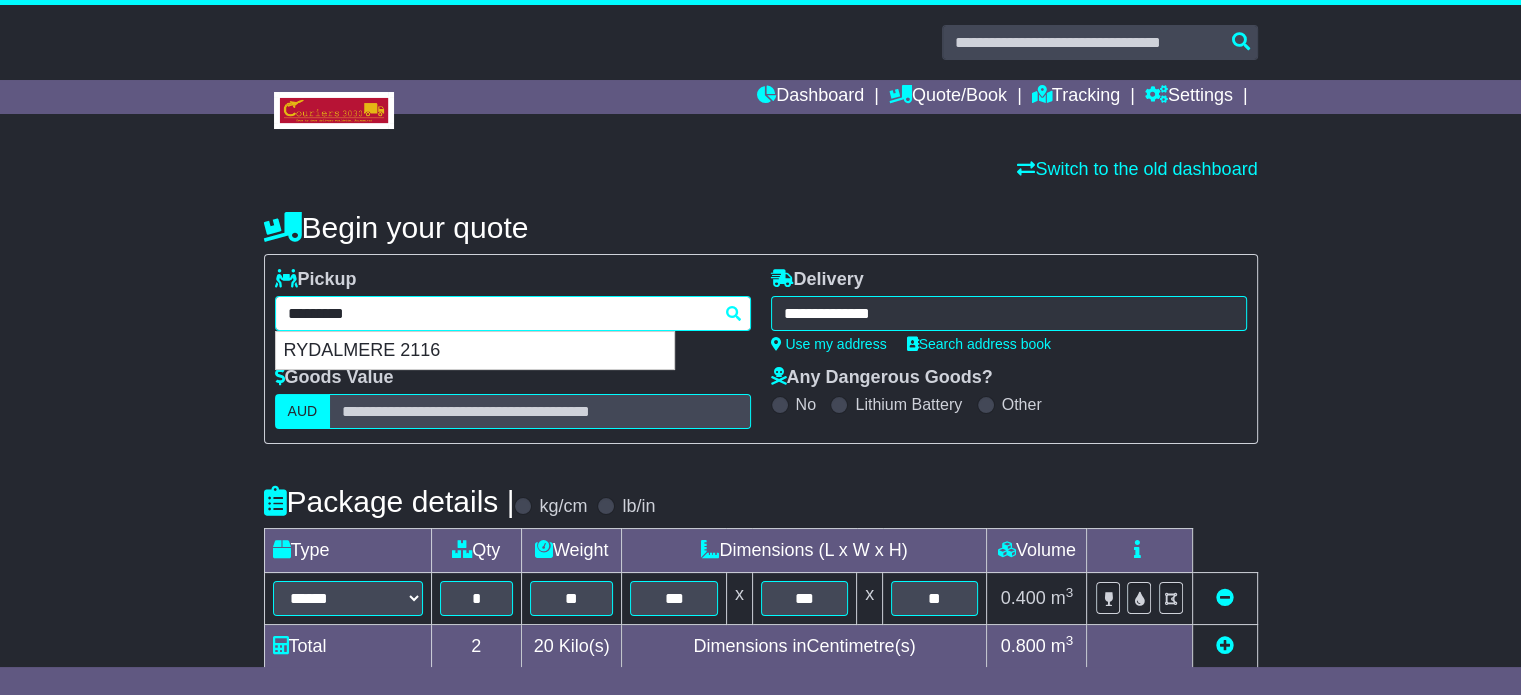 click on "**********" at bounding box center (513, 313) 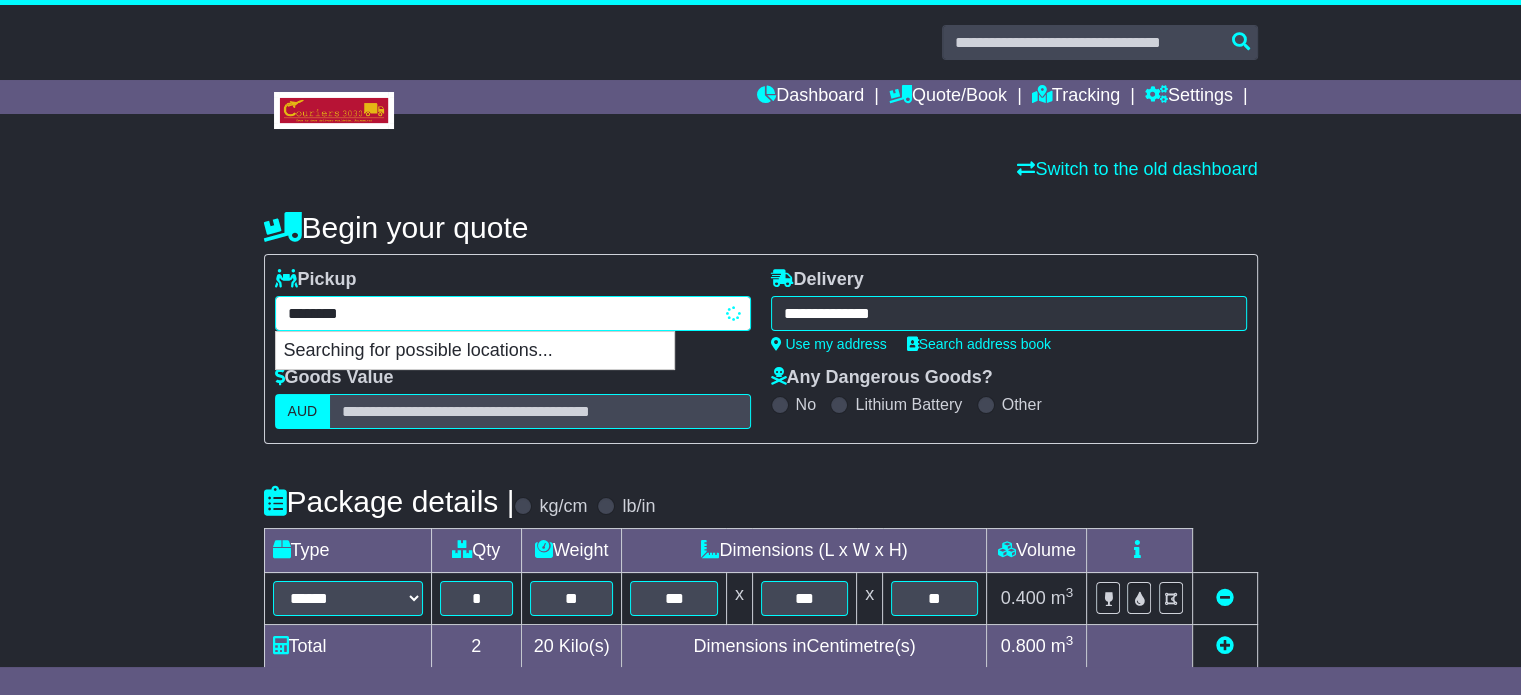 type on "**********" 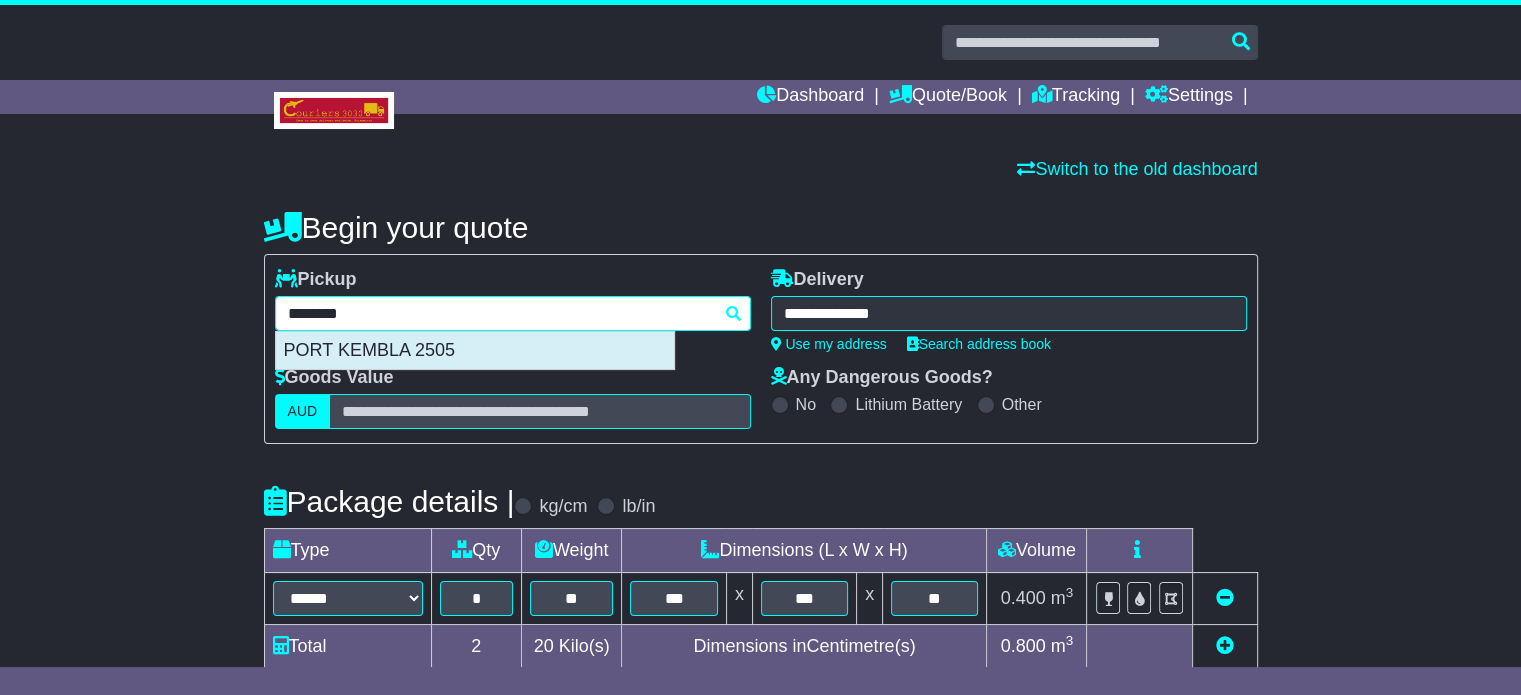 click on "PORT KEMBLA 2505" at bounding box center (475, 351) 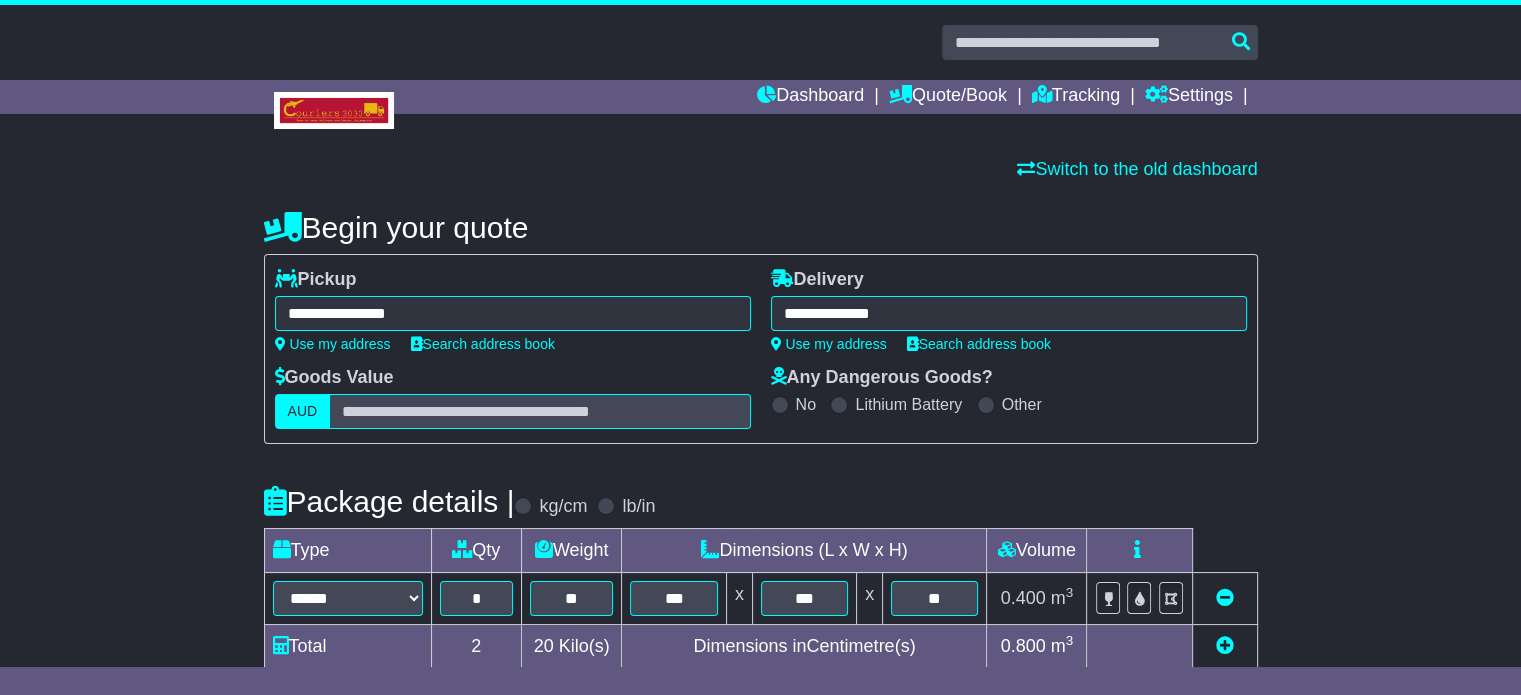 type on "**********" 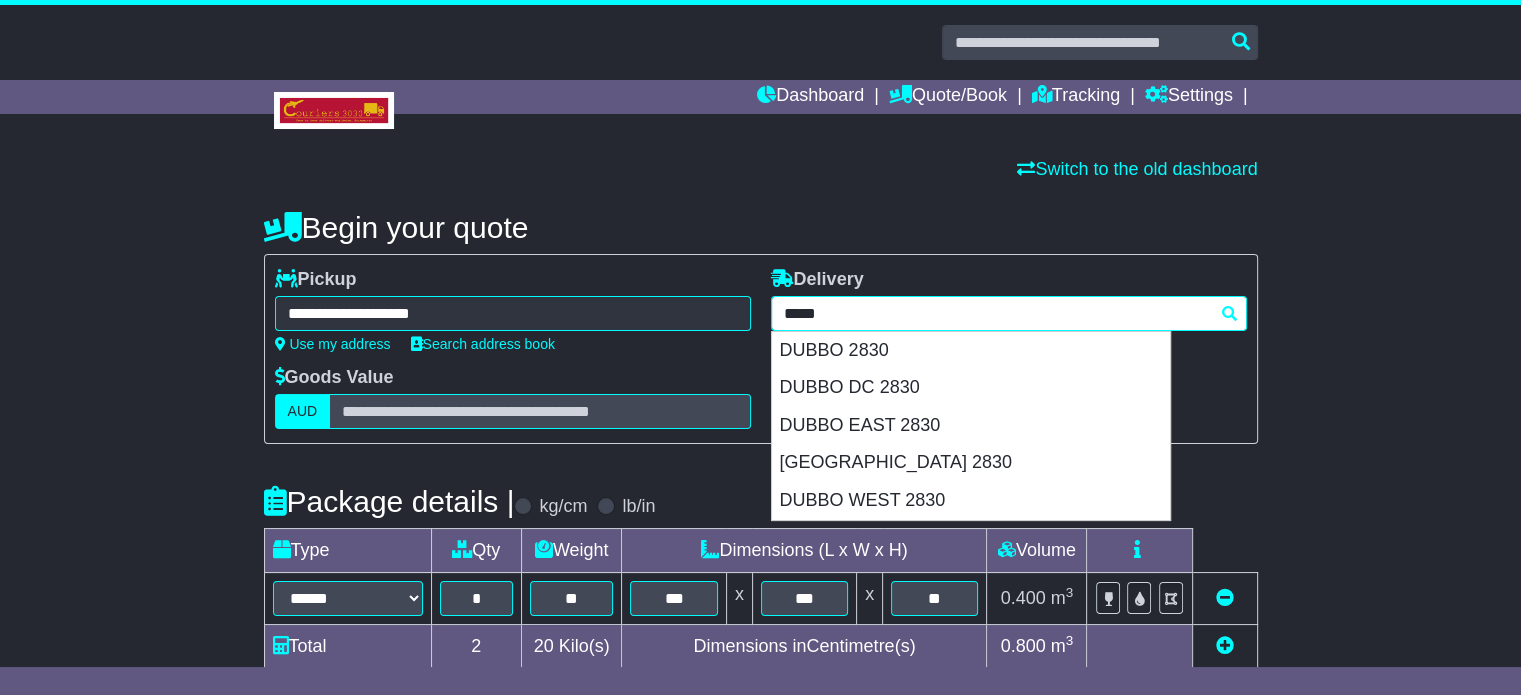 click on "**********" at bounding box center [1009, 313] 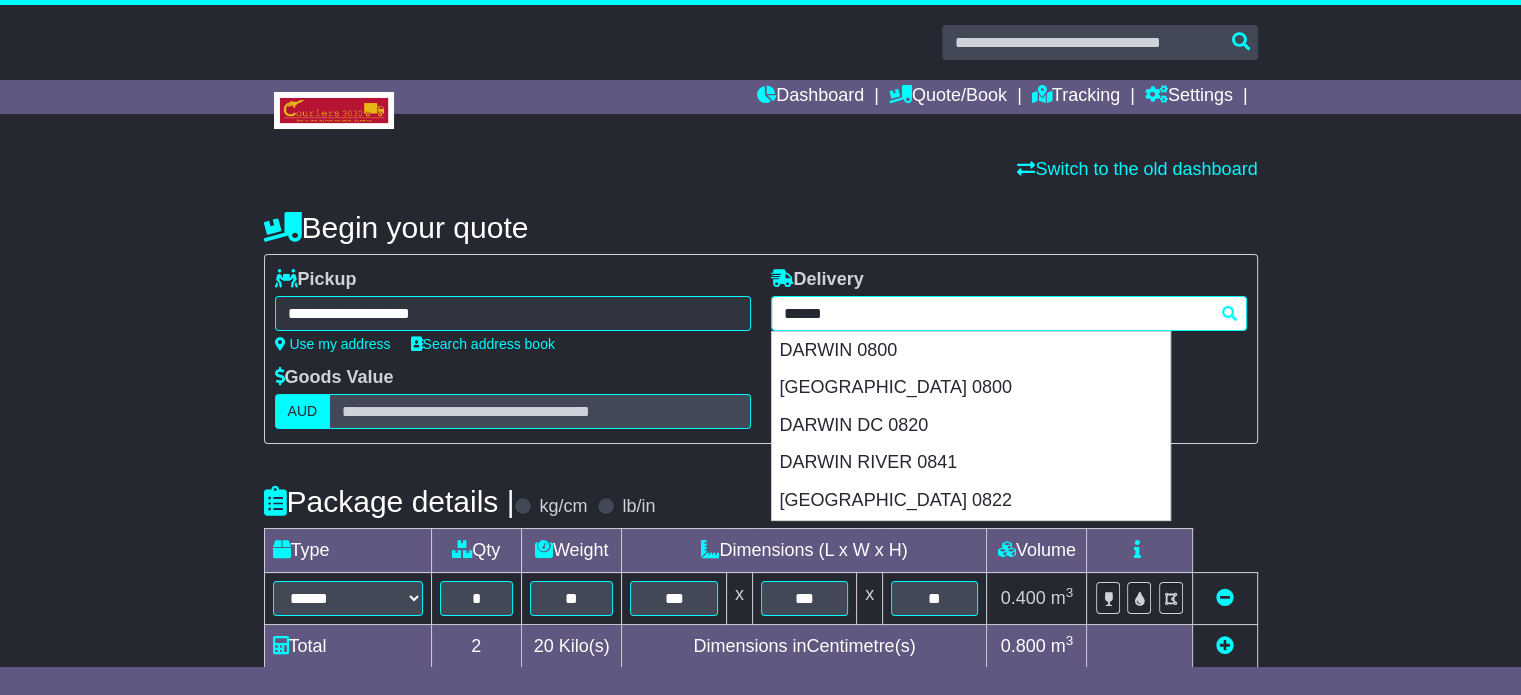 click on "DARWIN 0800" at bounding box center (971, 351) 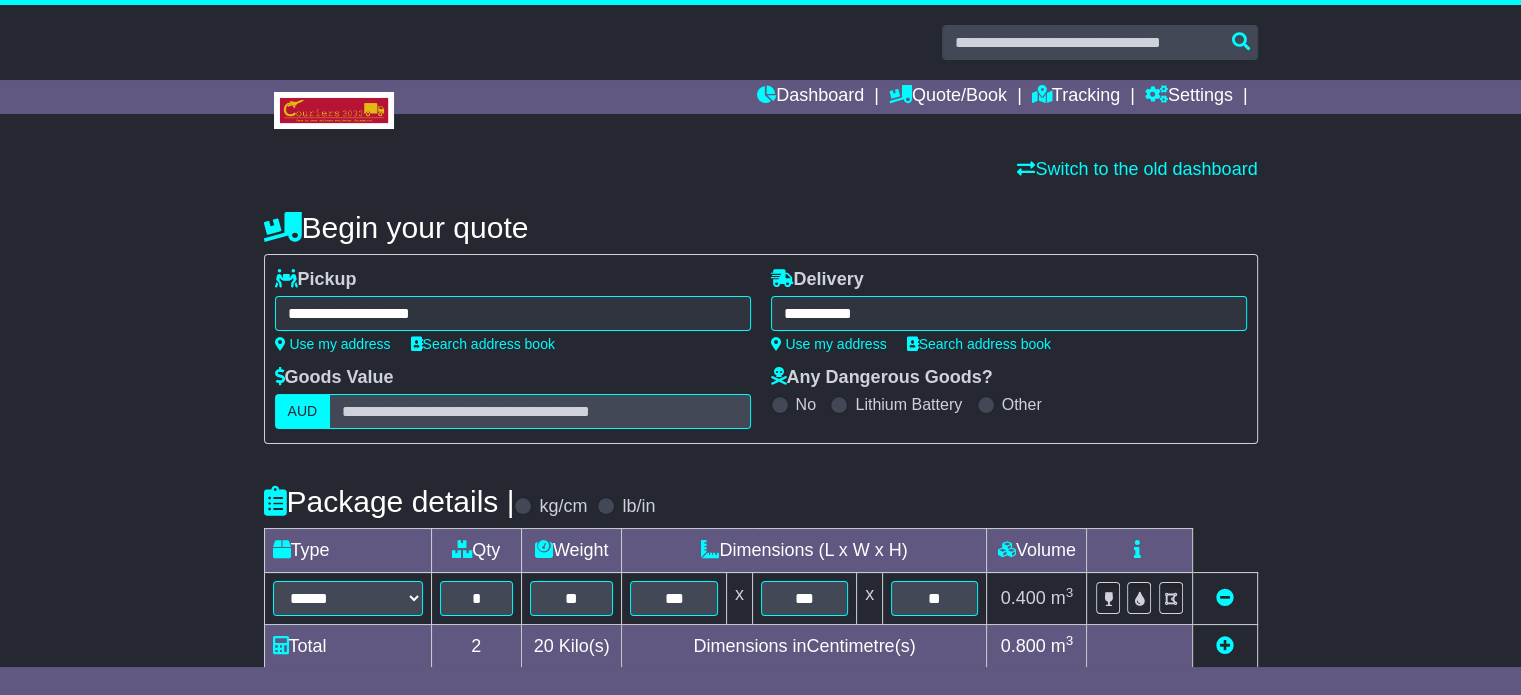 type on "**********" 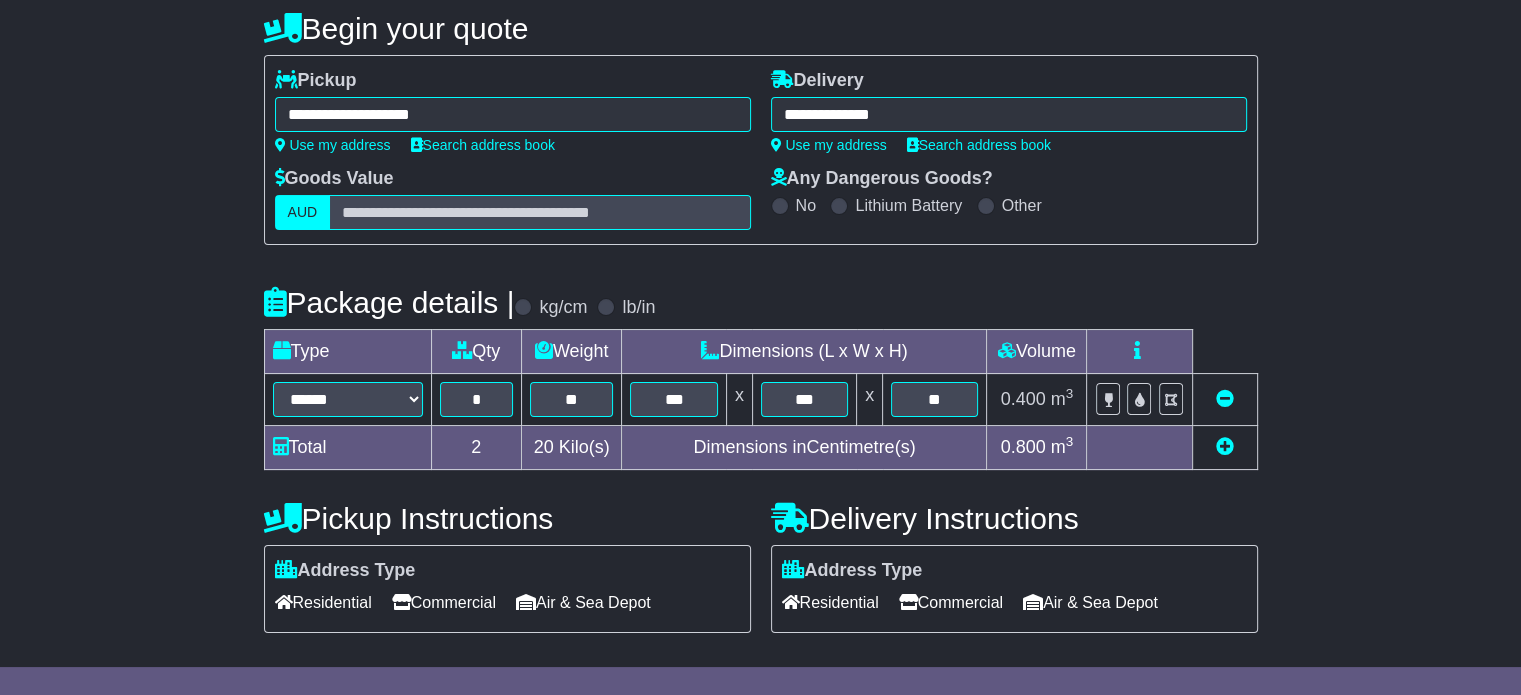 scroll, scrollTop: 361, scrollLeft: 0, axis: vertical 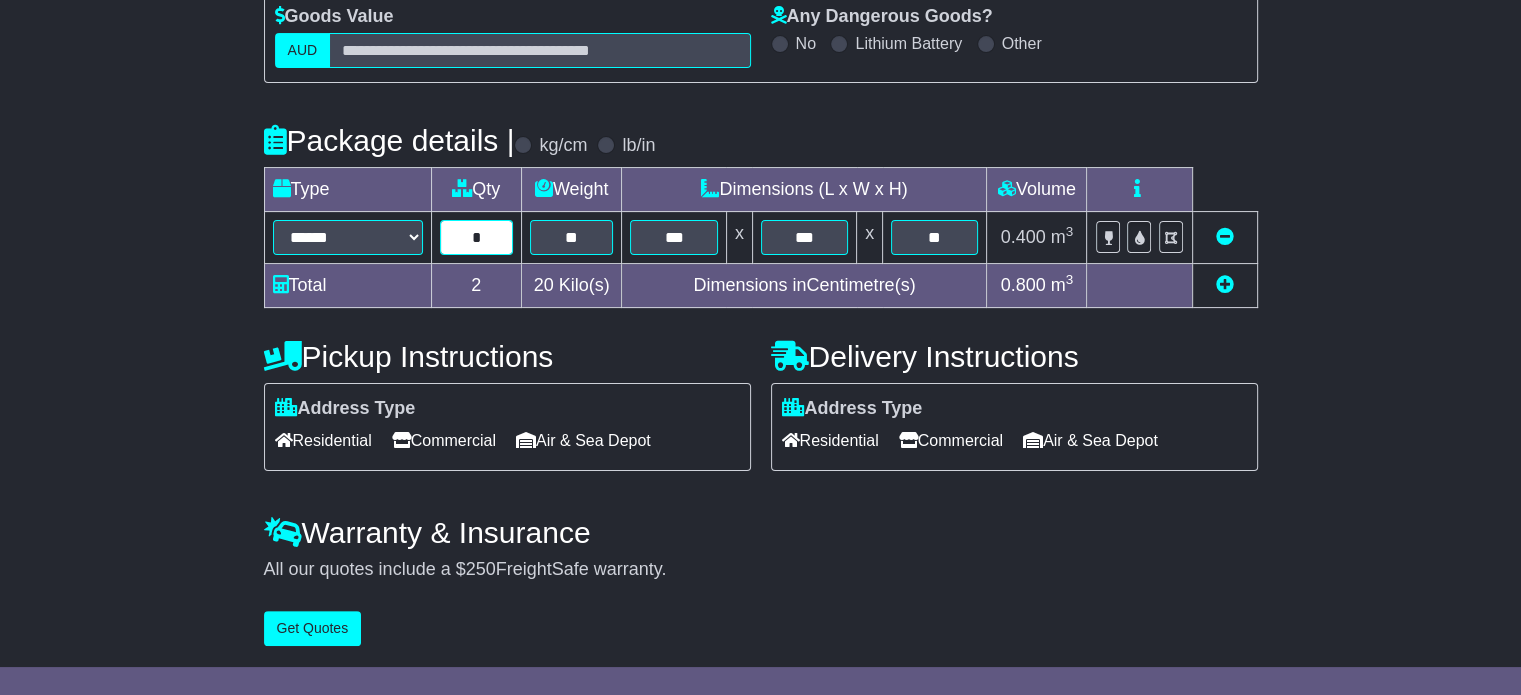 click on "*" at bounding box center (476, 237) 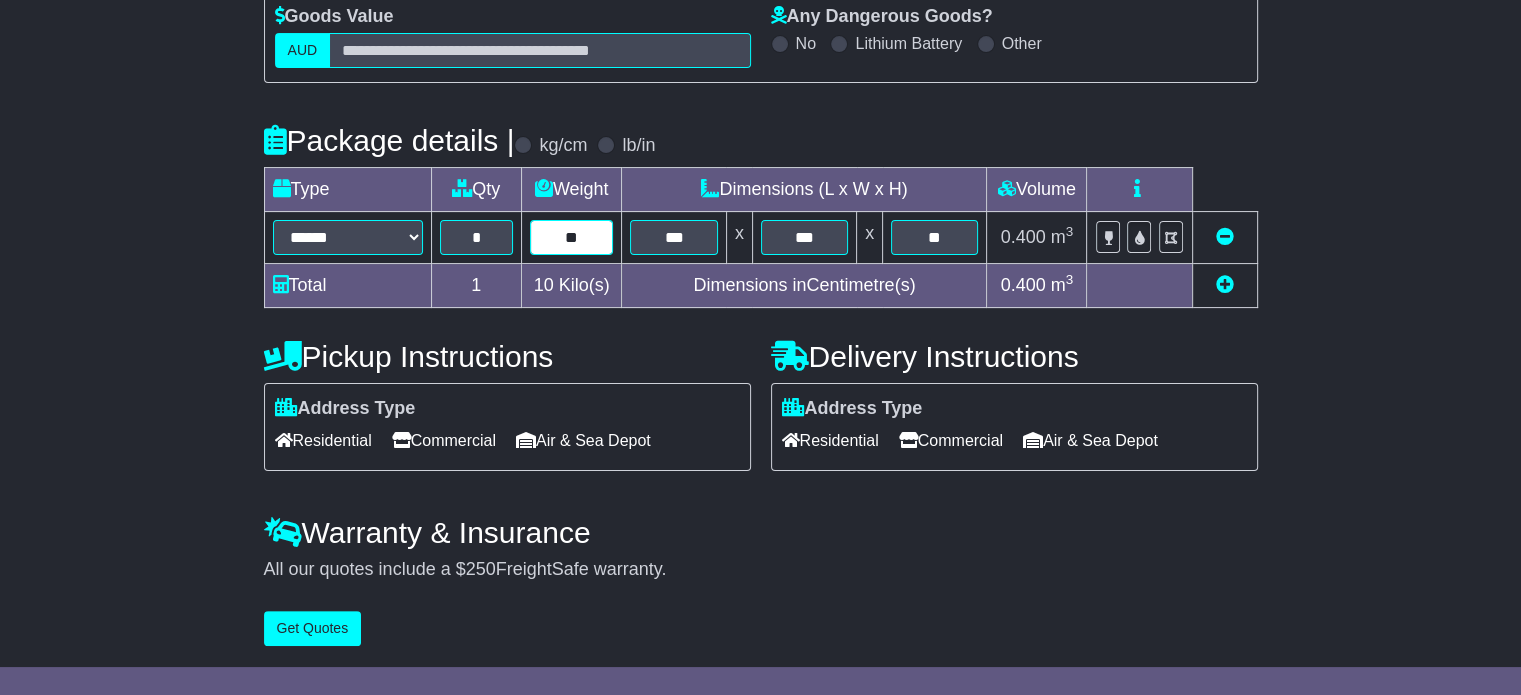 type on "**" 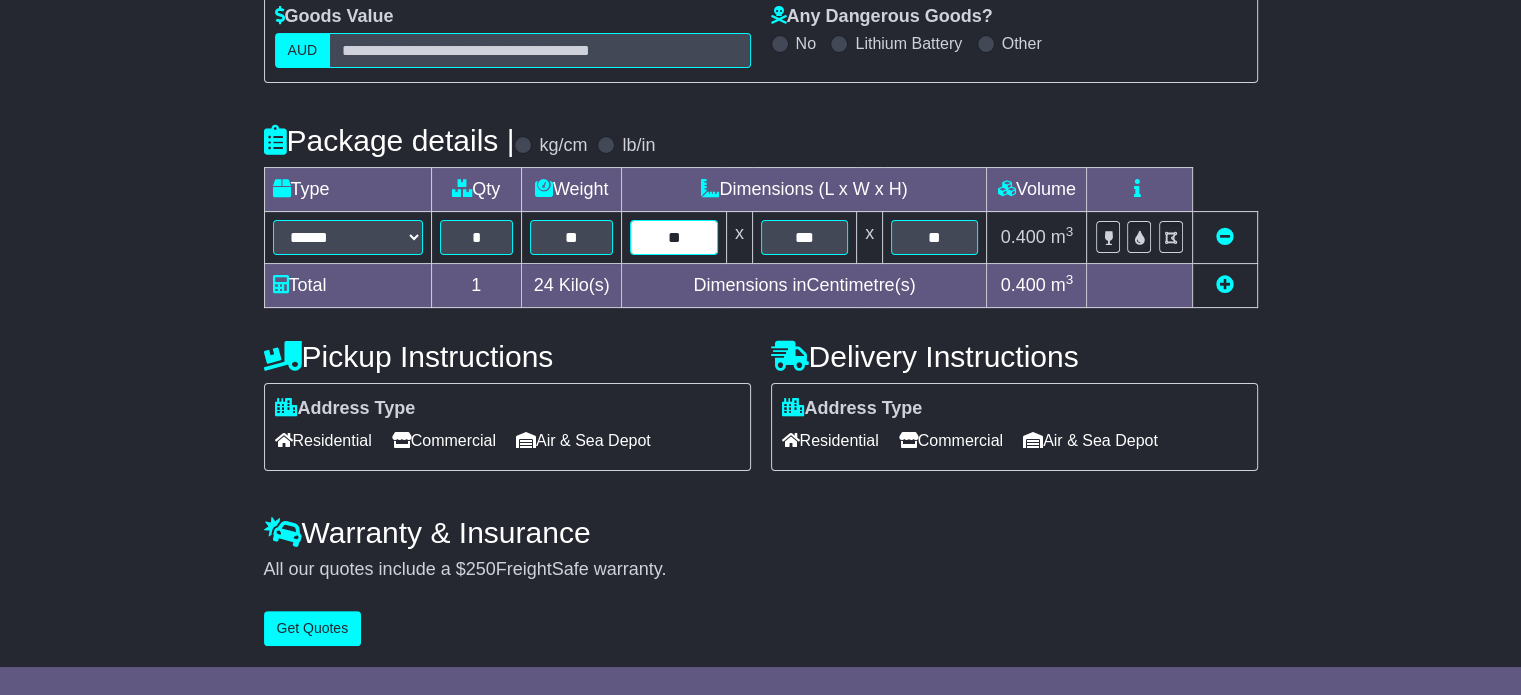 type on "**" 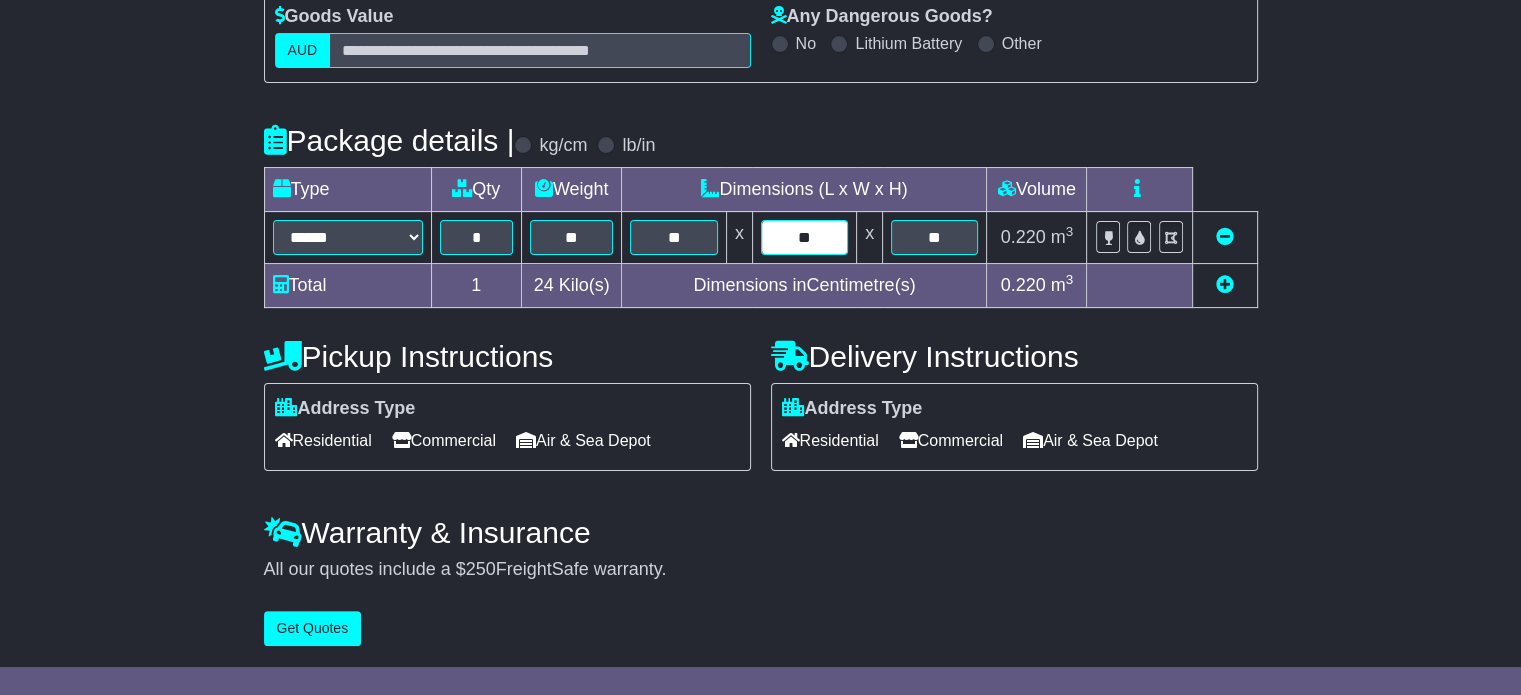 type on "**" 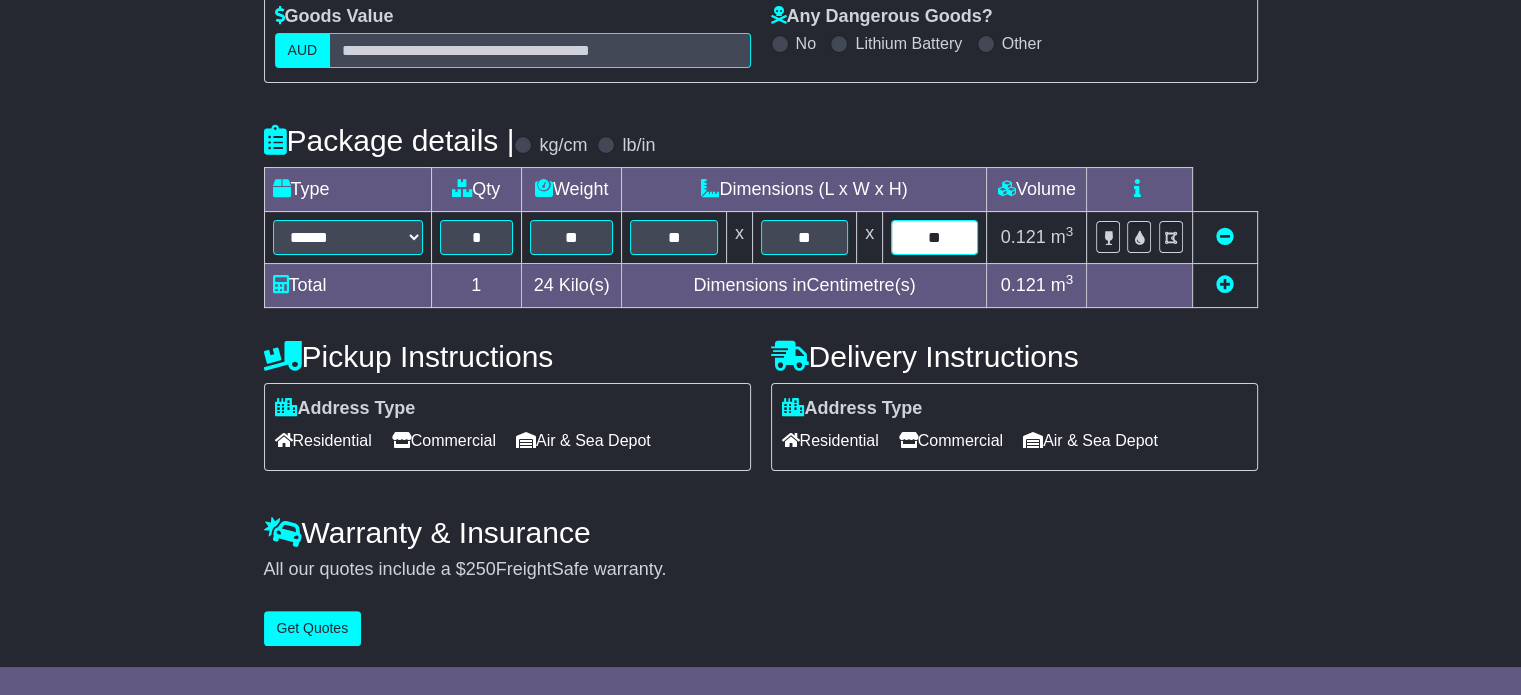 type on "**" 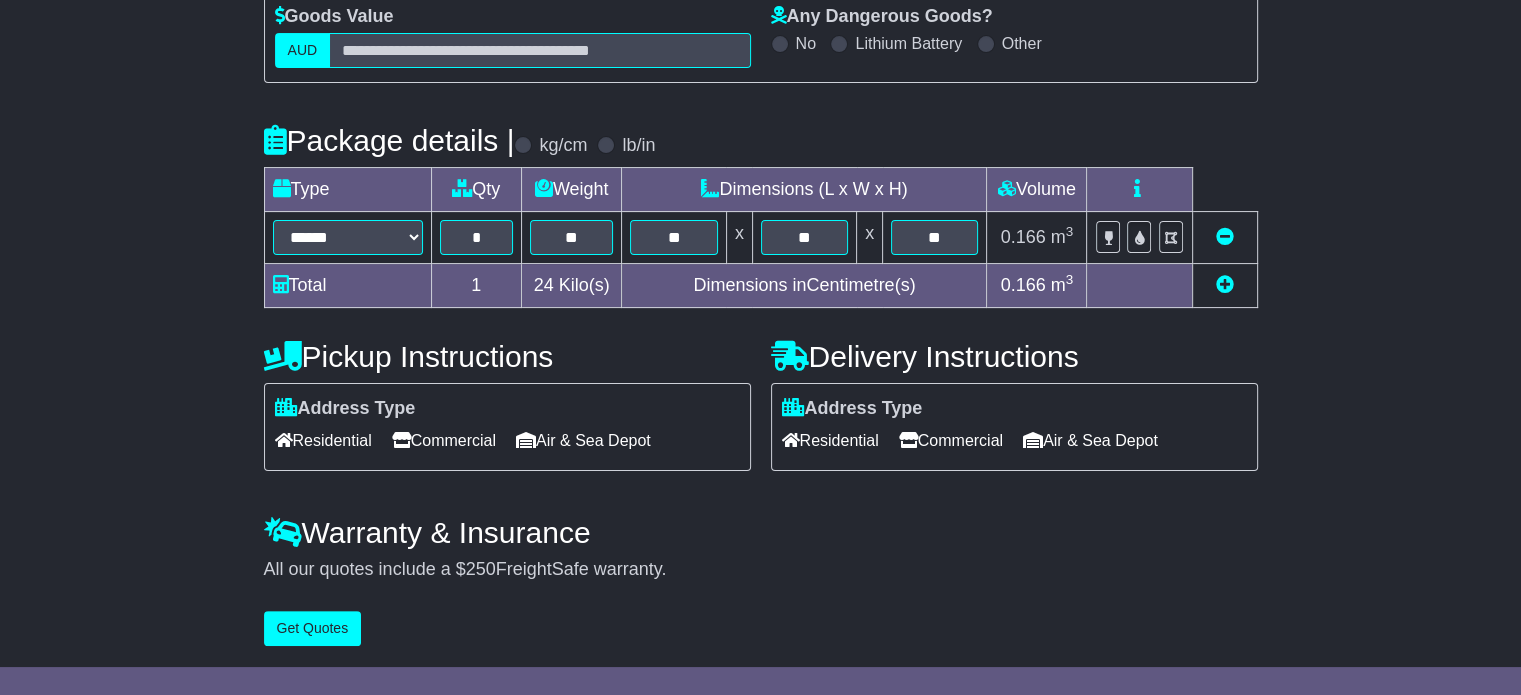 drag, startPoint x: 316, startPoint y: 437, endPoint x: 303, endPoint y: 519, distance: 83.02409 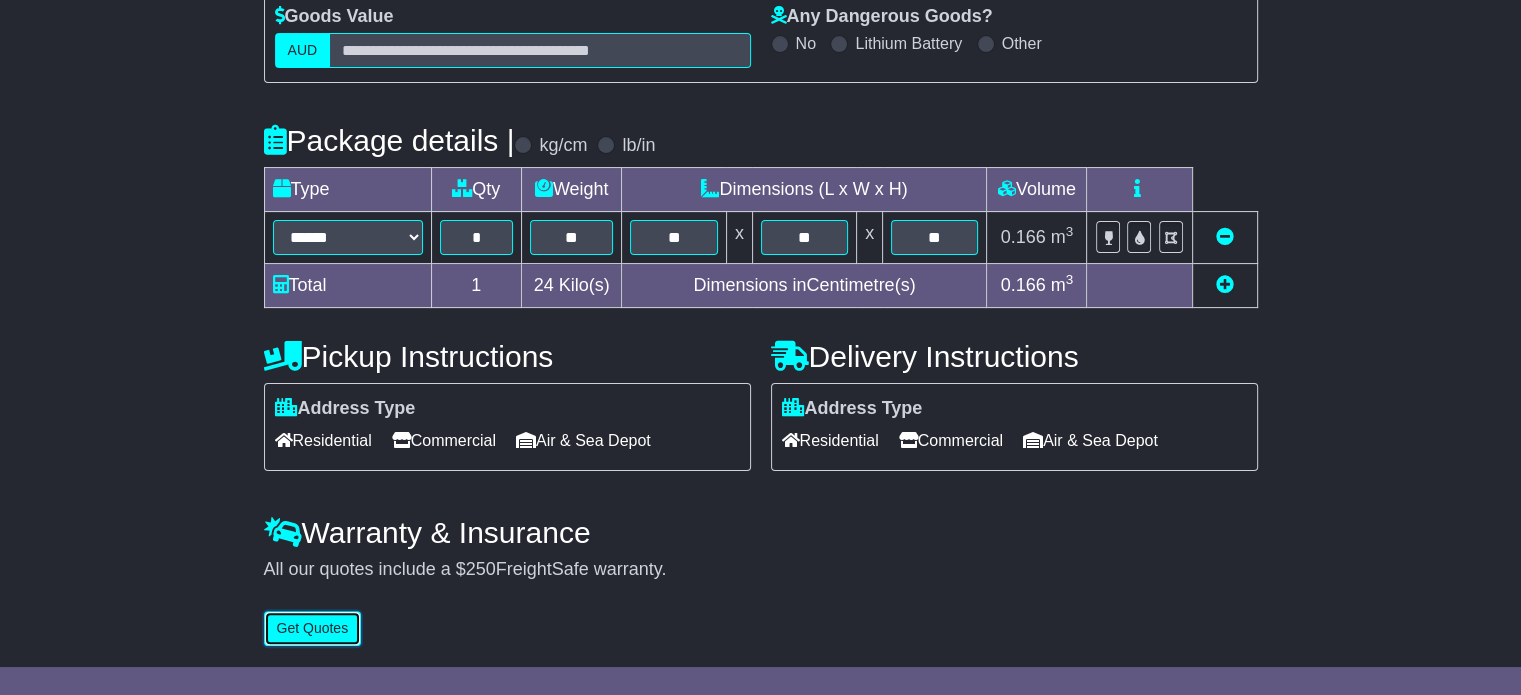click on "Get Quotes" at bounding box center [313, 628] 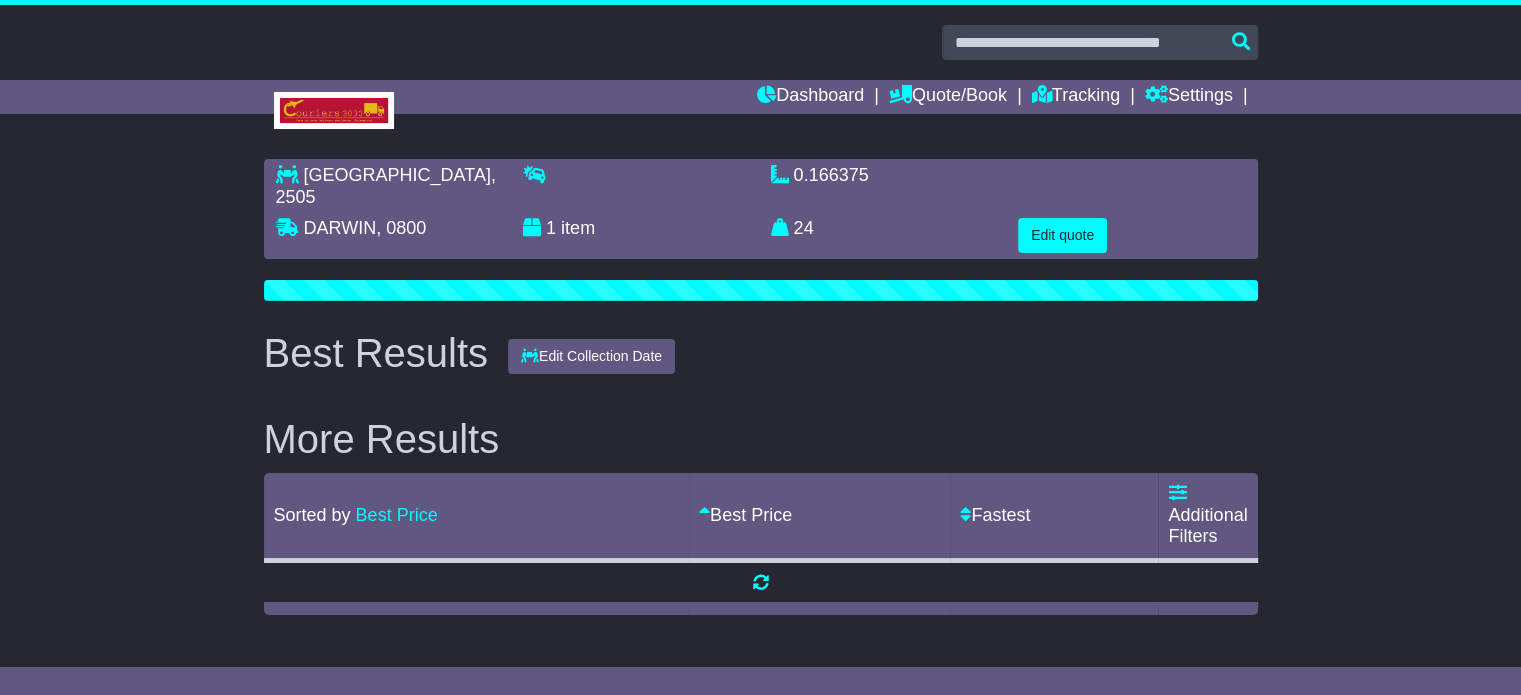 scroll, scrollTop: 0, scrollLeft: 0, axis: both 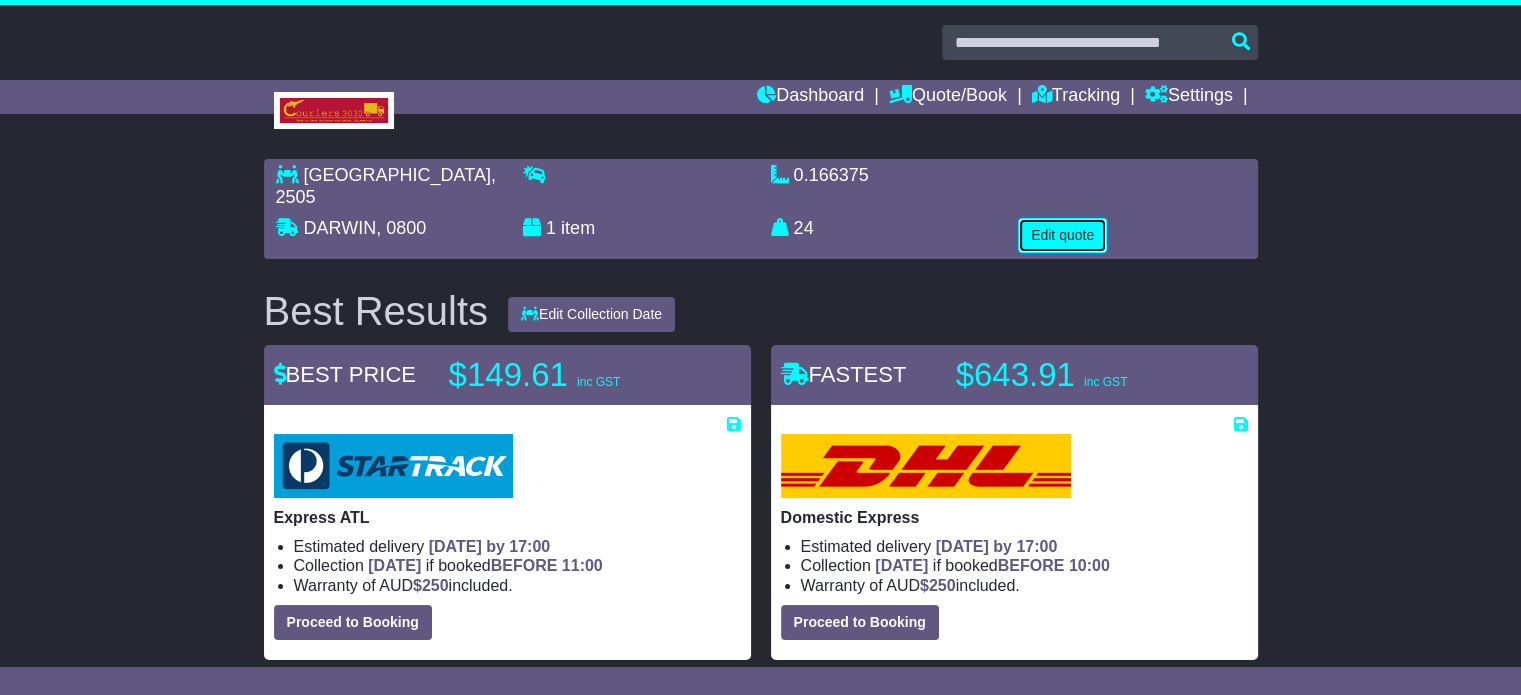 click on "Edit quote" at bounding box center [1062, 235] 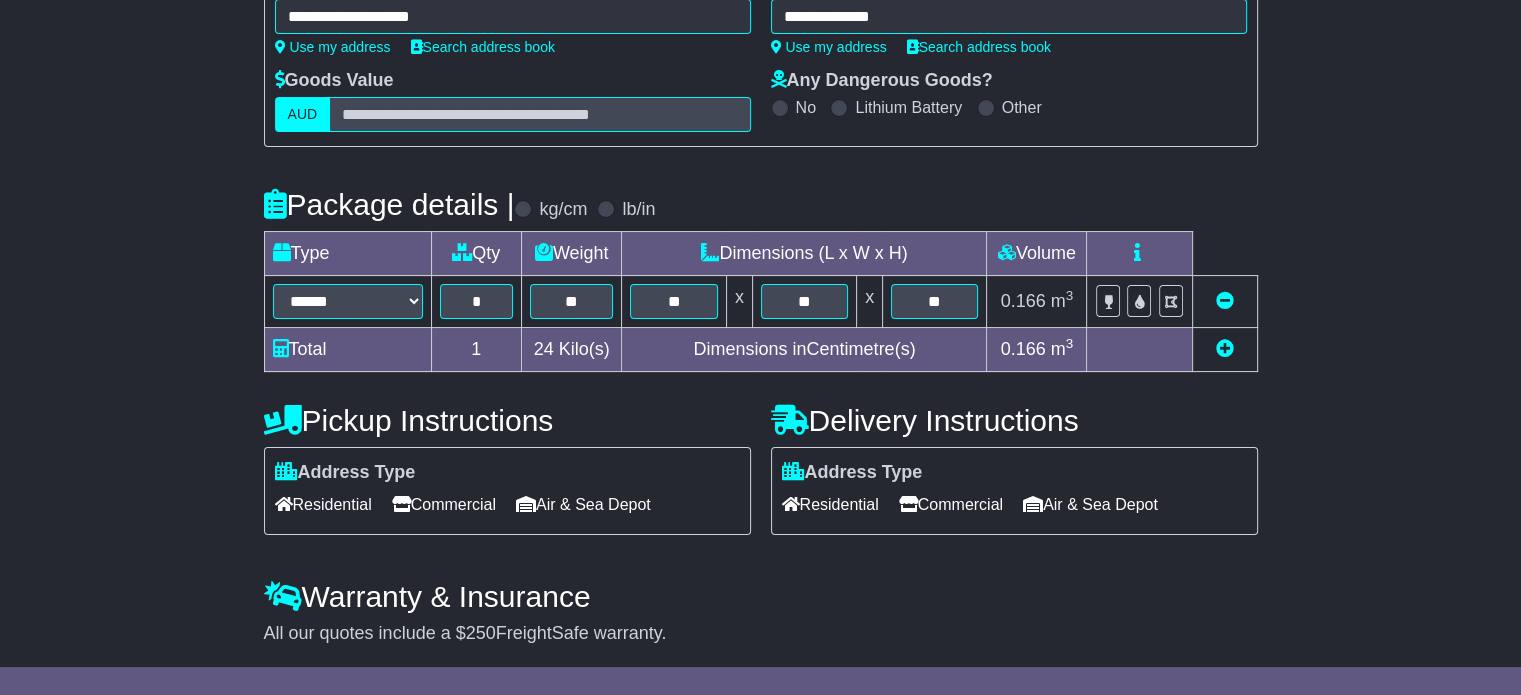 scroll, scrollTop: 361, scrollLeft: 0, axis: vertical 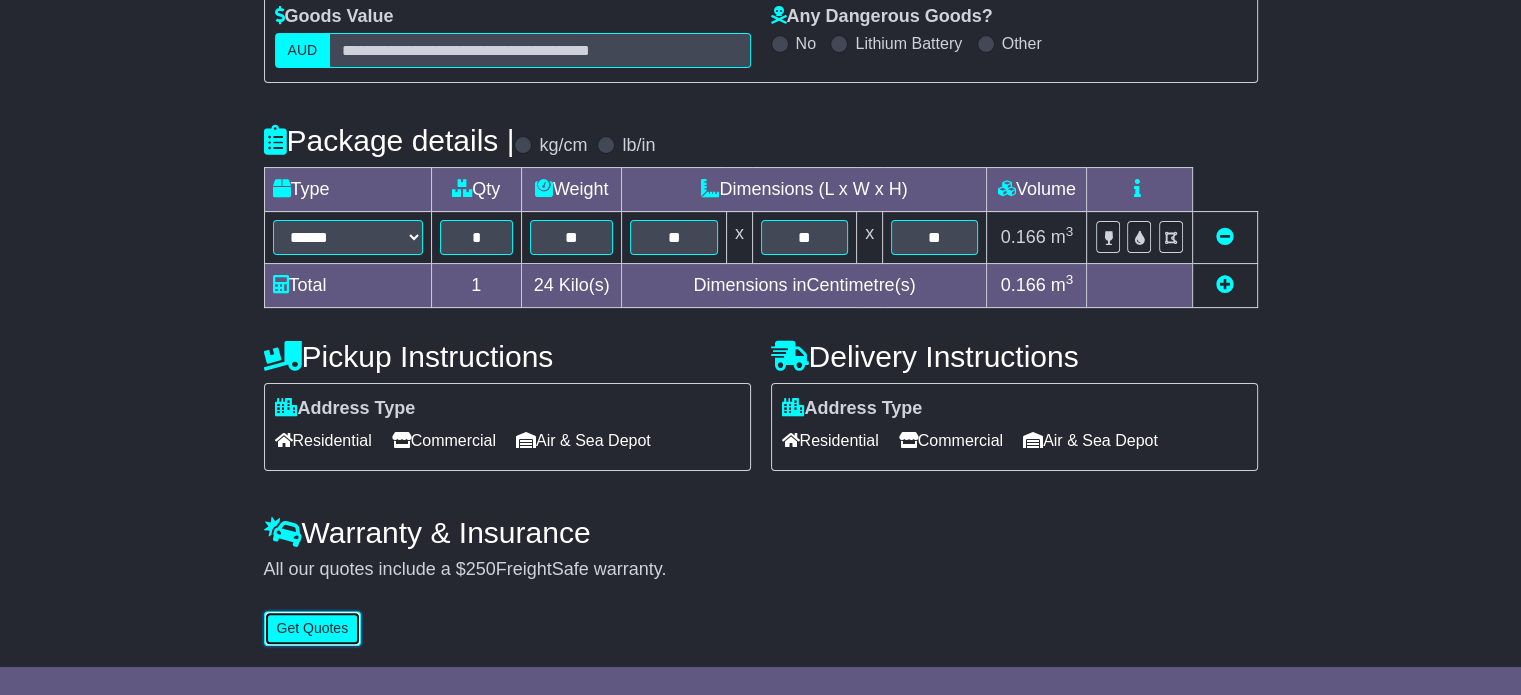 click on "Get Quotes" at bounding box center (313, 628) 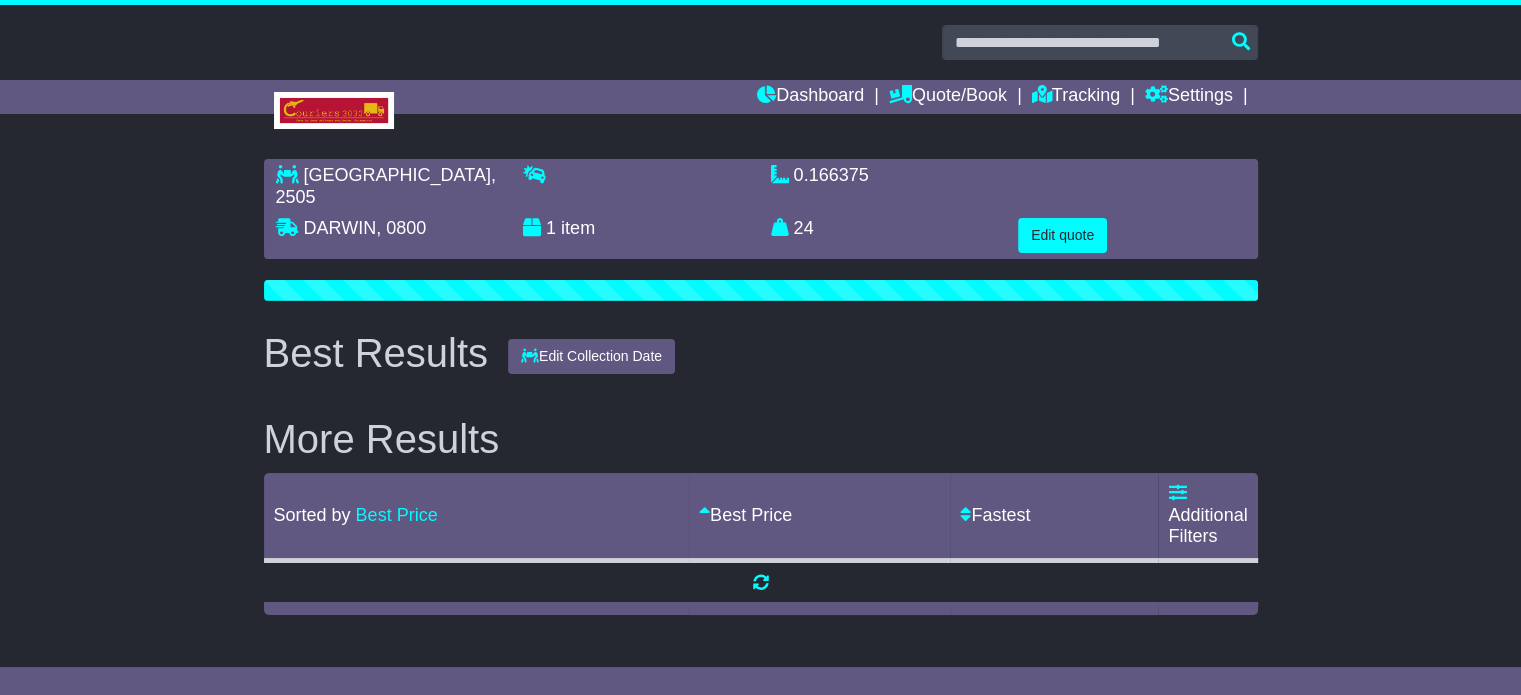 scroll, scrollTop: 0, scrollLeft: 0, axis: both 